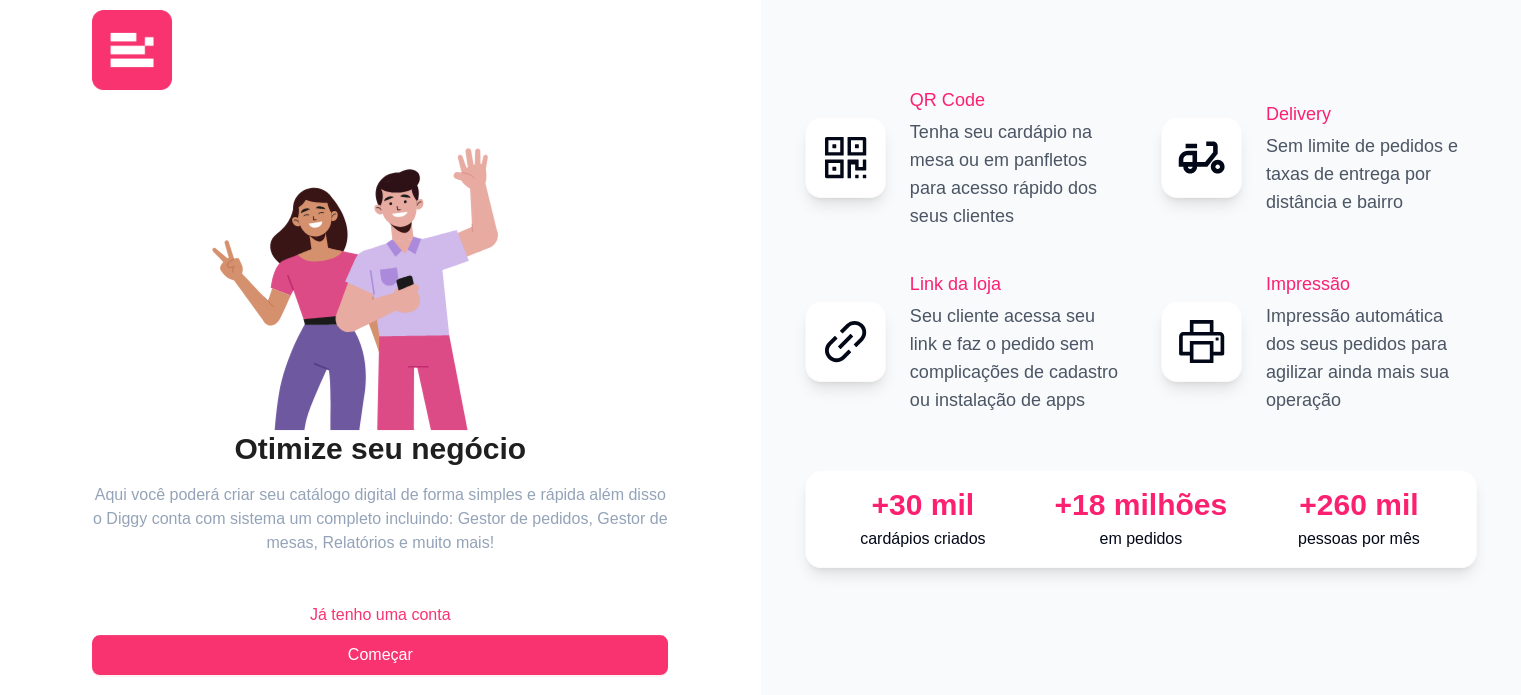 scroll, scrollTop: 33, scrollLeft: 0, axis: vertical 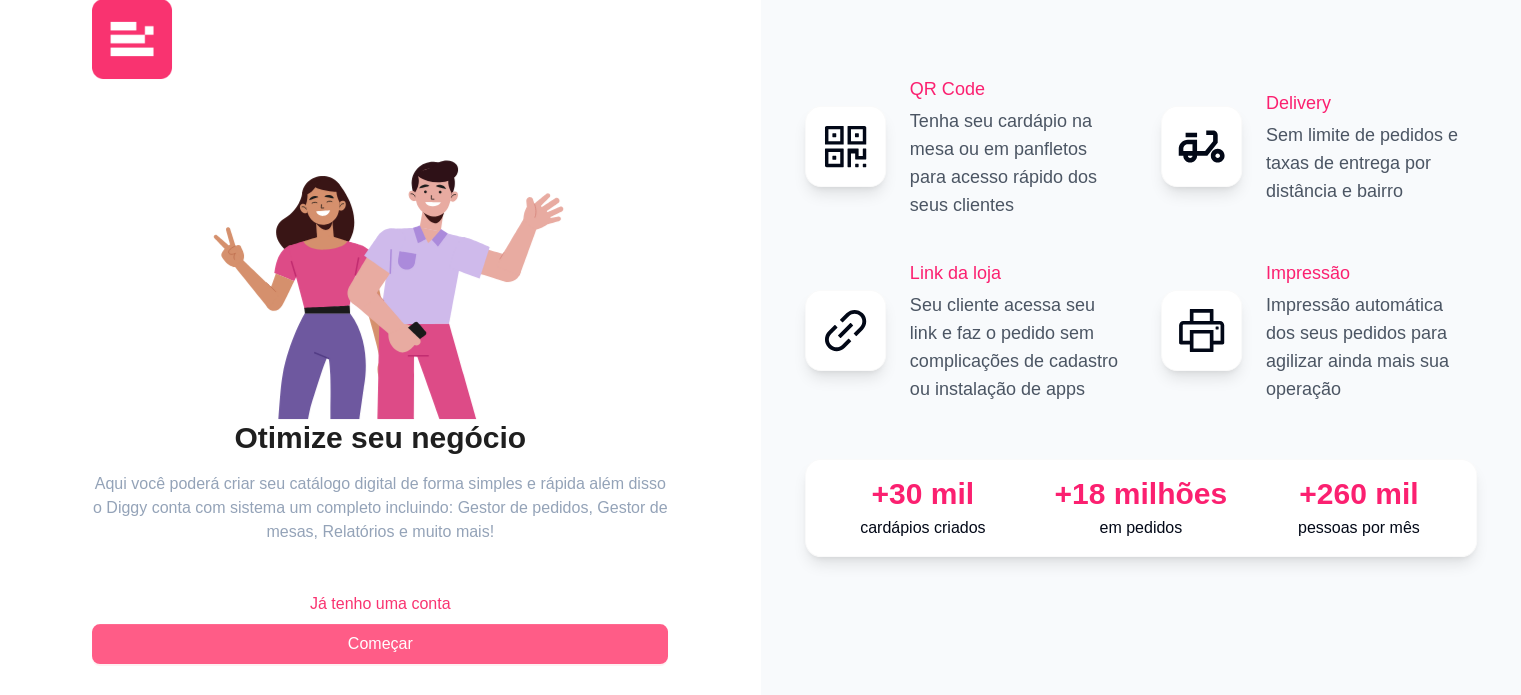 click on "Começar" at bounding box center (380, 644) 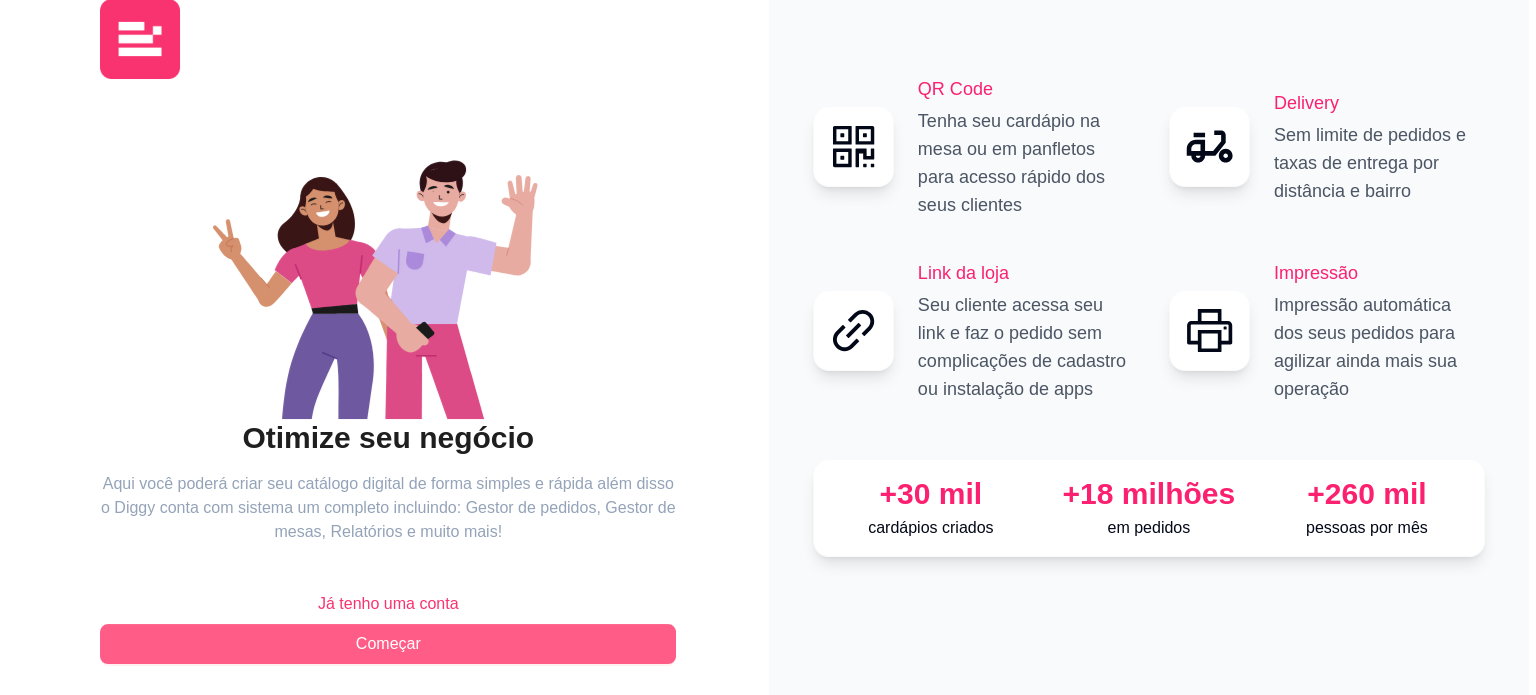 scroll, scrollTop: 0, scrollLeft: 0, axis: both 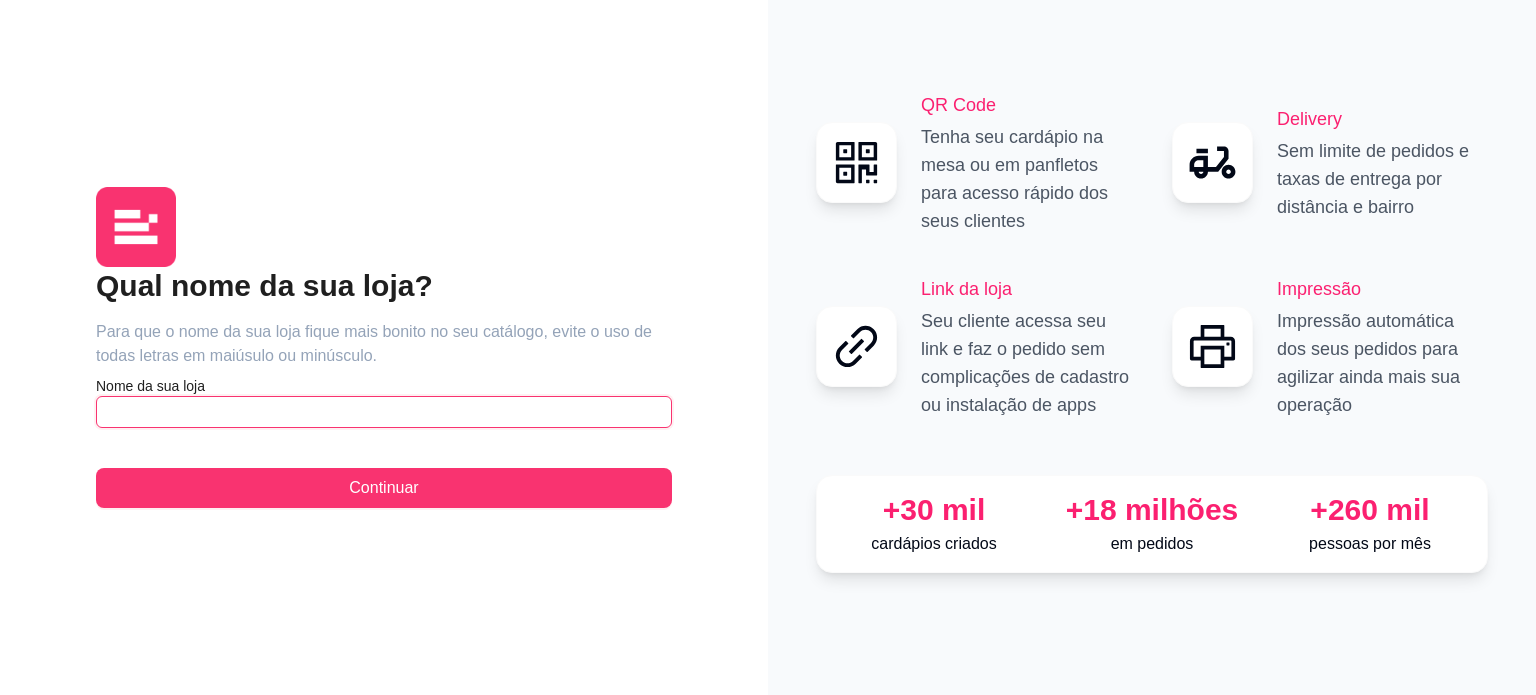 click at bounding box center [384, 412] 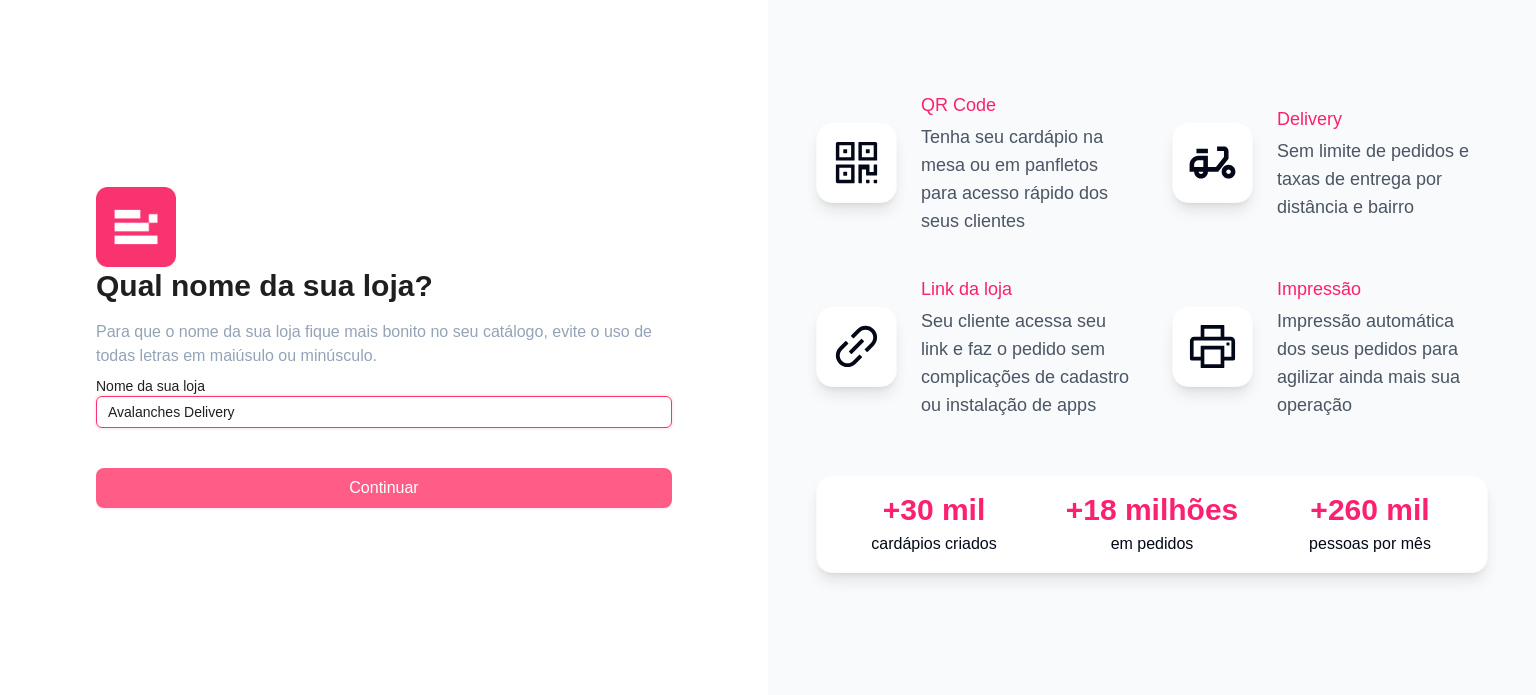 type on "Avalanches Delivery" 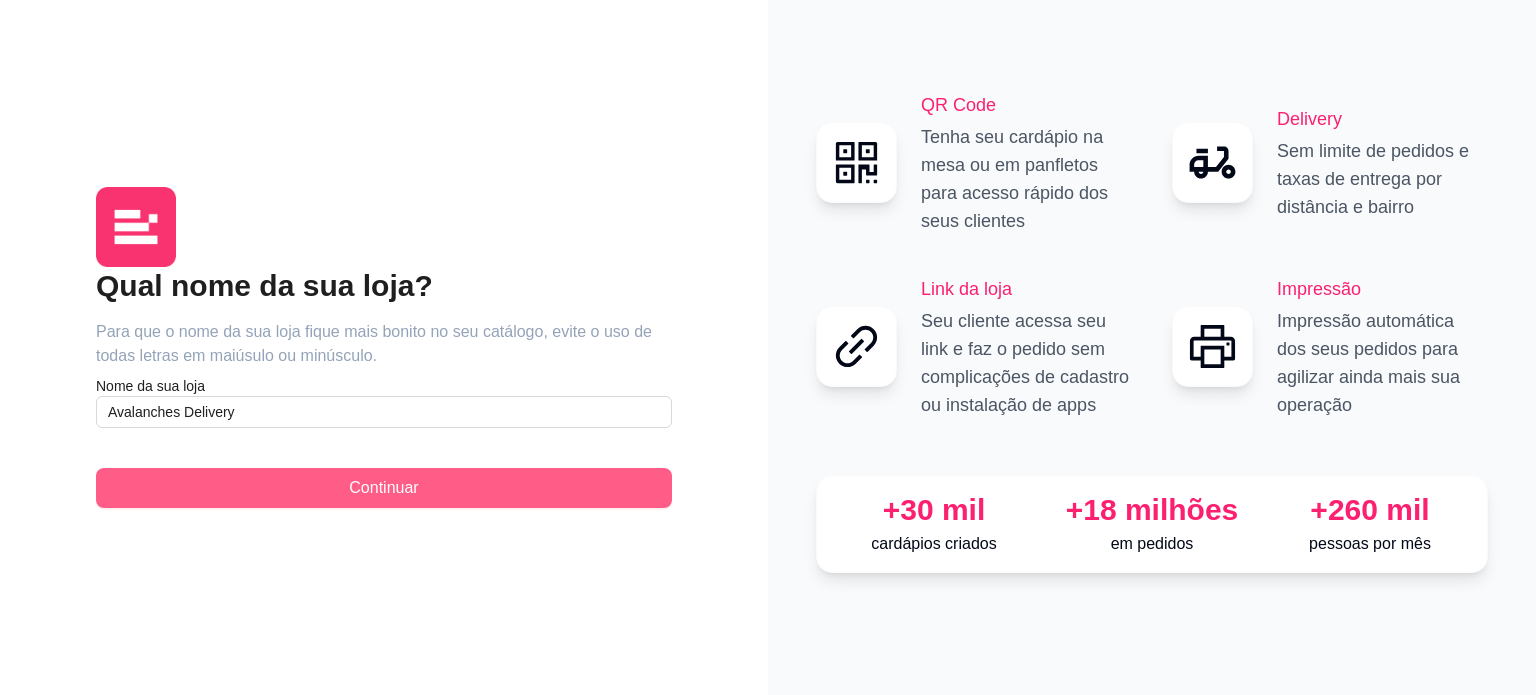 click on "Continuar" at bounding box center (384, 488) 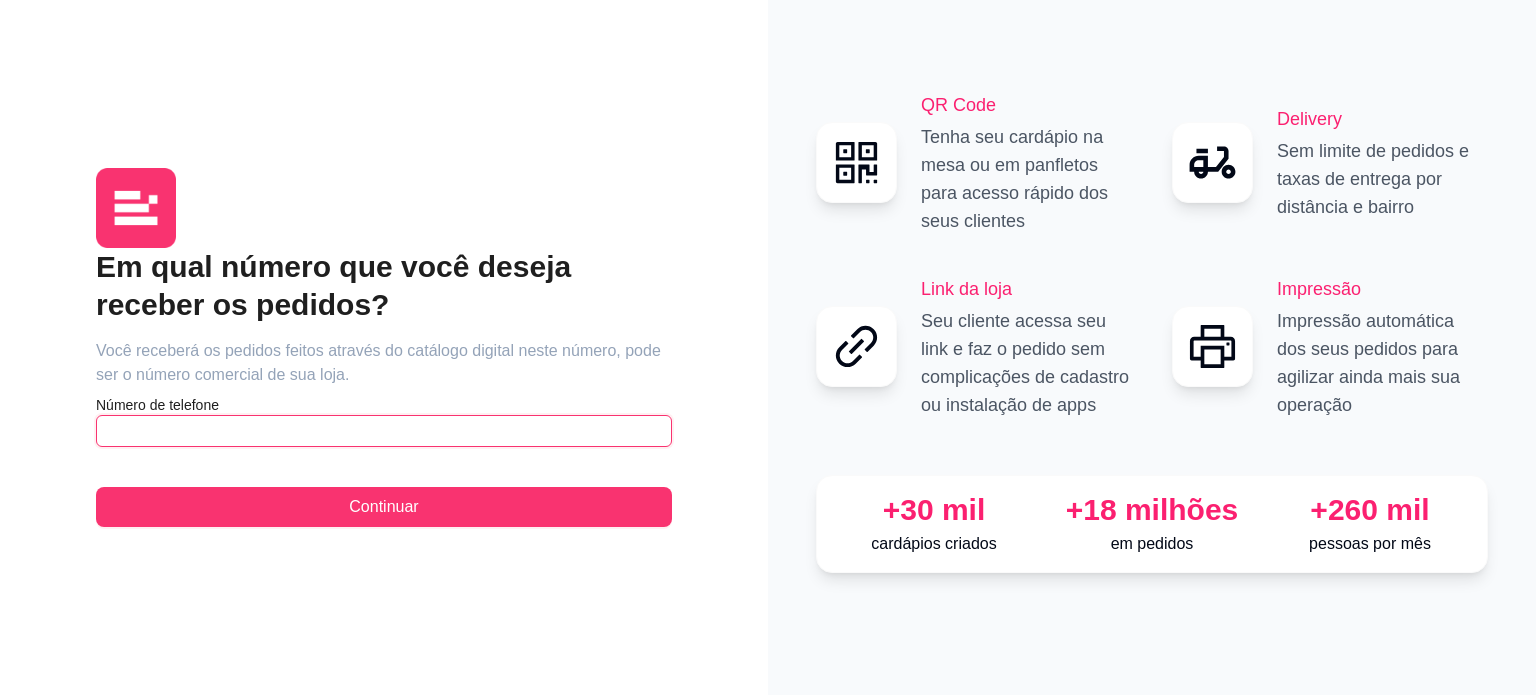 click at bounding box center (384, 431) 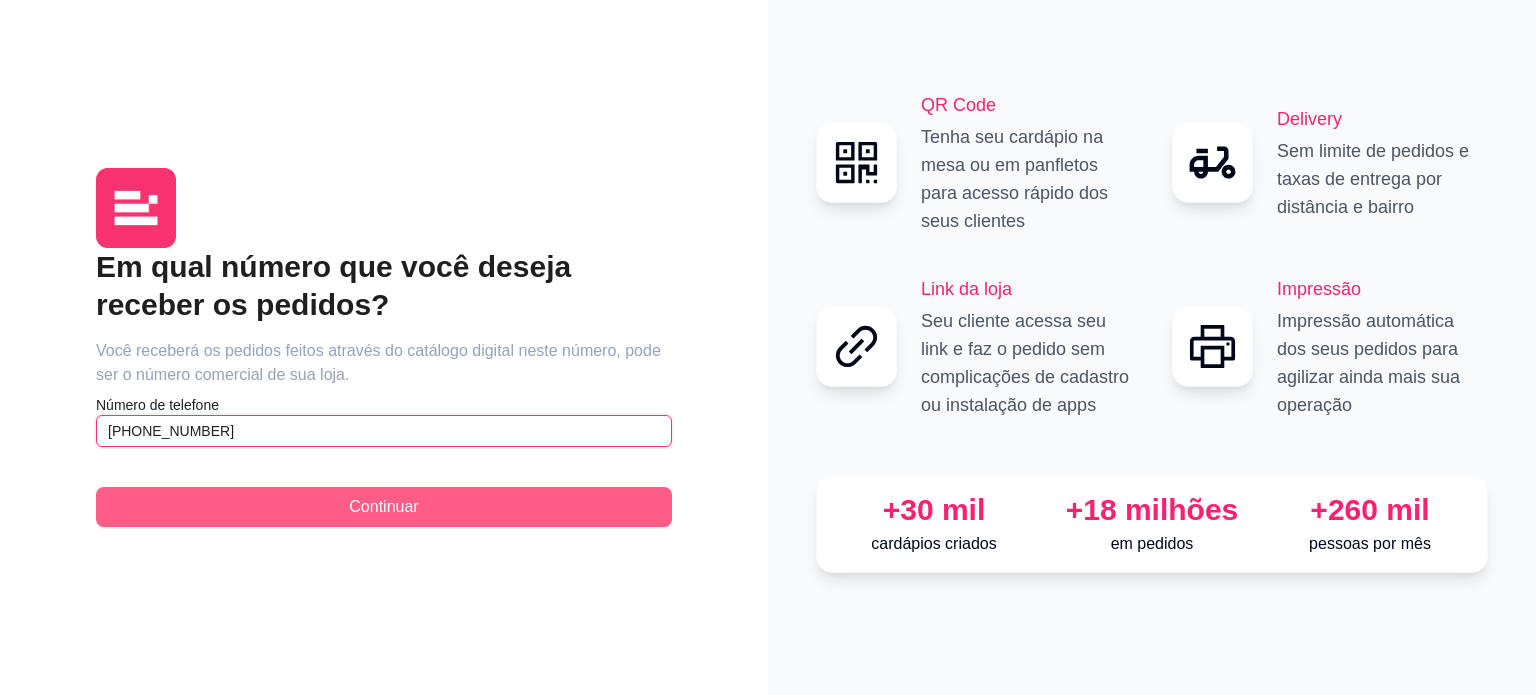 type on "[PHONE_NUMBER]" 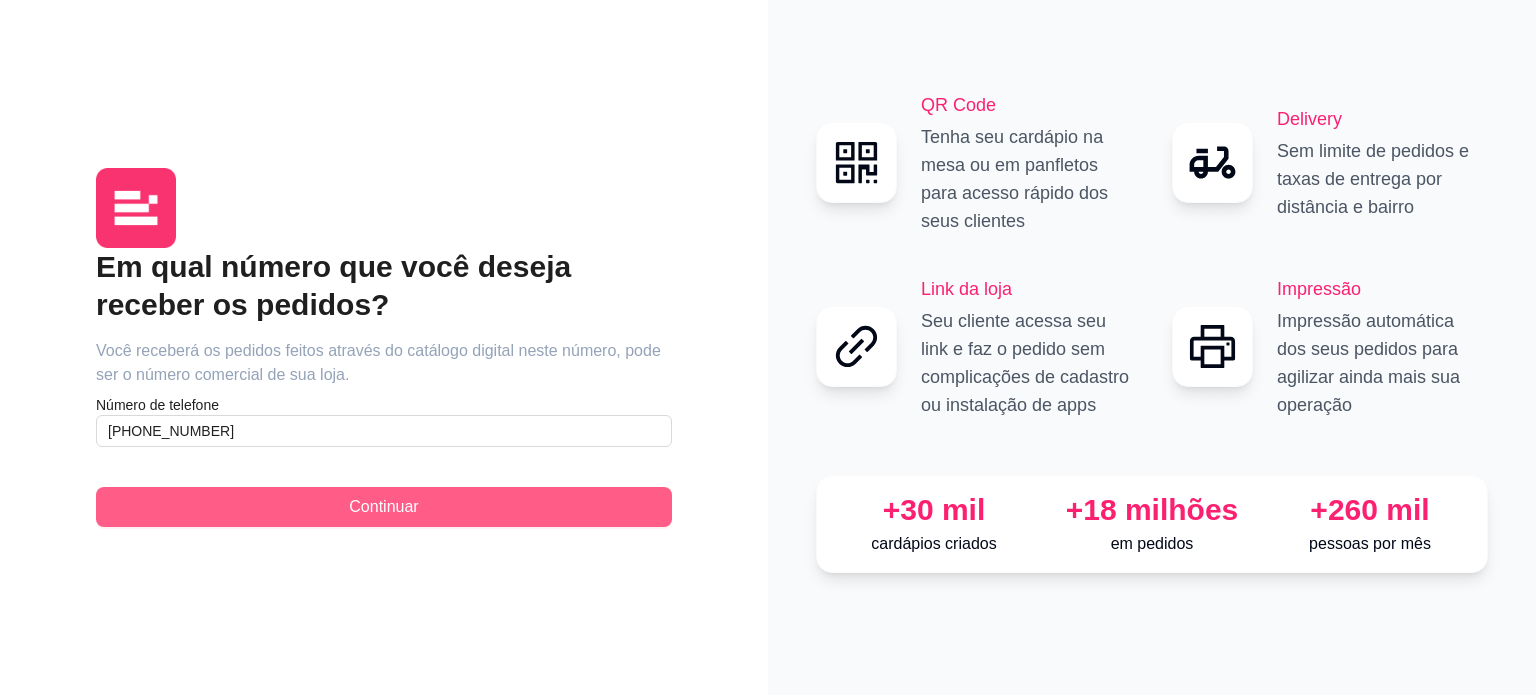 click on "Continuar" at bounding box center [383, 507] 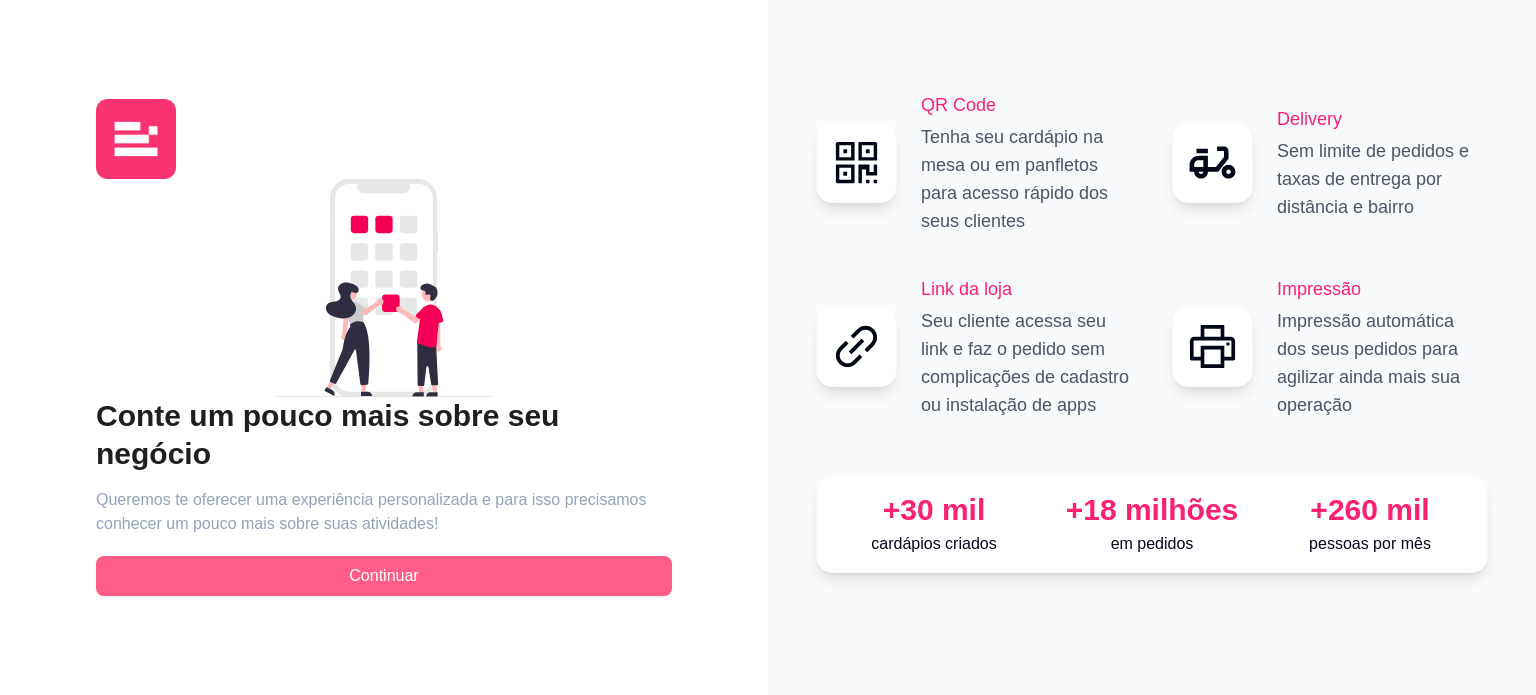 click on "Continuar" at bounding box center (383, 576) 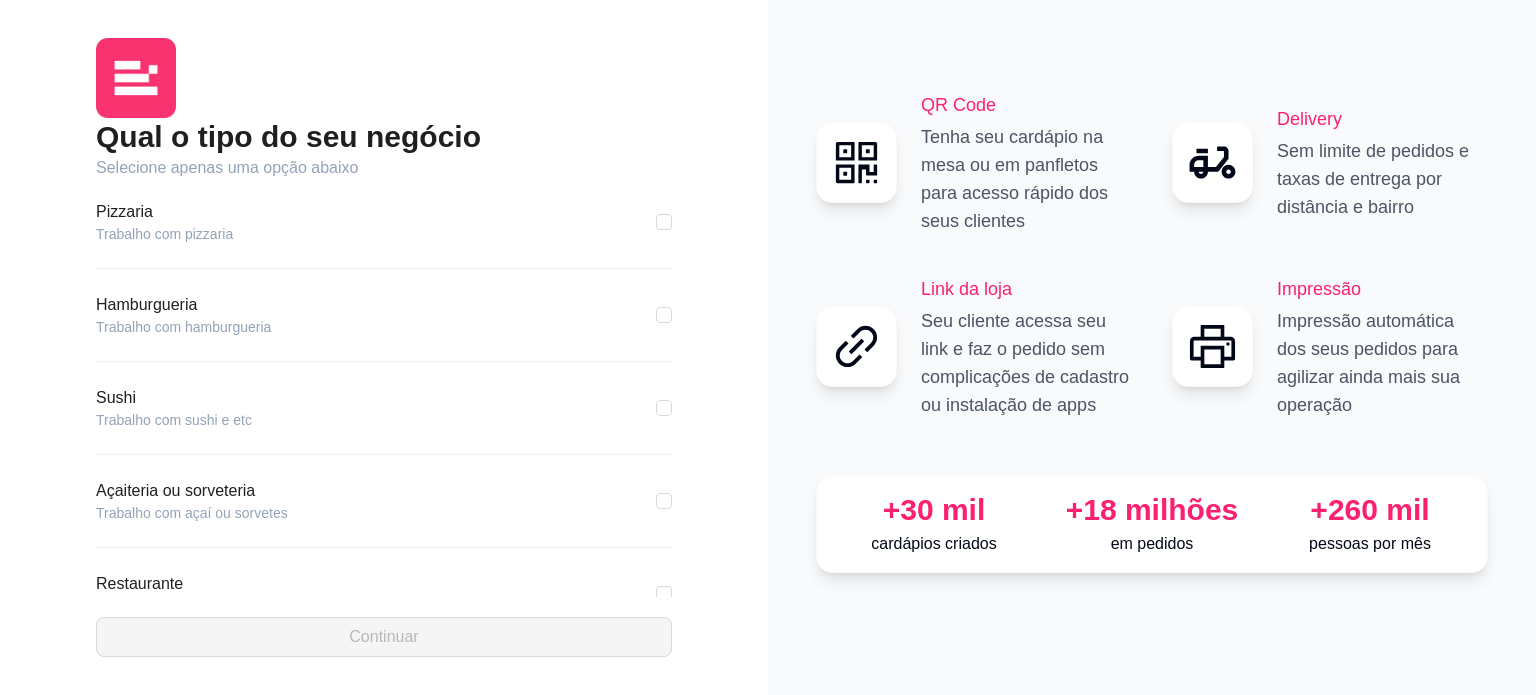 click on "Hamburgueria Trabalho com hamburgueria" at bounding box center [384, 315] 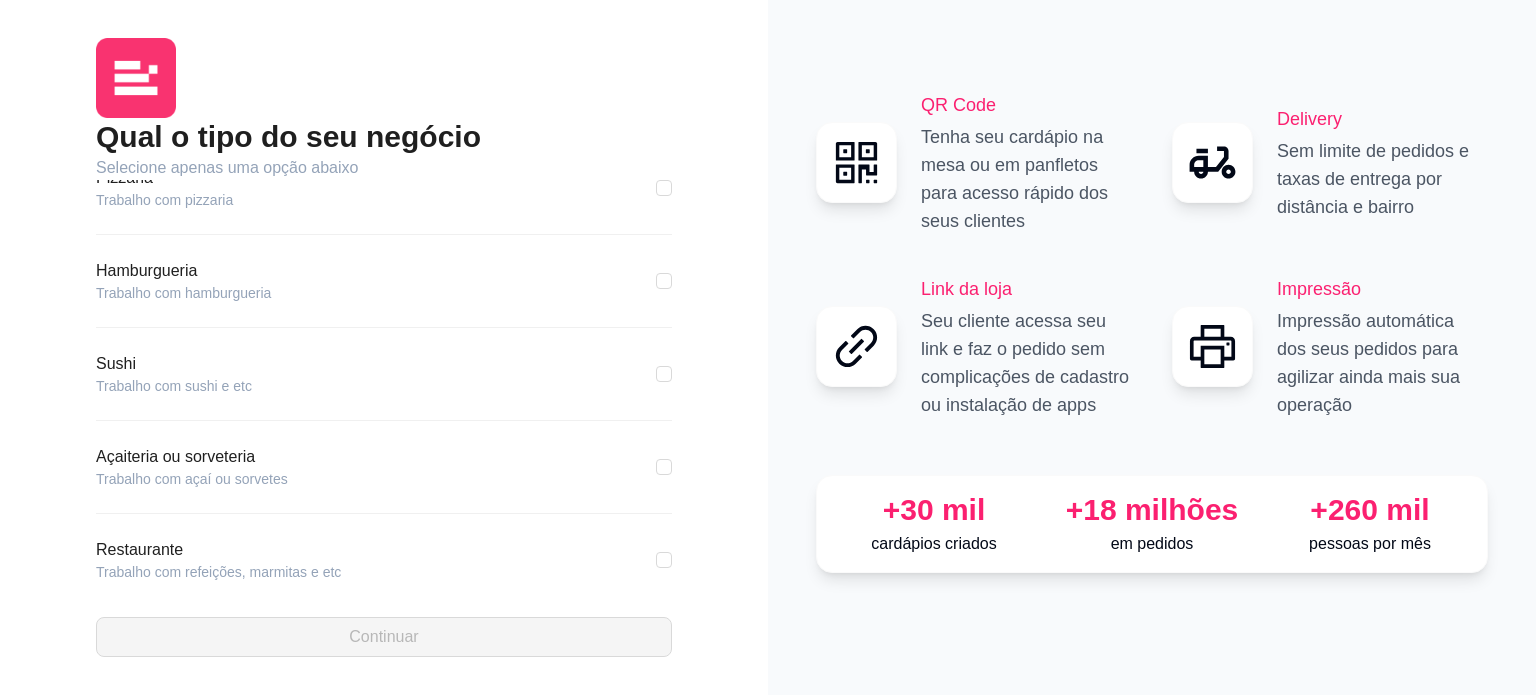 scroll, scrollTop: 0, scrollLeft: 0, axis: both 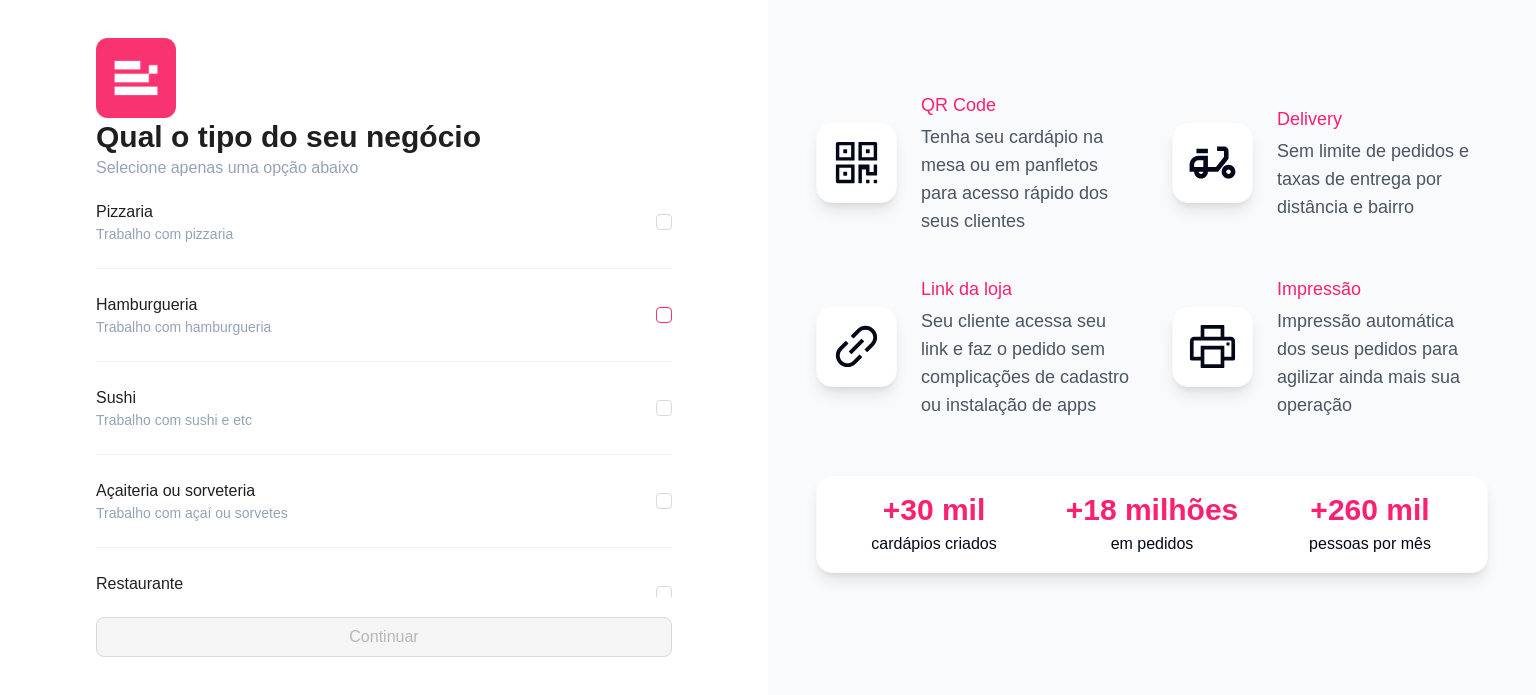 click at bounding box center (664, 315) 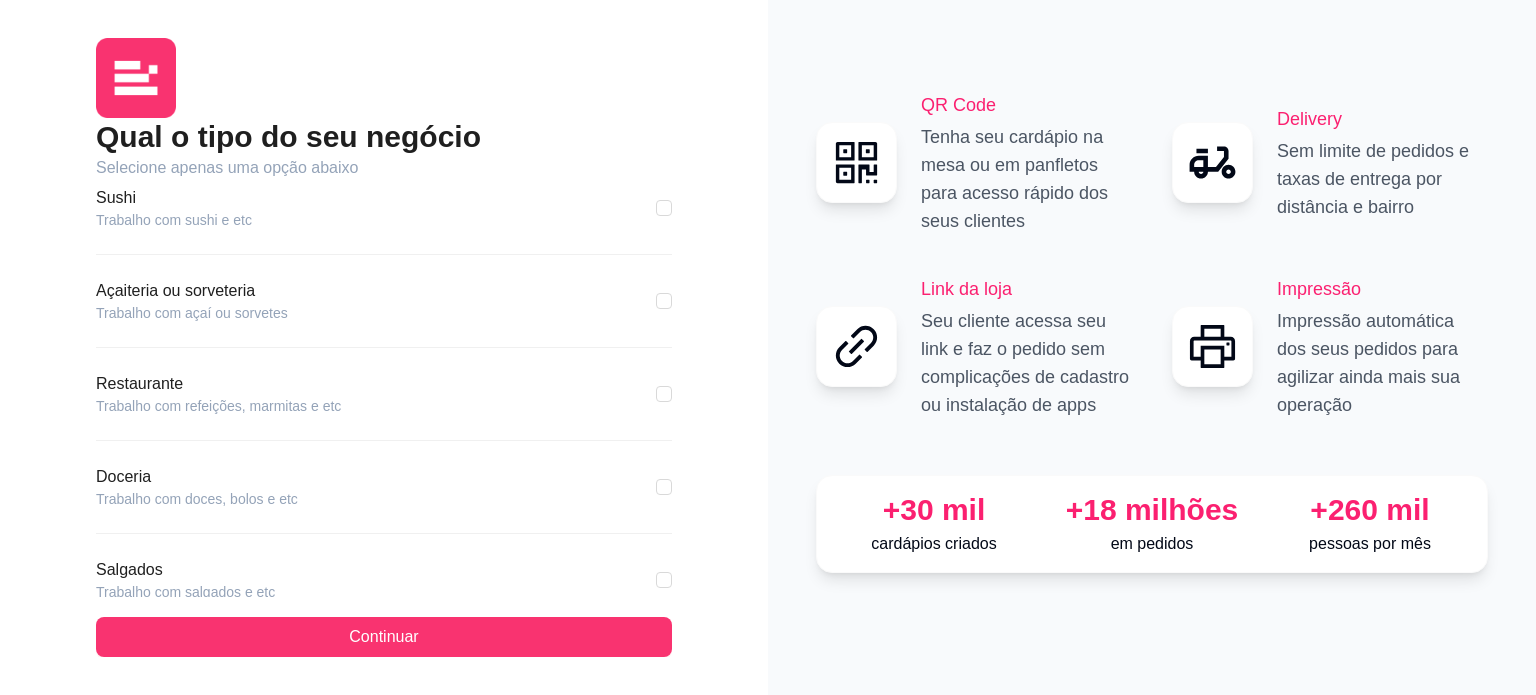 scroll, scrollTop: 345, scrollLeft: 0, axis: vertical 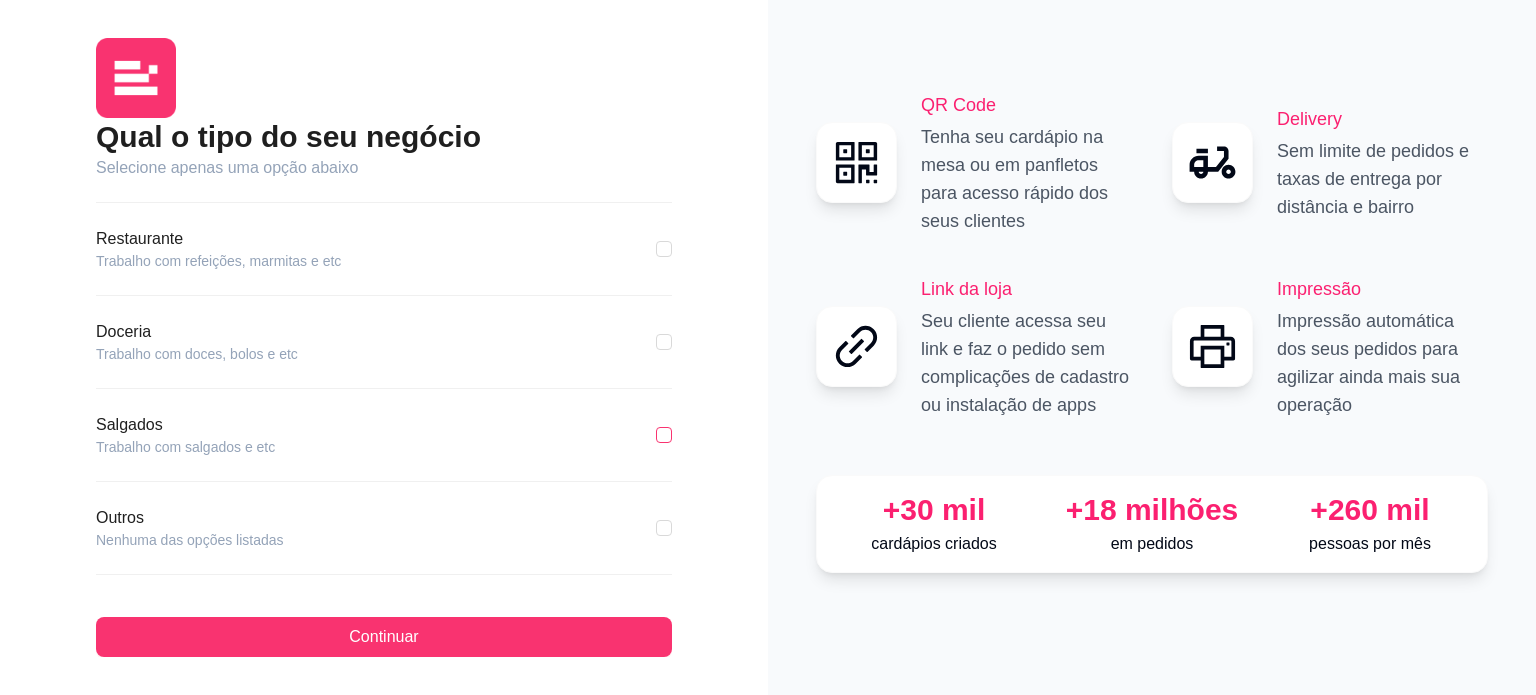 click at bounding box center [664, 435] 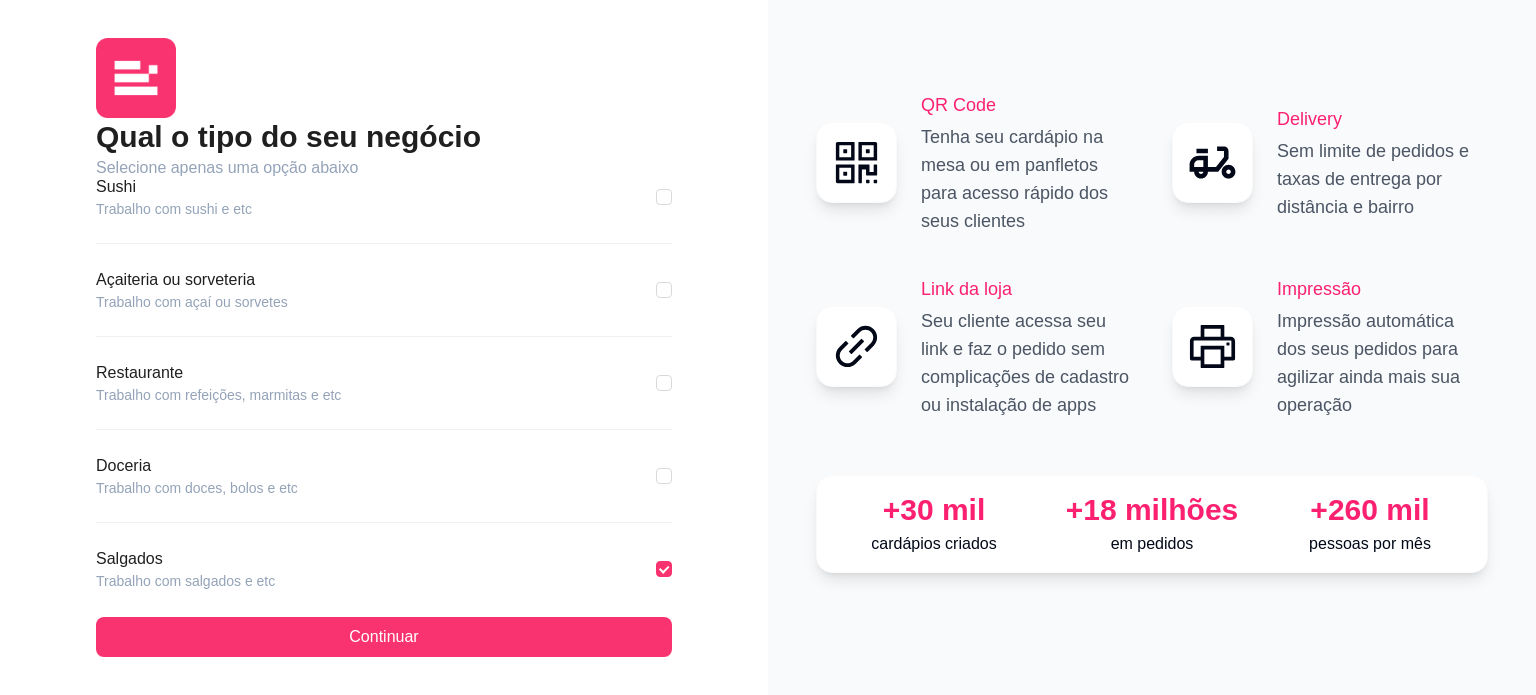 scroll, scrollTop: 0, scrollLeft: 0, axis: both 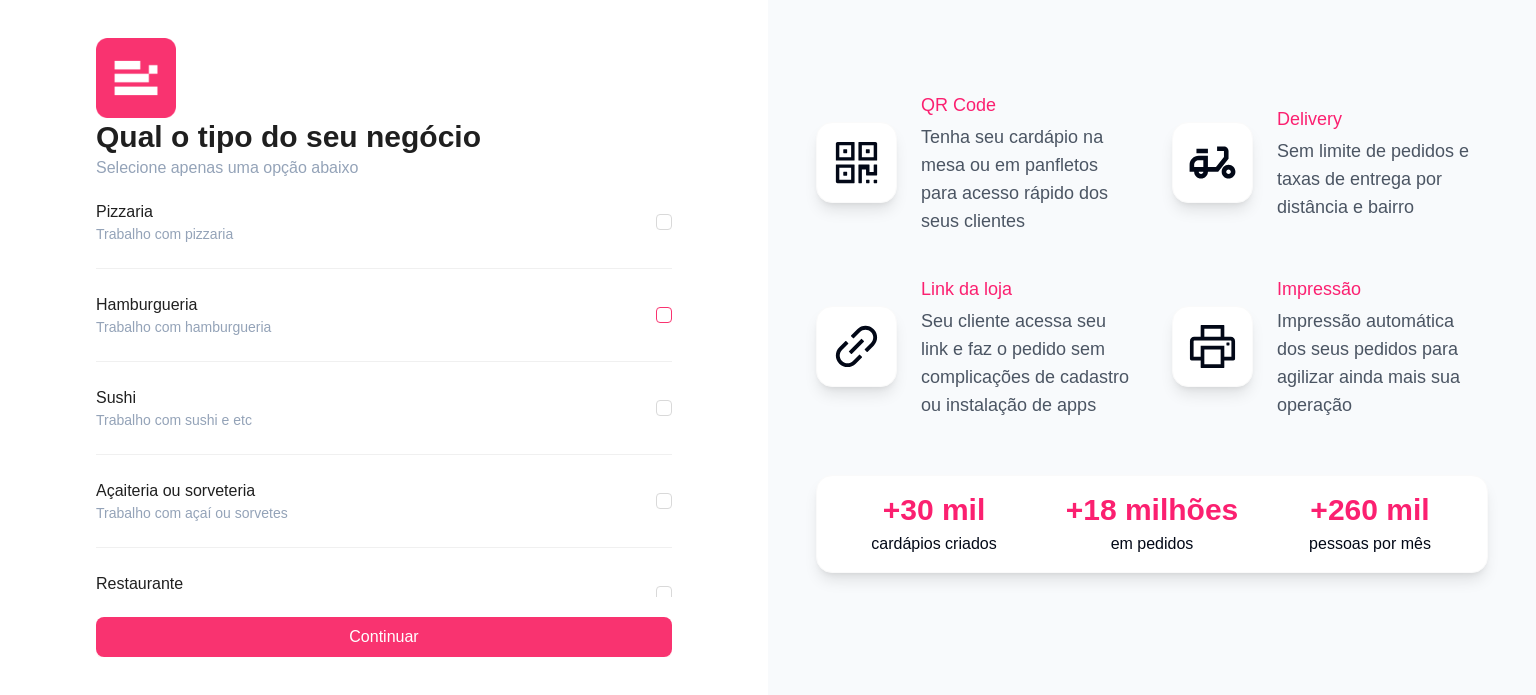 click at bounding box center [664, 315] 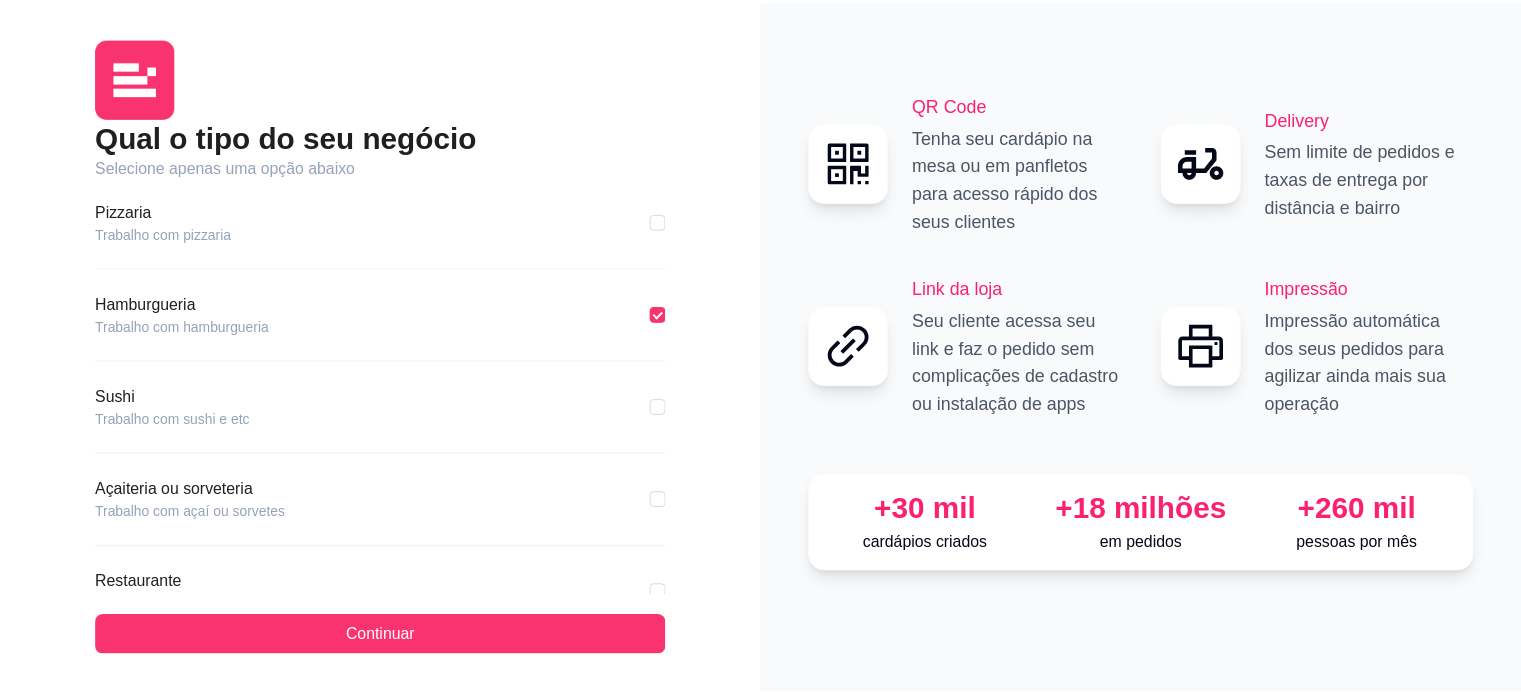 scroll, scrollTop: 345, scrollLeft: 0, axis: vertical 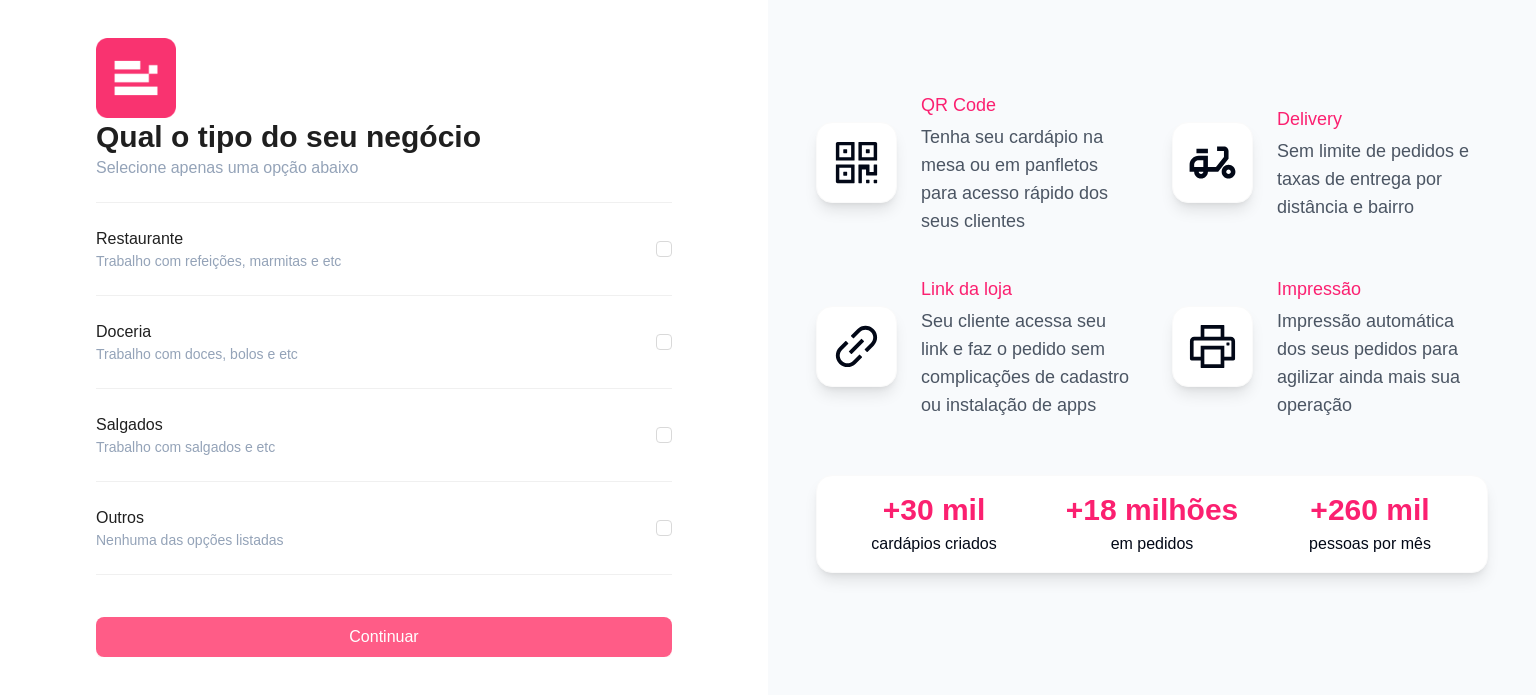 click on "Continuar" at bounding box center [384, 637] 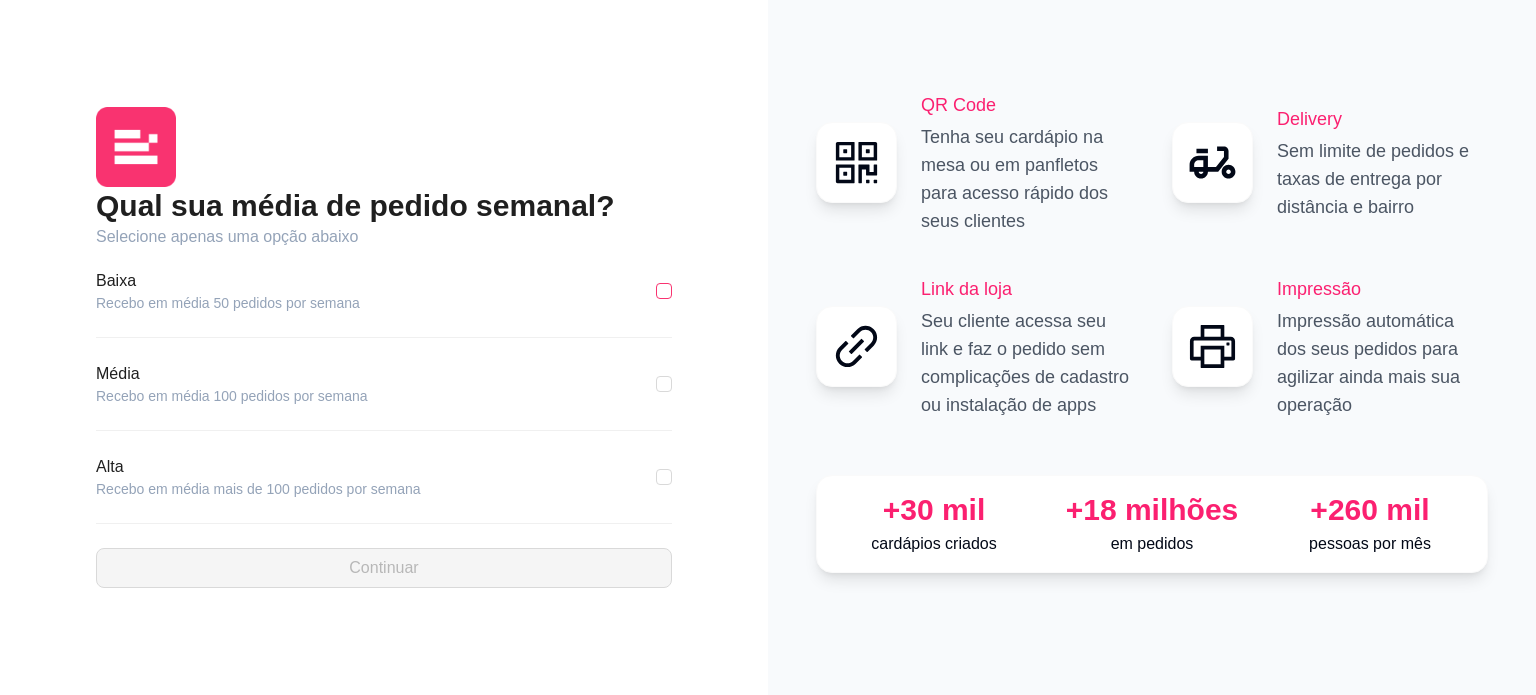 click at bounding box center (664, 291) 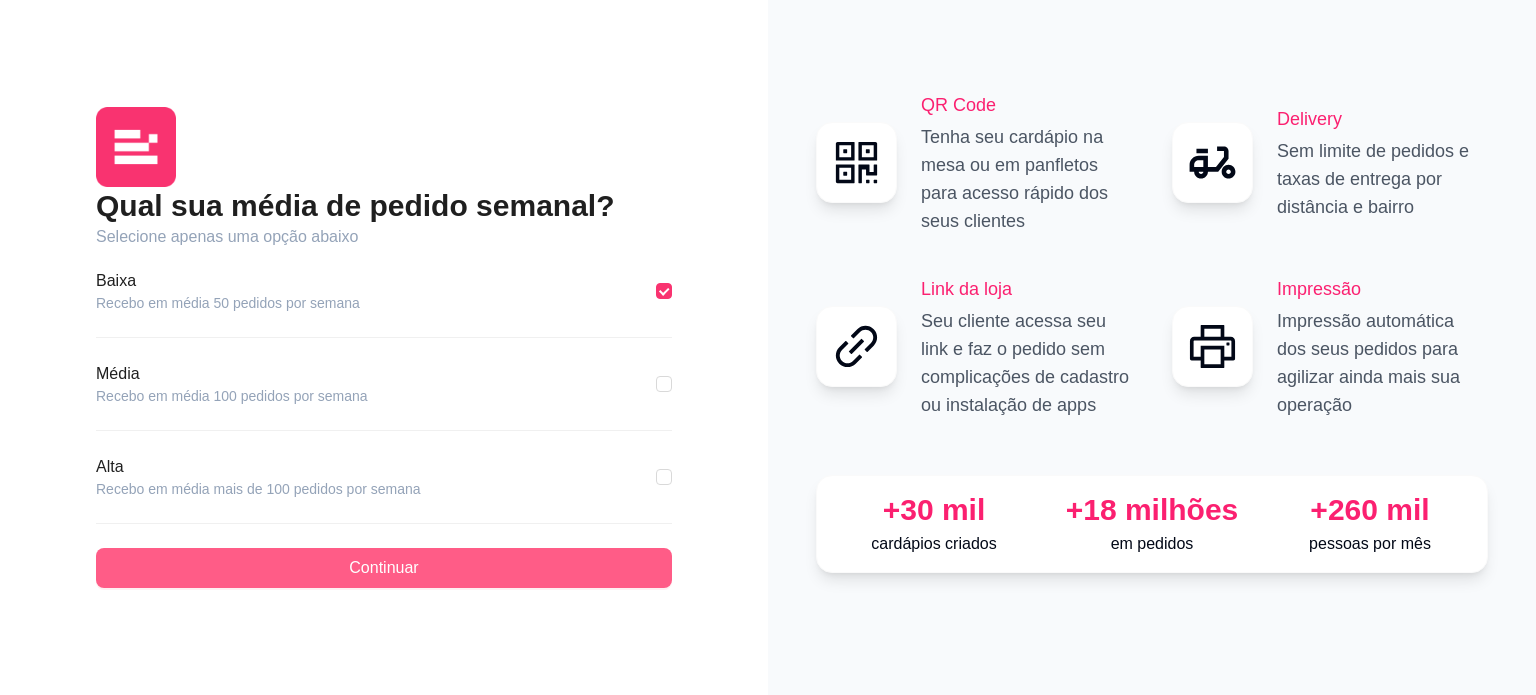 click on "Continuar" at bounding box center [383, 568] 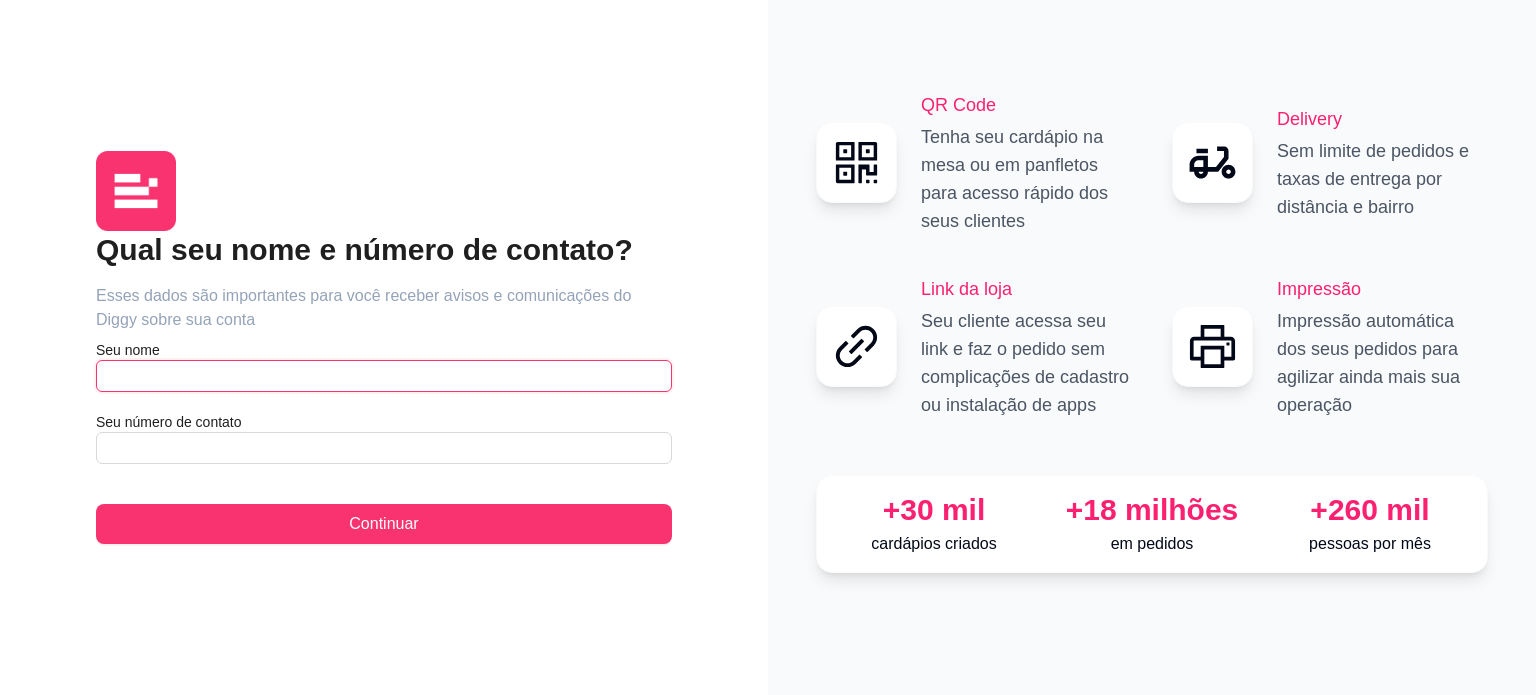 click at bounding box center [384, 376] 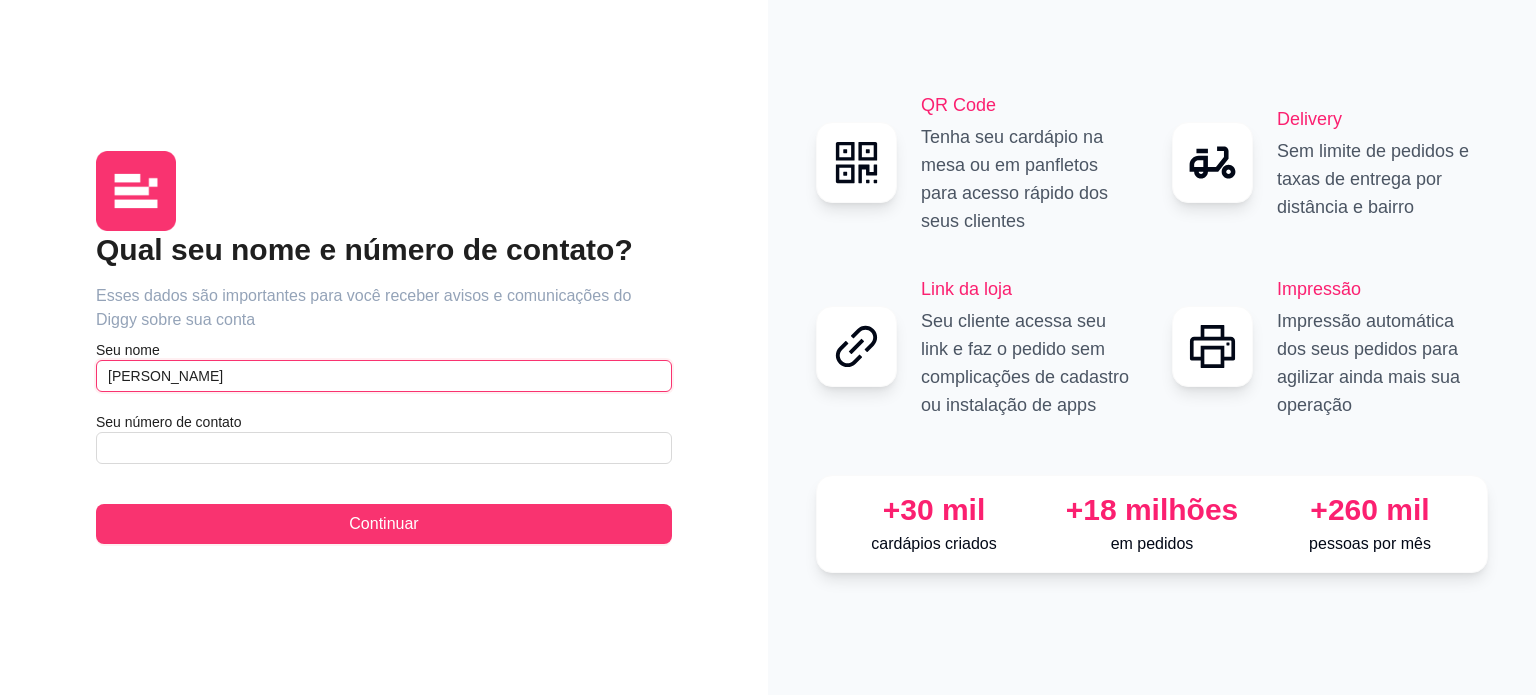 type on "[PERSON_NAME]" 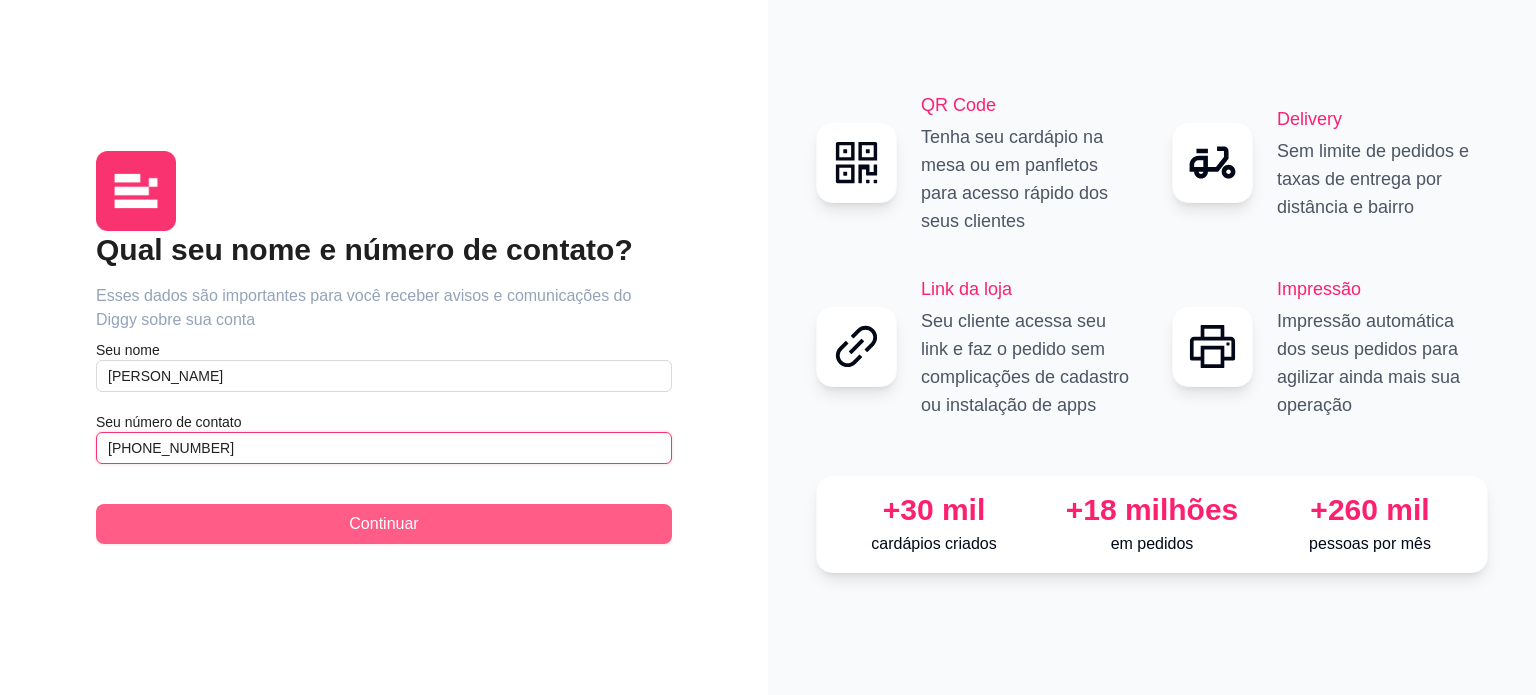 type on "[PHONE_NUMBER]" 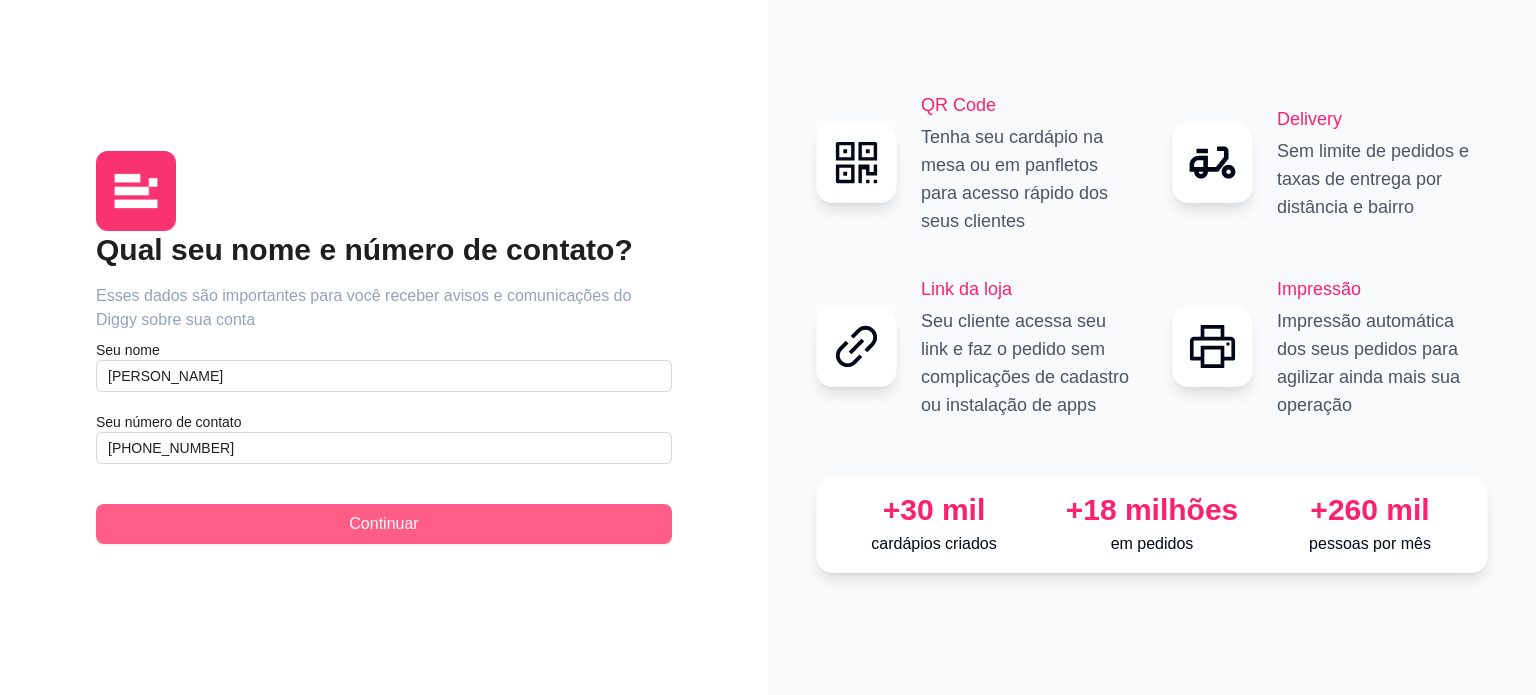 click on "Continuar" at bounding box center [384, 524] 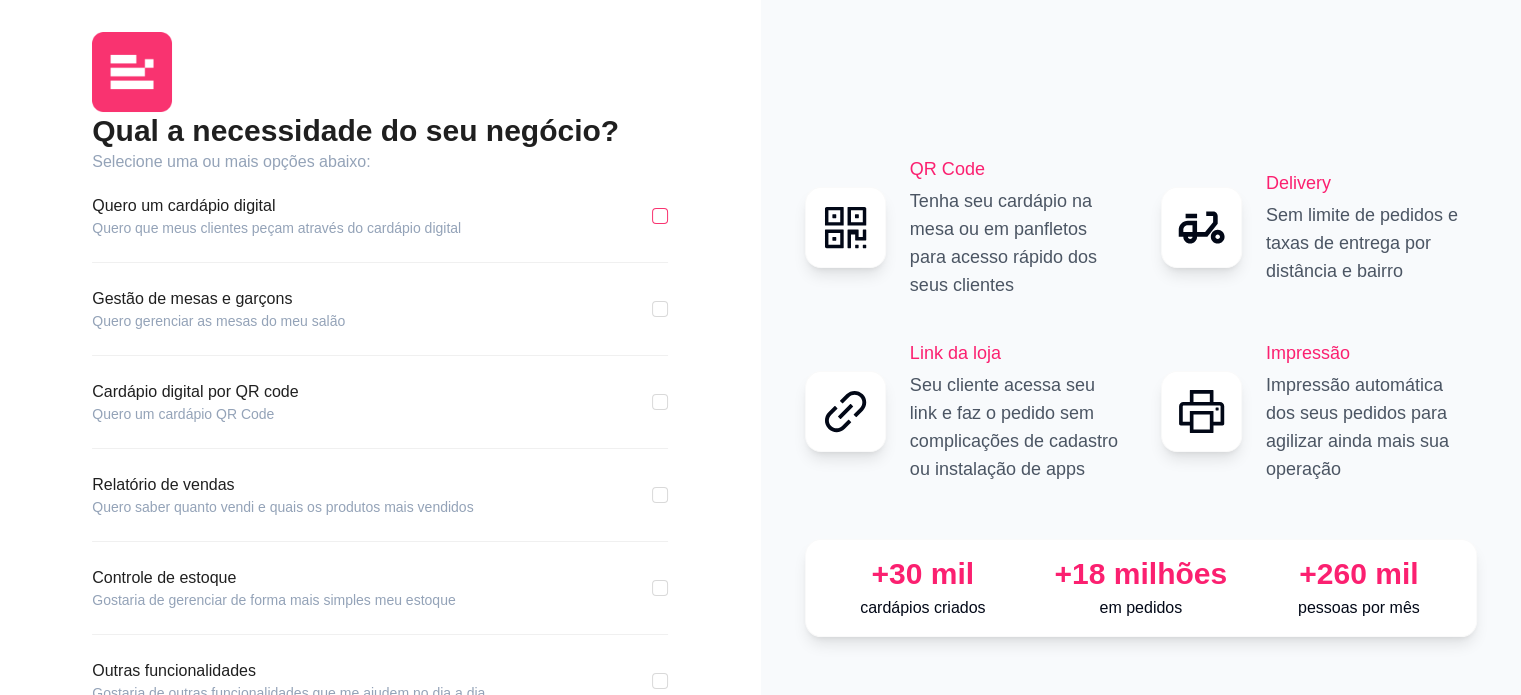click at bounding box center [660, 216] 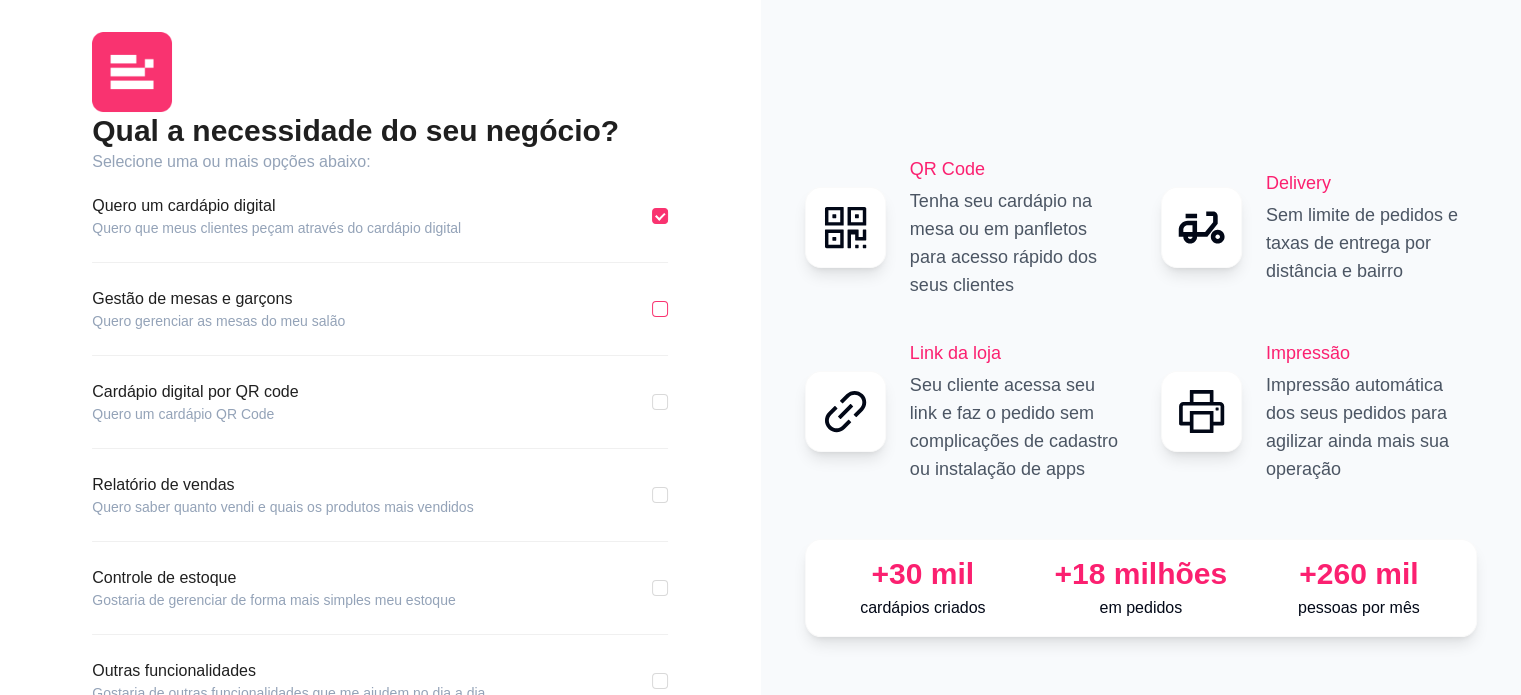 click at bounding box center [660, 309] 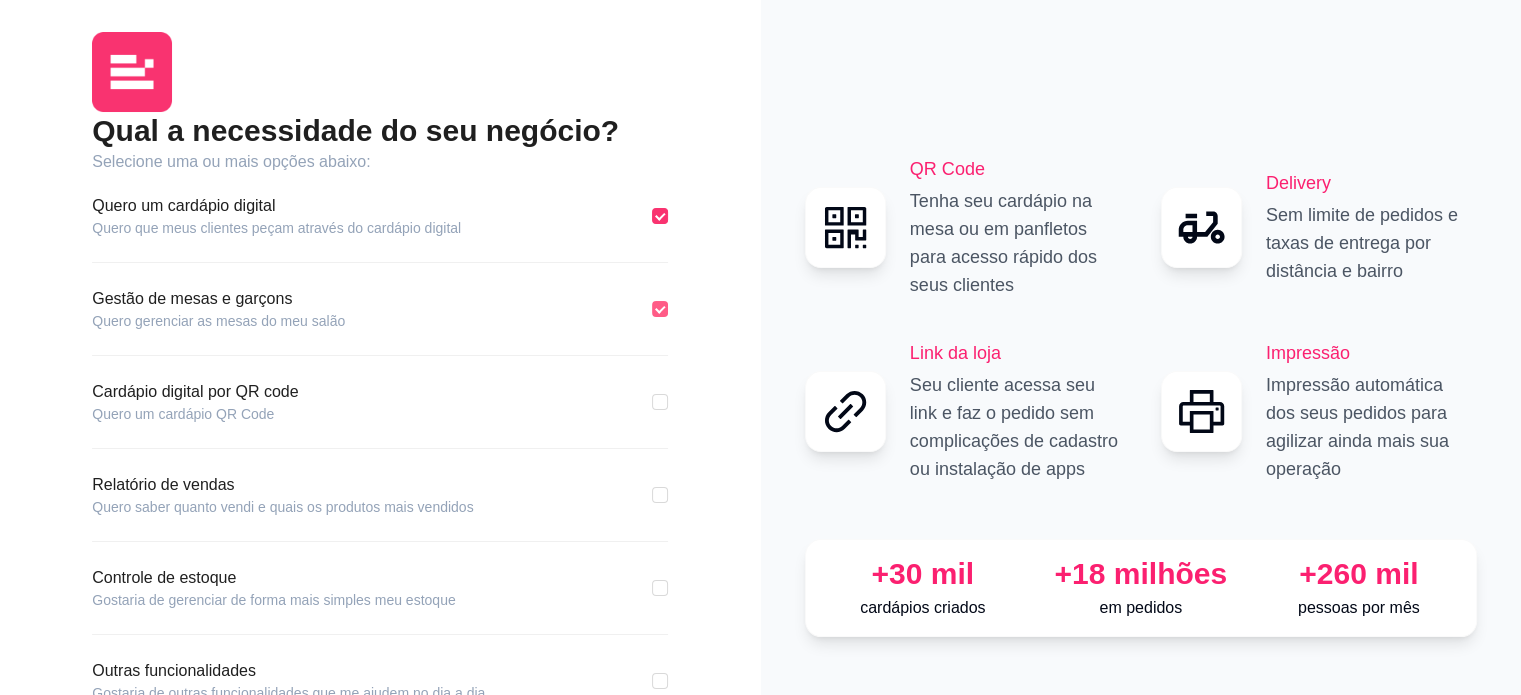 click at bounding box center (660, 309) 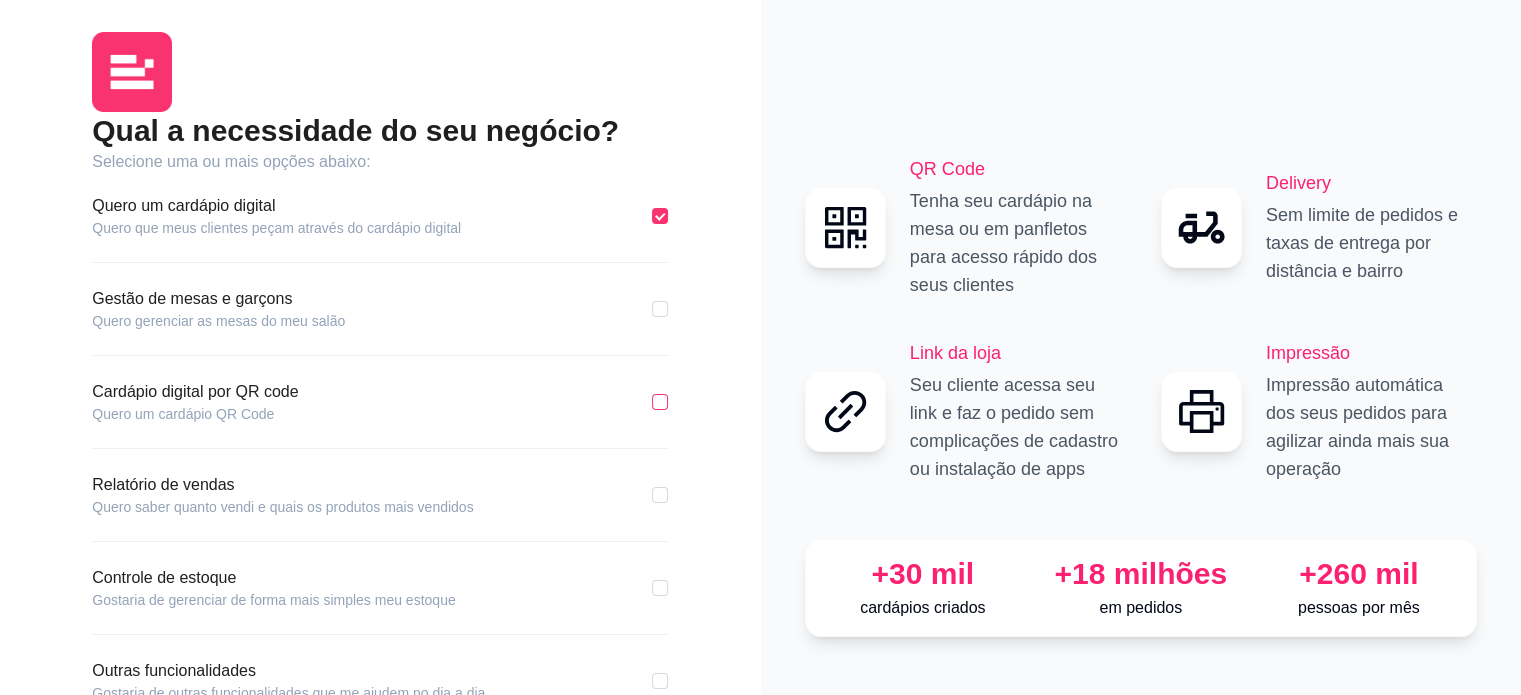 click at bounding box center [660, 402] 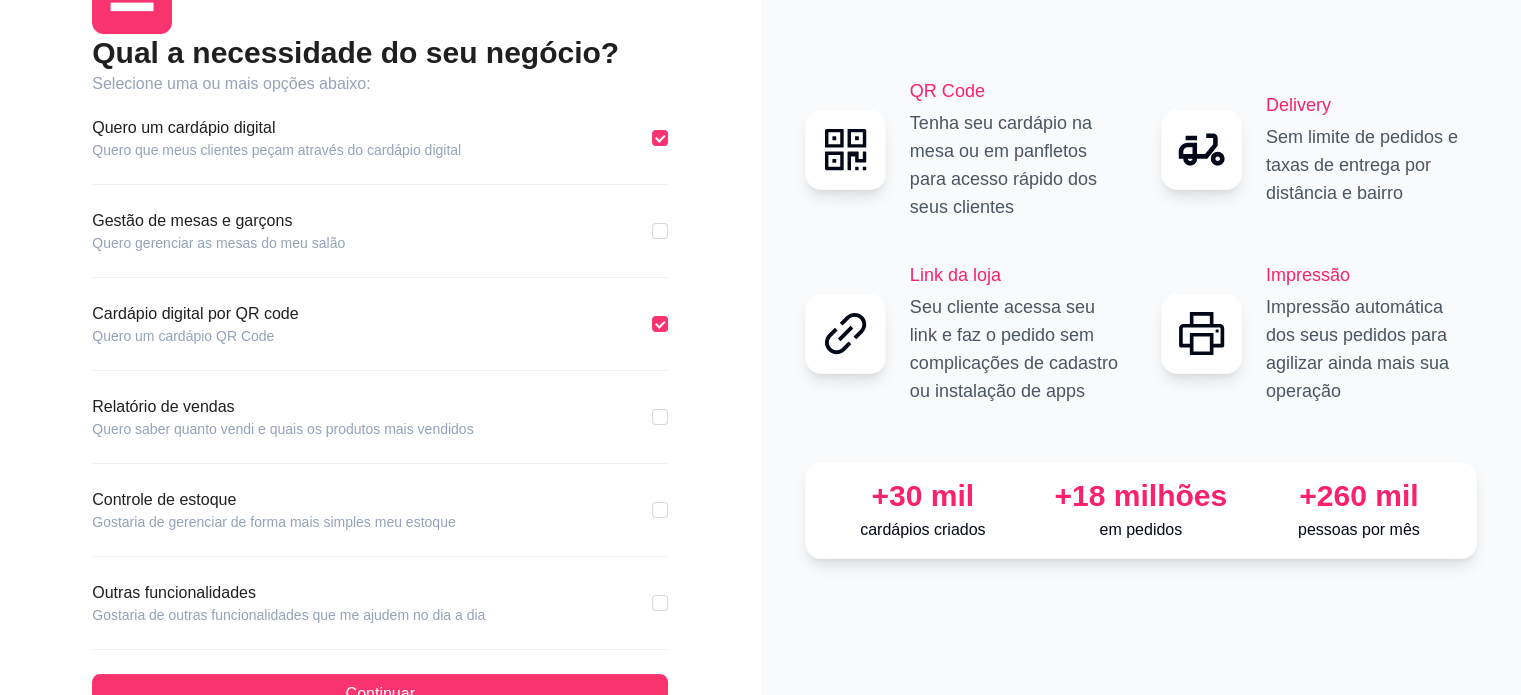 scroll, scrollTop: 100, scrollLeft: 0, axis: vertical 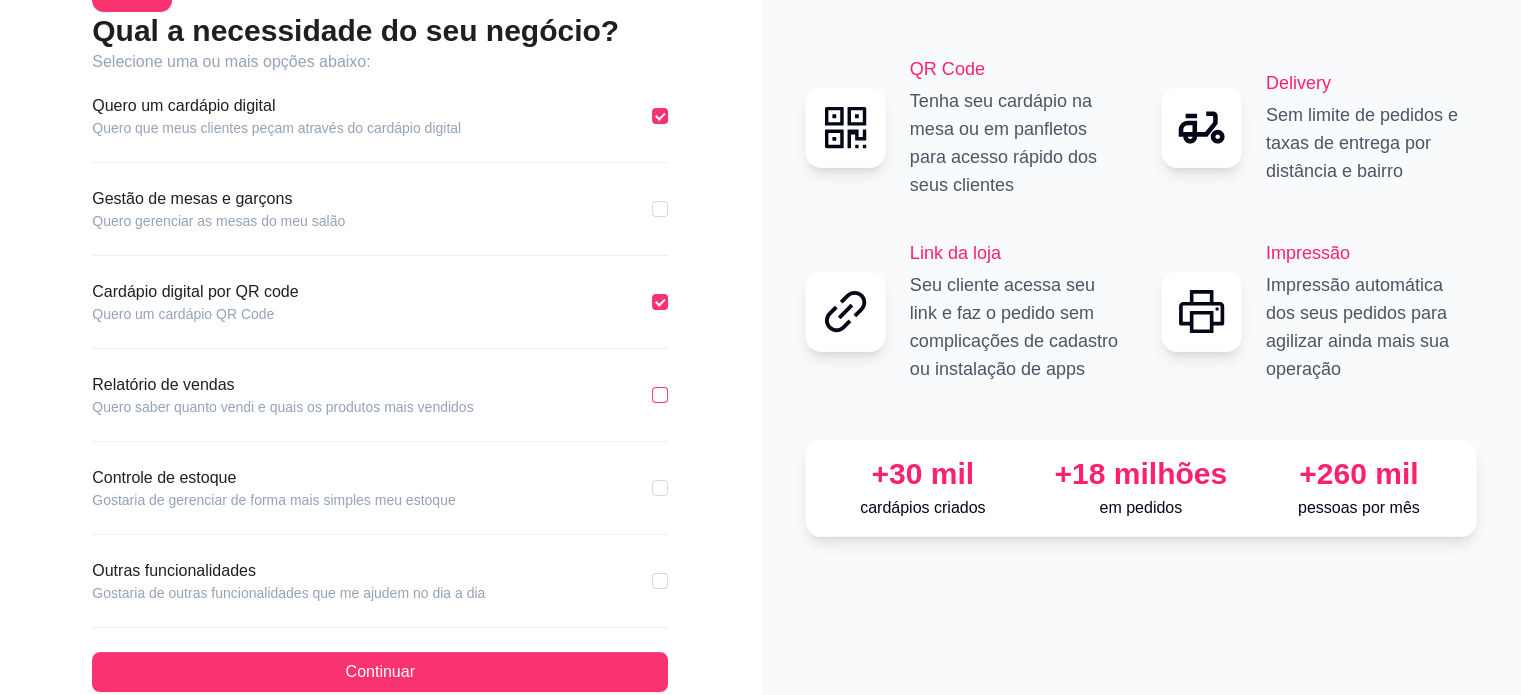 click at bounding box center (660, 395) 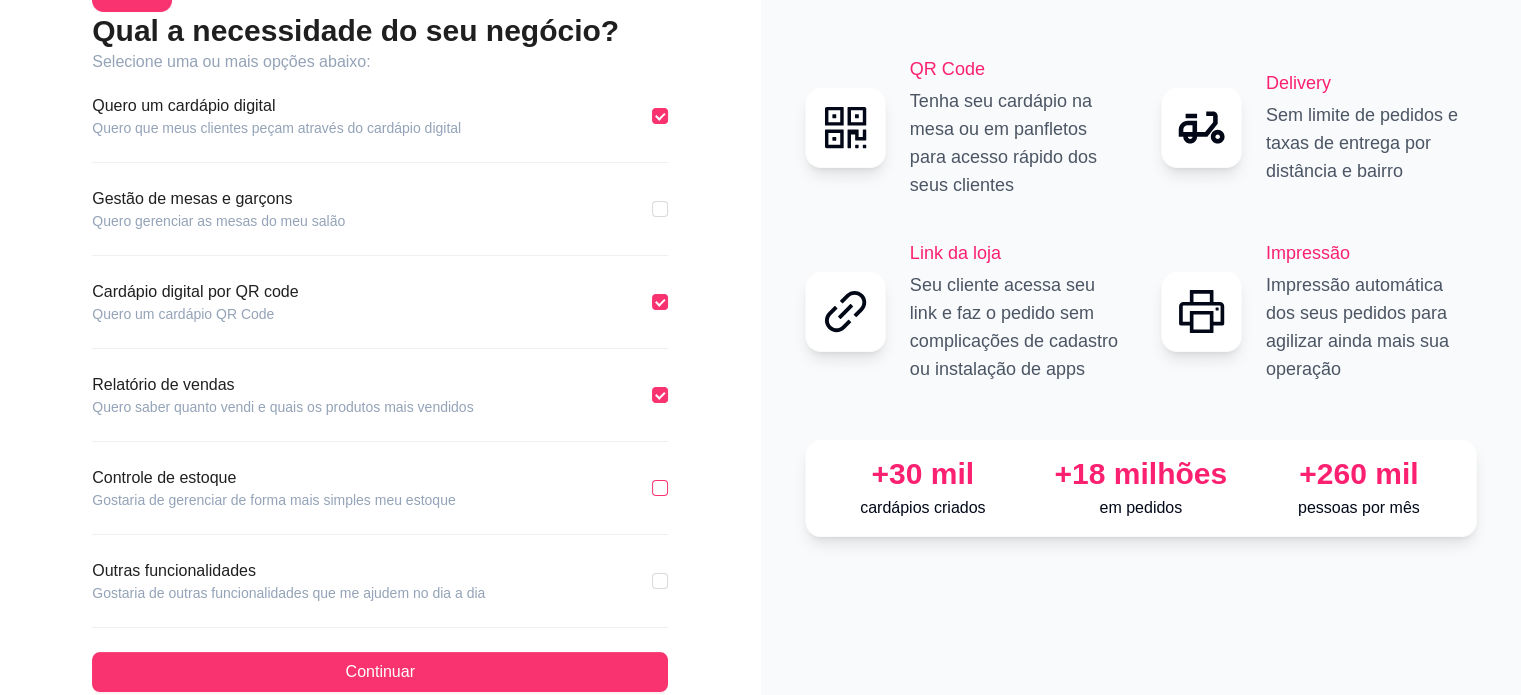 click at bounding box center [660, 488] 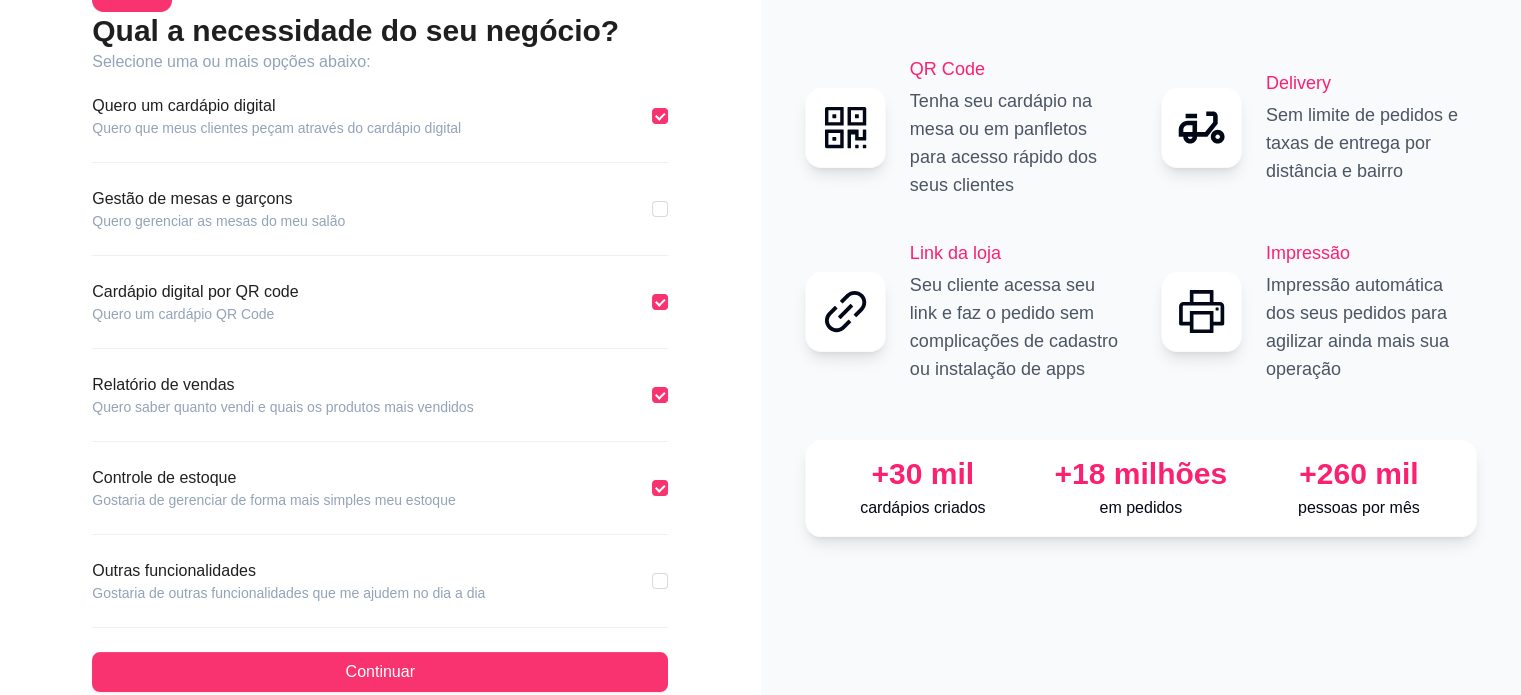 scroll, scrollTop: 128, scrollLeft: 0, axis: vertical 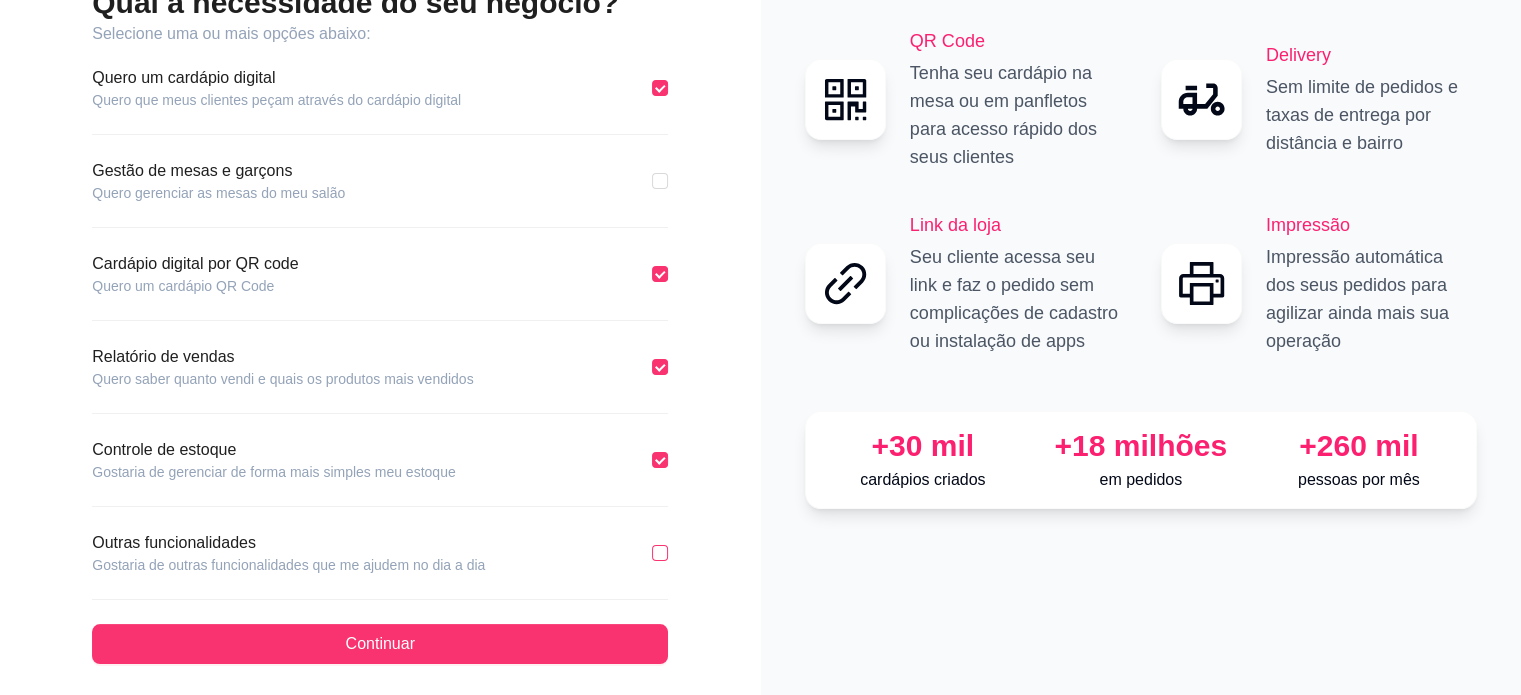 click at bounding box center [660, 553] 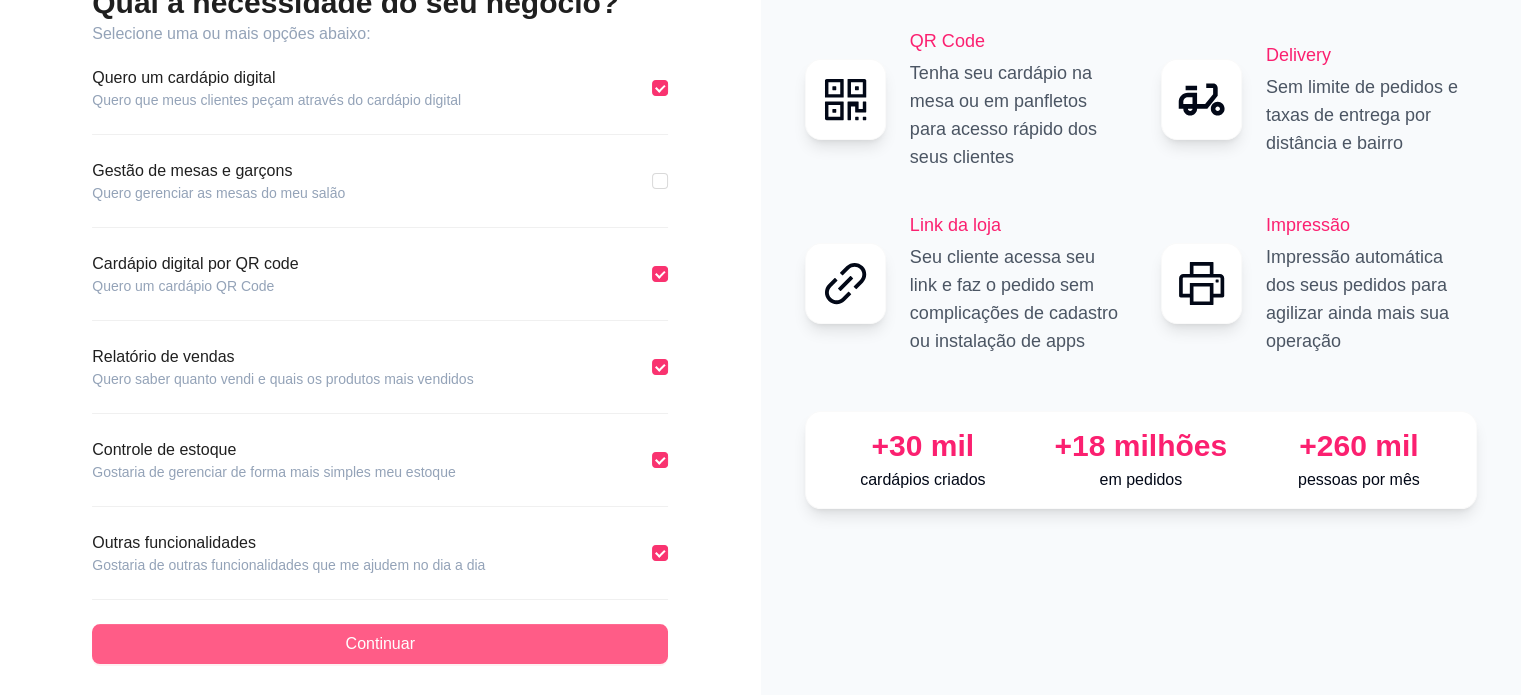 click on "Continuar" at bounding box center [380, 644] 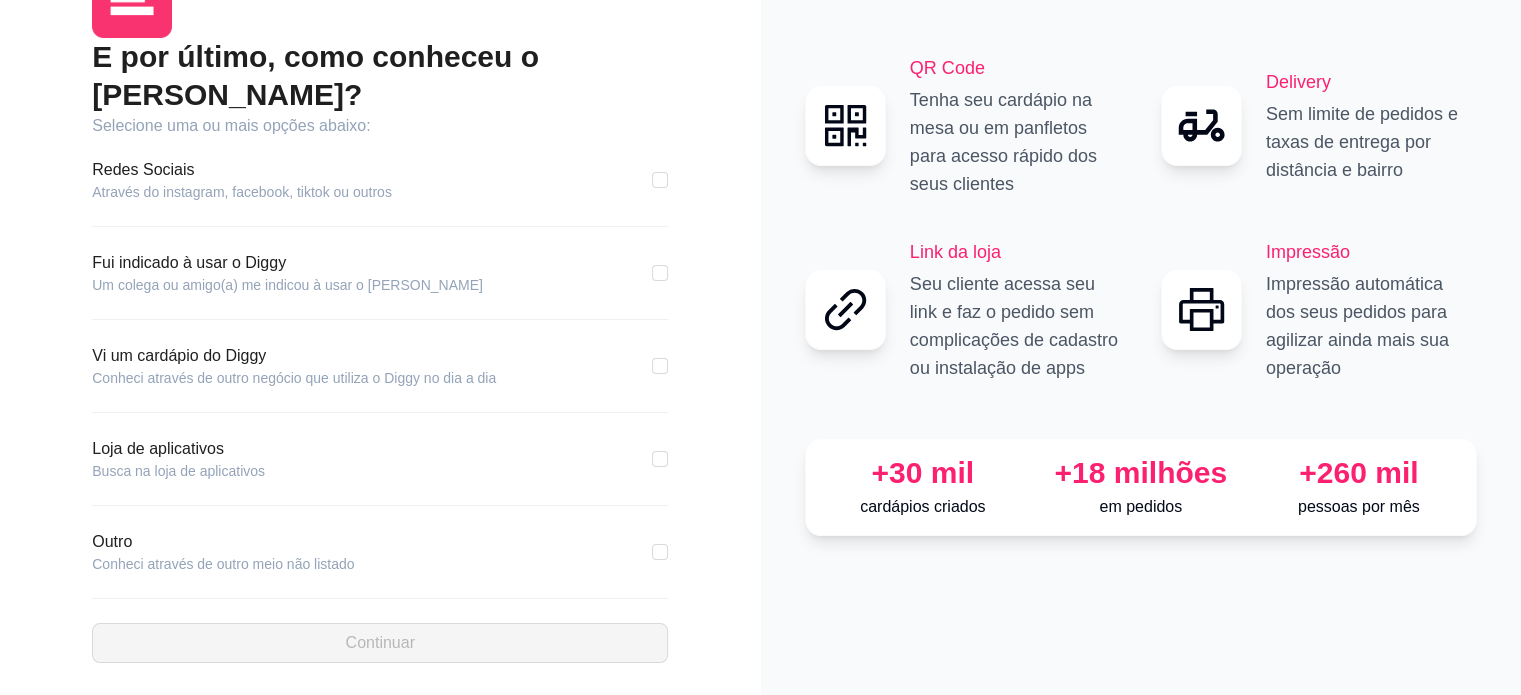 scroll, scrollTop: 35, scrollLeft: 0, axis: vertical 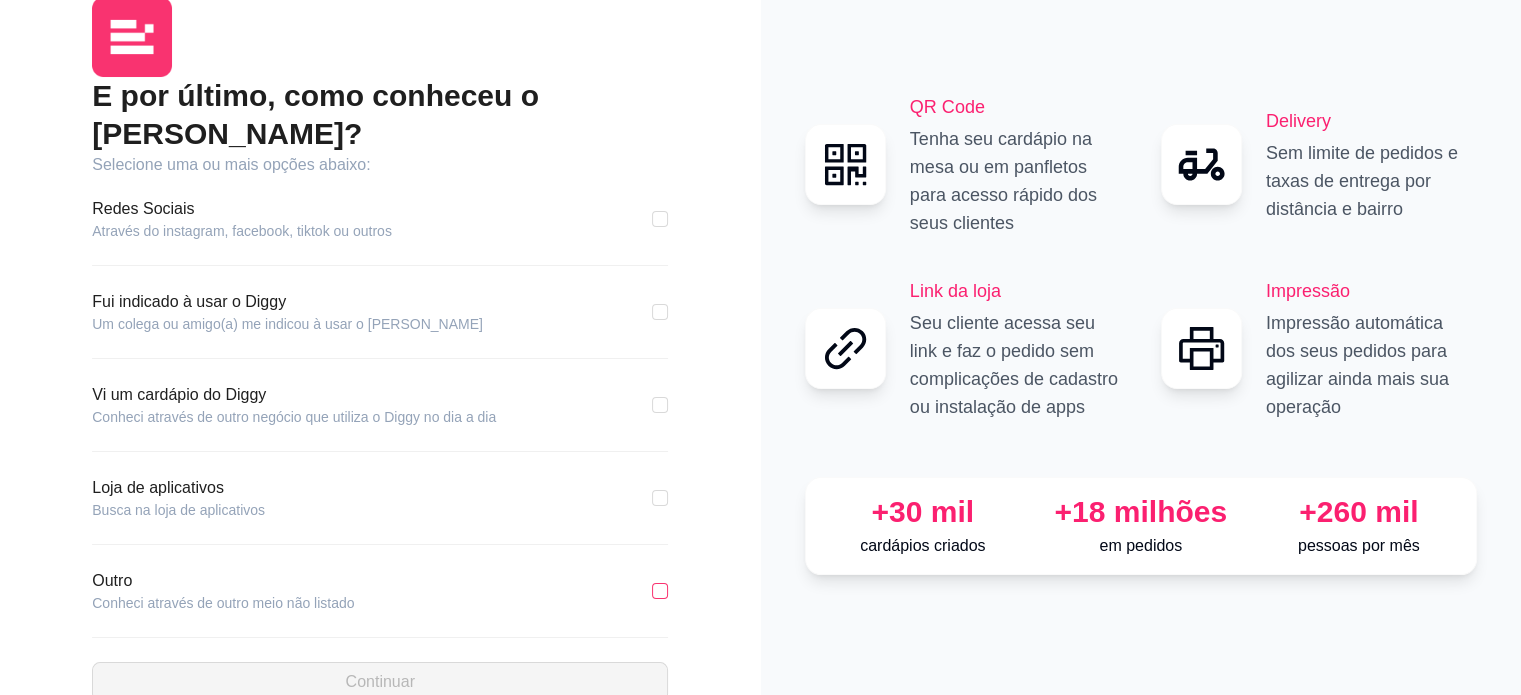 click at bounding box center [660, 591] 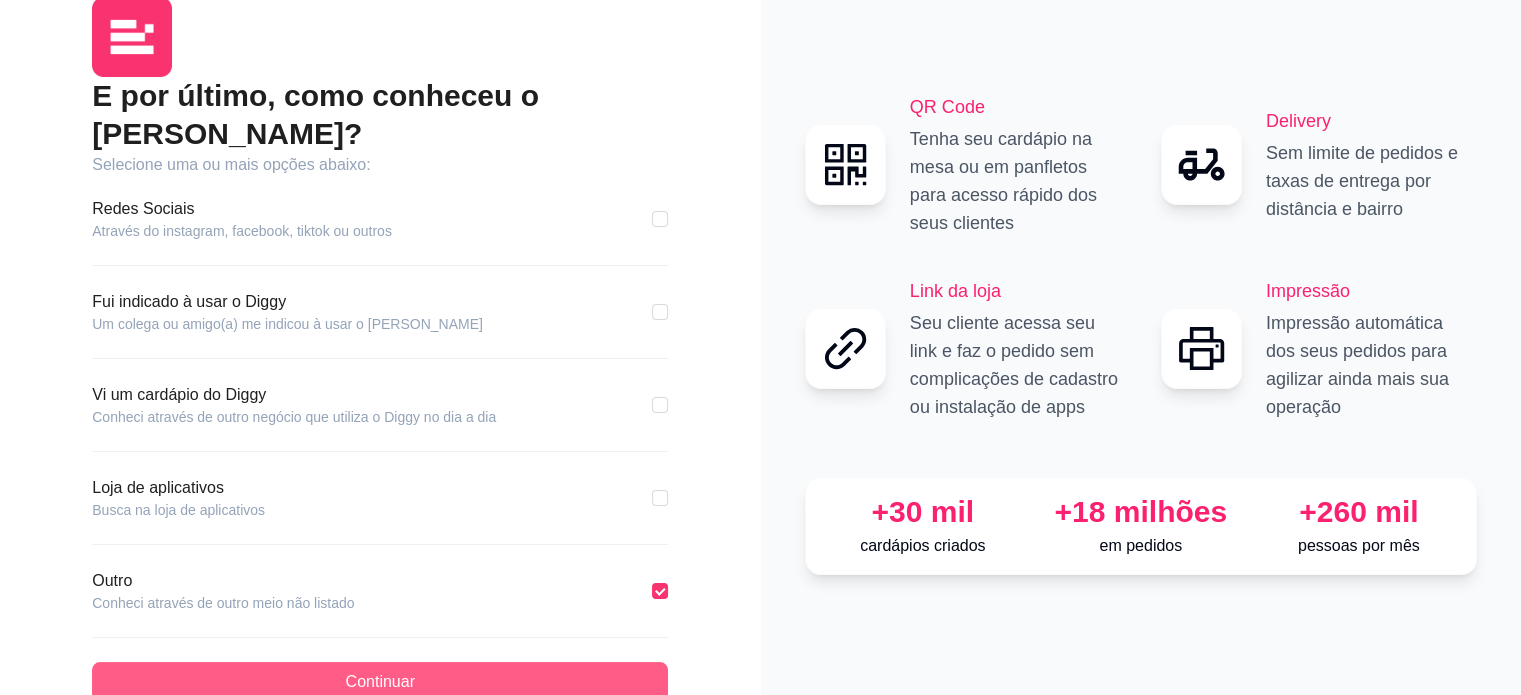click on "Continuar" at bounding box center (380, 682) 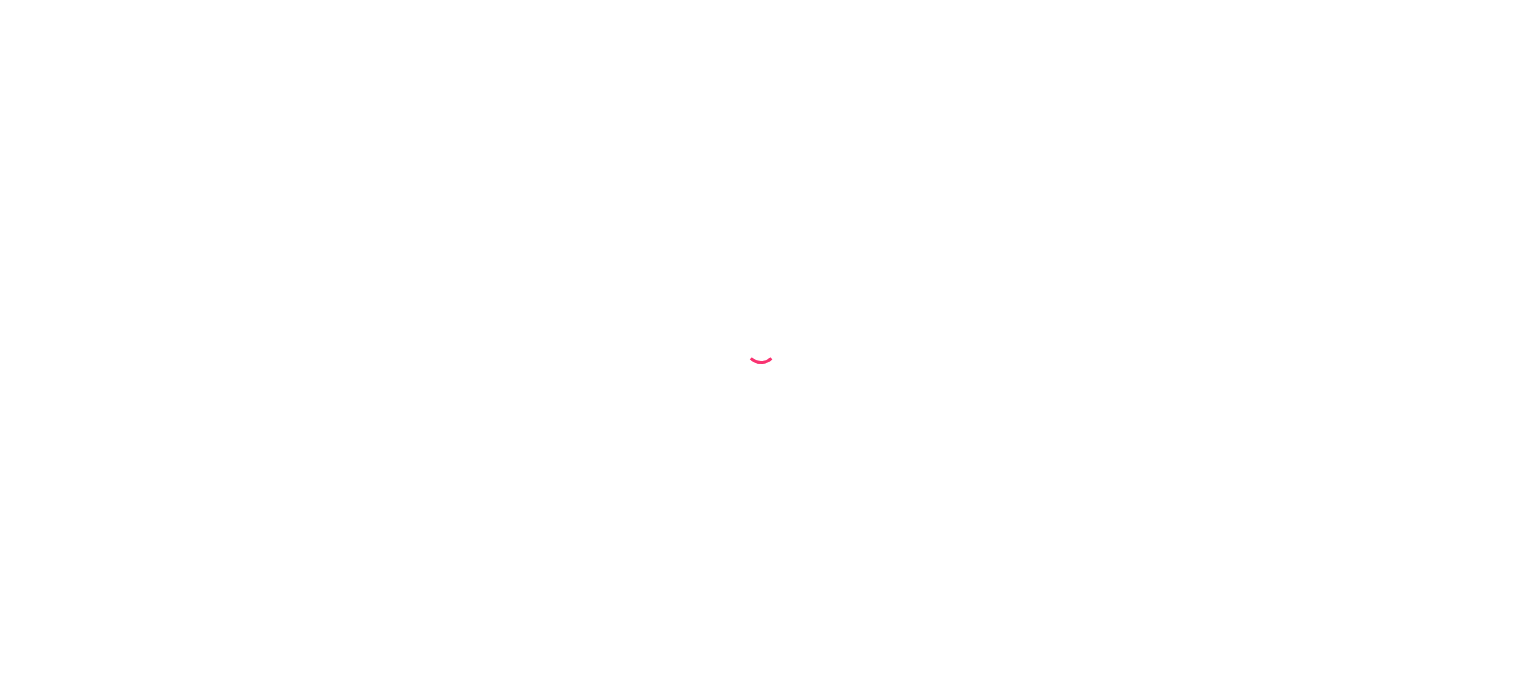 scroll, scrollTop: 0, scrollLeft: 0, axis: both 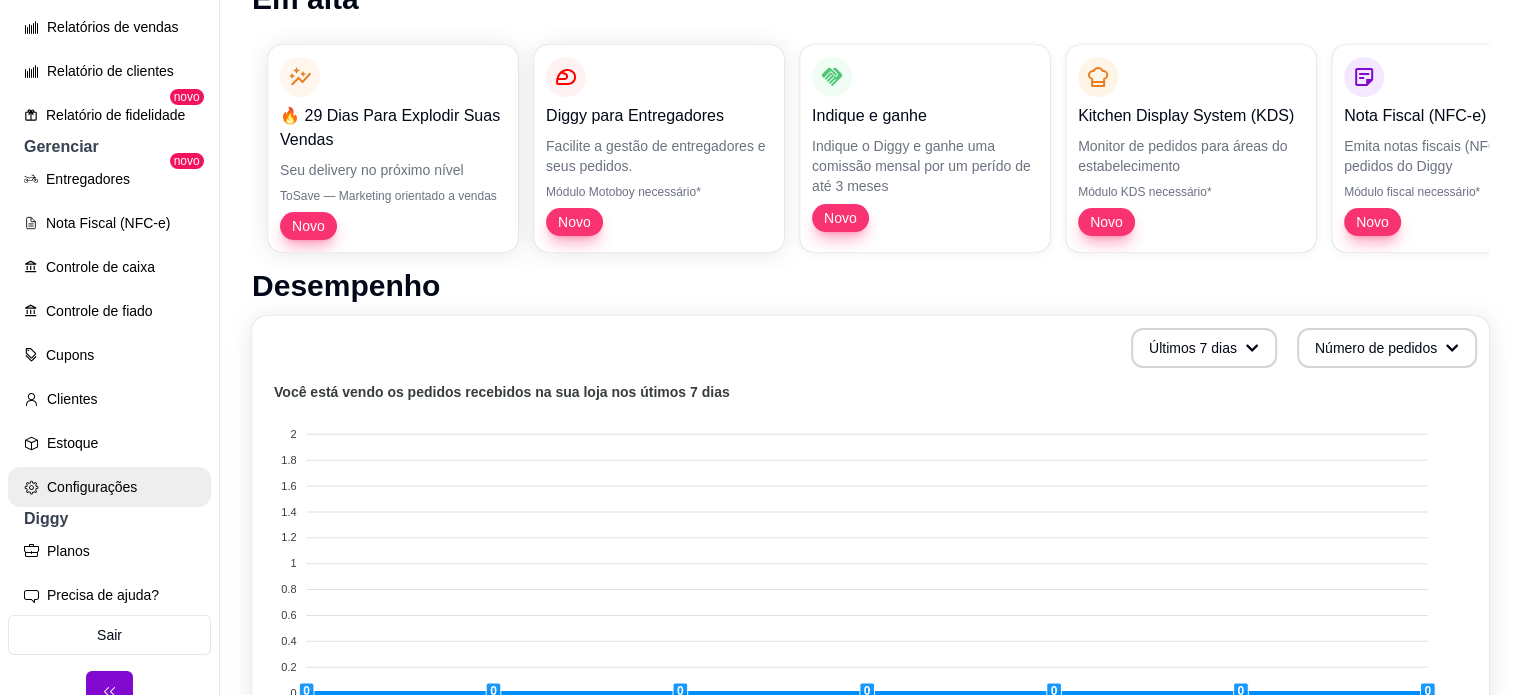 click on "Configurações" at bounding box center (109, 487) 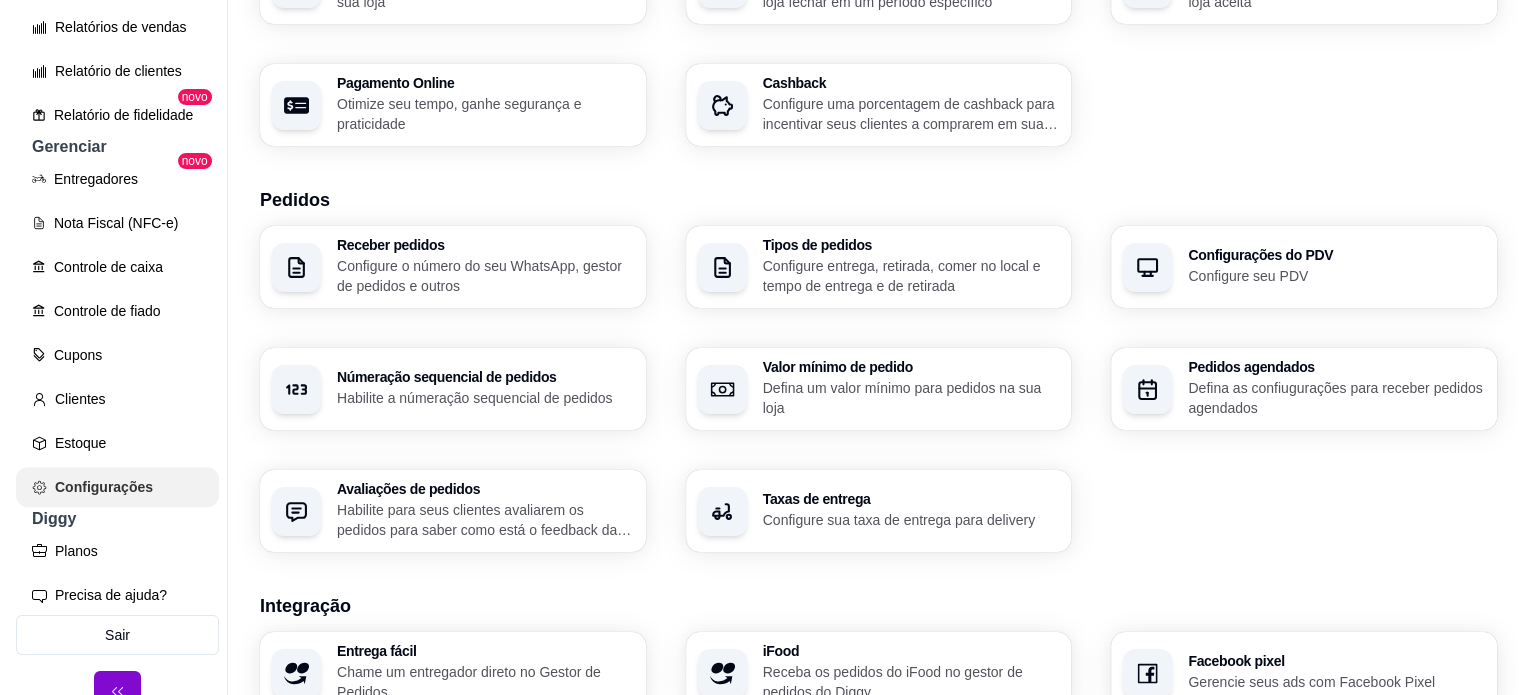 scroll, scrollTop: 0, scrollLeft: 0, axis: both 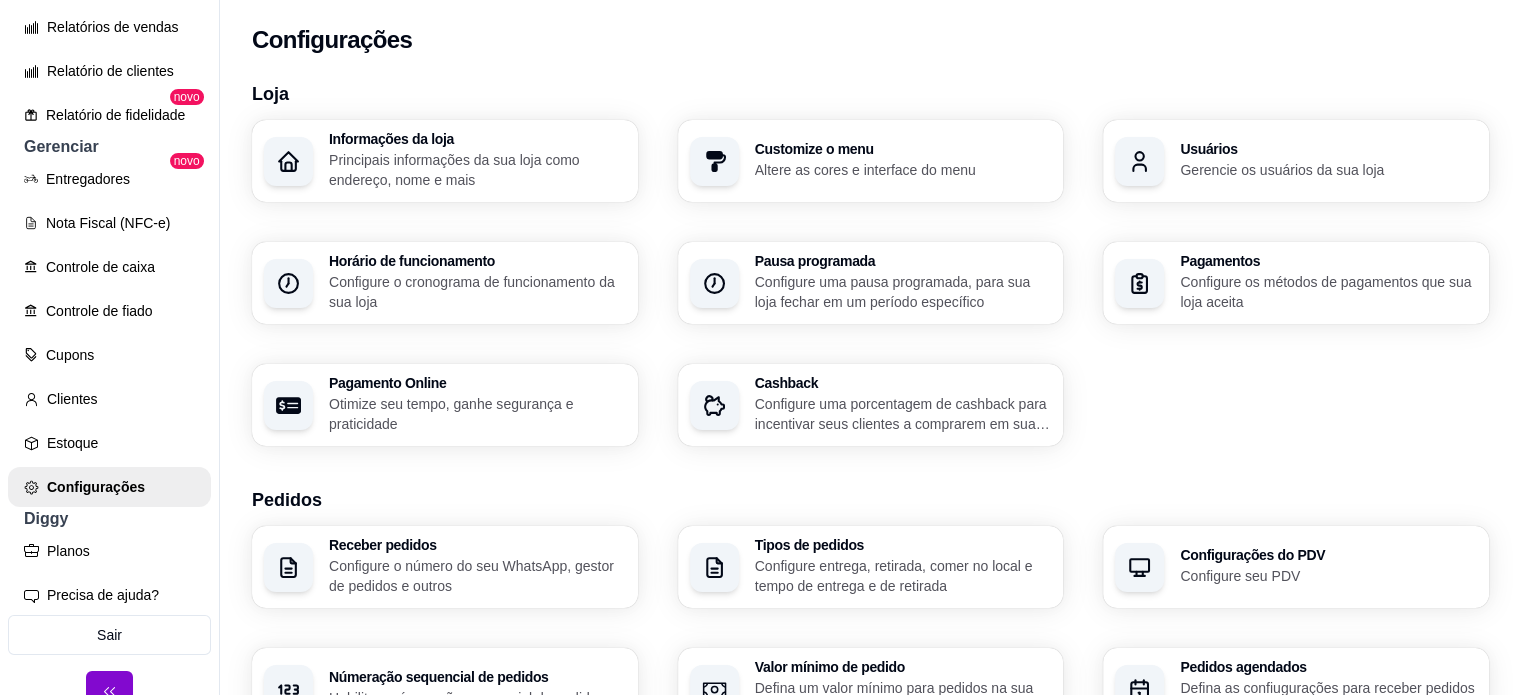 click on "Informações da loja" at bounding box center [477, 139] 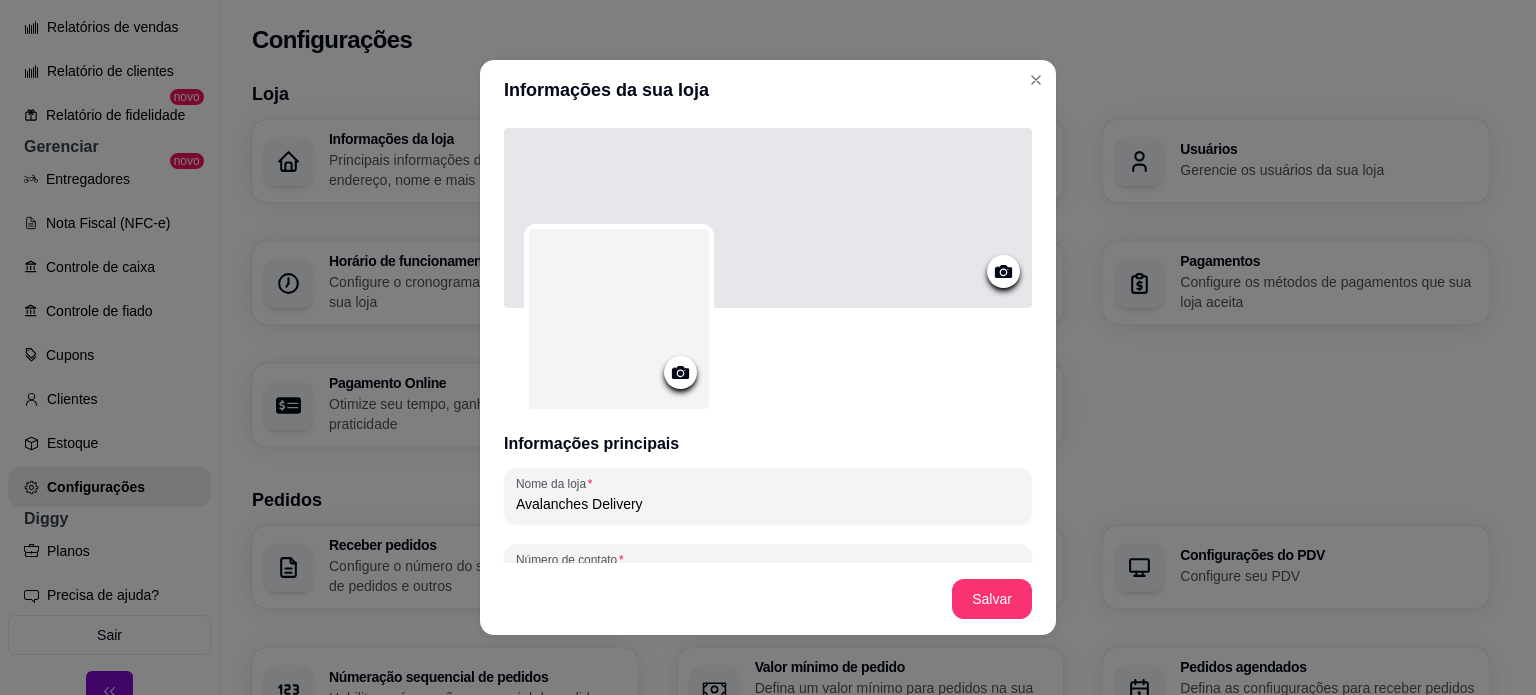 click 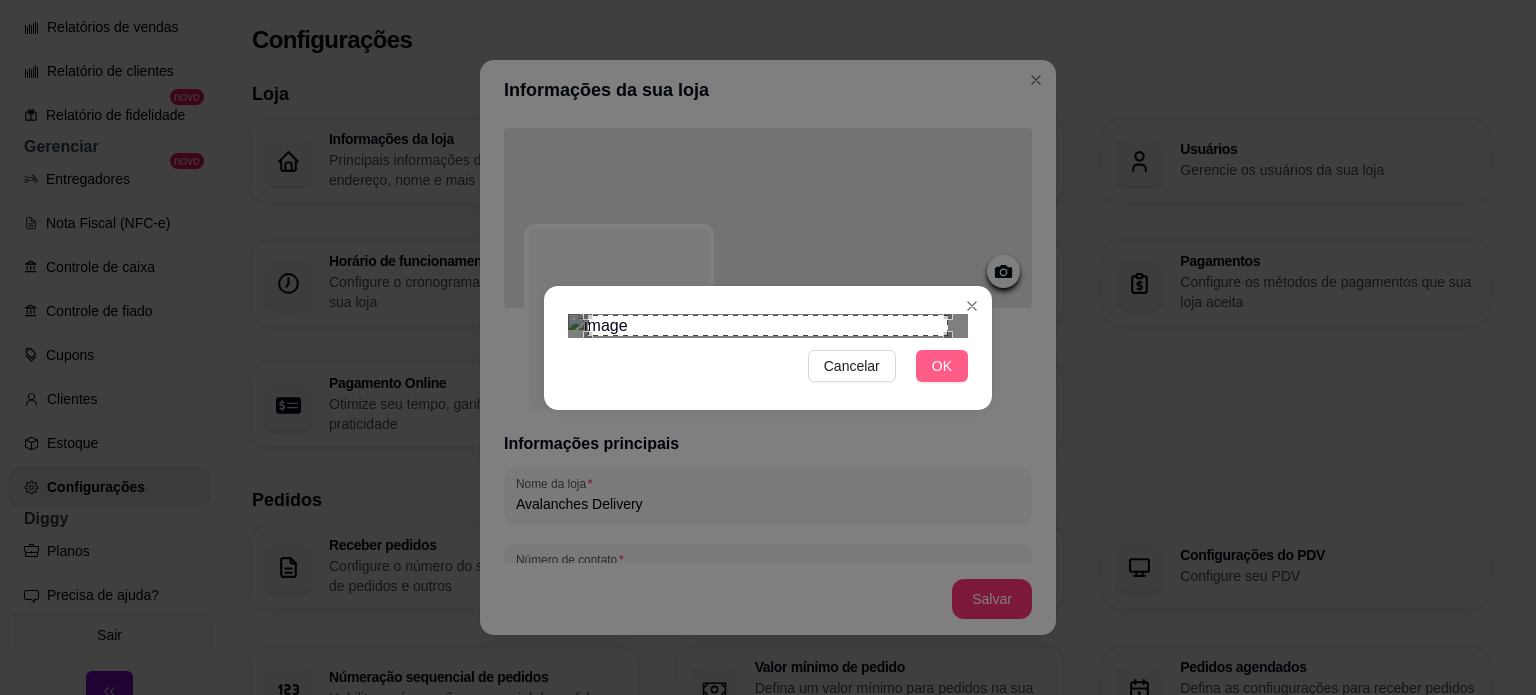 click on "OK" at bounding box center [942, 366] 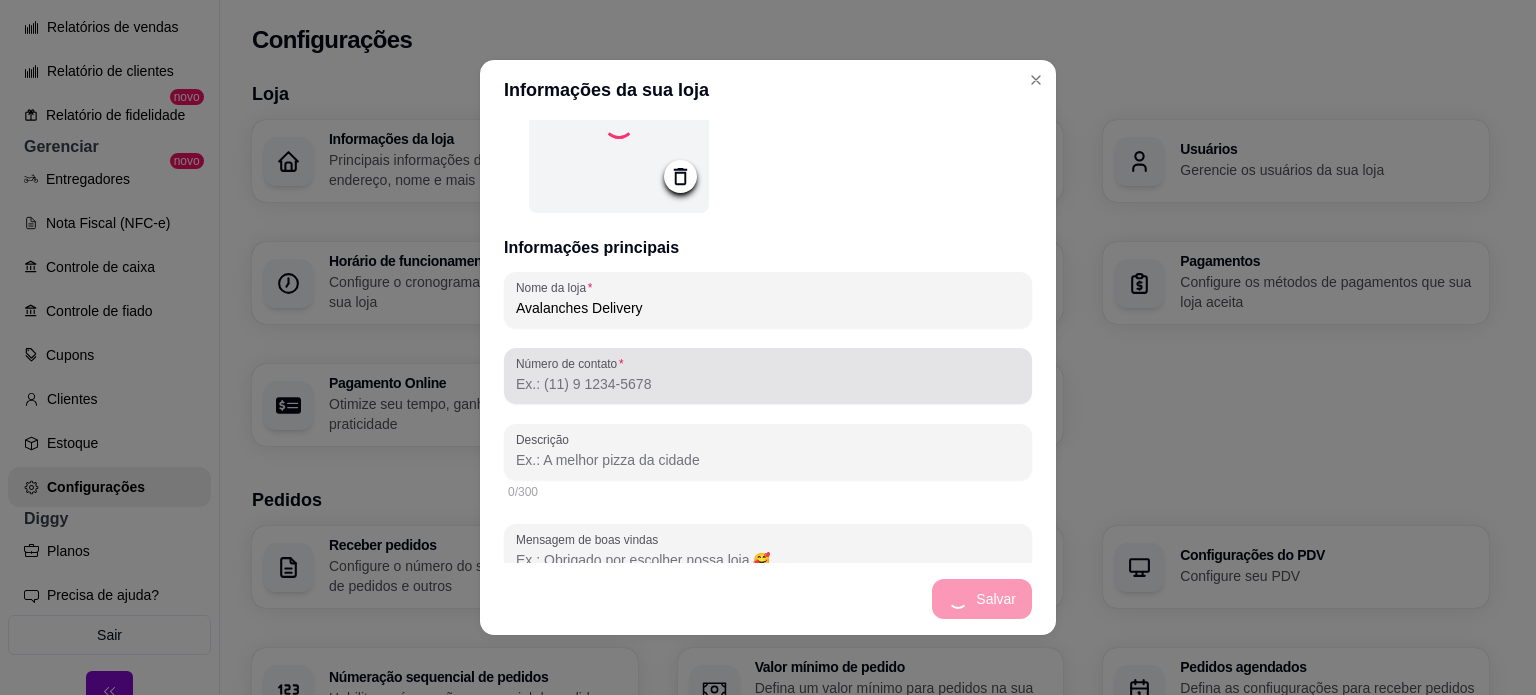 scroll, scrollTop: 200, scrollLeft: 0, axis: vertical 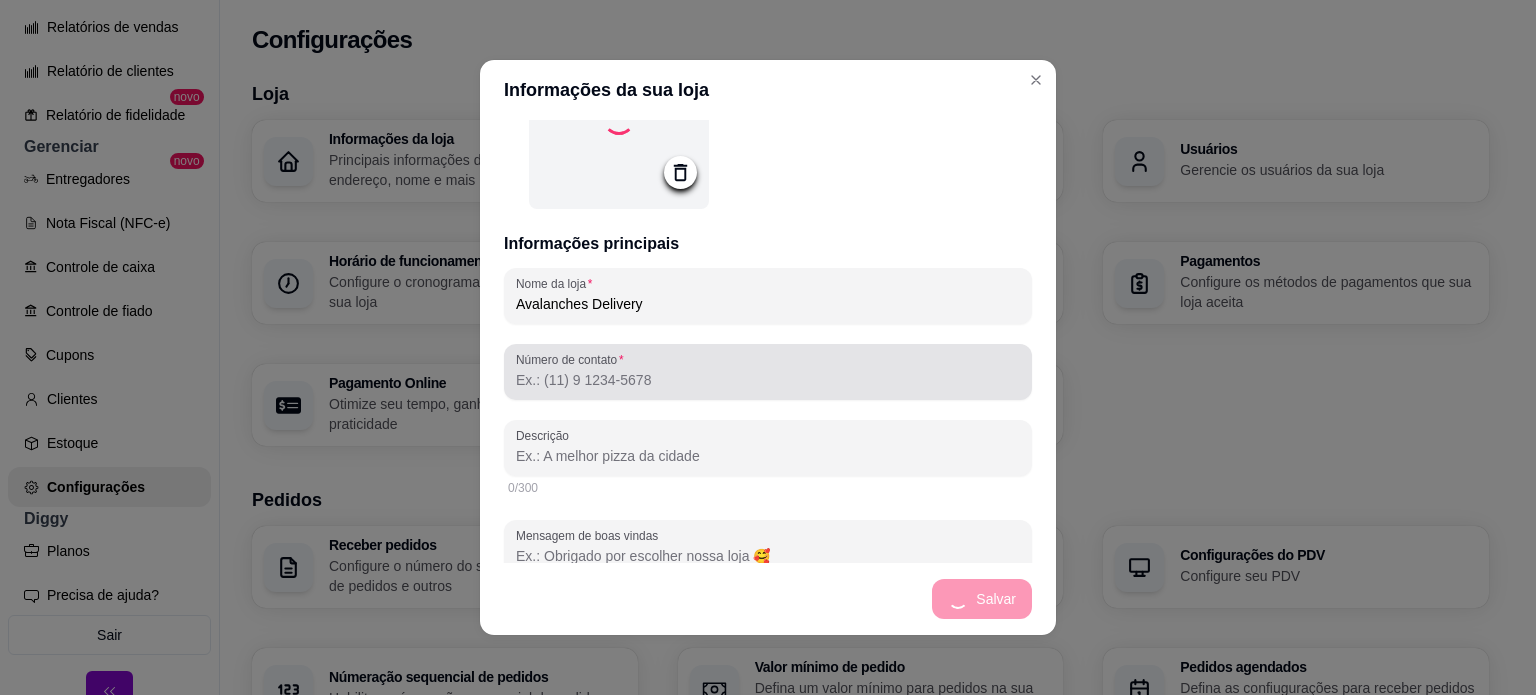 click on "Número de contato" at bounding box center [768, 380] 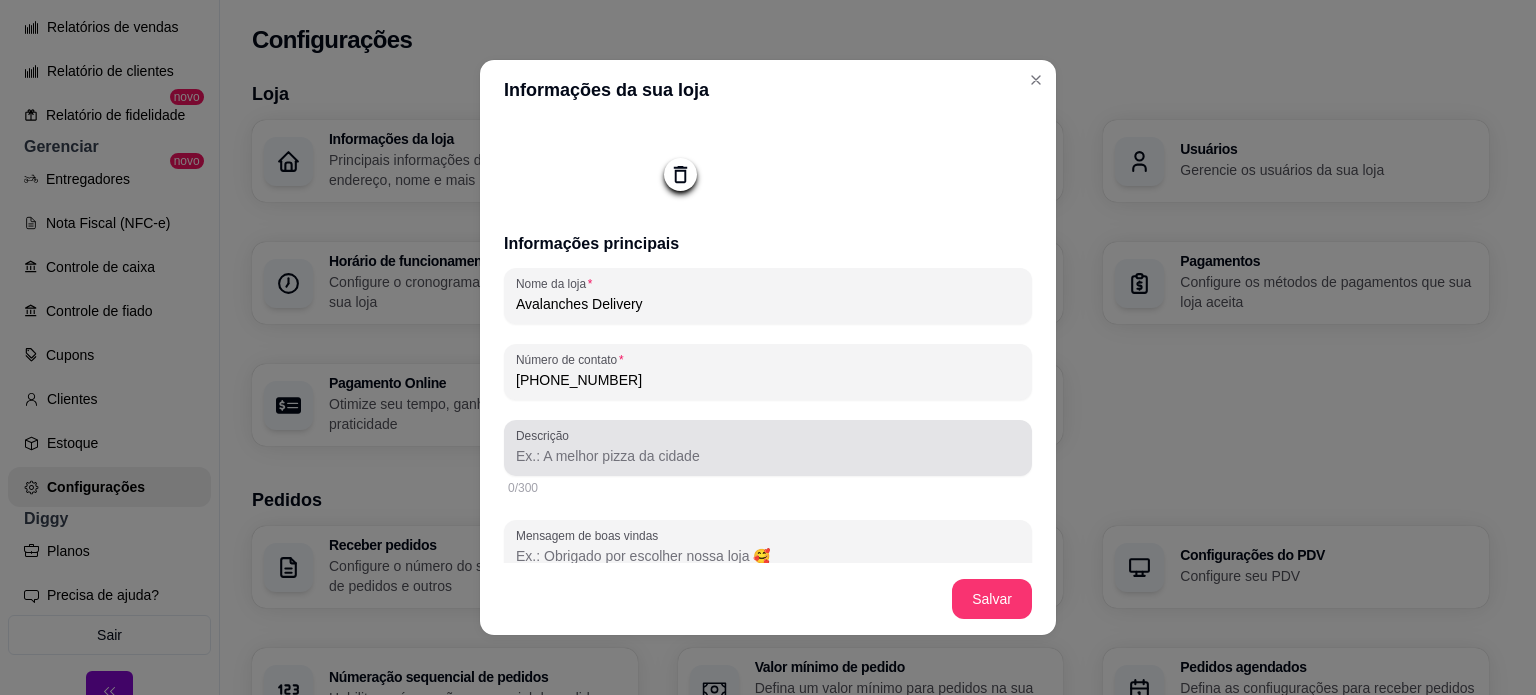 type on "[PHONE_NUMBER]" 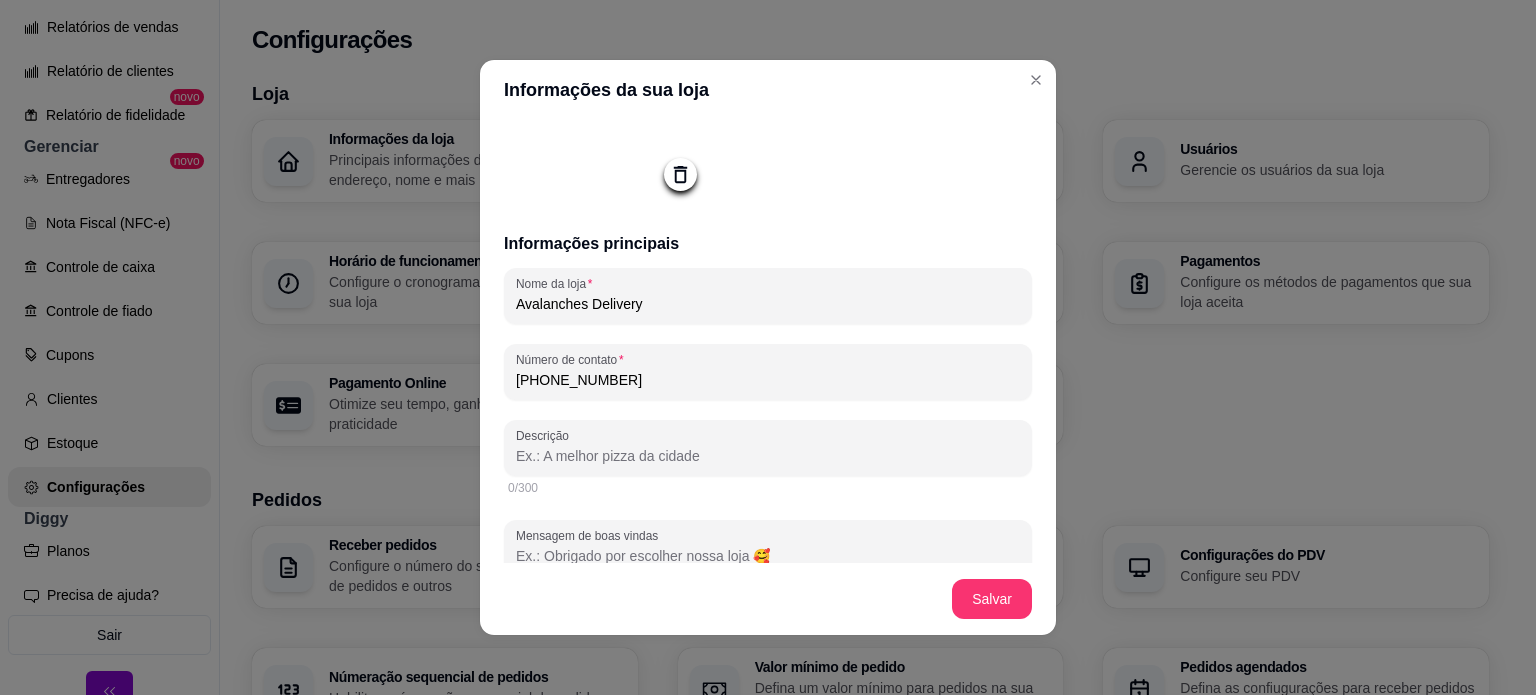 click on "Descrição" at bounding box center [768, 456] 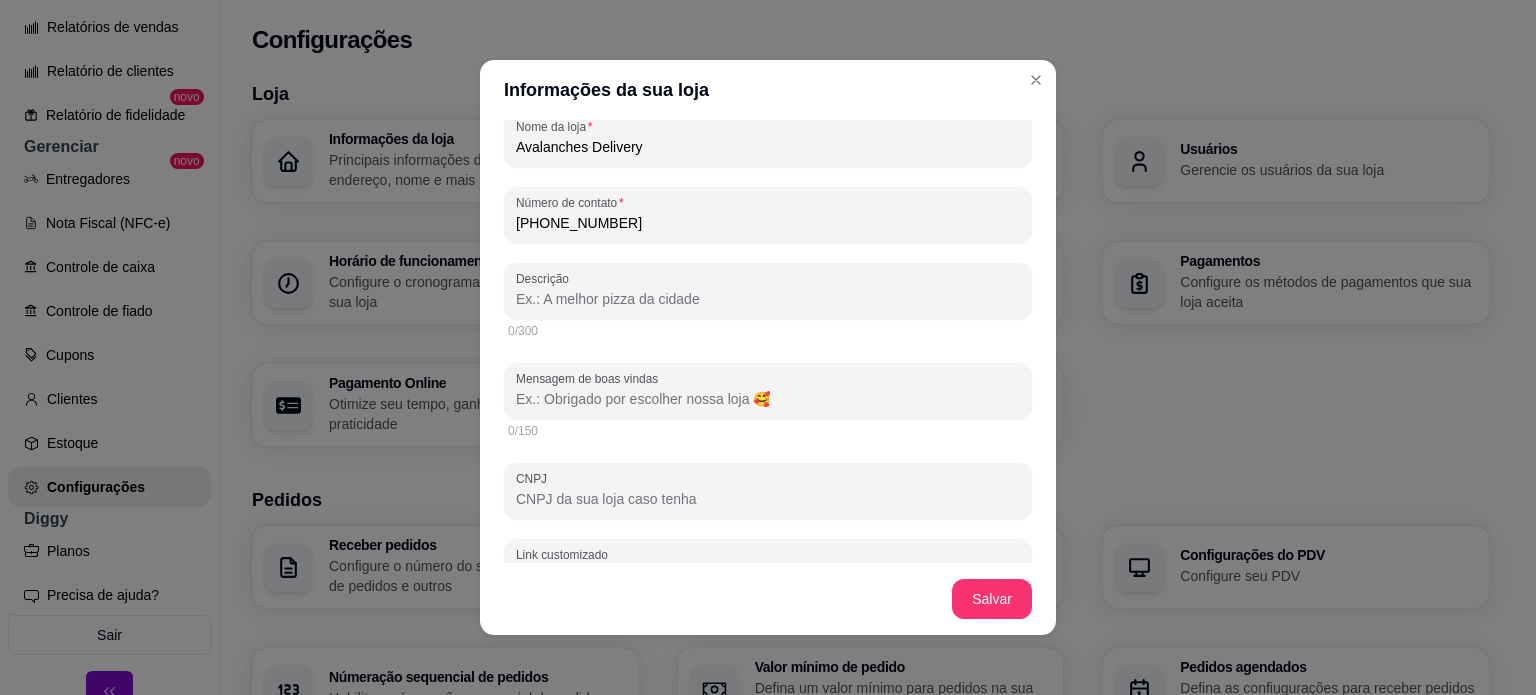 scroll, scrollTop: 400, scrollLeft: 0, axis: vertical 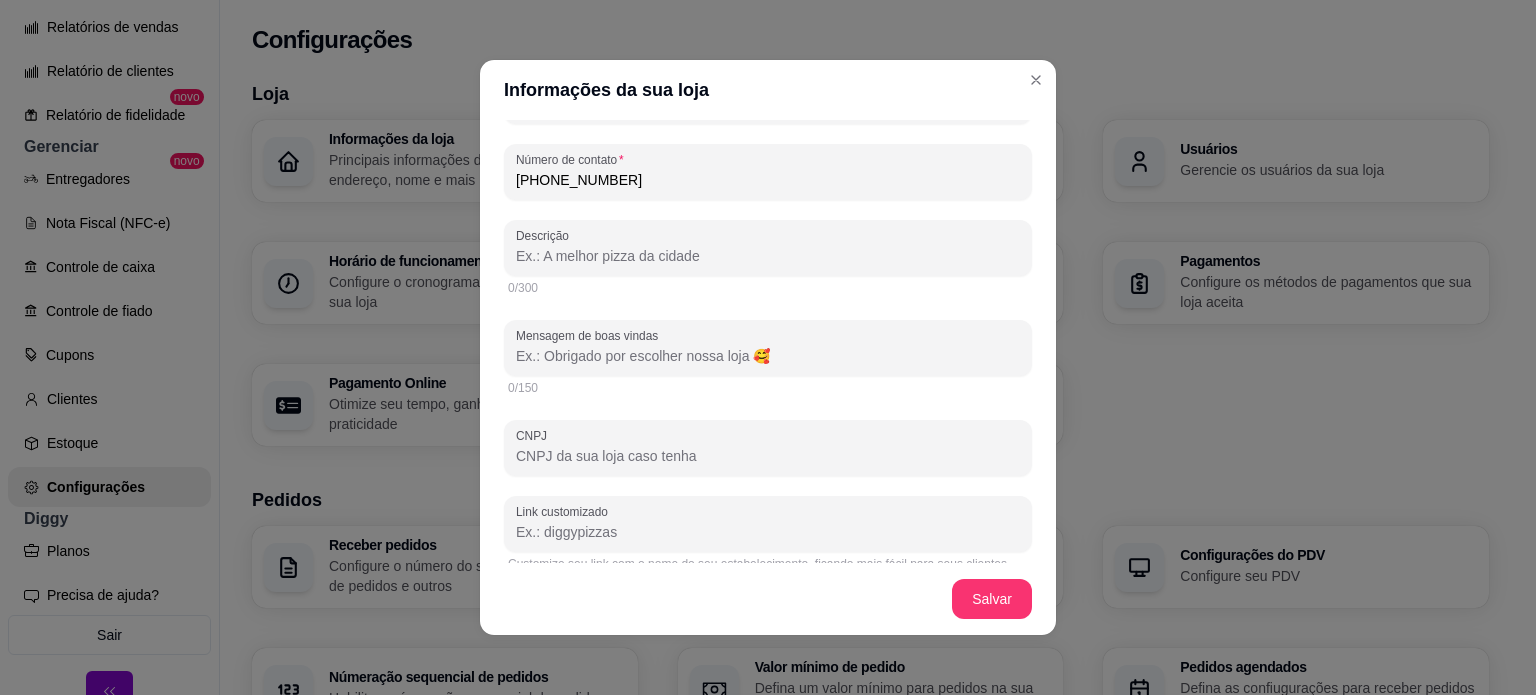 click on "CNPJ" at bounding box center [768, 456] 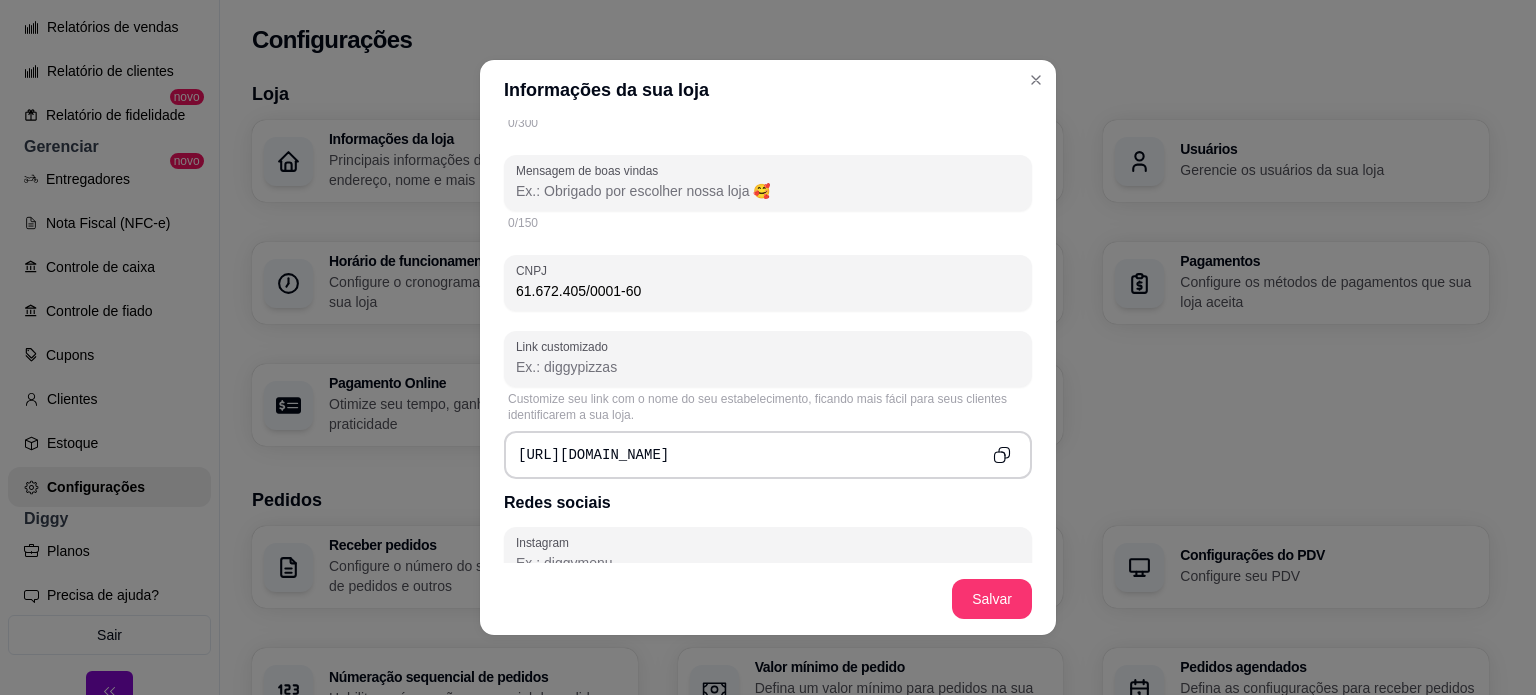 scroll, scrollTop: 600, scrollLeft: 0, axis: vertical 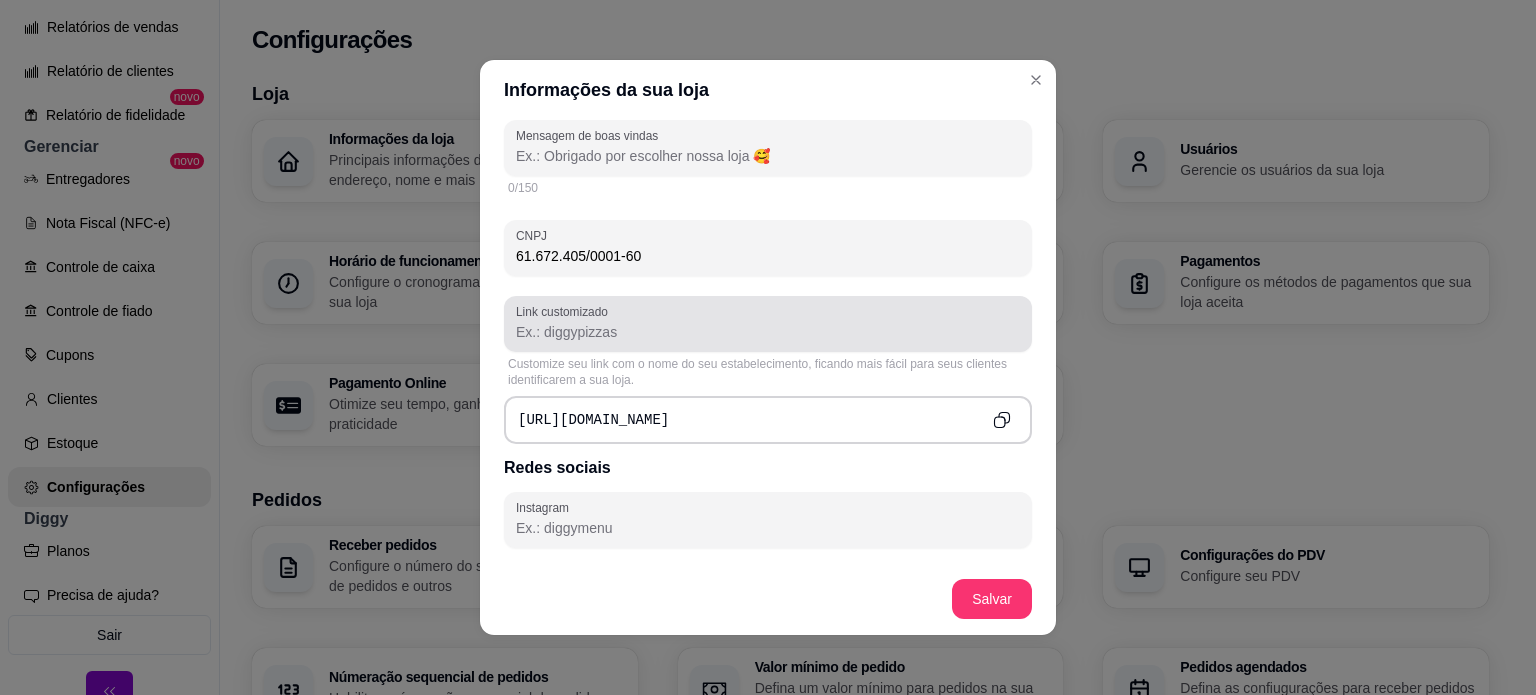 type on "61.672.405/0001-60" 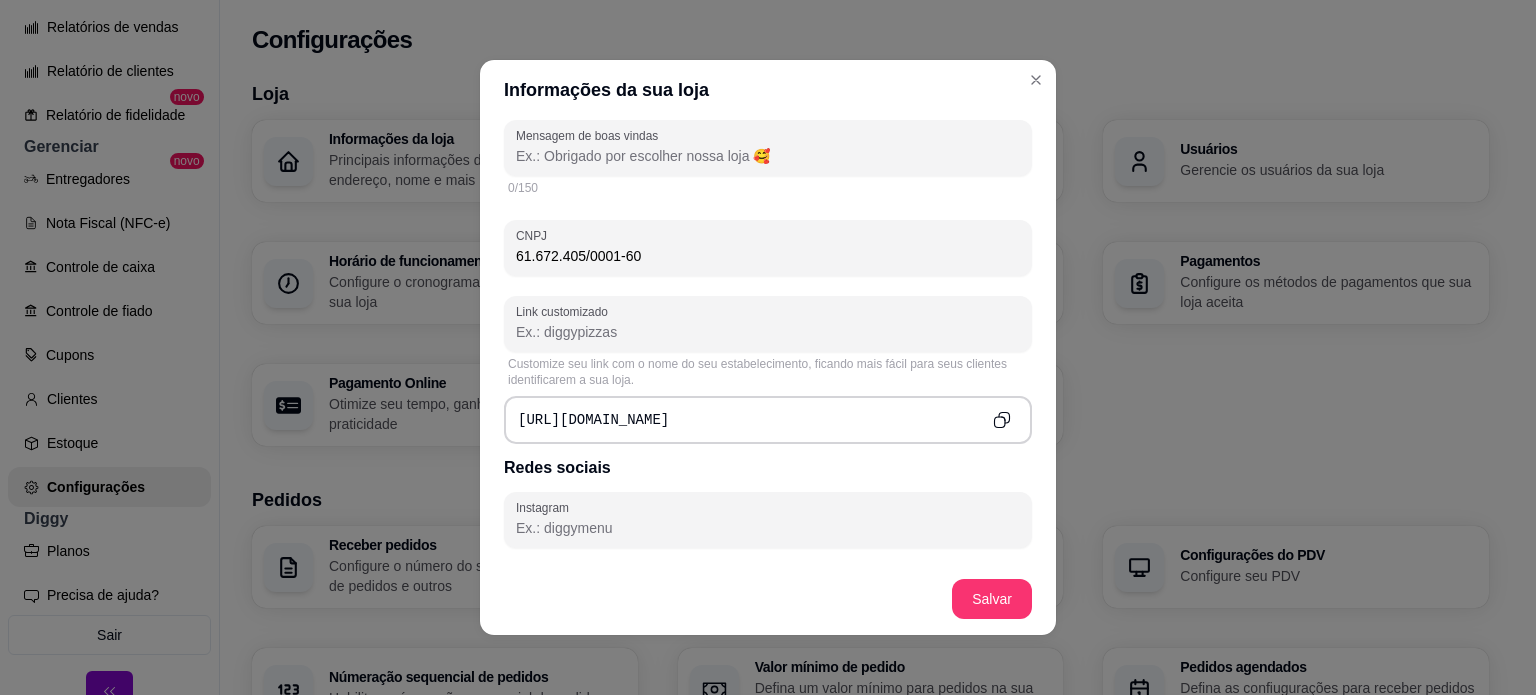 click on "Link customizado" at bounding box center [768, 332] 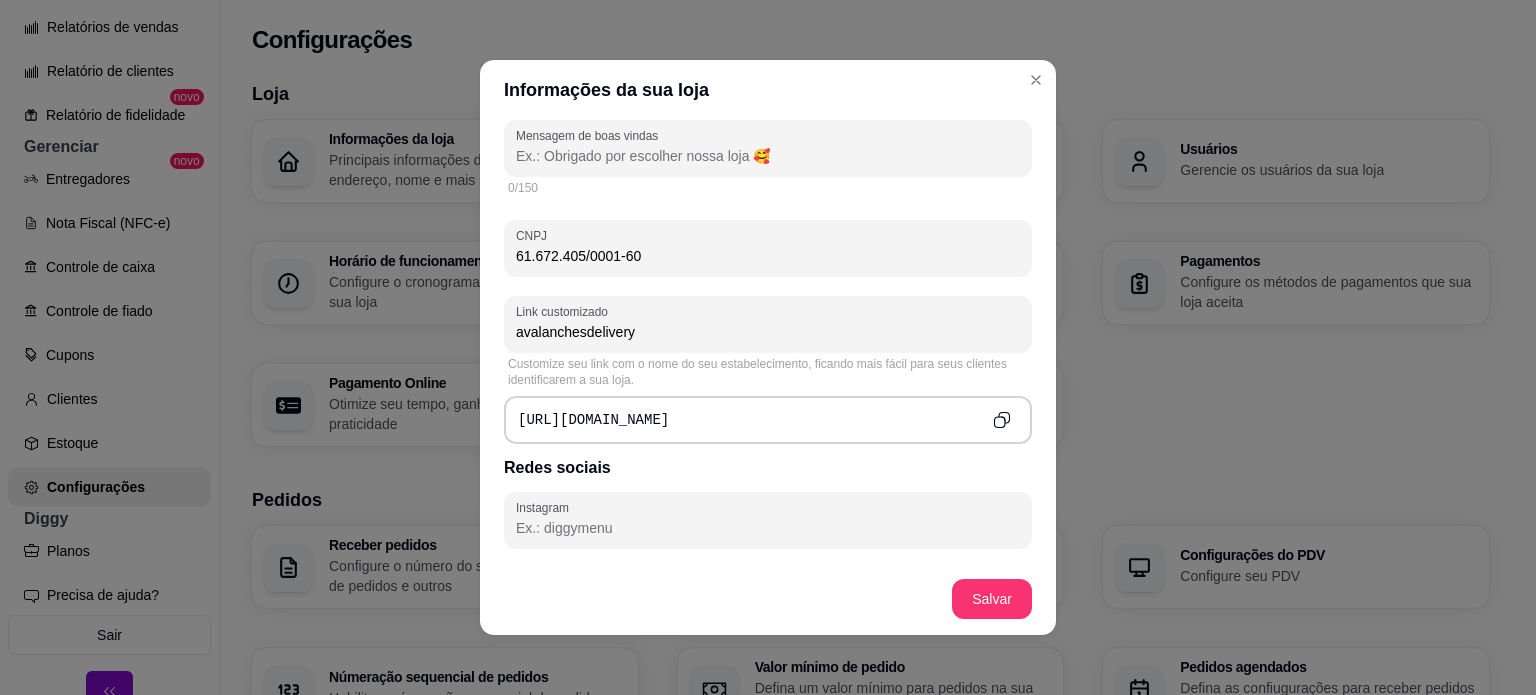 scroll, scrollTop: 700, scrollLeft: 0, axis: vertical 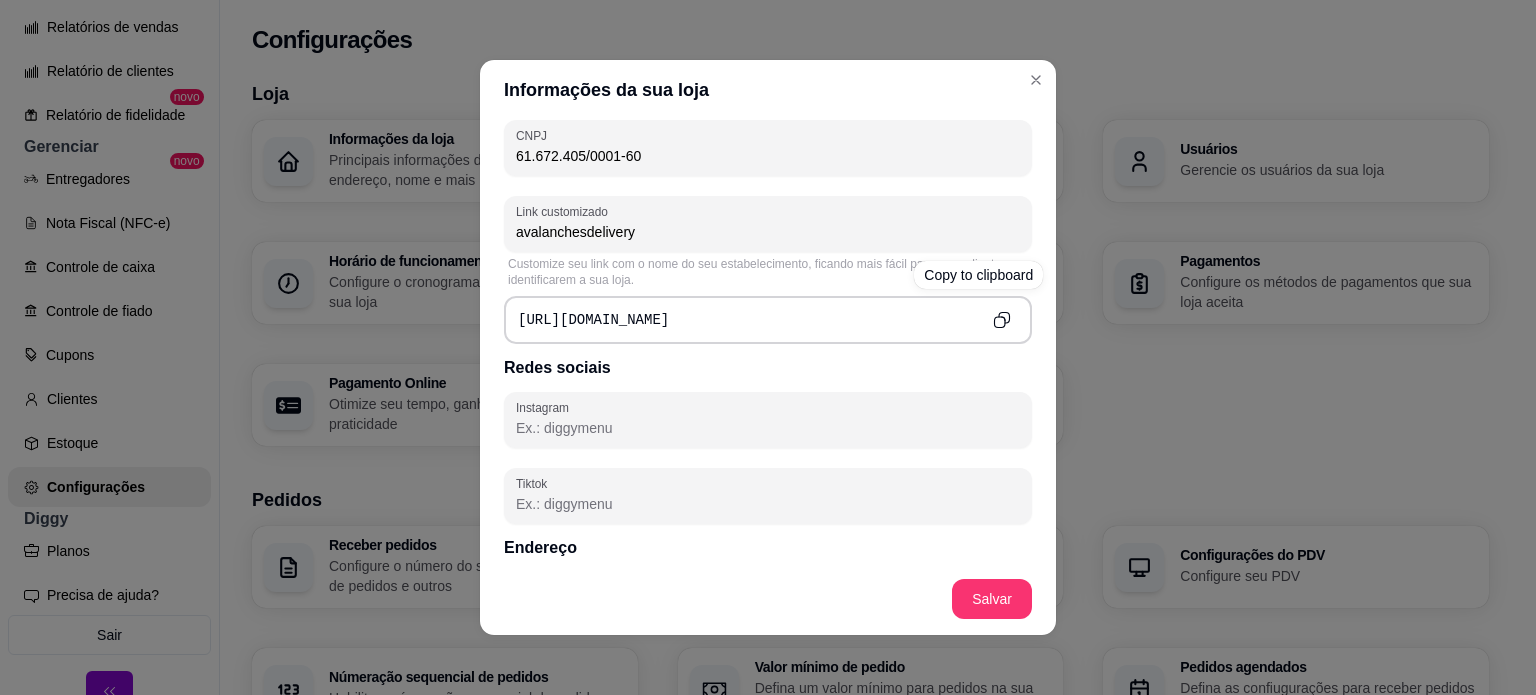 type on "avalanchesdelivery" 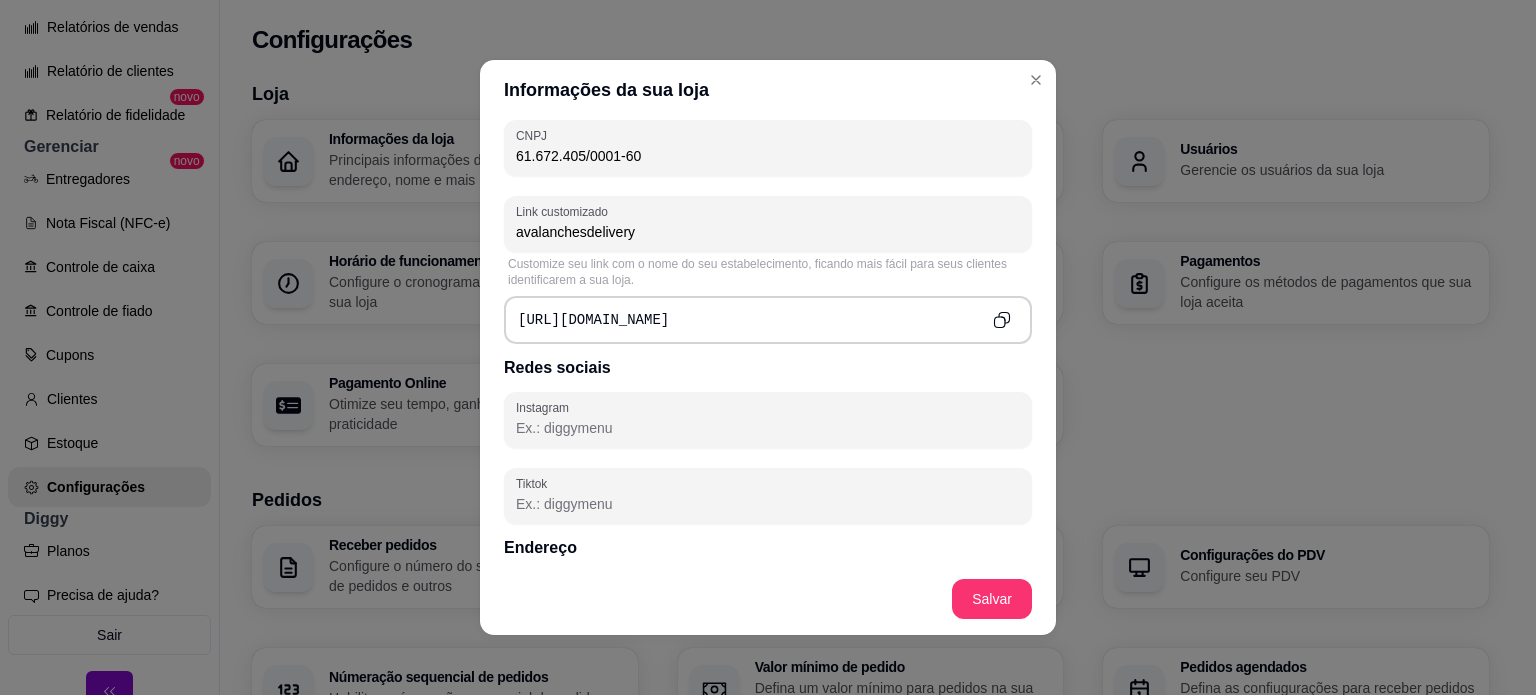 click 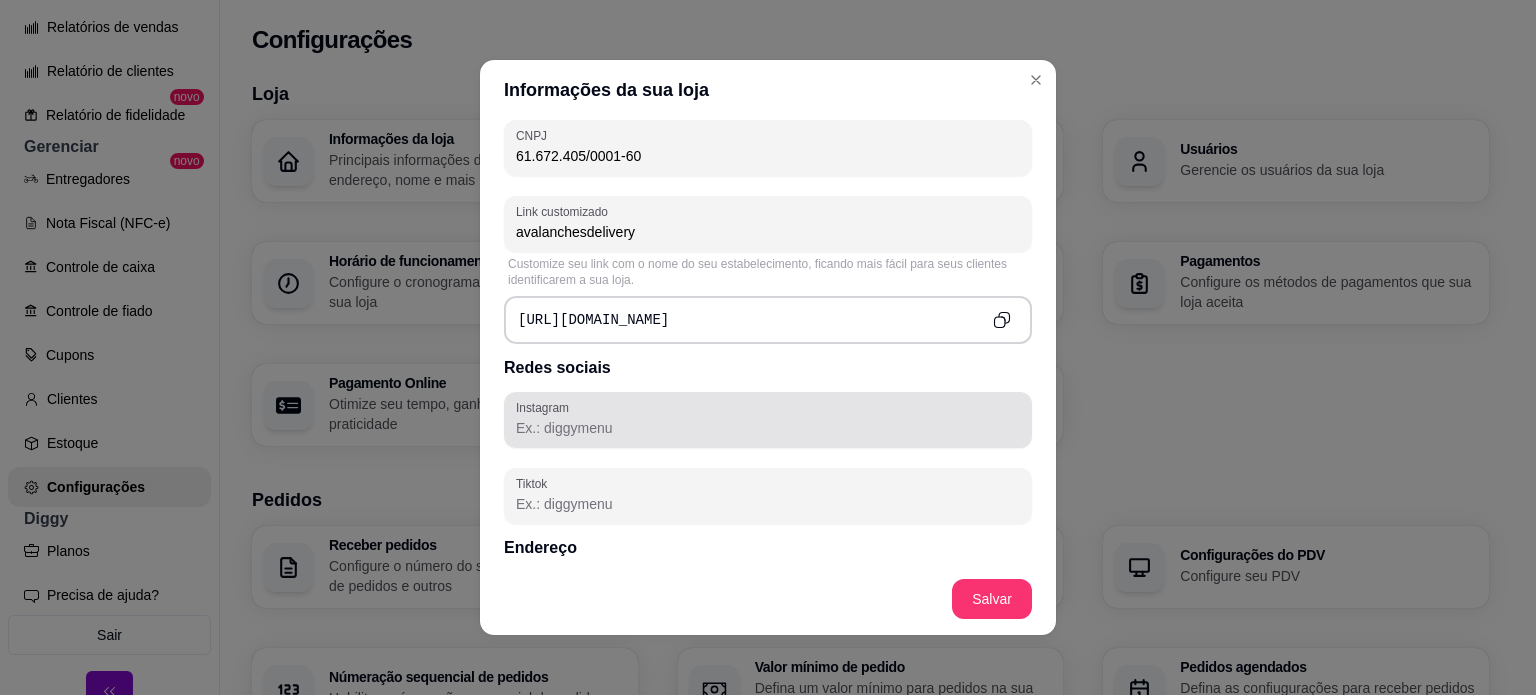 scroll, scrollTop: 800, scrollLeft: 0, axis: vertical 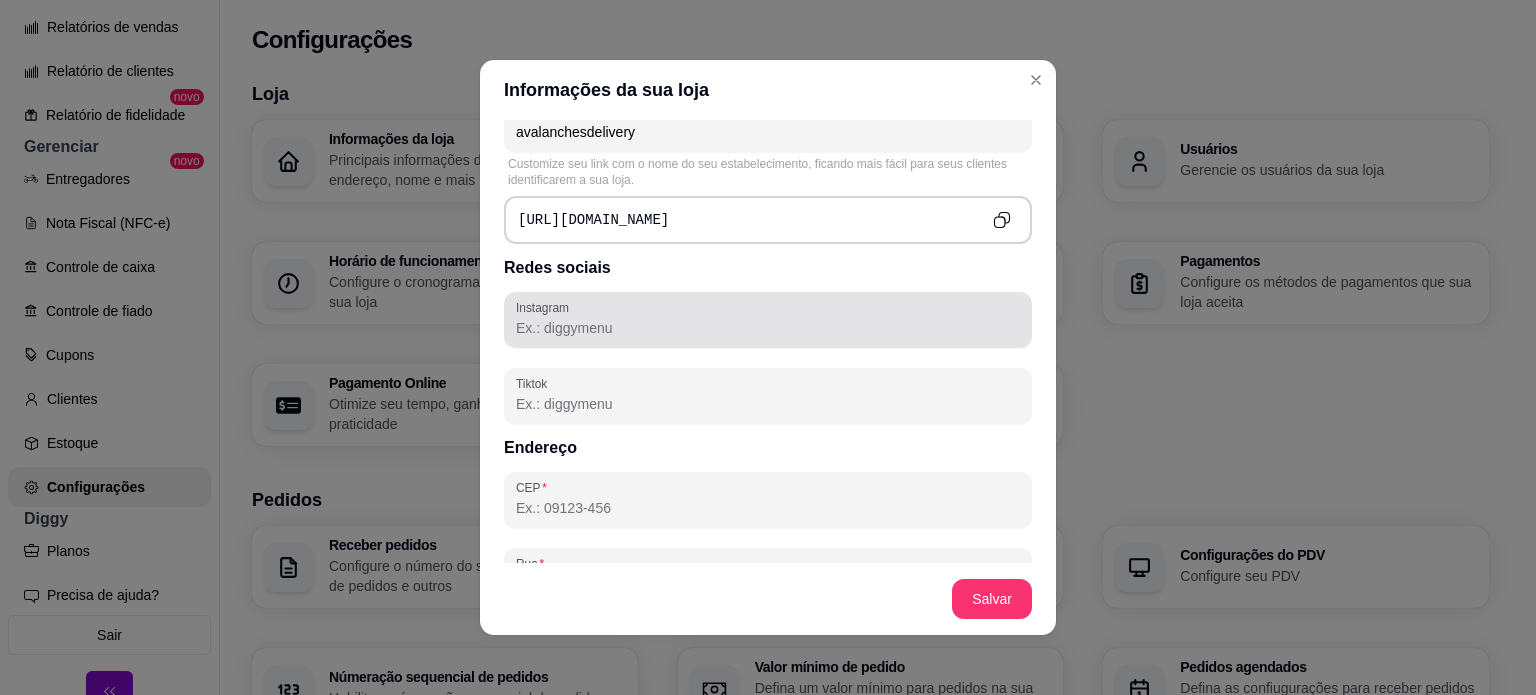 click at bounding box center [768, 320] 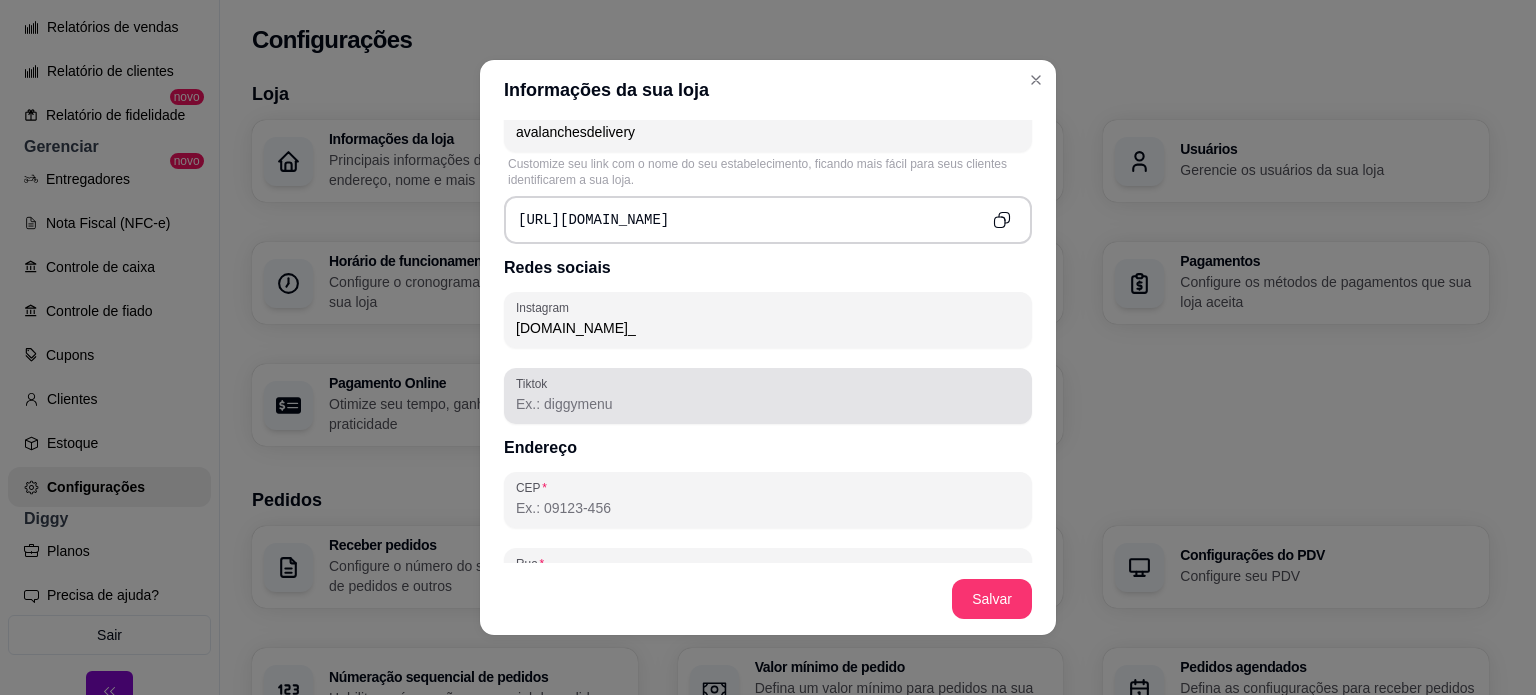 scroll, scrollTop: 900, scrollLeft: 0, axis: vertical 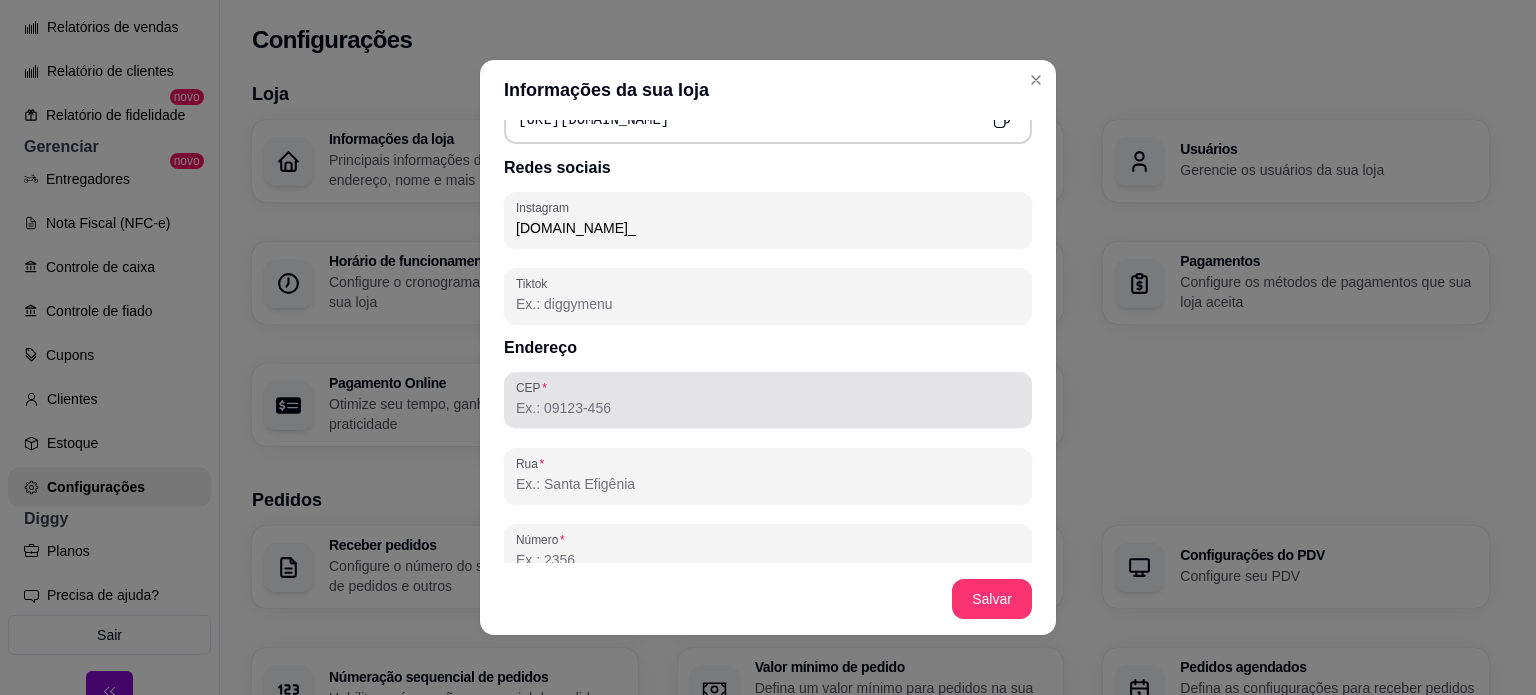 type on "[DOMAIN_NAME]_" 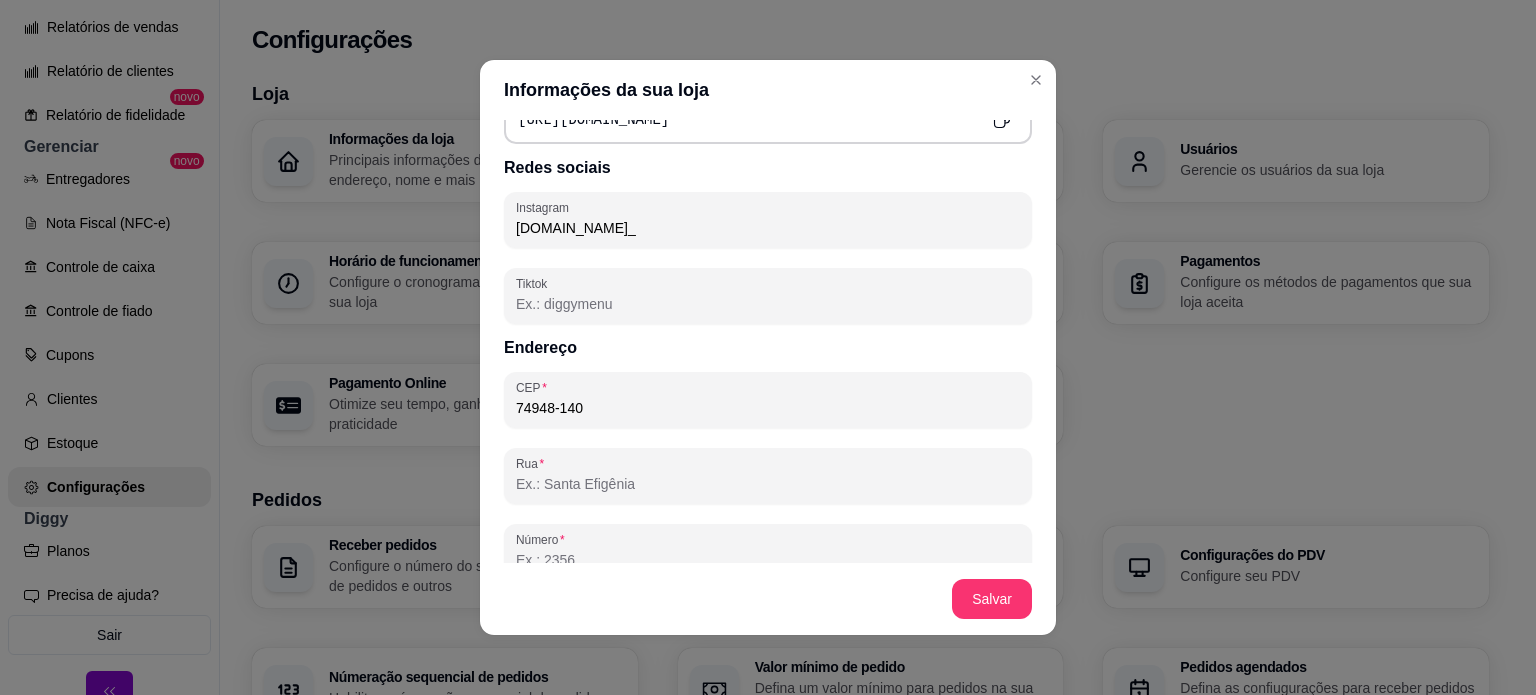 type on "74948-140" 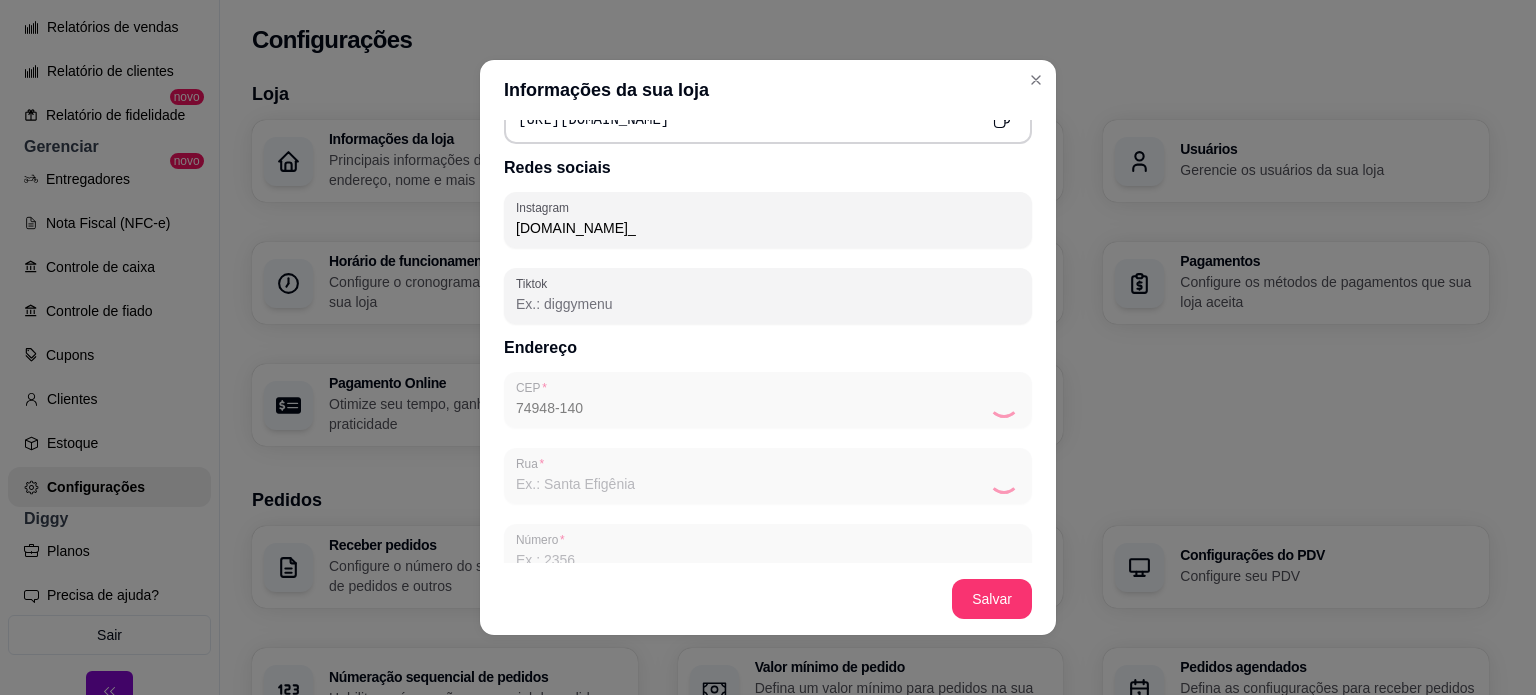 type on "[GEOGRAPHIC_DATA]" 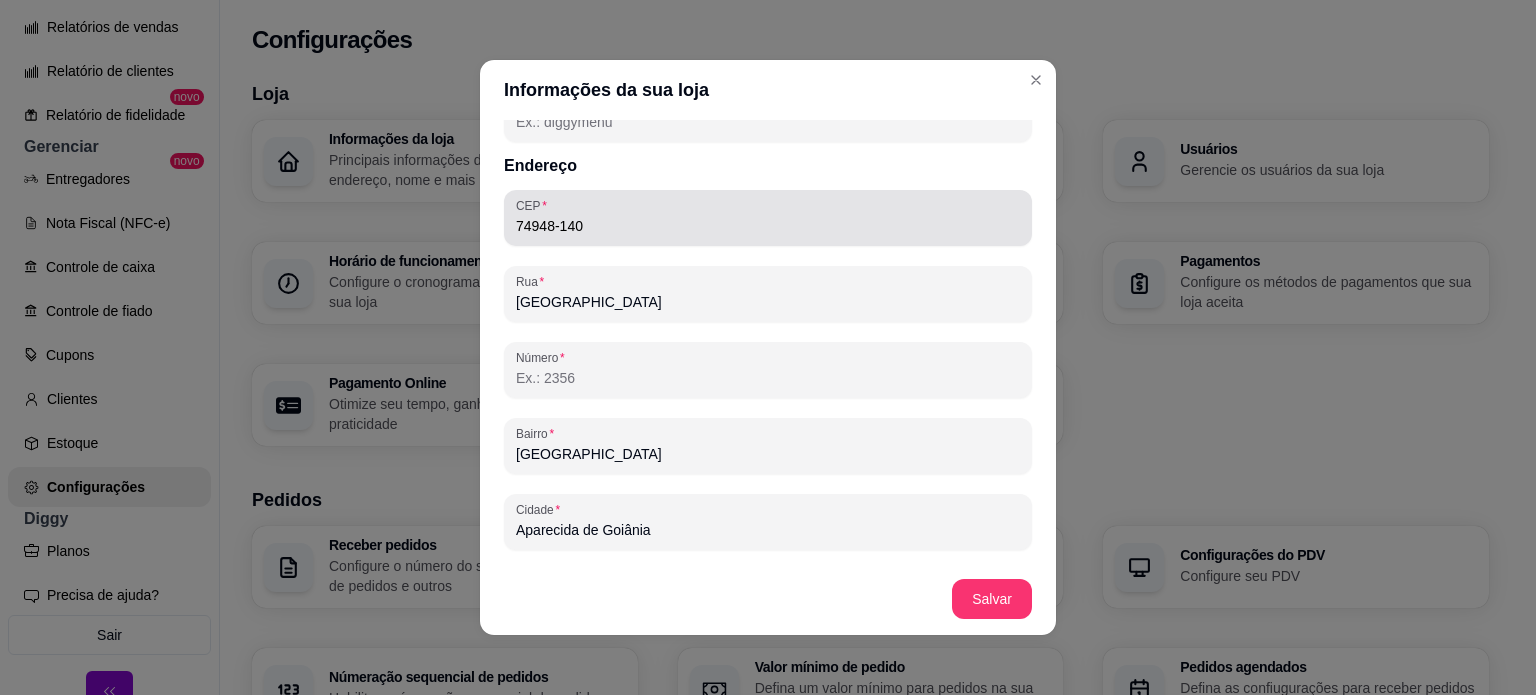 scroll, scrollTop: 1100, scrollLeft: 0, axis: vertical 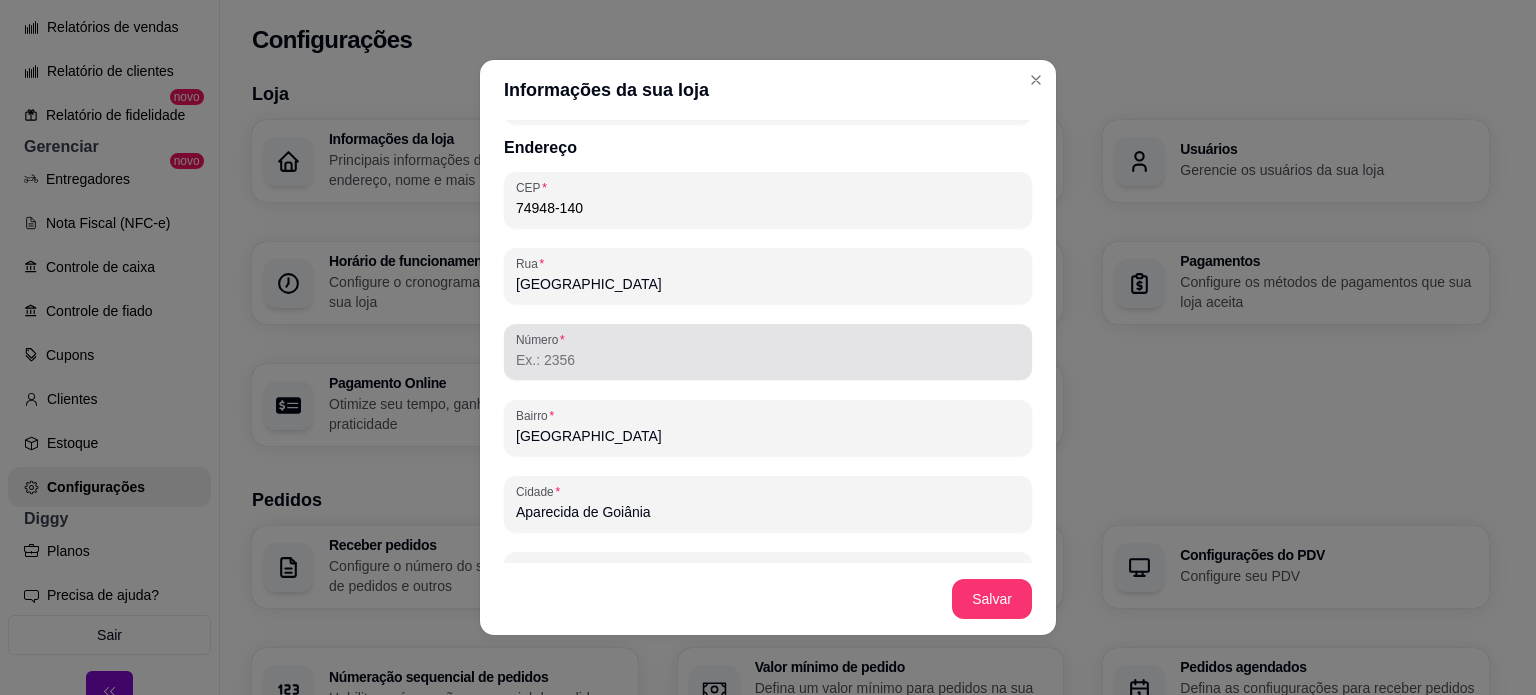 click on "Número" at bounding box center (768, 352) 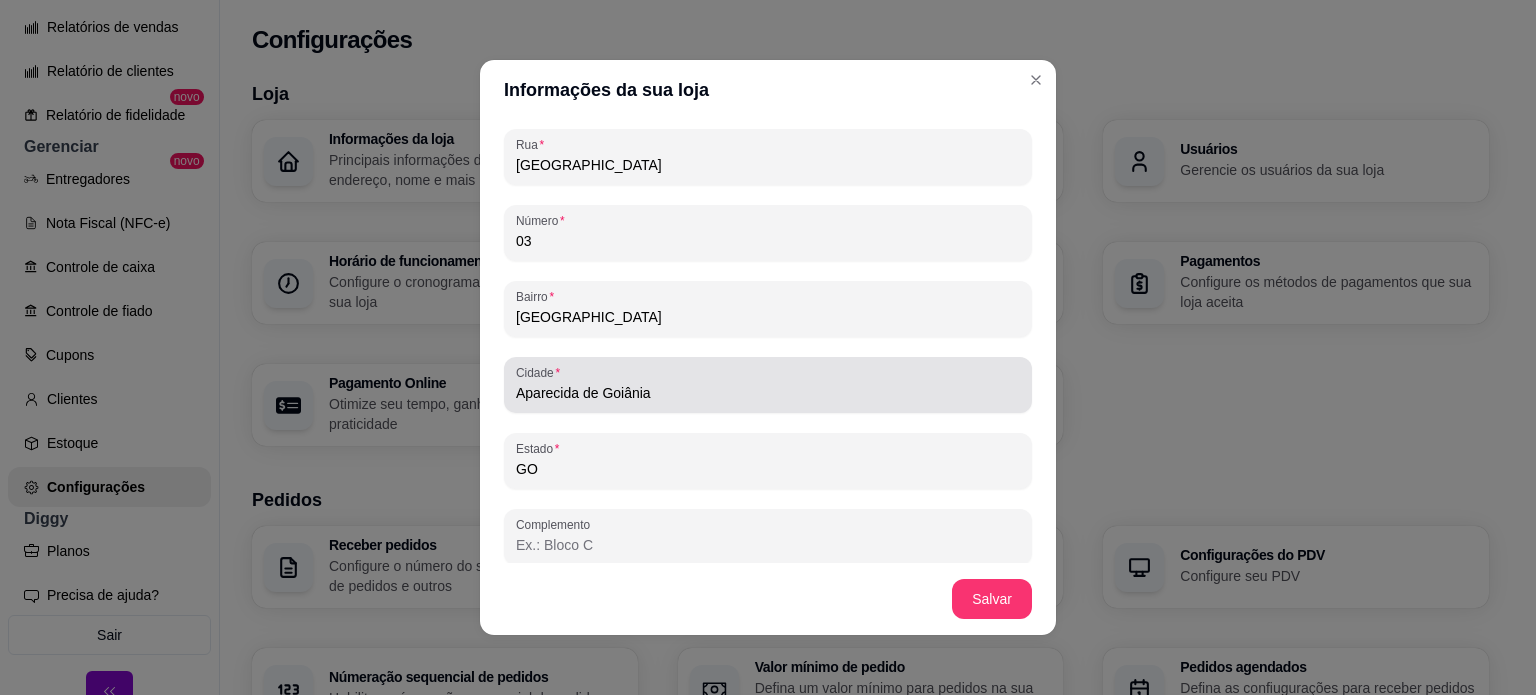 scroll, scrollTop: 1228, scrollLeft: 0, axis: vertical 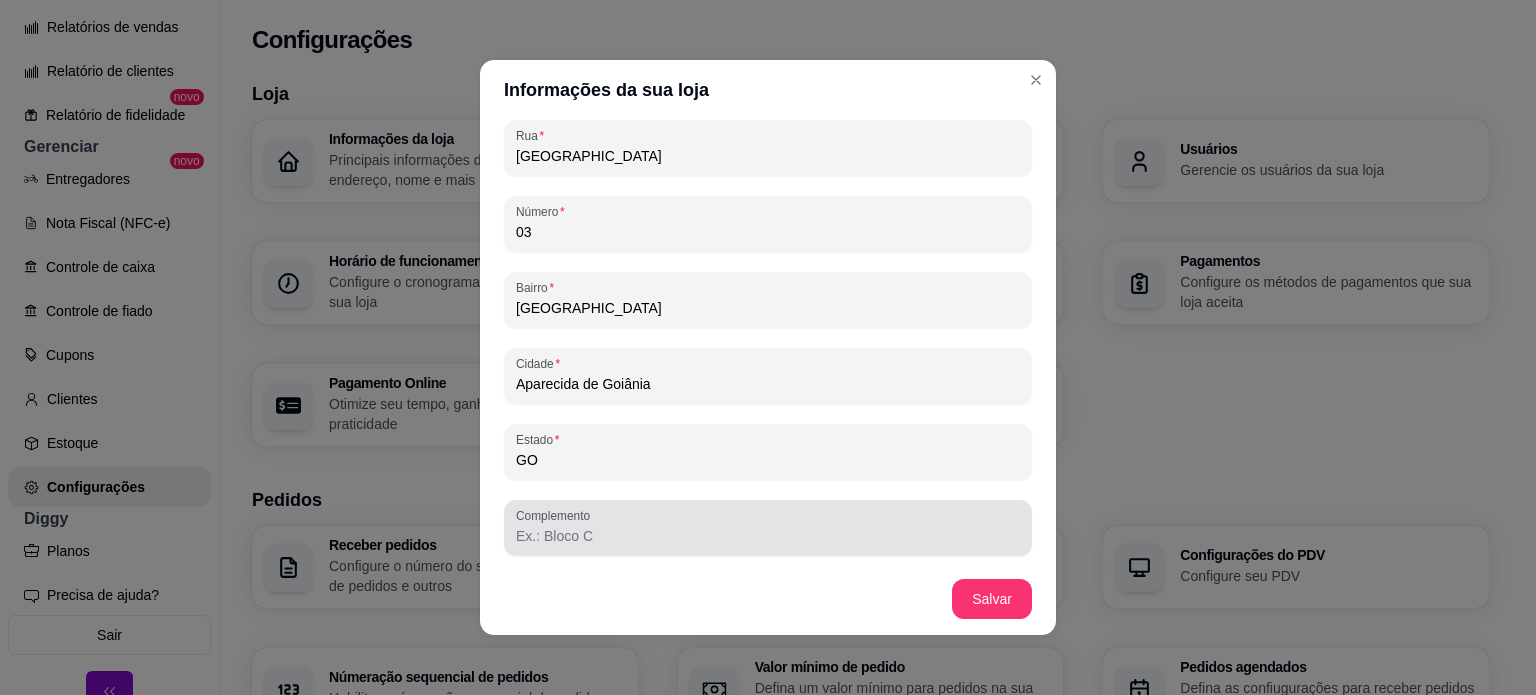 type on "03" 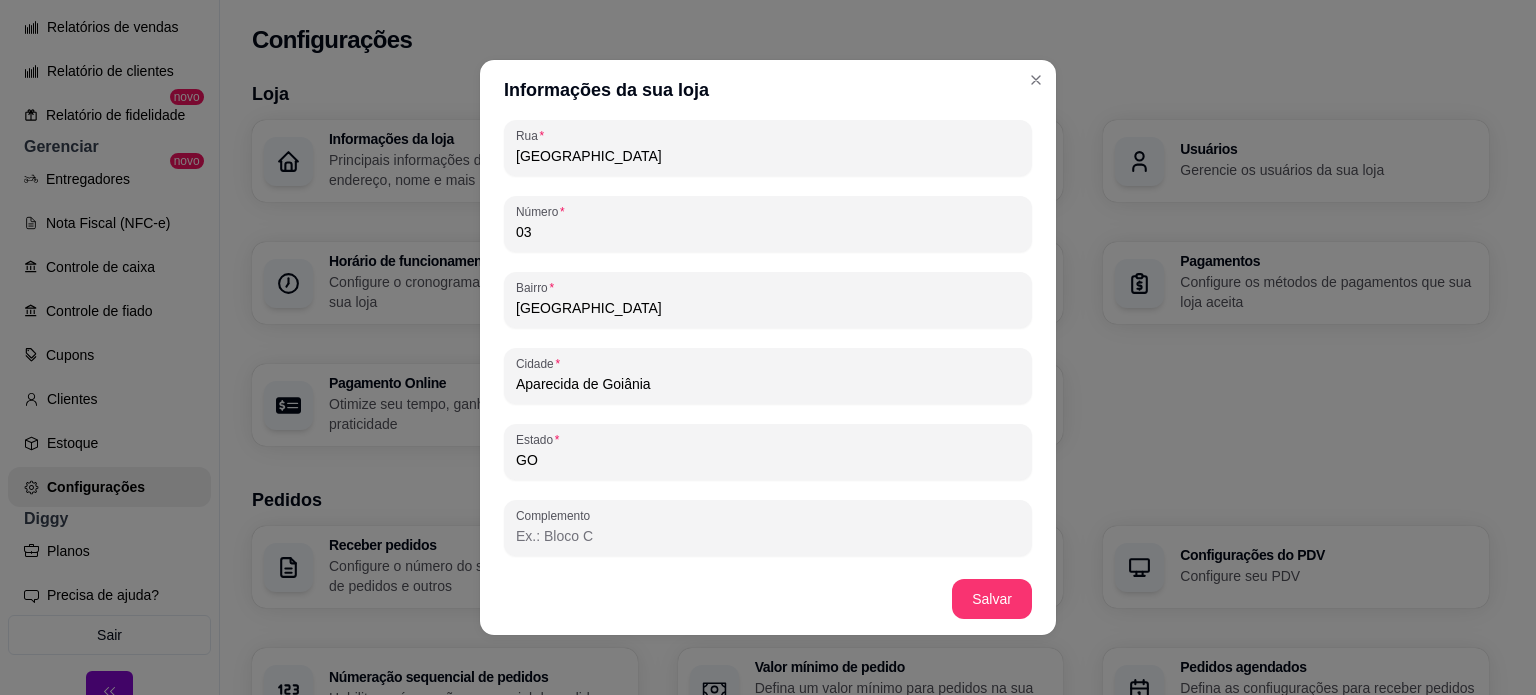 click on "Complemento" at bounding box center (768, 536) 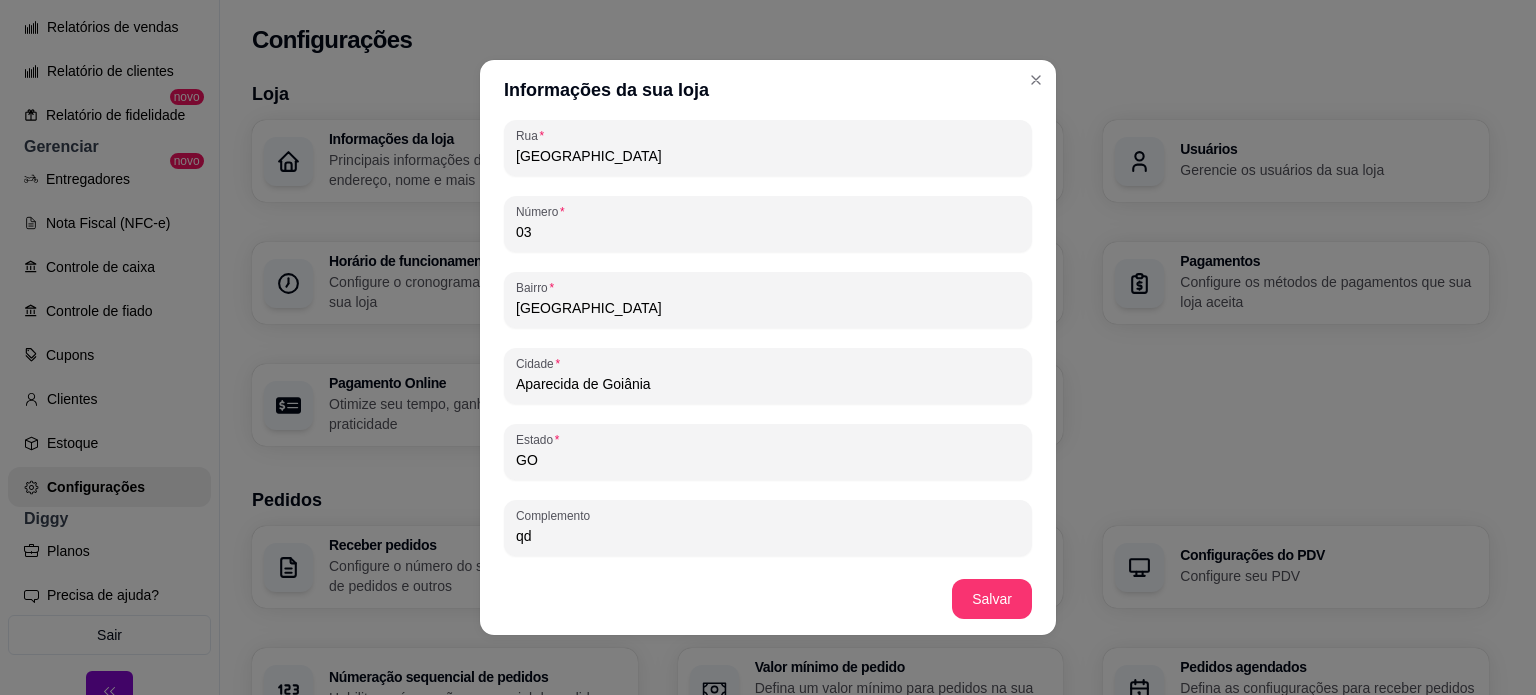 type on "q" 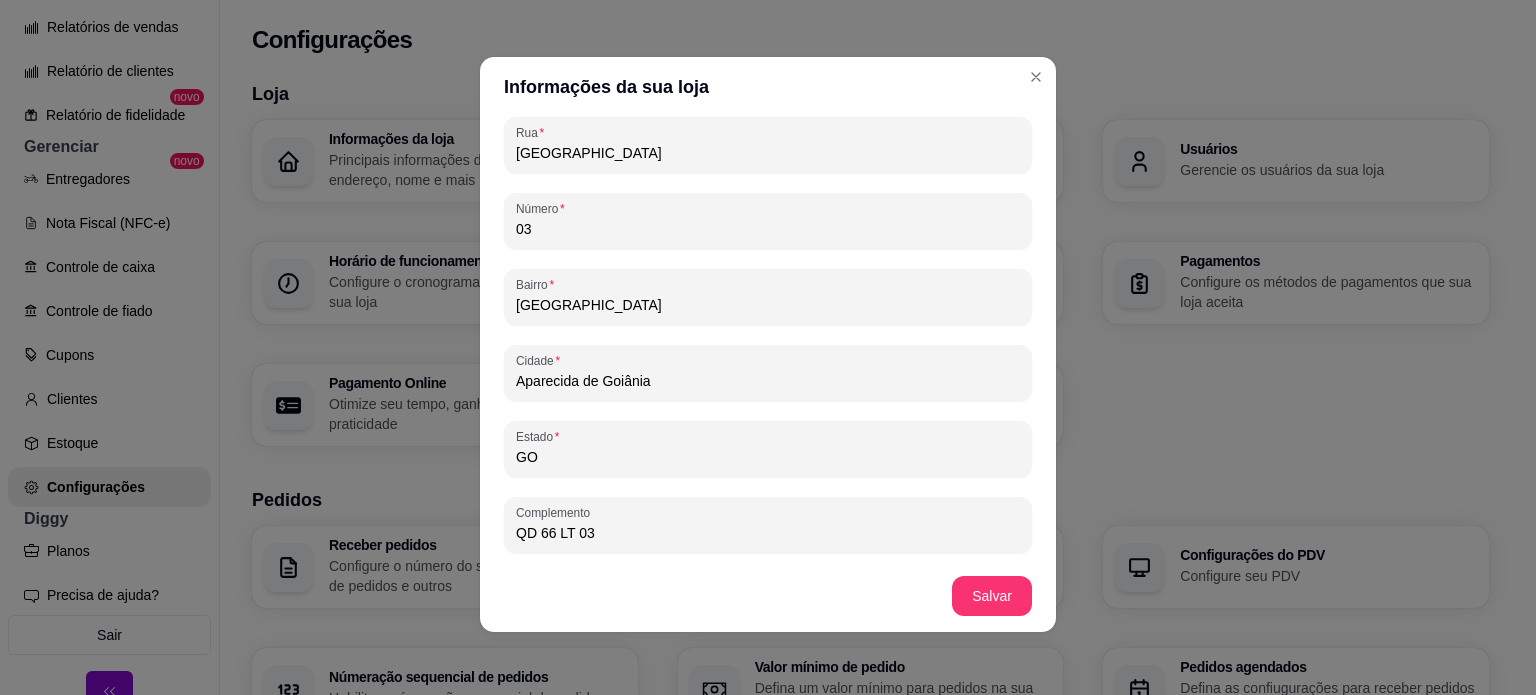 scroll, scrollTop: 4, scrollLeft: 0, axis: vertical 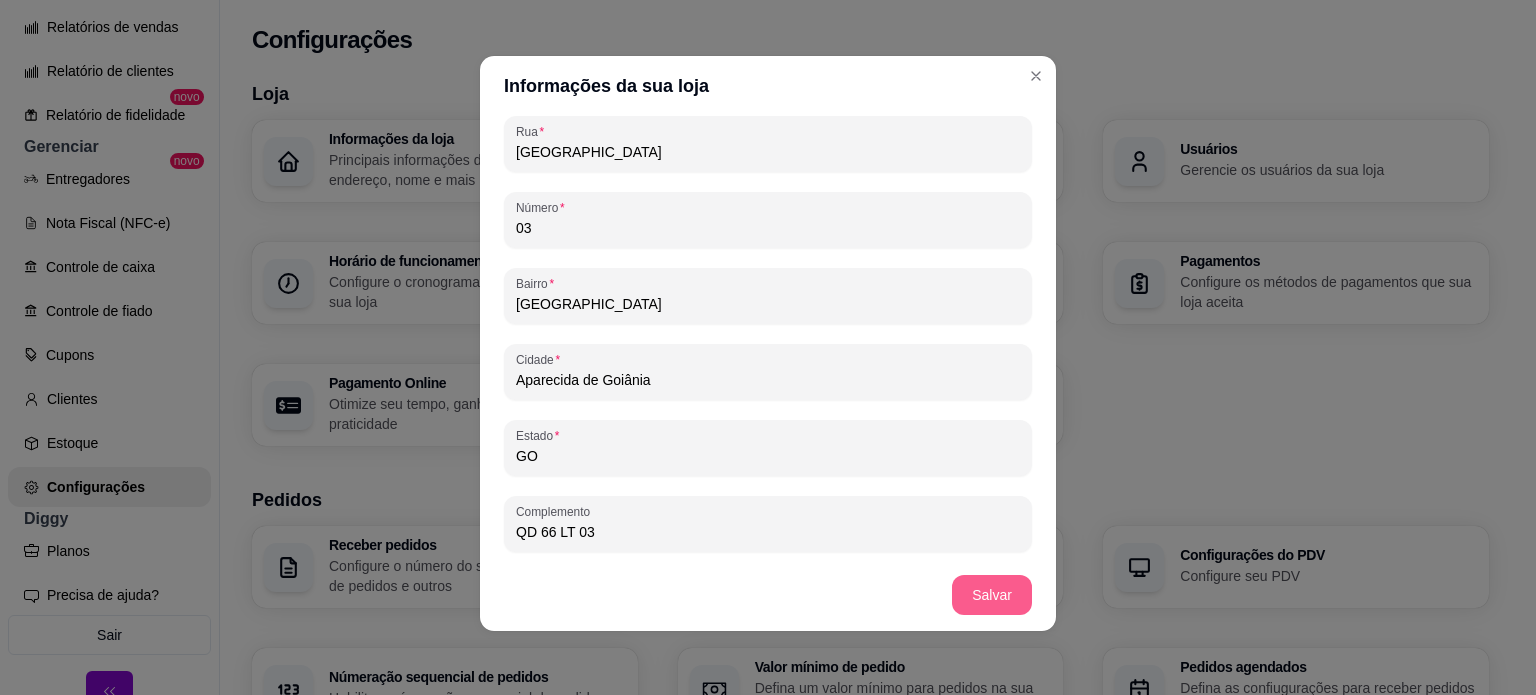 type on "QD 66 LT 03" 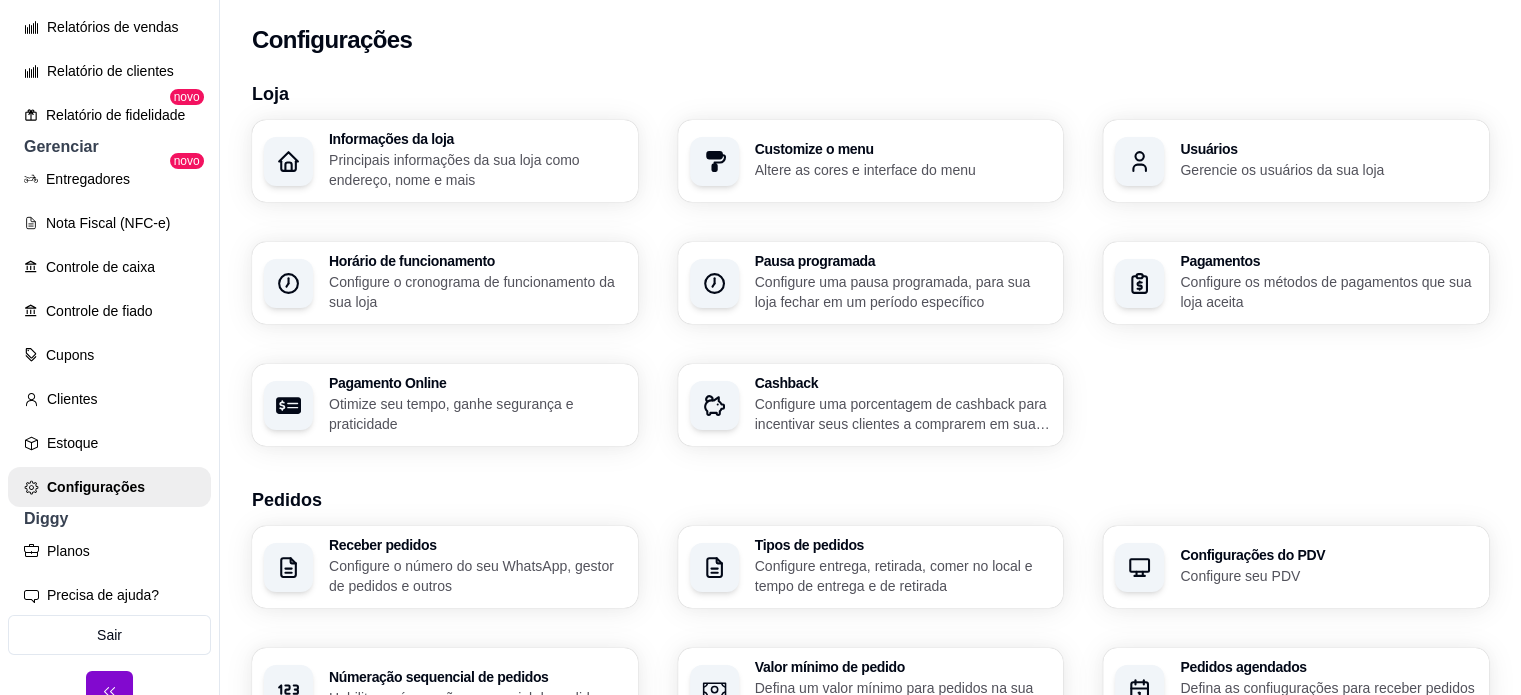 click on "Customize o menu Altere as cores e interface do menu" at bounding box center [903, 161] 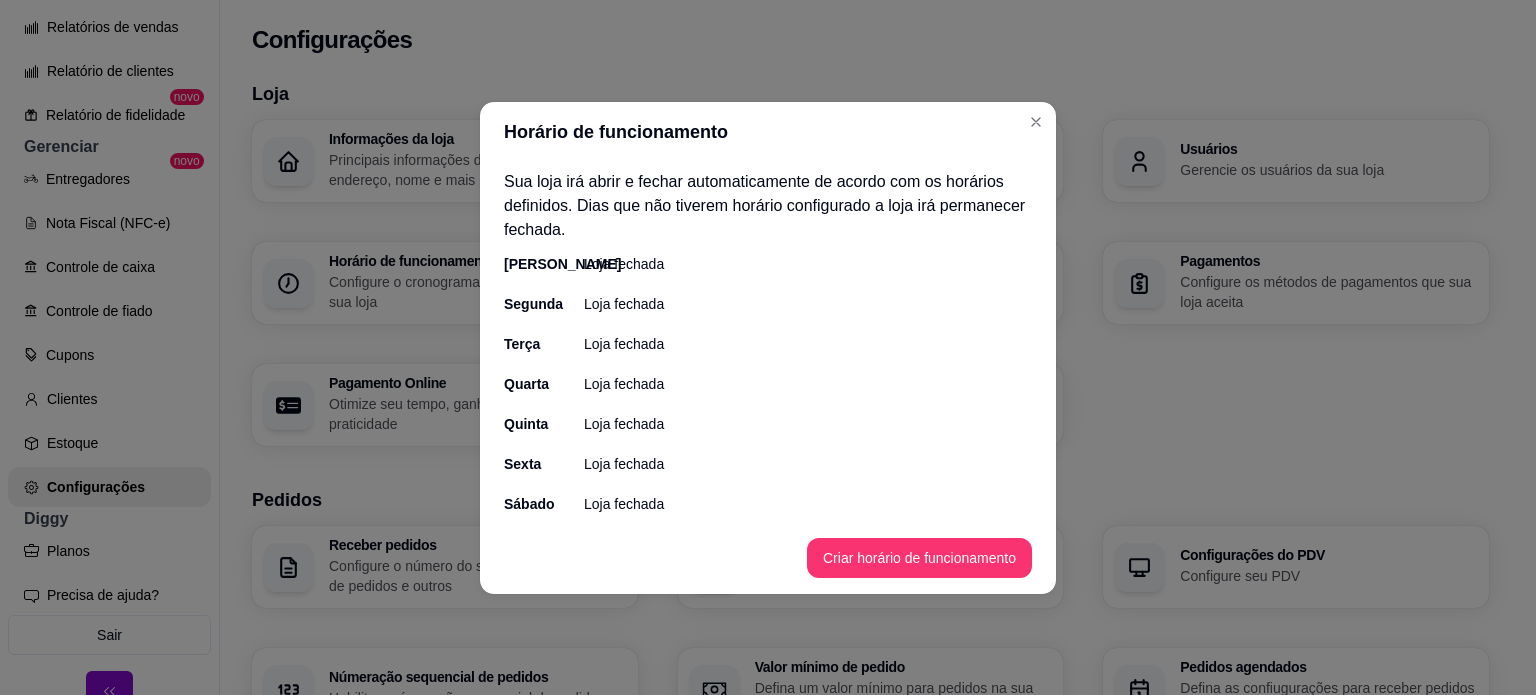 click on "[PERSON_NAME] fechada Segunda Loja fechada Terça Loja fechada Quarta Loja fechada Quinta Loja fechada Sexta Loja fechada Sábado Loja fechada" at bounding box center (768, 384) 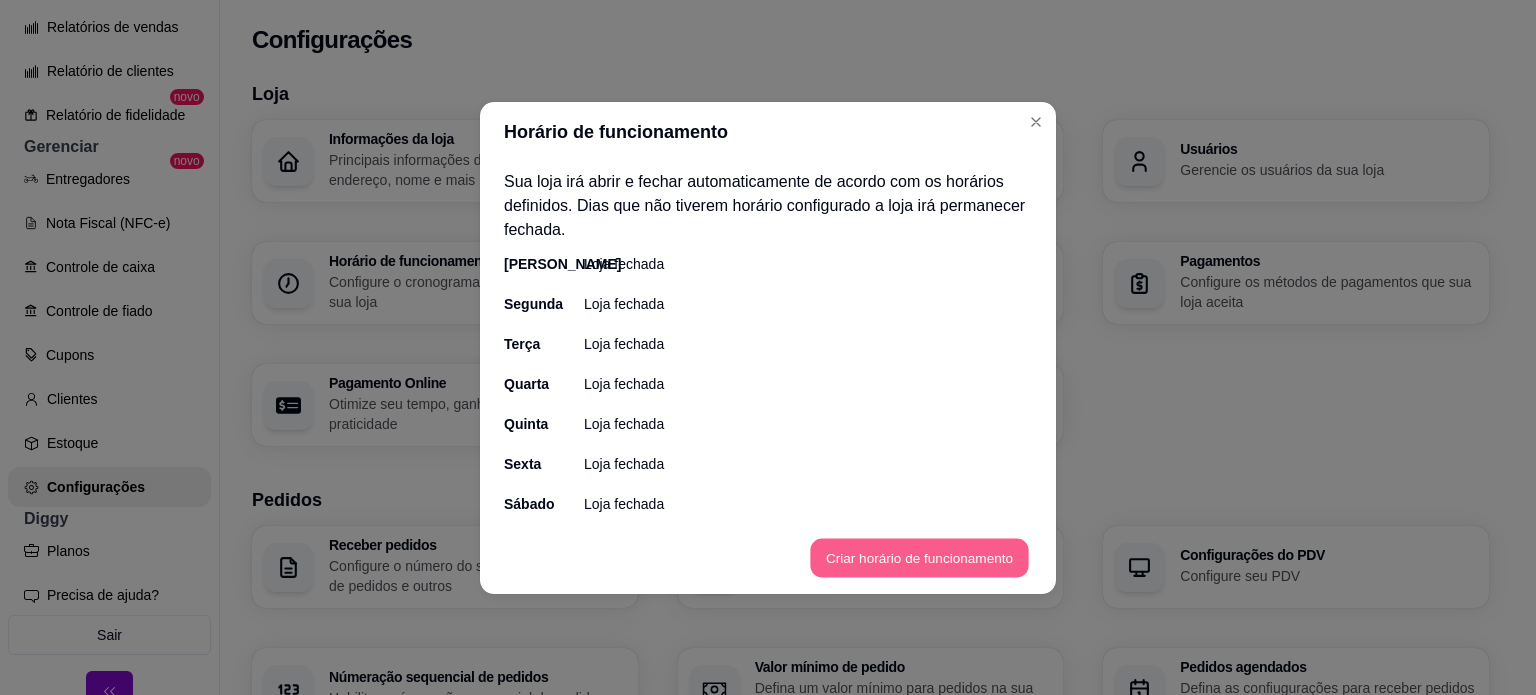click on "Criar horário de funcionamento" at bounding box center (919, 557) 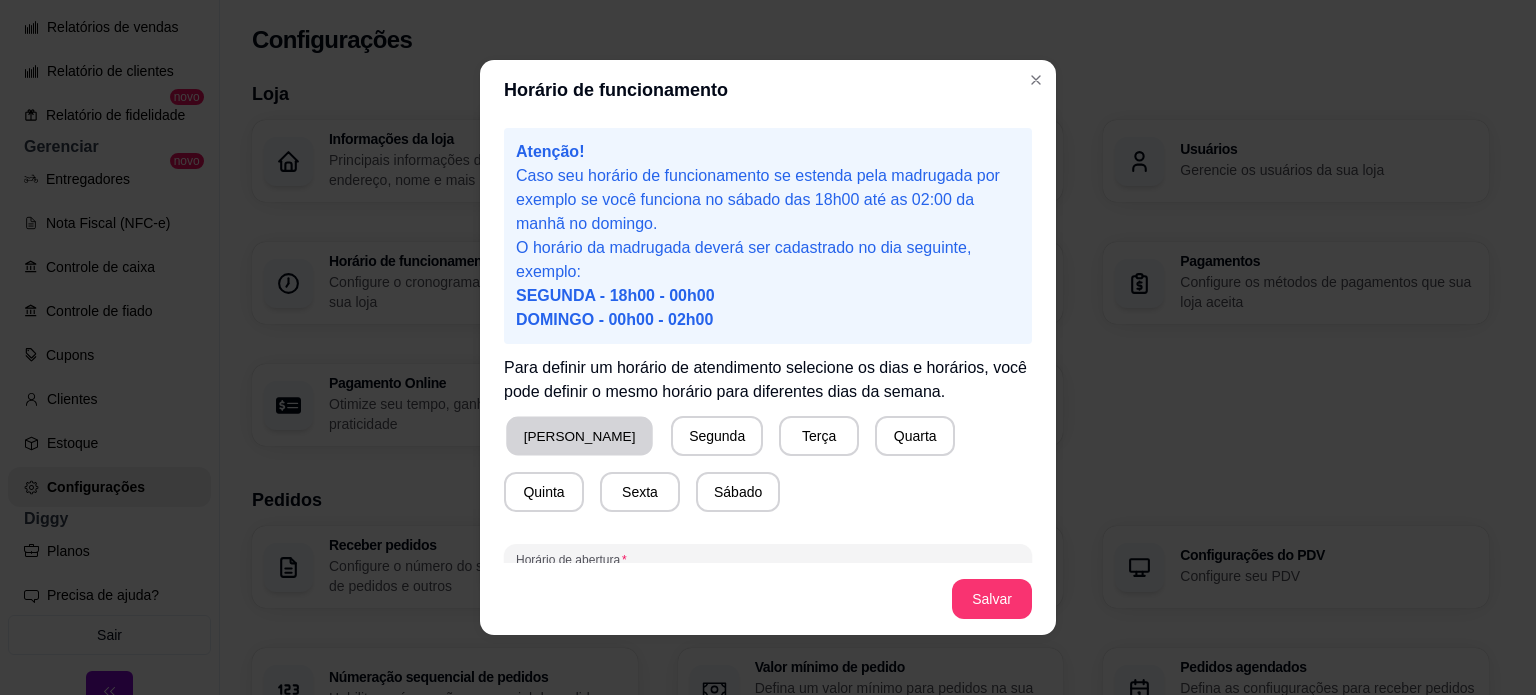 click on "[PERSON_NAME]" at bounding box center [579, 436] 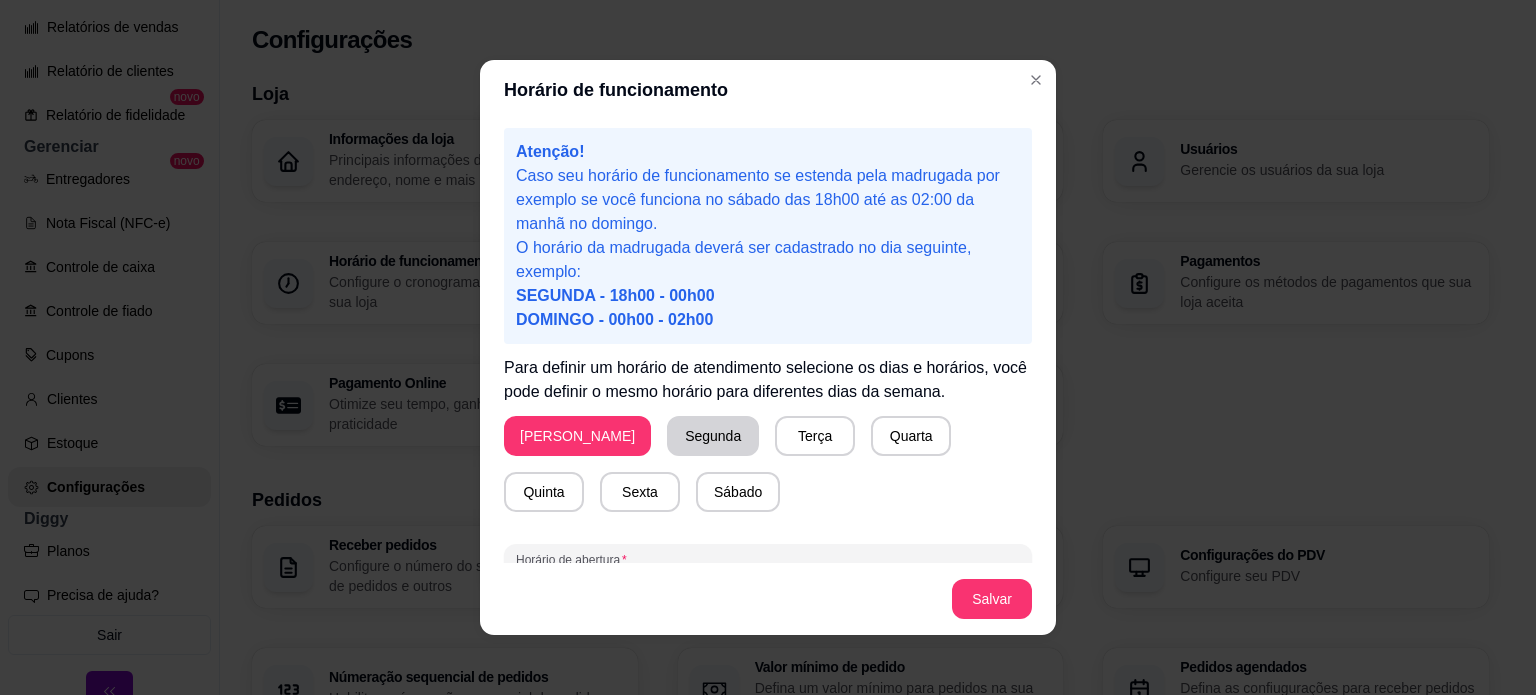 click on "Segunda" at bounding box center [713, 436] 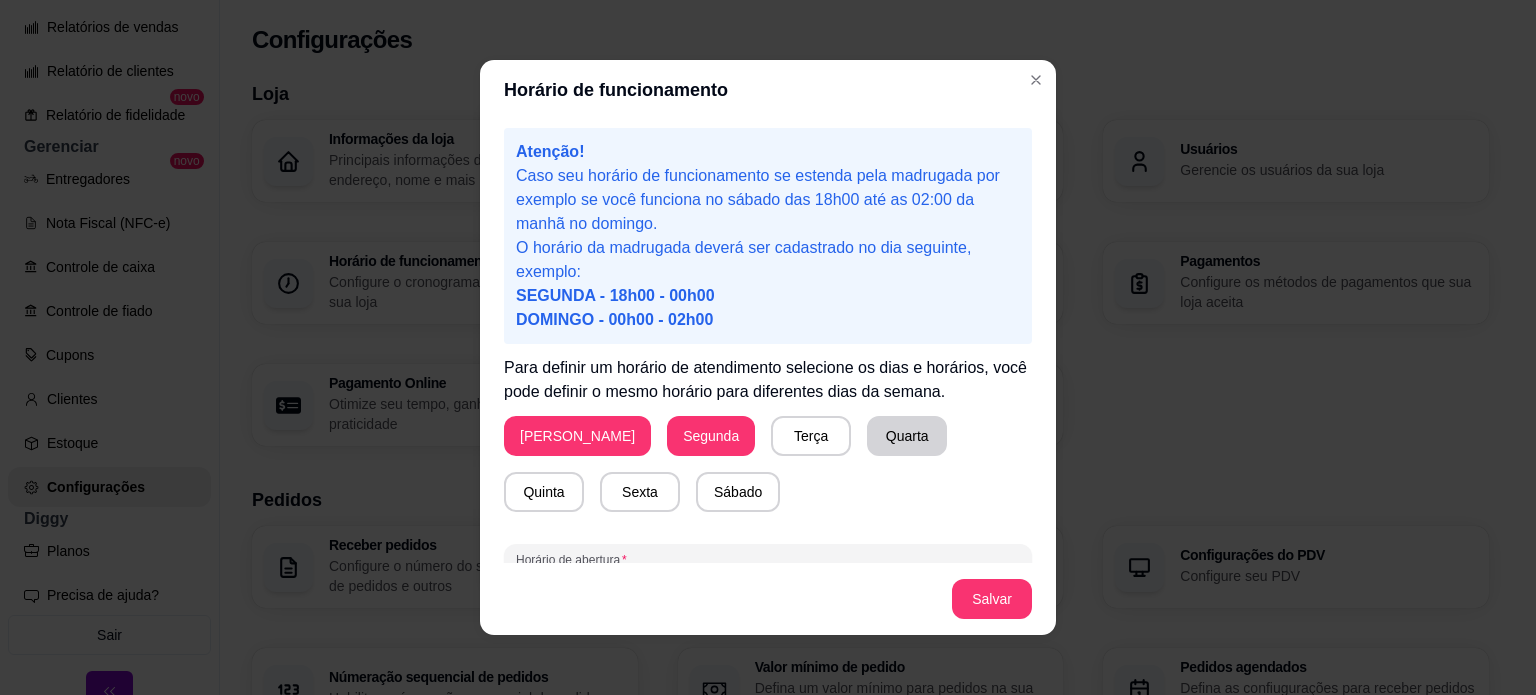 click on "Quarta" at bounding box center (907, 436) 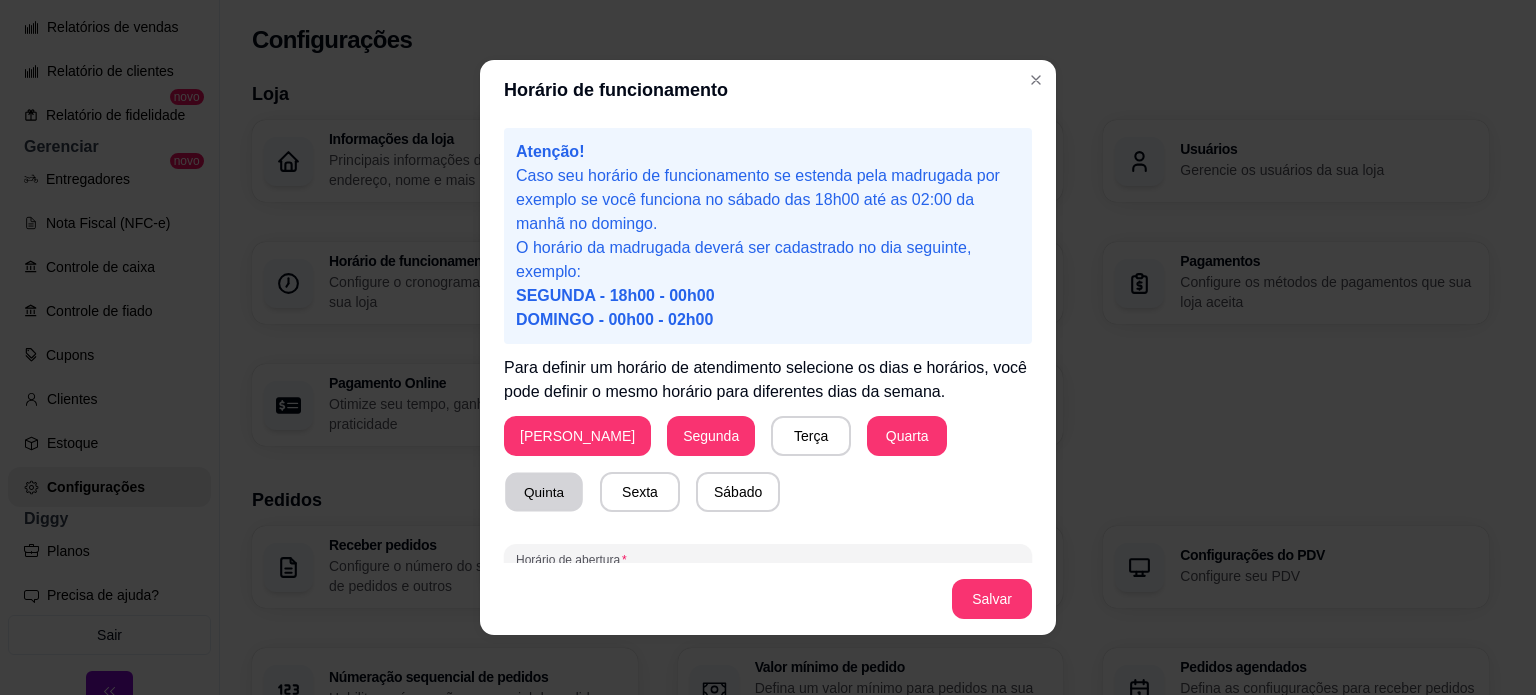 click on "Quinta" at bounding box center [544, 492] 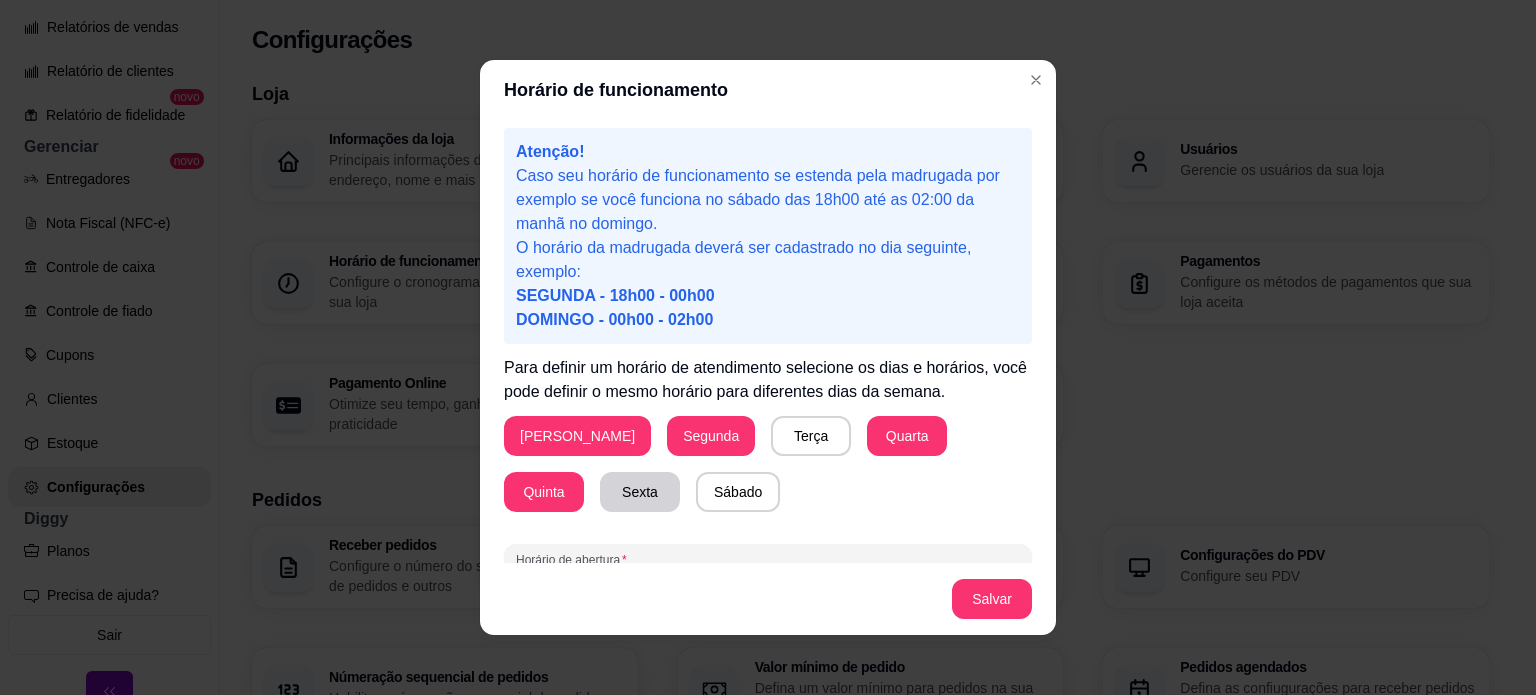 click on "Sexta" at bounding box center (640, 492) 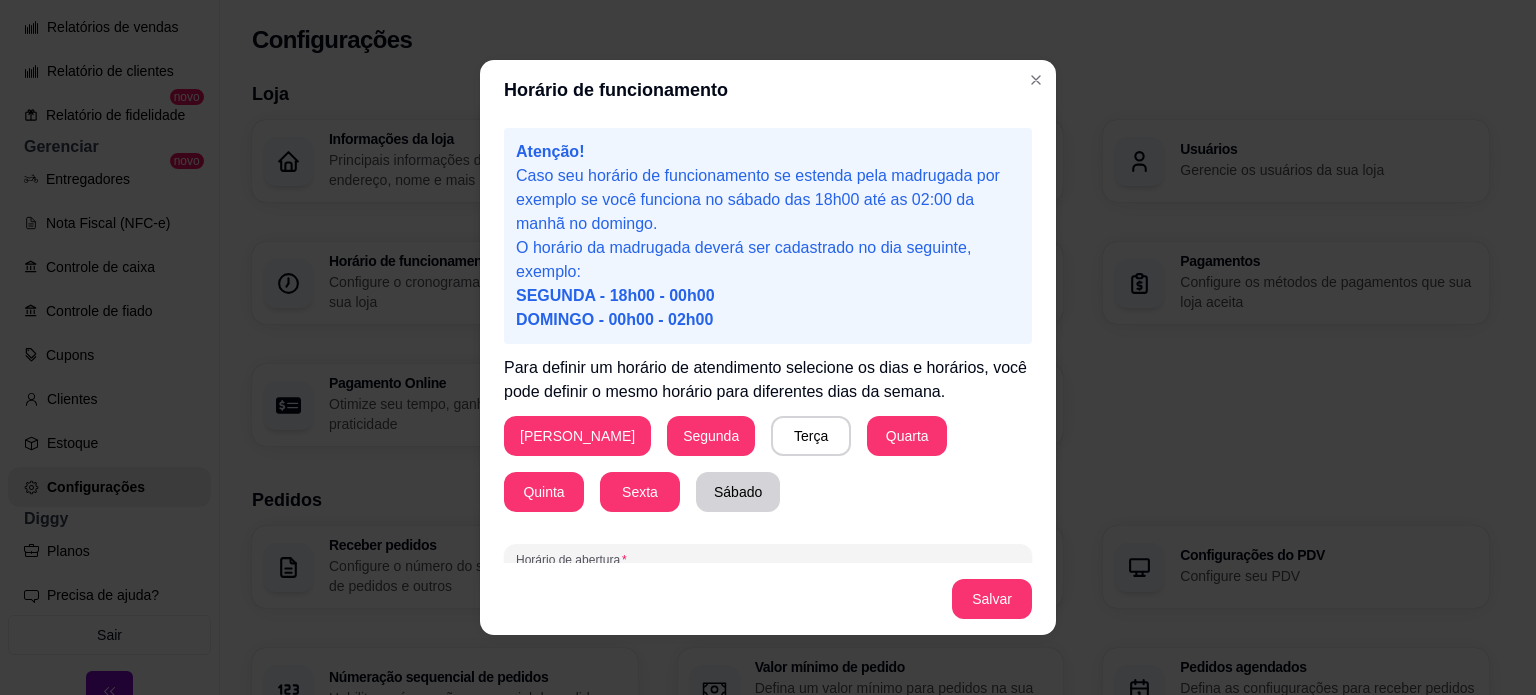 click on "Sábado" at bounding box center [738, 492] 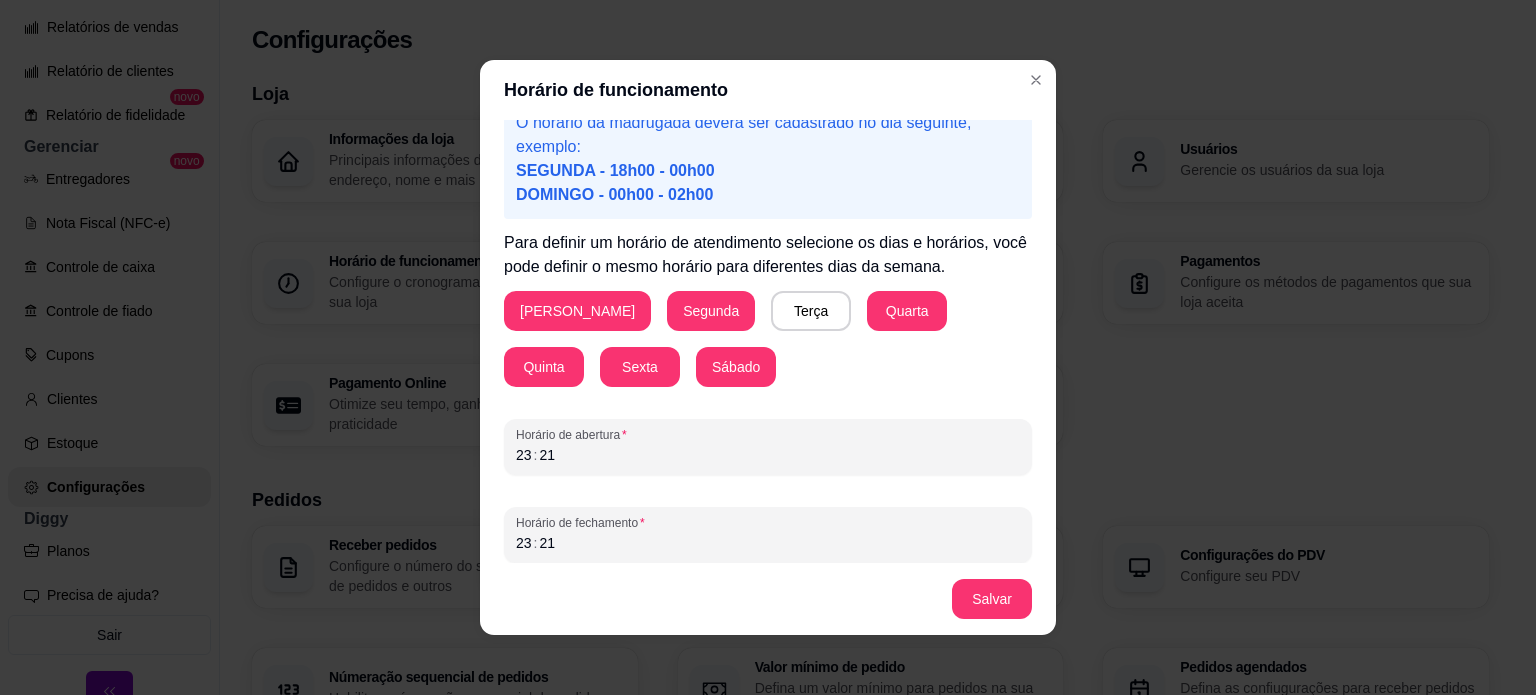 scroll, scrollTop: 132, scrollLeft: 0, axis: vertical 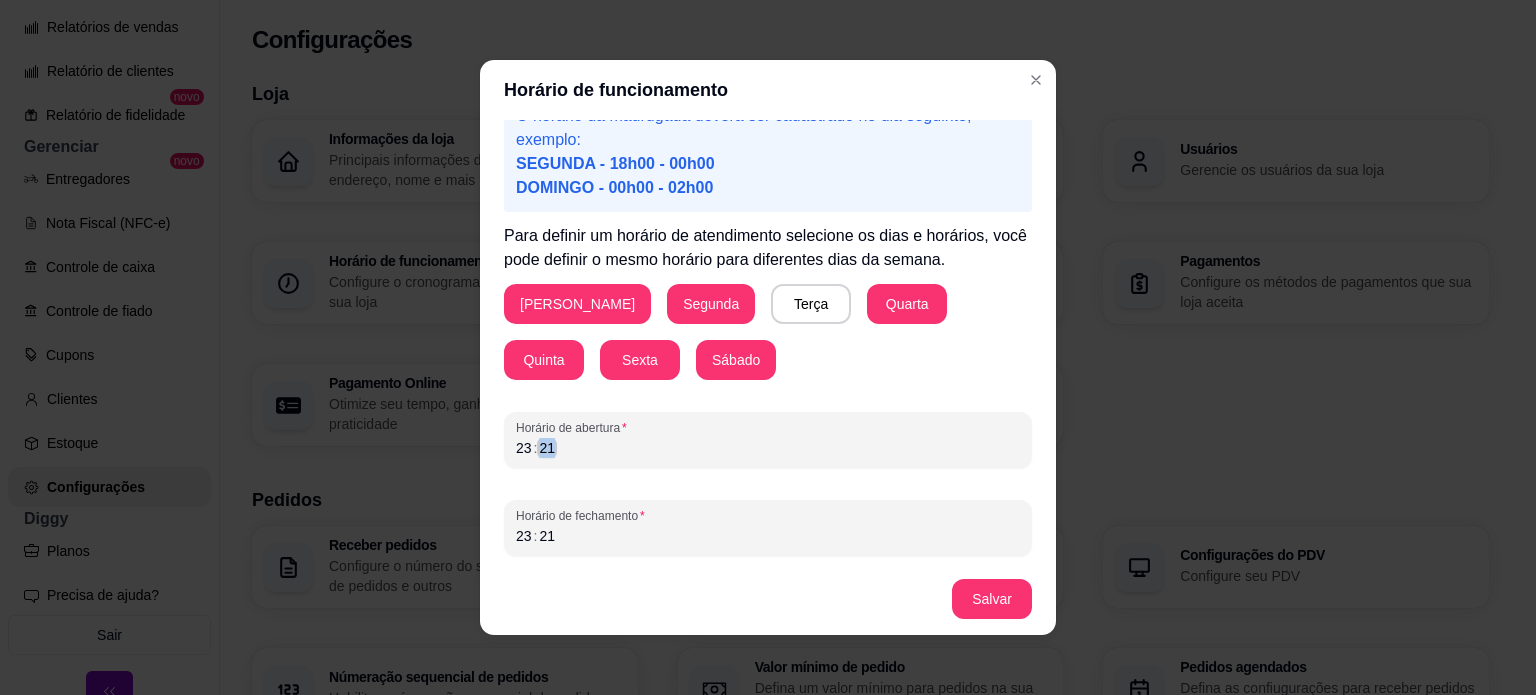 drag, startPoint x: 664, startPoint y: 463, endPoint x: 423, endPoint y: 461, distance: 241.0083 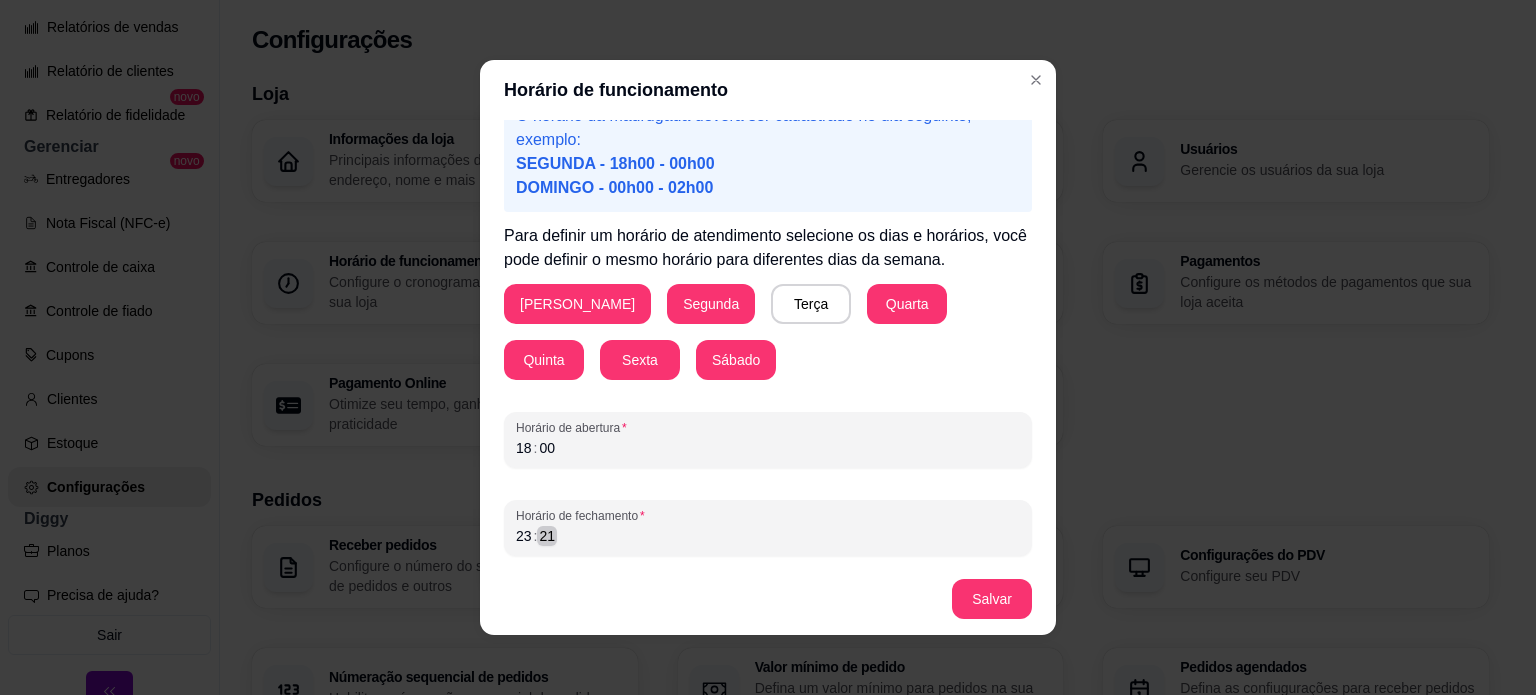 click on "23 : 21" at bounding box center [768, 536] 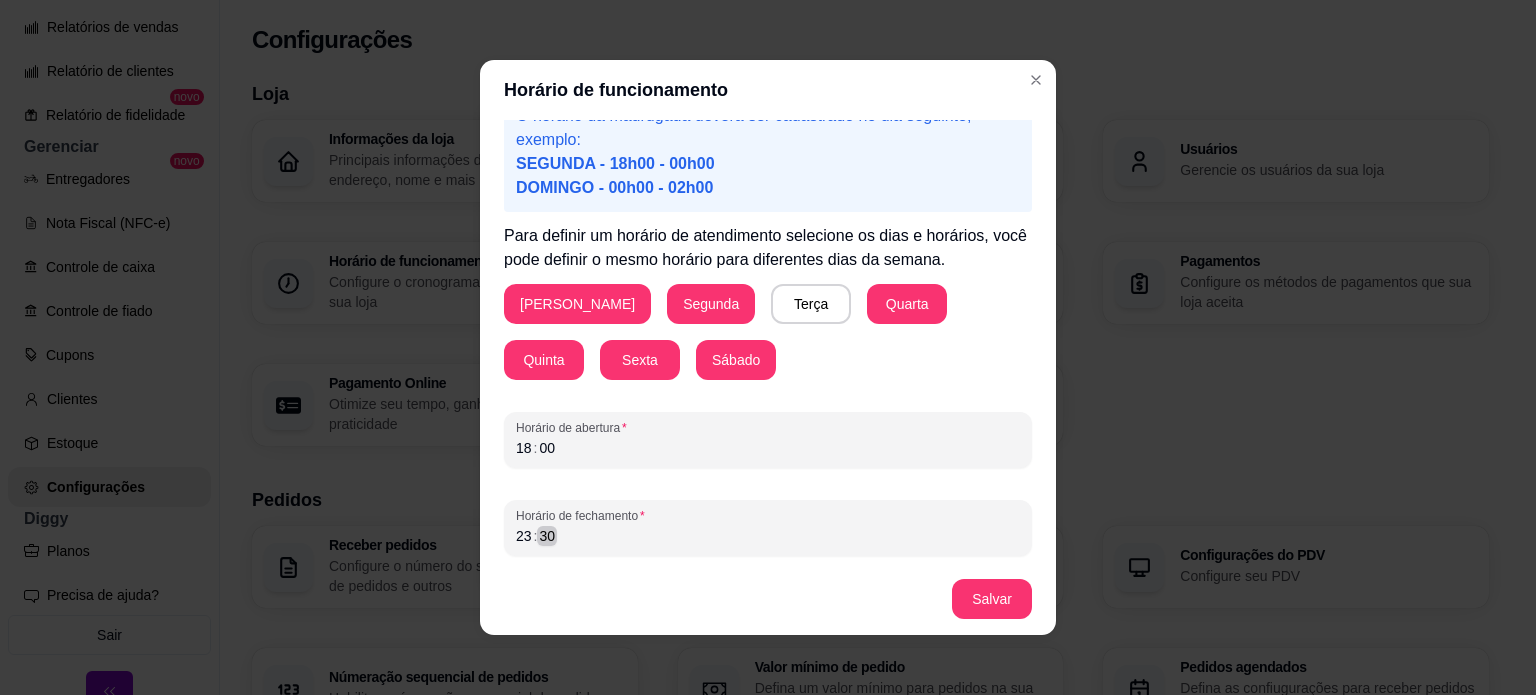 scroll, scrollTop: 4, scrollLeft: 0, axis: vertical 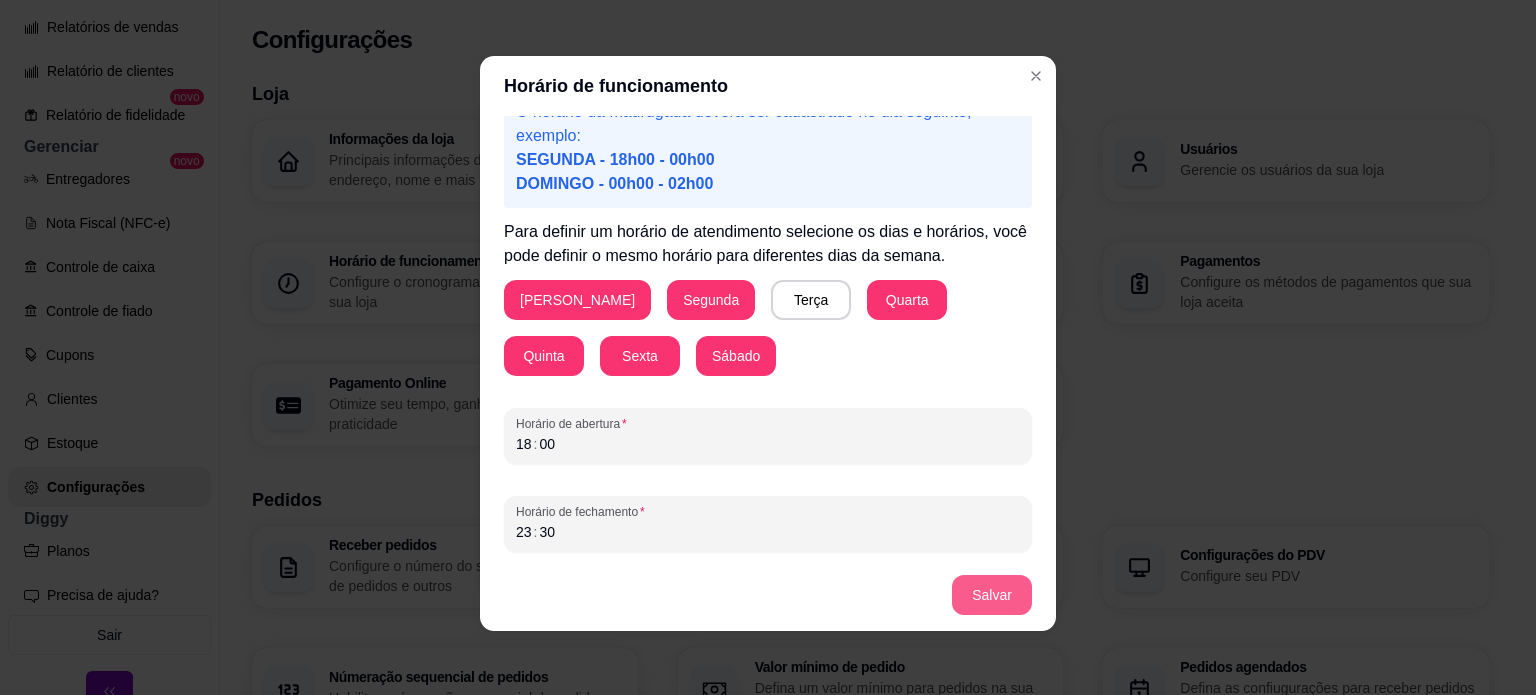 click on "Salvar" at bounding box center [992, 595] 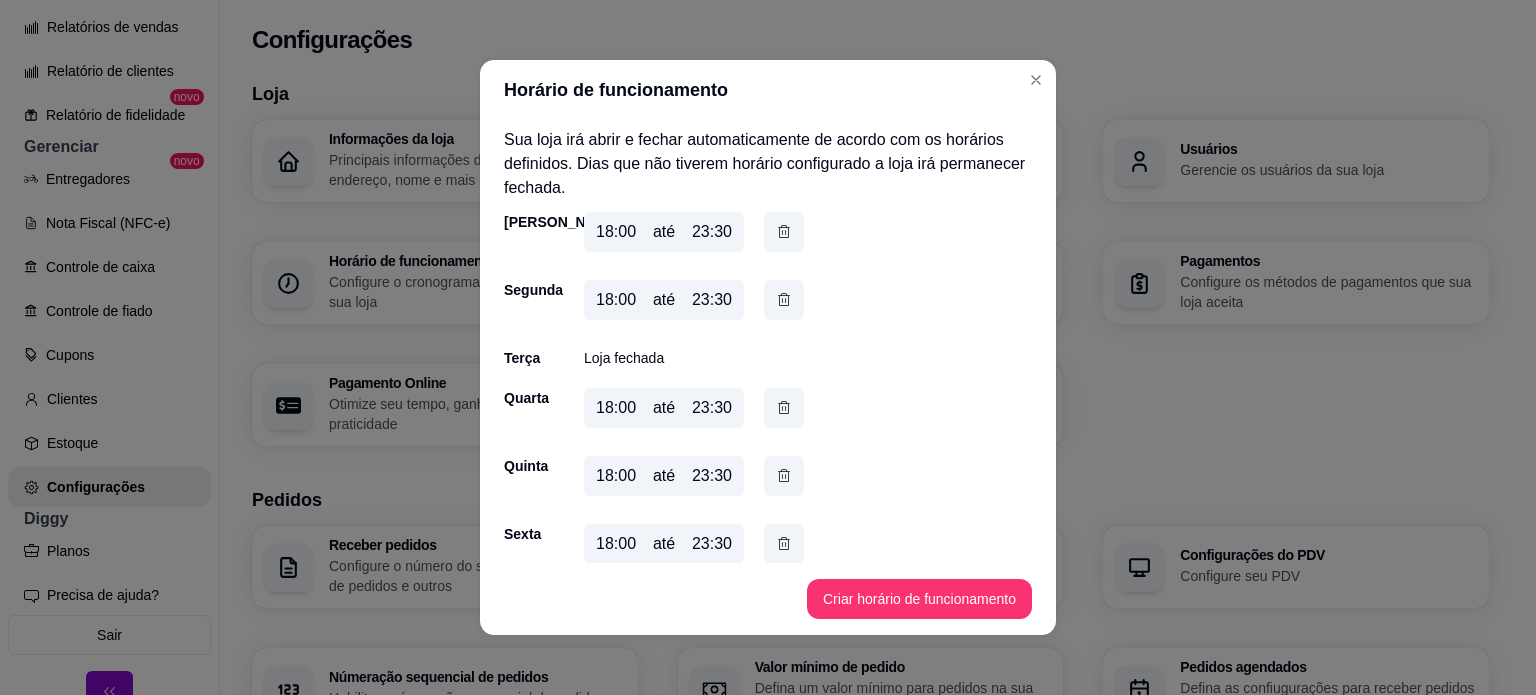 scroll, scrollTop: 84, scrollLeft: 0, axis: vertical 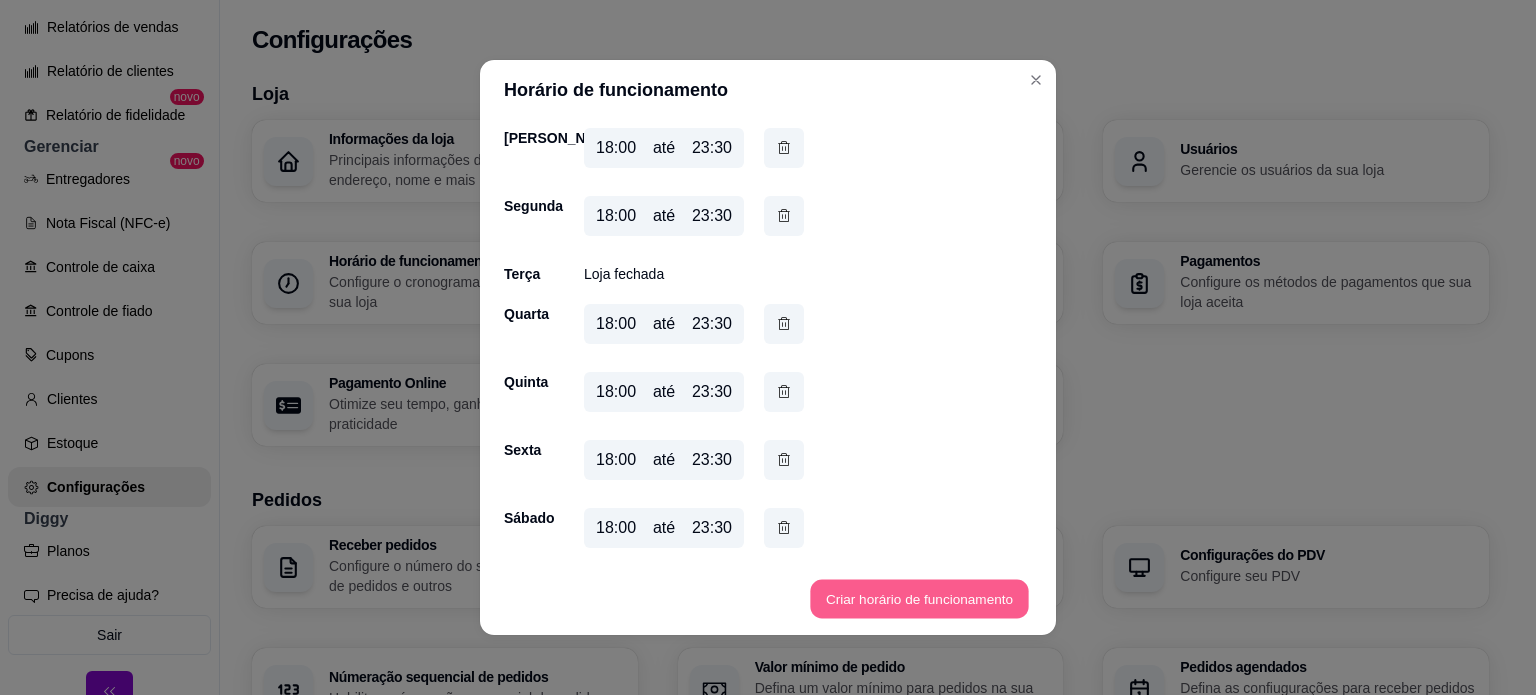 click on "Criar horário de funcionamento" at bounding box center [919, 599] 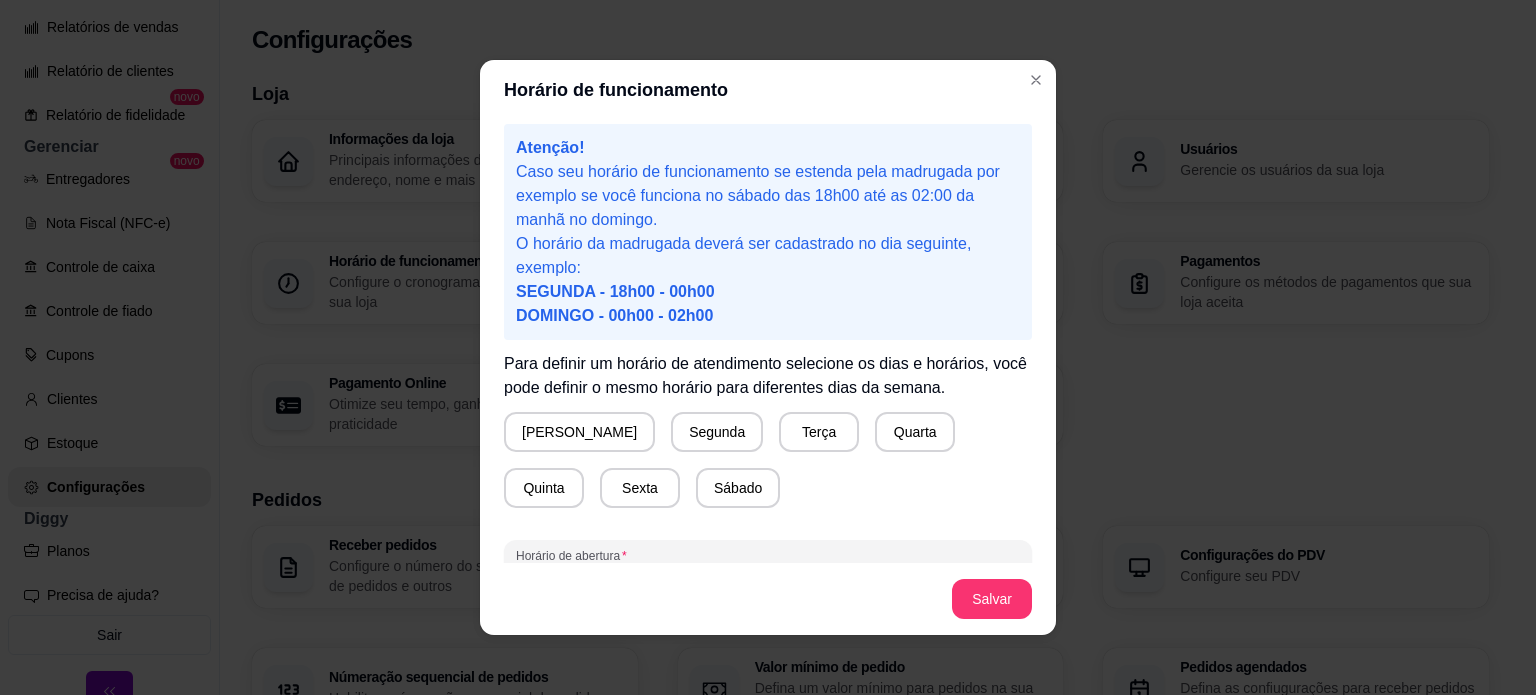scroll, scrollTop: 0, scrollLeft: 0, axis: both 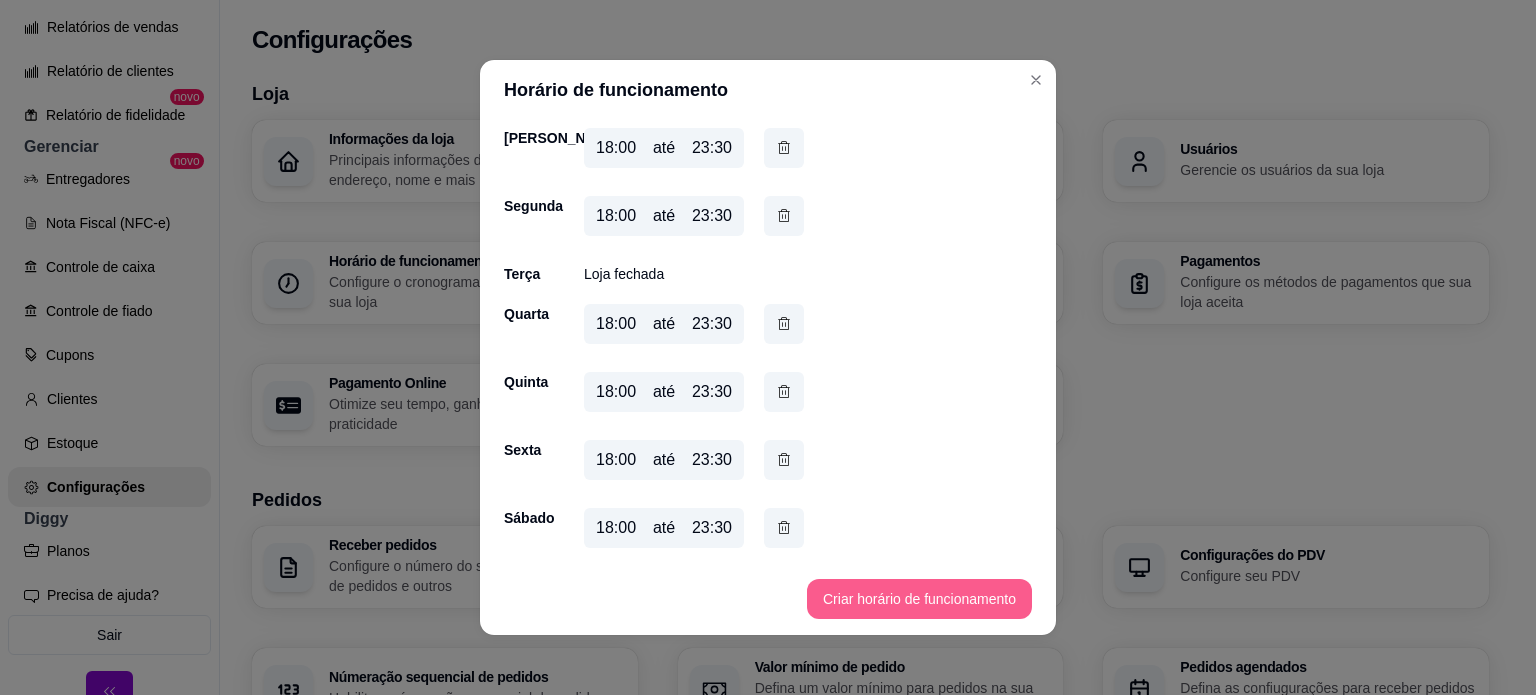 click on "Criar horário de funcionamento" at bounding box center [919, 599] 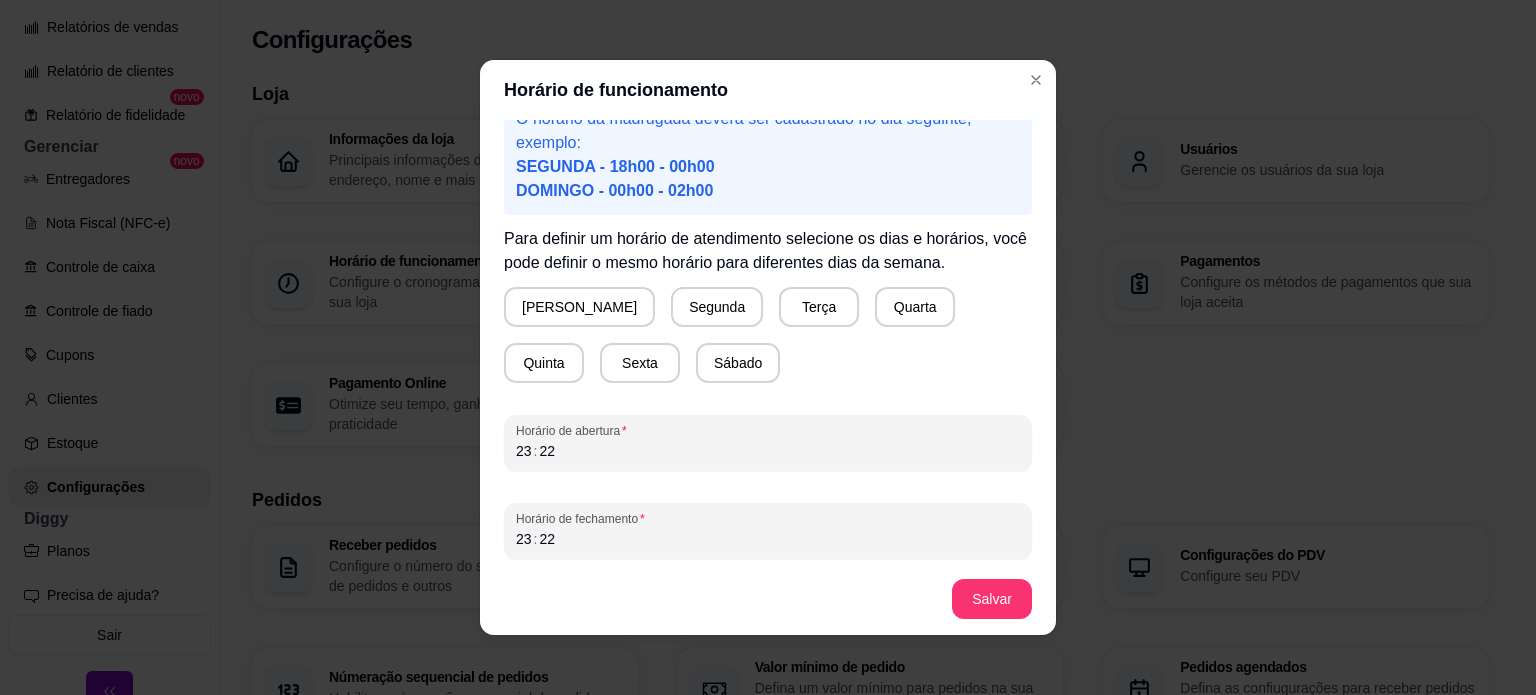 scroll, scrollTop: 132, scrollLeft: 0, axis: vertical 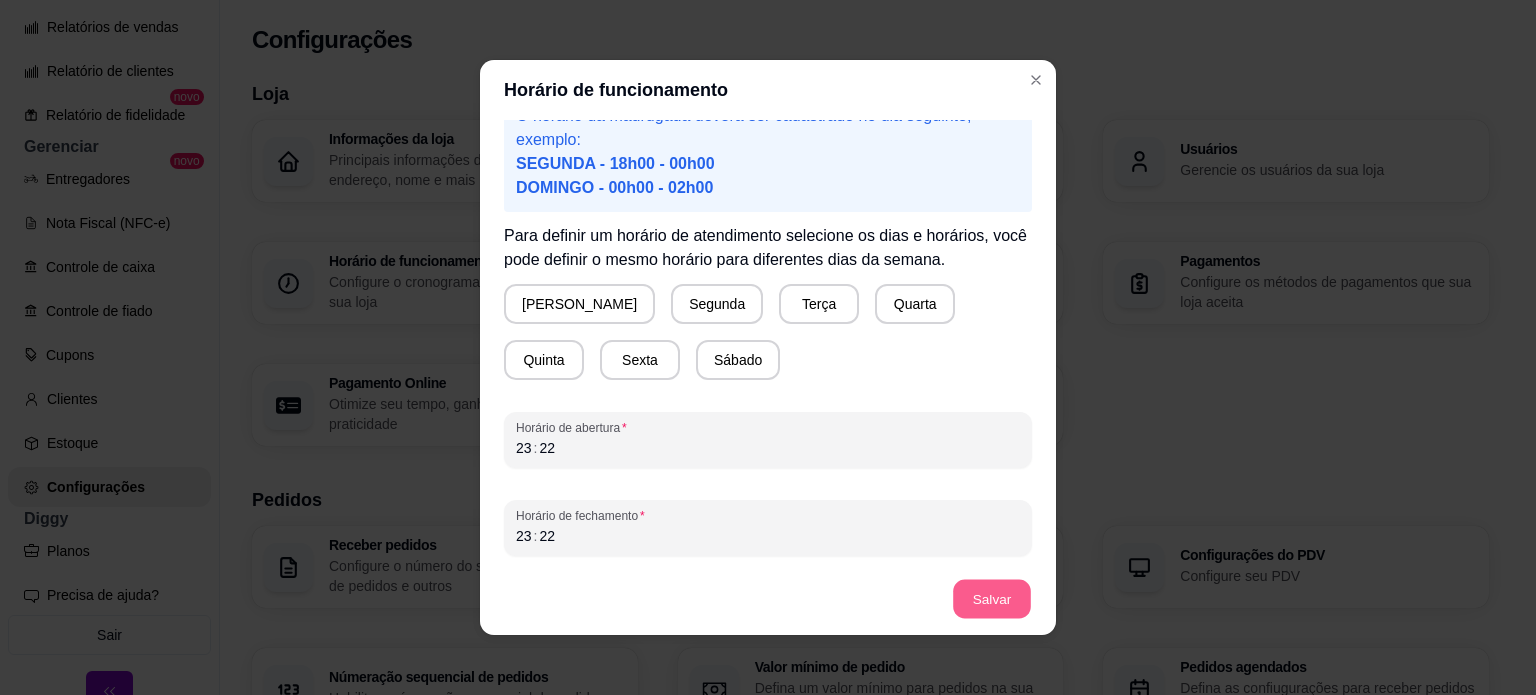 click on "Salvar" at bounding box center (992, 599) 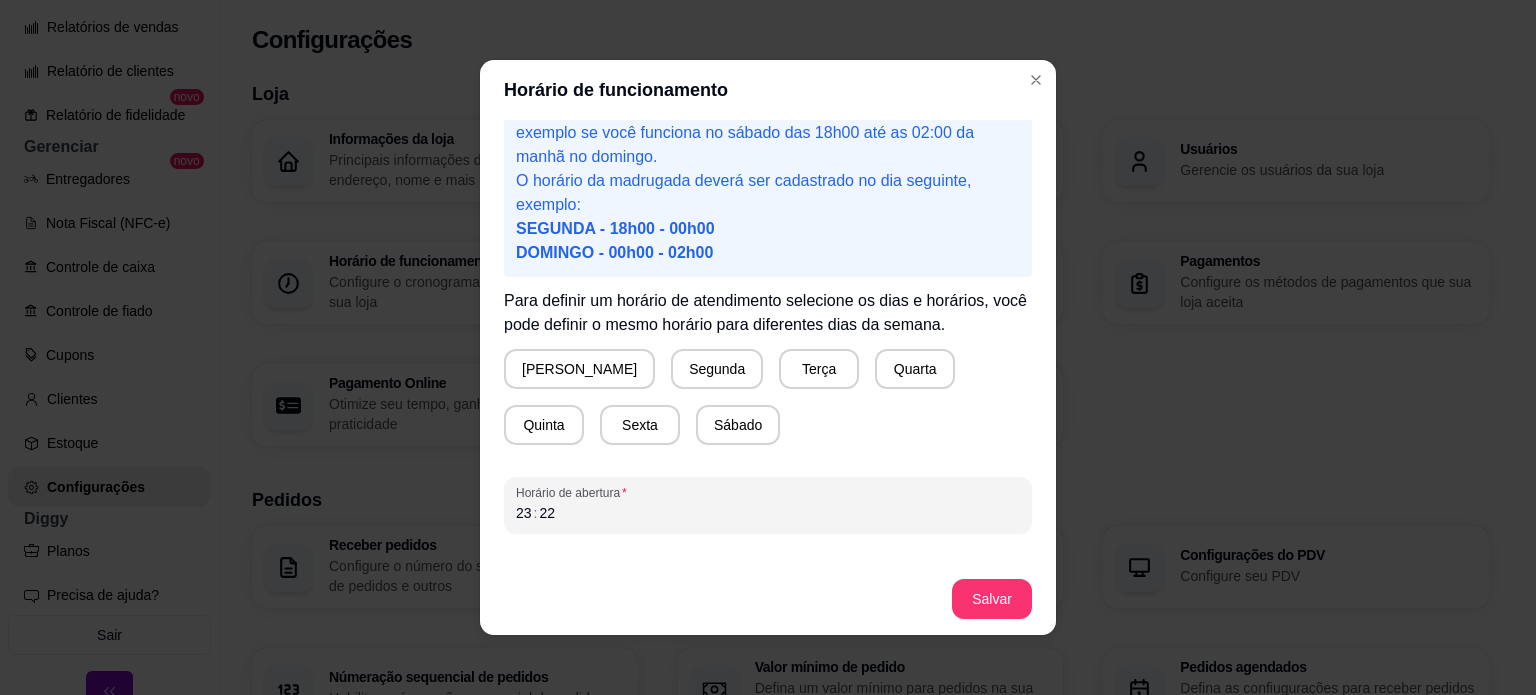 scroll, scrollTop: 32, scrollLeft: 0, axis: vertical 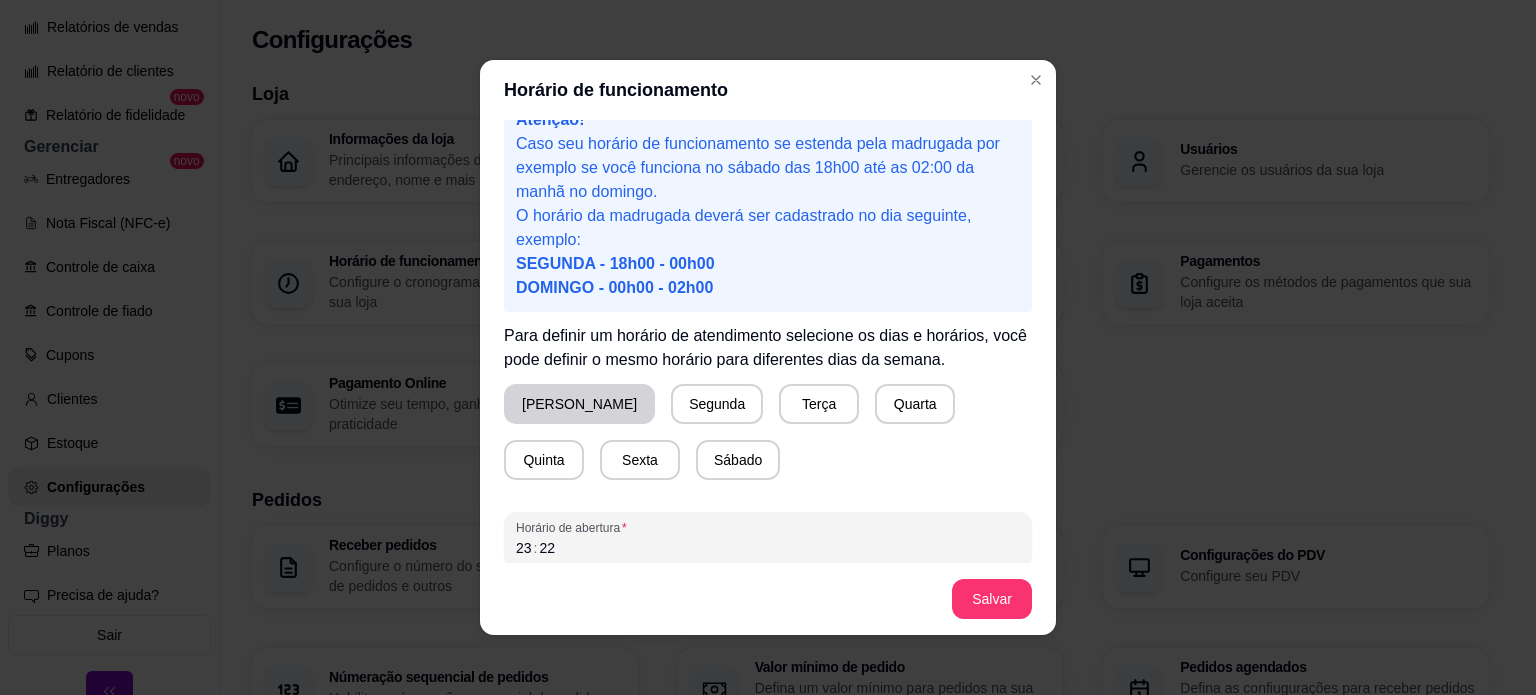 click on "[PERSON_NAME]" at bounding box center (579, 404) 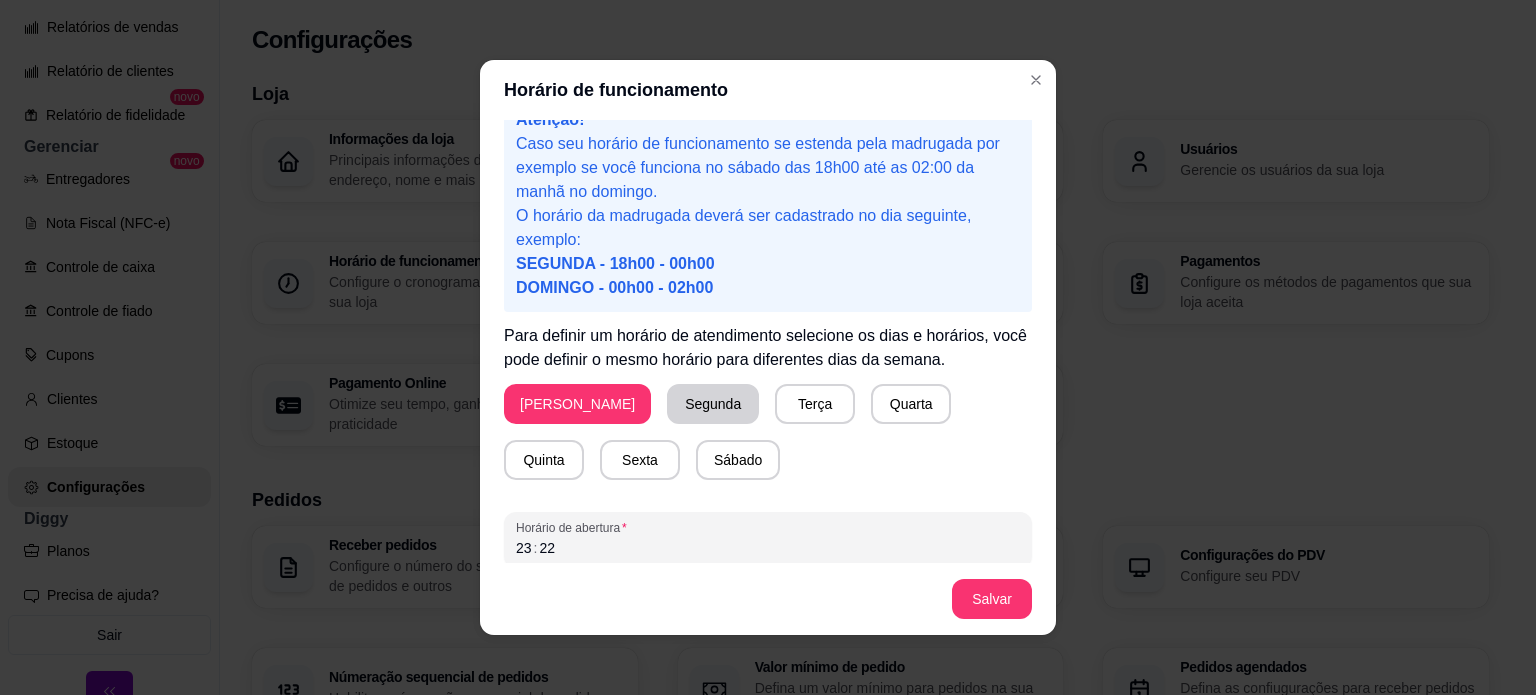 click on "Segunda" at bounding box center (713, 404) 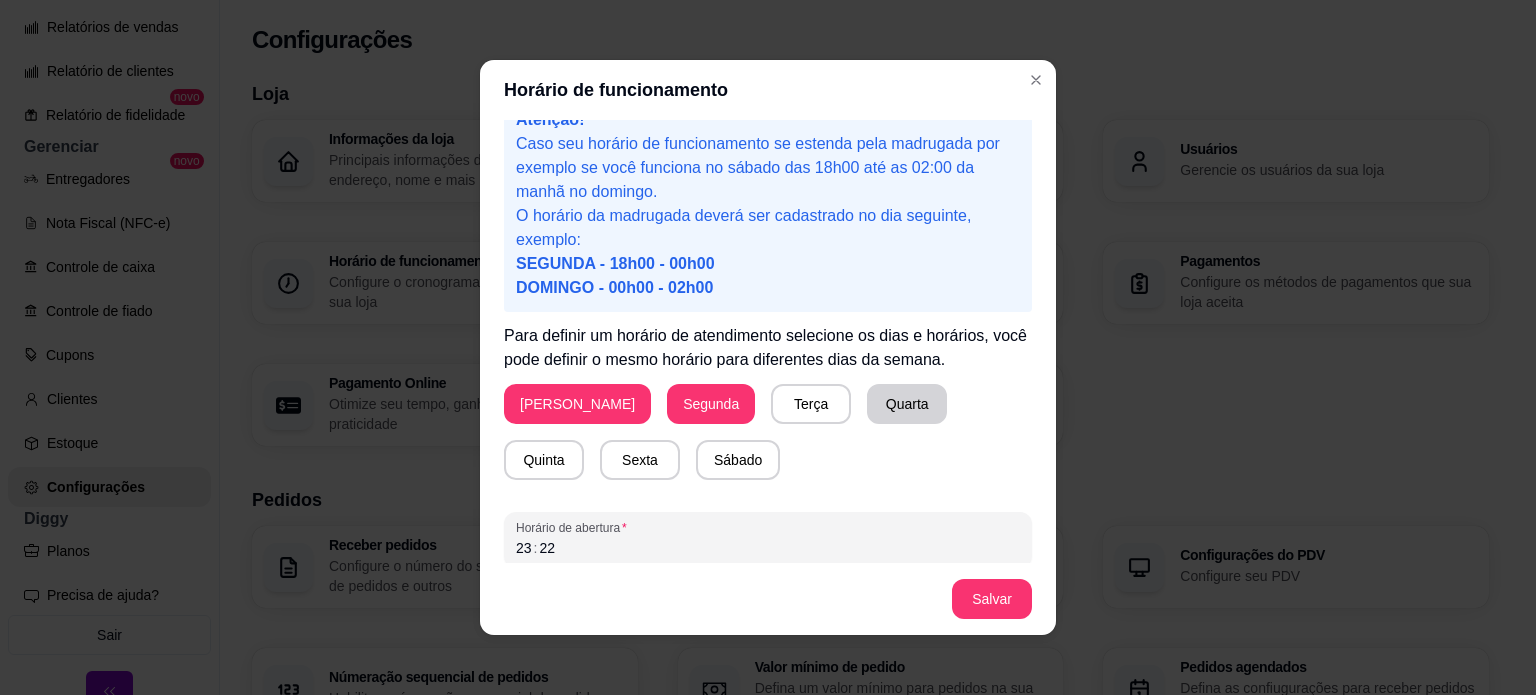 click on "Quarta" at bounding box center [907, 404] 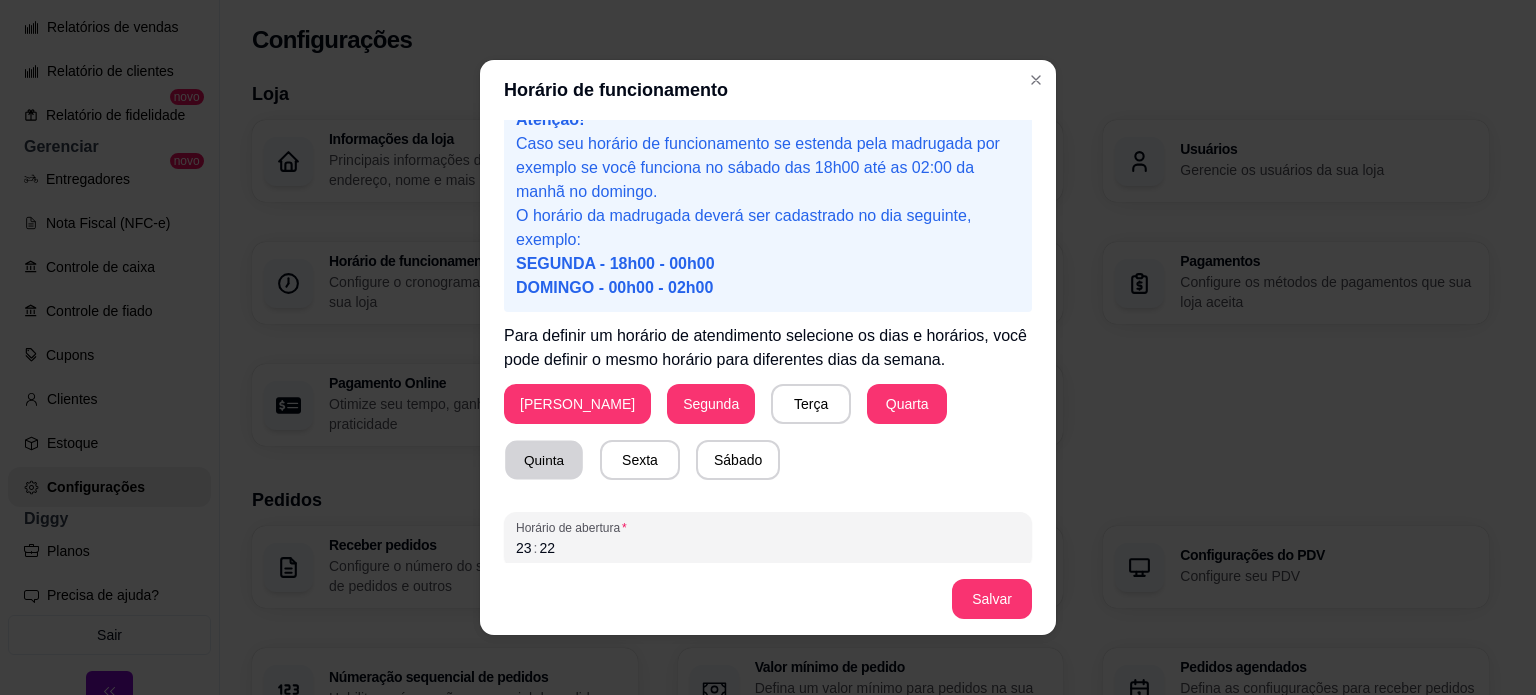 click on "Quinta" at bounding box center [544, 460] 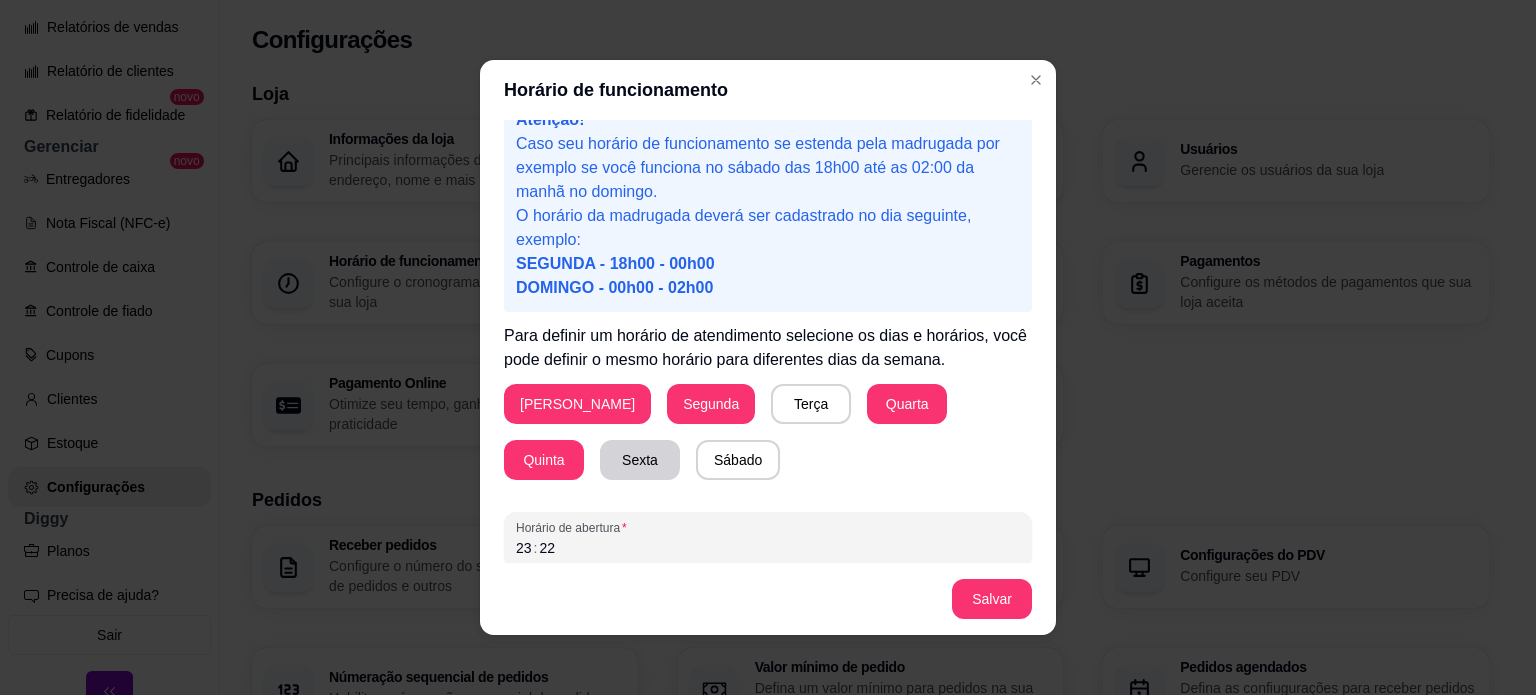 click on "Sexta" at bounding box center [640, 460] 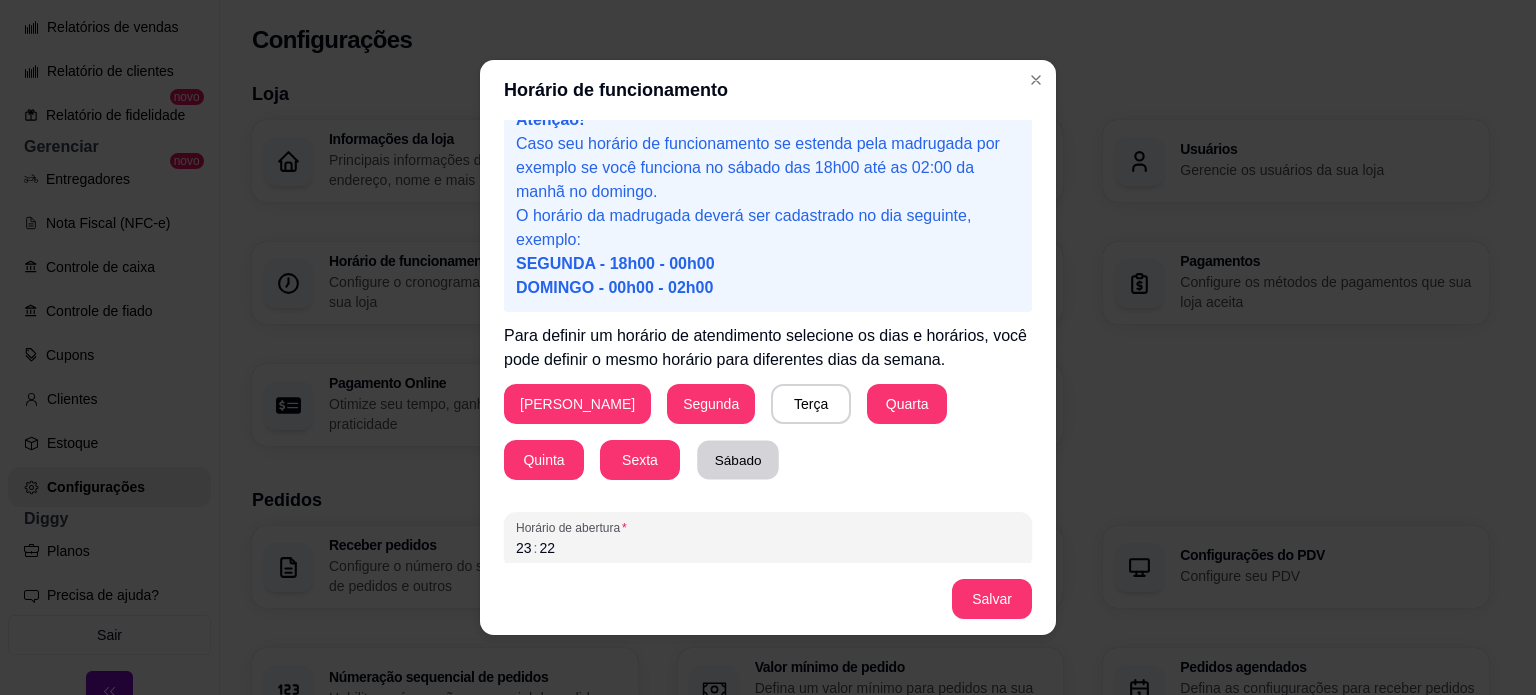 click on "Sábado" at bounding box center [738, 460] 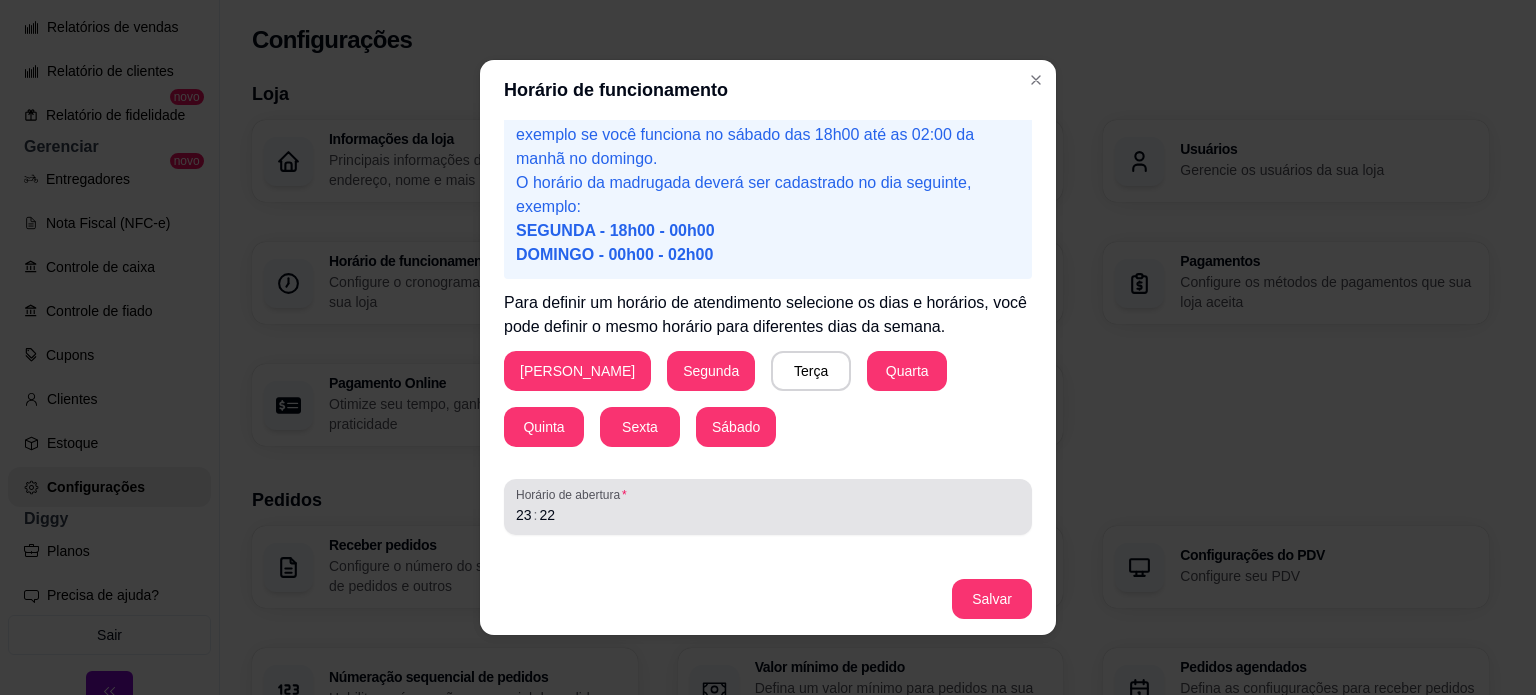scroll, scrollTop: 100, scrollLeft: 0, axis: vertical 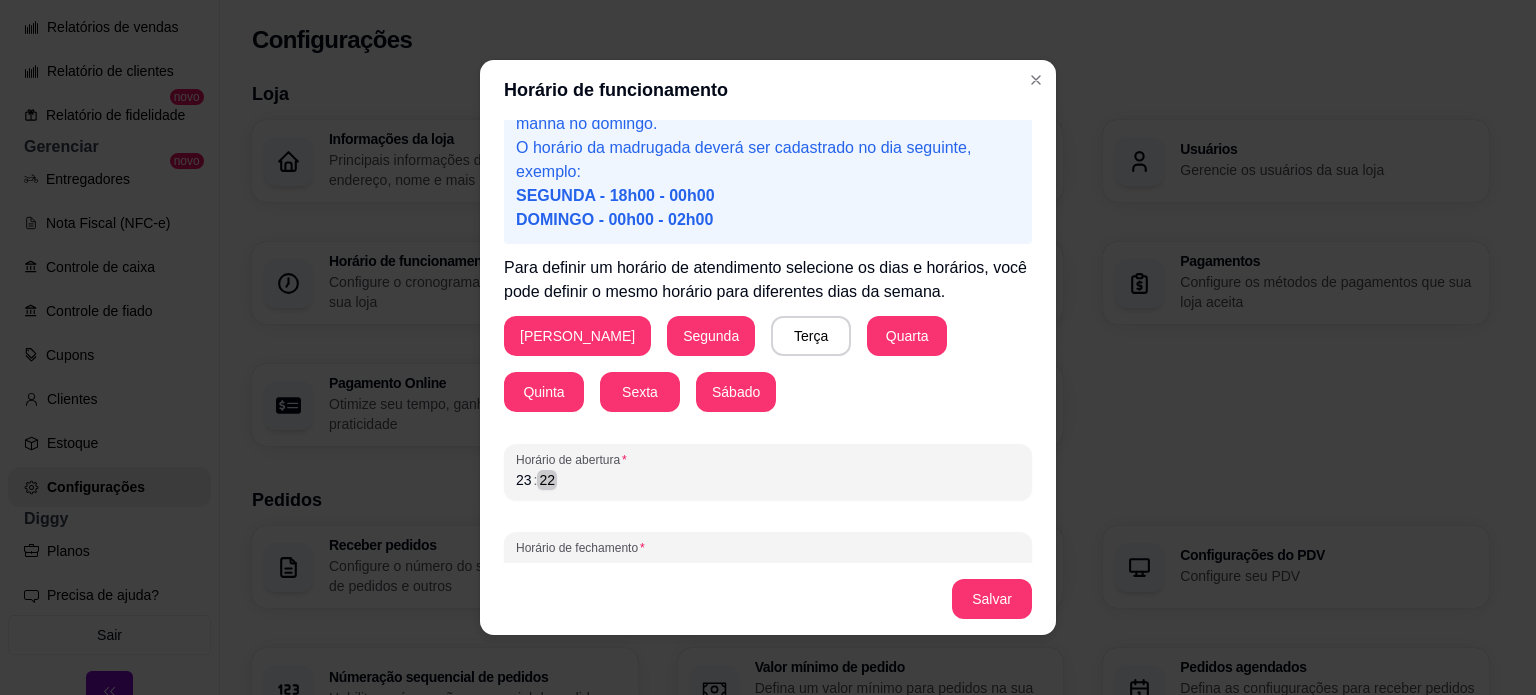 click on "Horário de funcionamento Atenção! Caso seu horário de funcionamento se estenda pela madrugada por exemplo se você funciona no sábado das 18h00 até as 02:00 da manhã no domingo. O horário da madrugada deverá ser cadastrado no dia seguinte, exemplo:  SEGUNDA - 18h00 - 00h00 DOMINGO - 00h00 - 02h00 Para definir um horário de atendimento selecione os dias e horários, você pode definir o mesmo horário para diferentes dias da semana. Domingo Segunda Terça Quarta Quinta Sexta Sábado Horário de abertura 23 : 22 Horário de fechamento 23 : 22 Salvar" at bounding box center (768, 347) 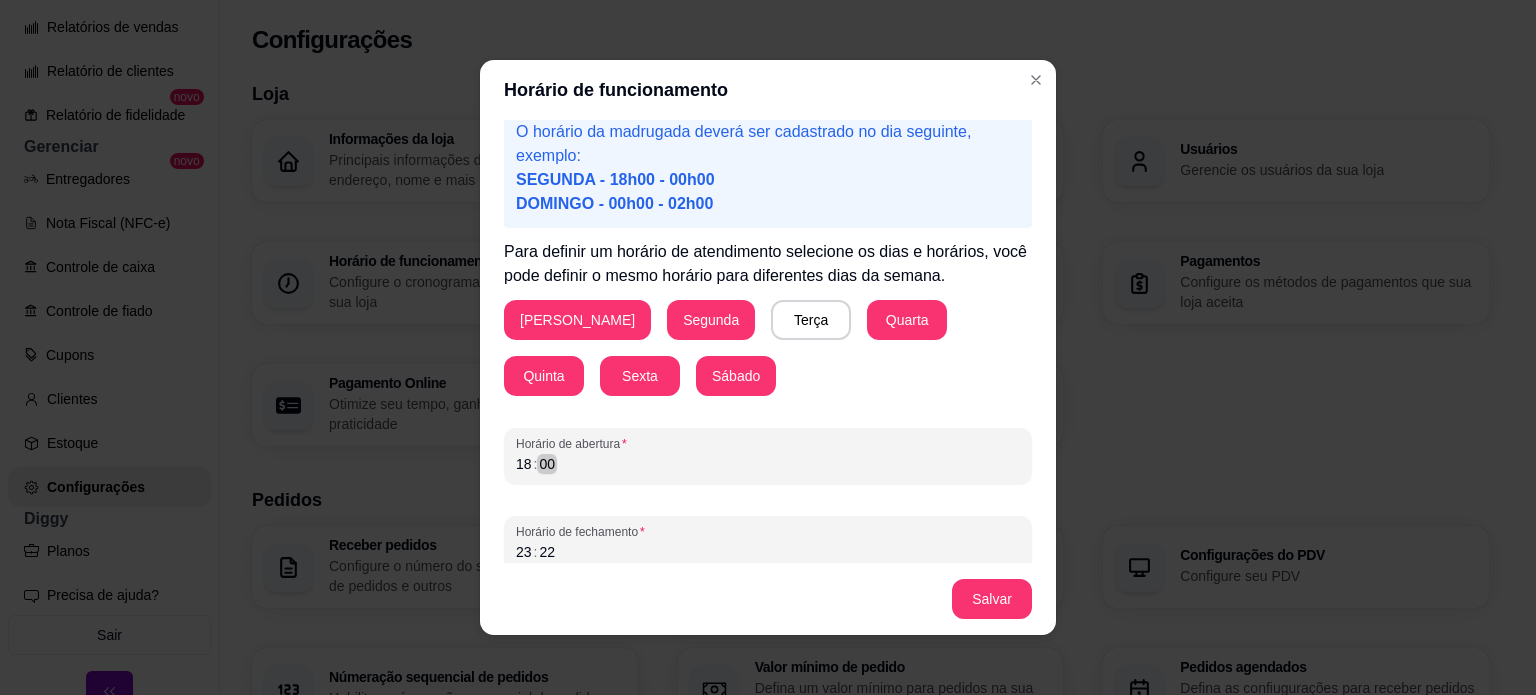 scroll, scrollTop: 132, scrollLeft: 0, axis: vertical 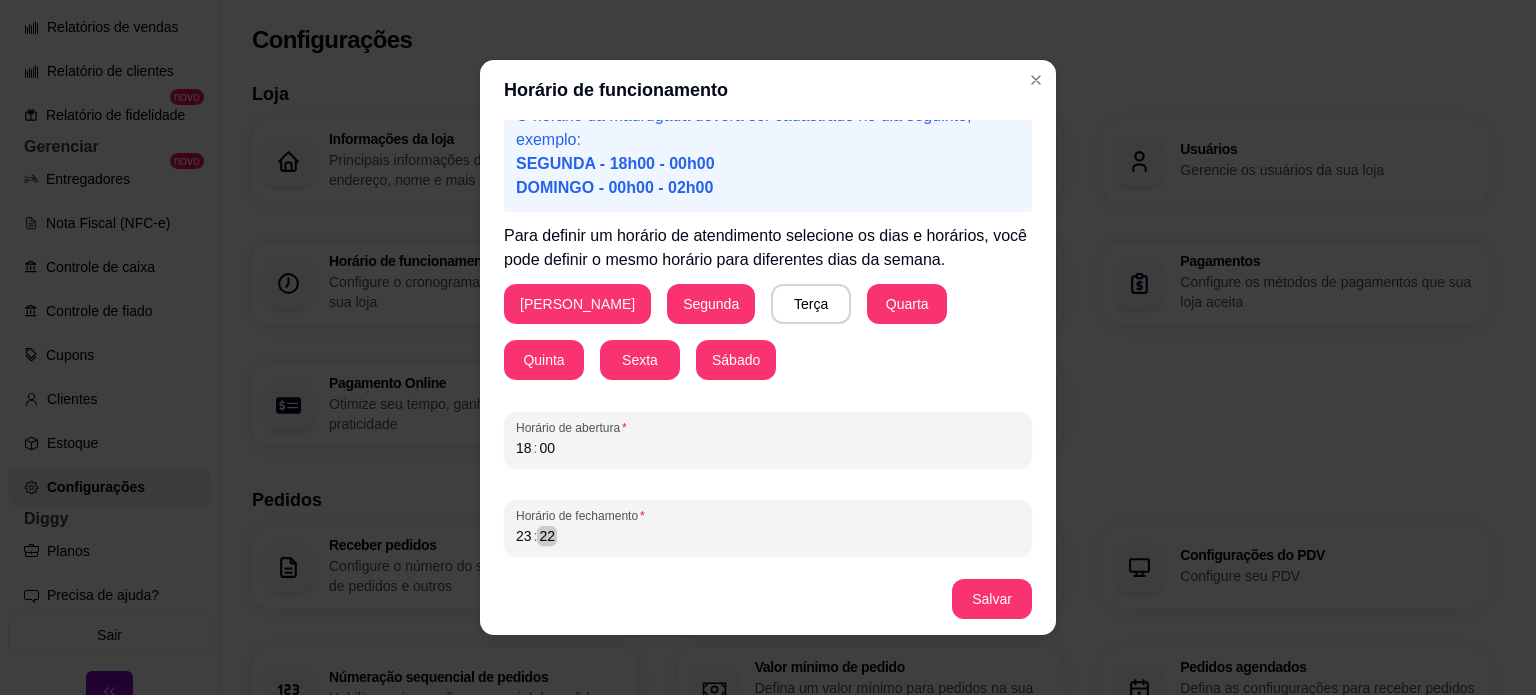click on "Horário de funcionamento Atenção! Caso seu horário de funcionamento se estenda pela madrugada por exemplo se você funciona no sábado das 18h00 até as 02:00 da manhã no domingo. O horário da madrugada deverá ser cadastrado no dia seguinte, exemplo:  SEGUNDA - 18h00 - 00h00 DOMINGO - 00h00 - 02h00 Para definir um horário de atendimento selecione os dias e horários, você pode definir o mesmo horário para diferentes dias da semana. Domingo Segunda Terça Quarta Quinta Sexta Sábado Horário de abertura 18 : 00 Horário de fechamento 23 : 22 Salvar" at bounding box center [768, 347] 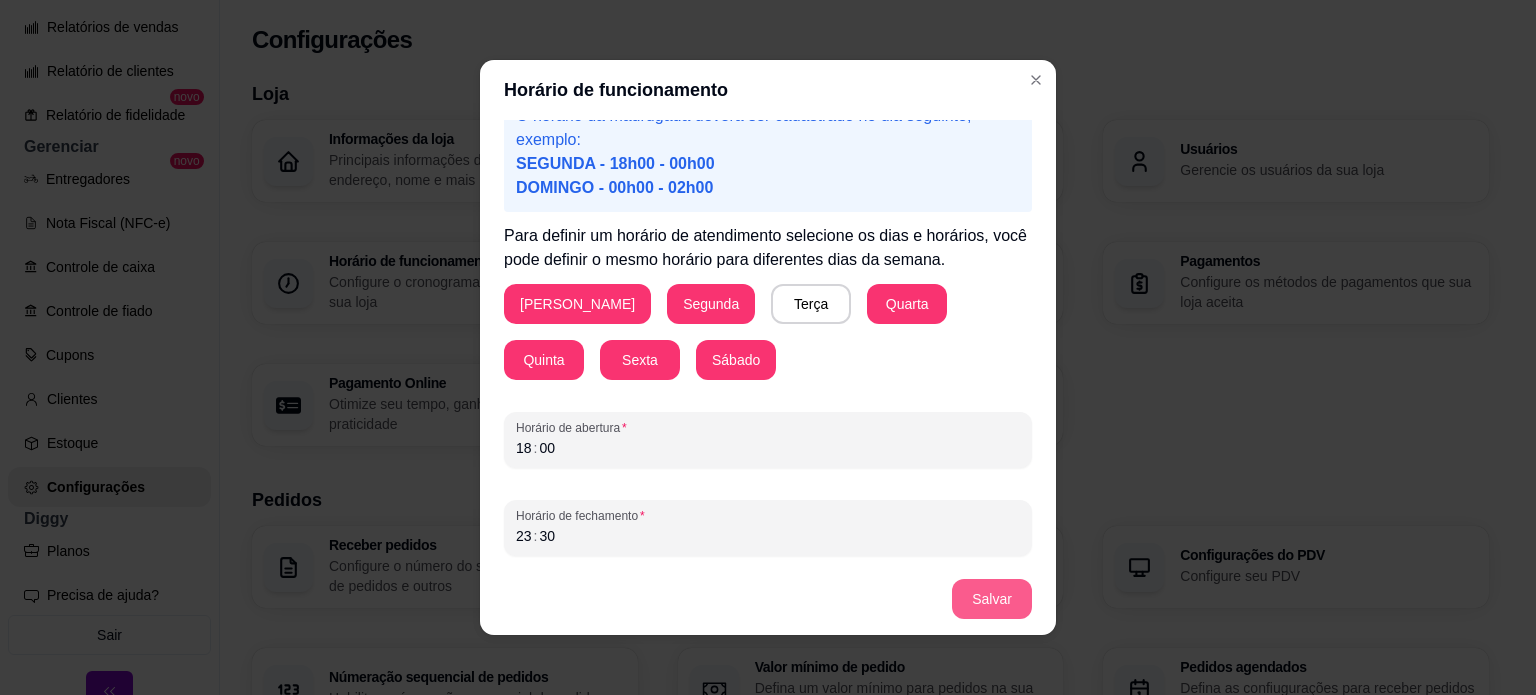 click on "Salvar" at bounding box center (992, 599) 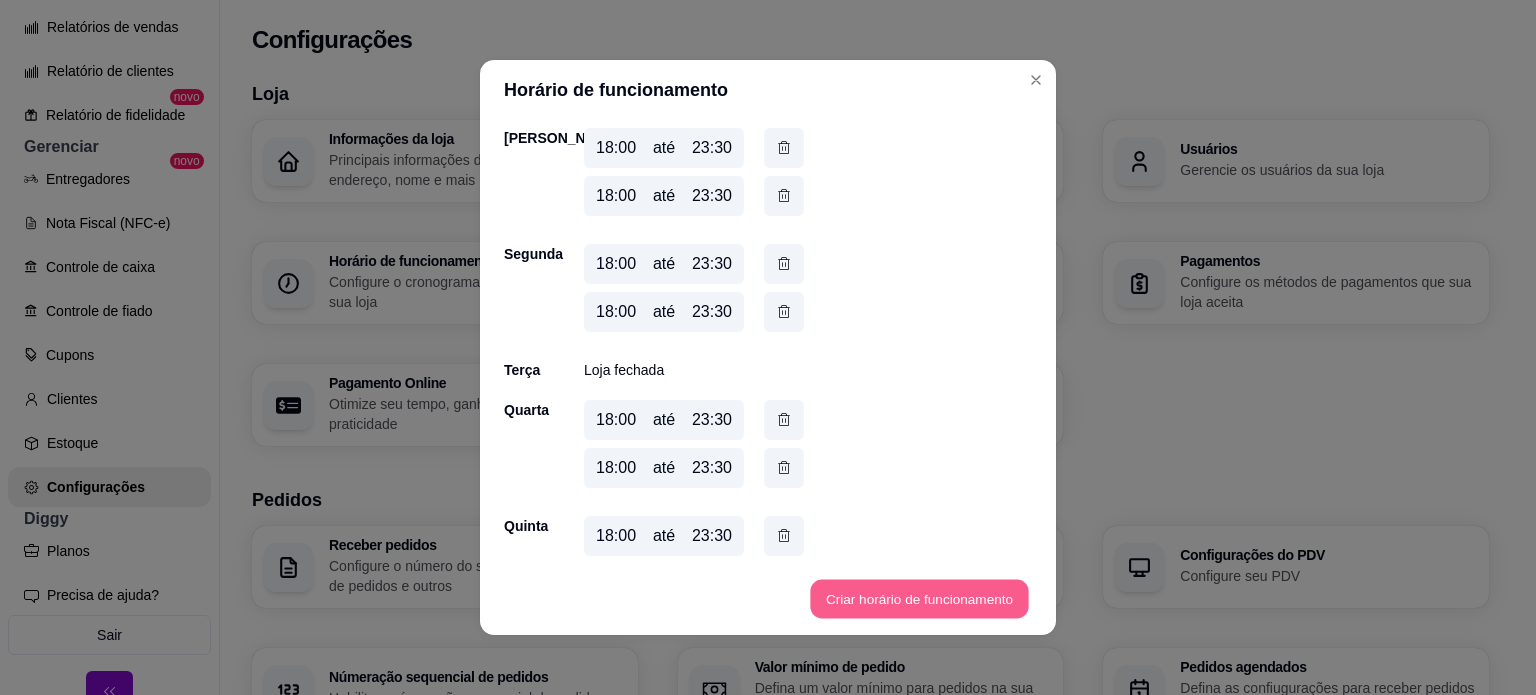 click on "Criar horário de funcionamento" at bounding box center (919, 599) 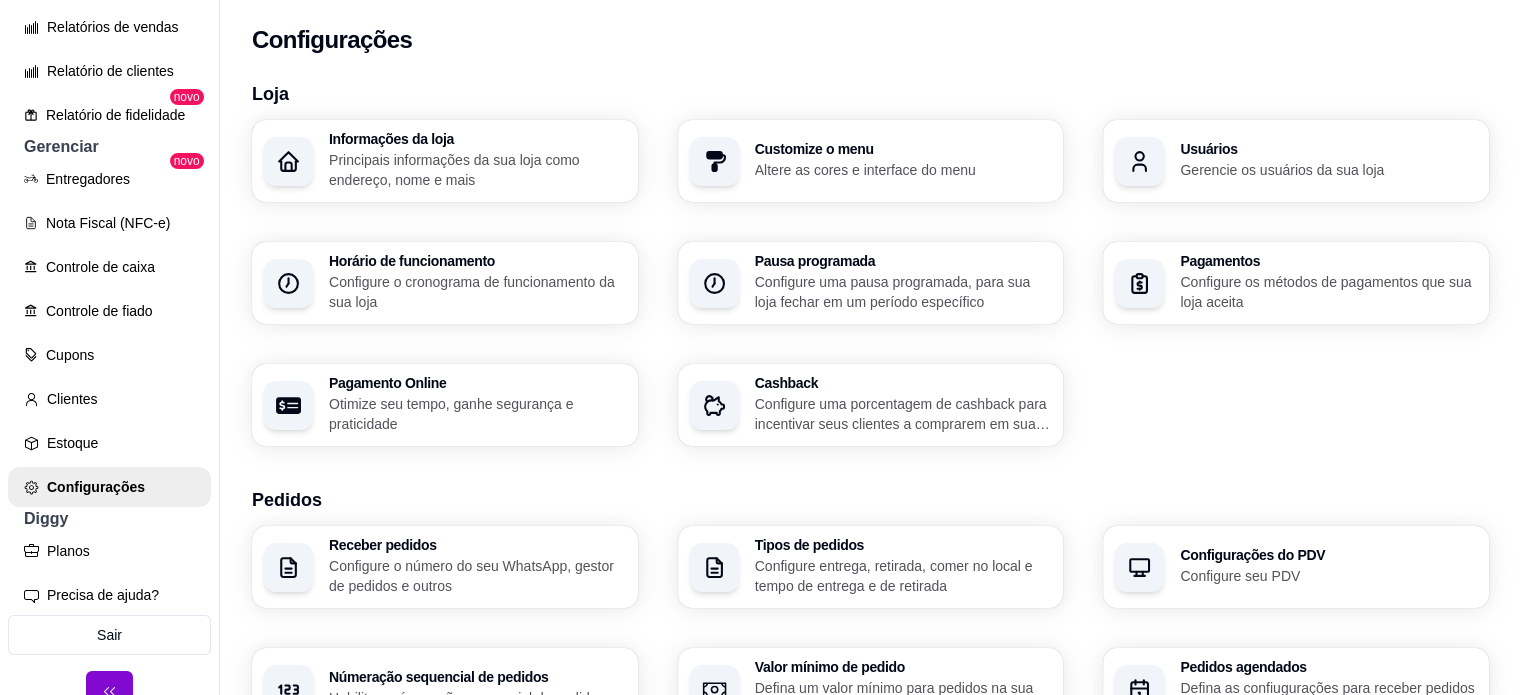 click on "Horário de funcionamento" at bounding box center (477, 261) 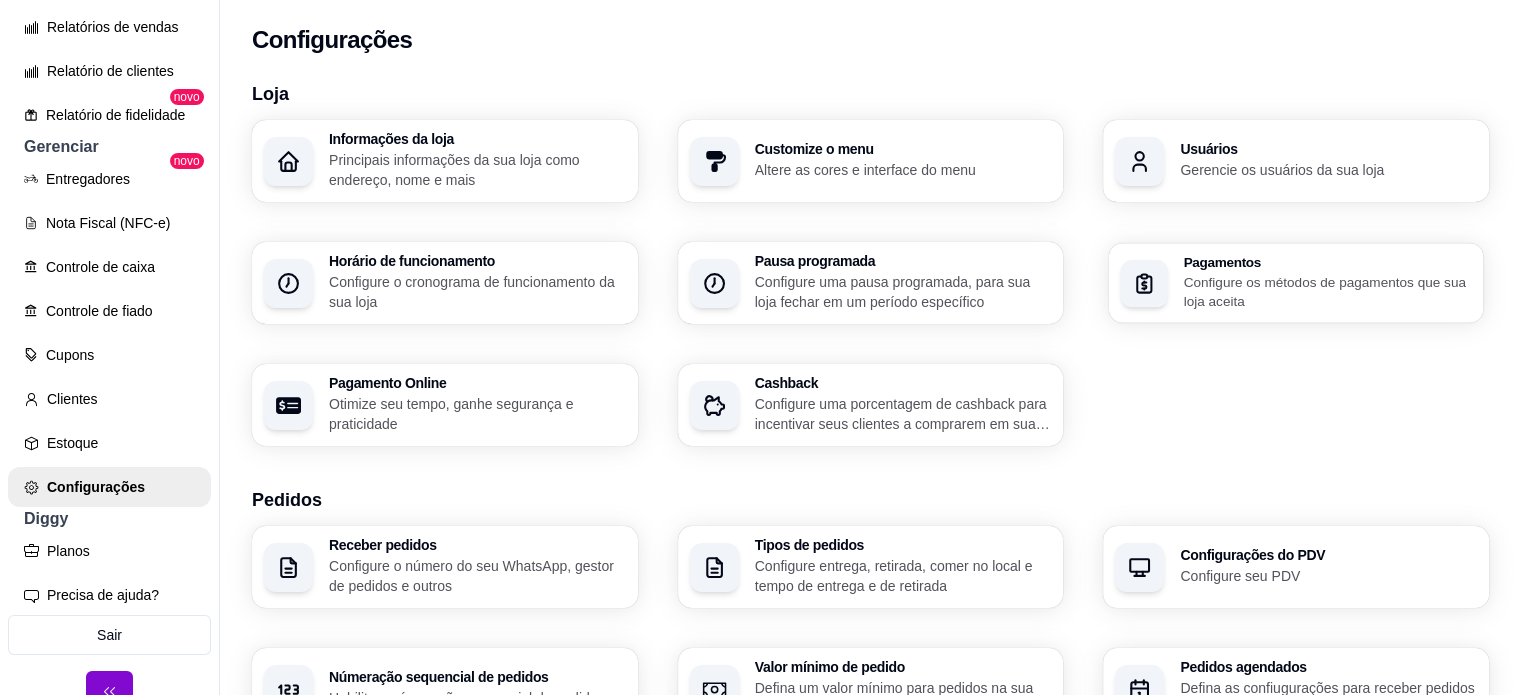 click on "Configure os métodos de pagamentos que sua loja aceita" at bounding box center [1328, 291] 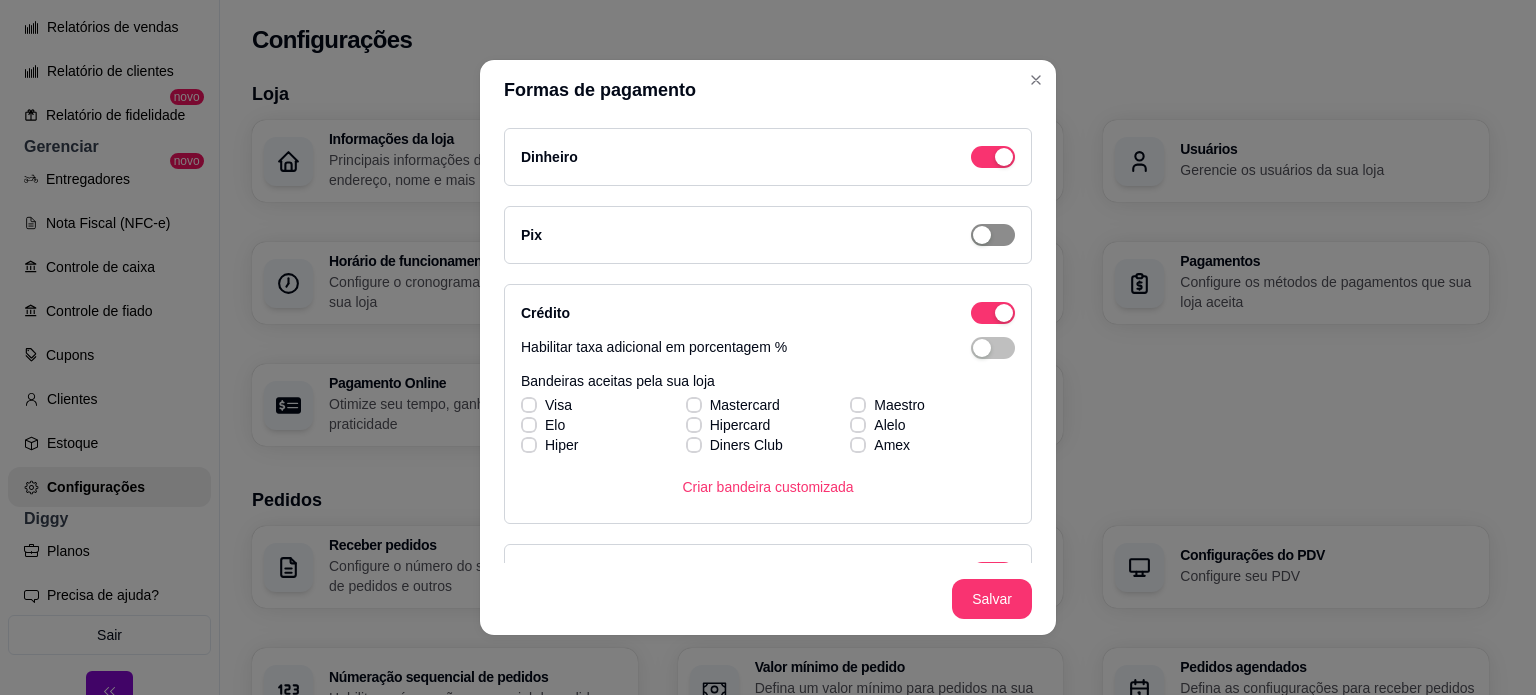 click at bounding box center (1004, 157) 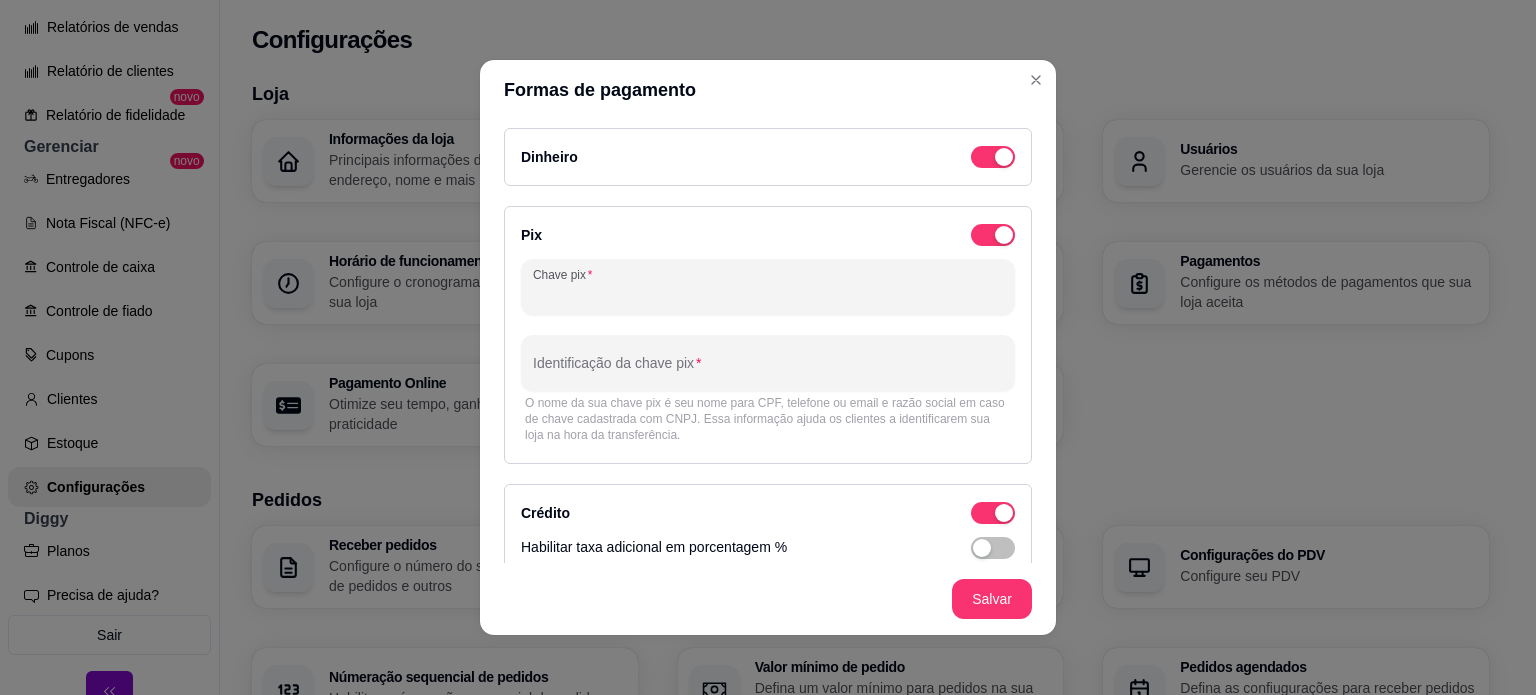 click on "Chave pix" at bounding box center (768, 295) 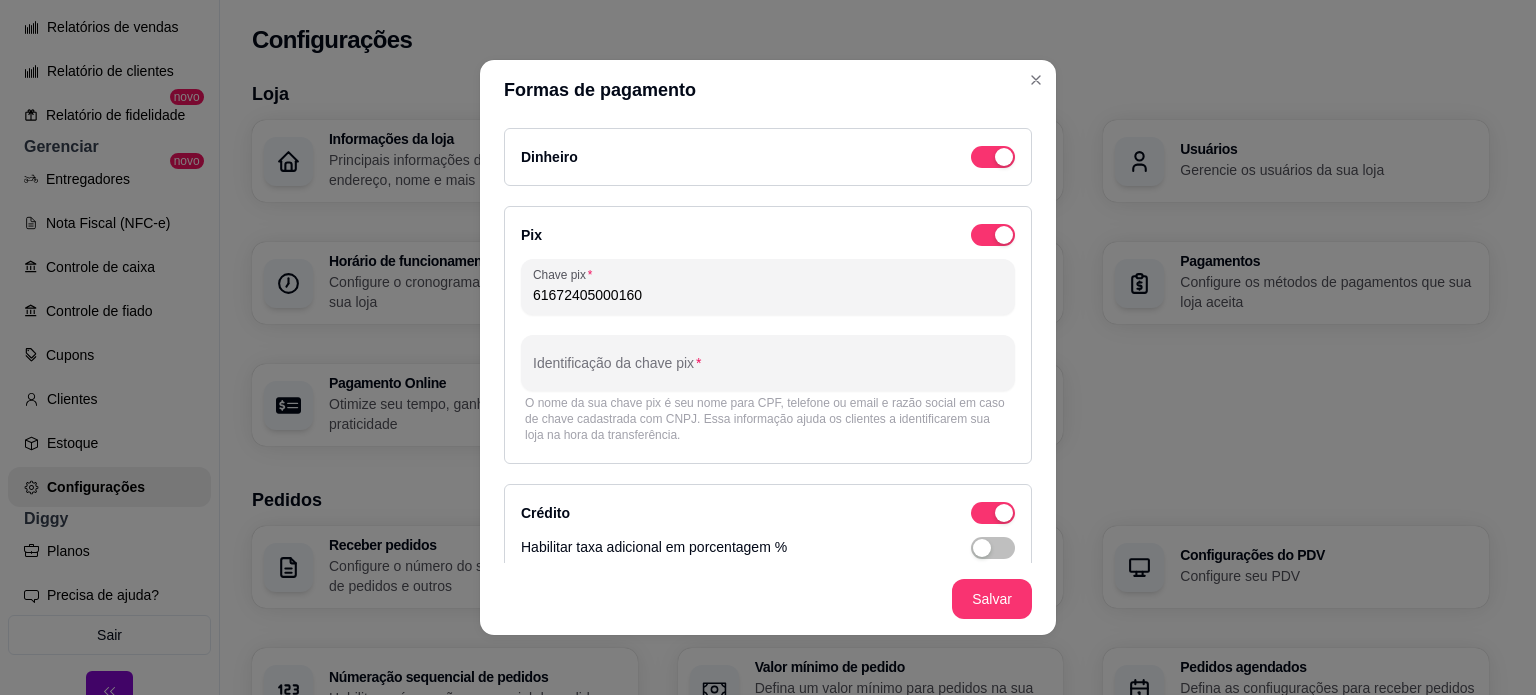 type on "61672405000160" 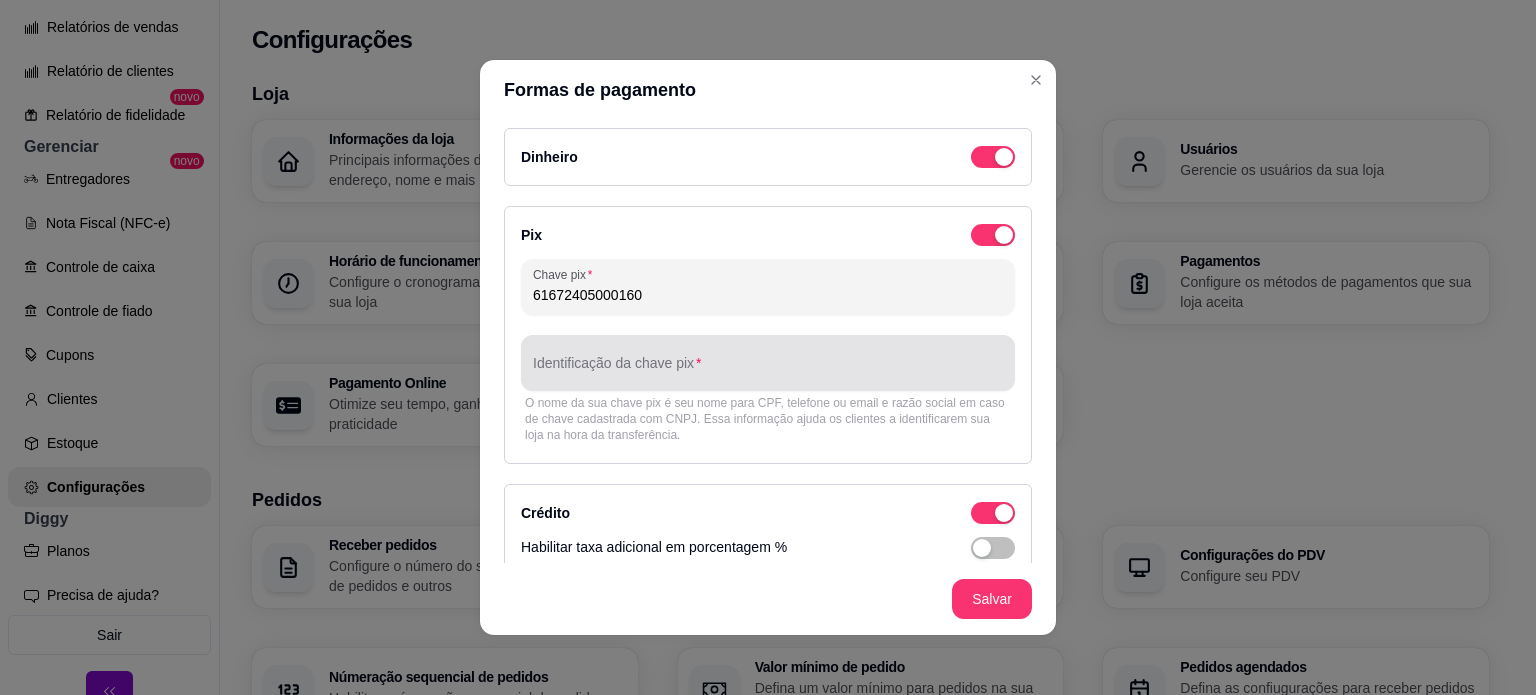 click at bounding box center [768, 363] 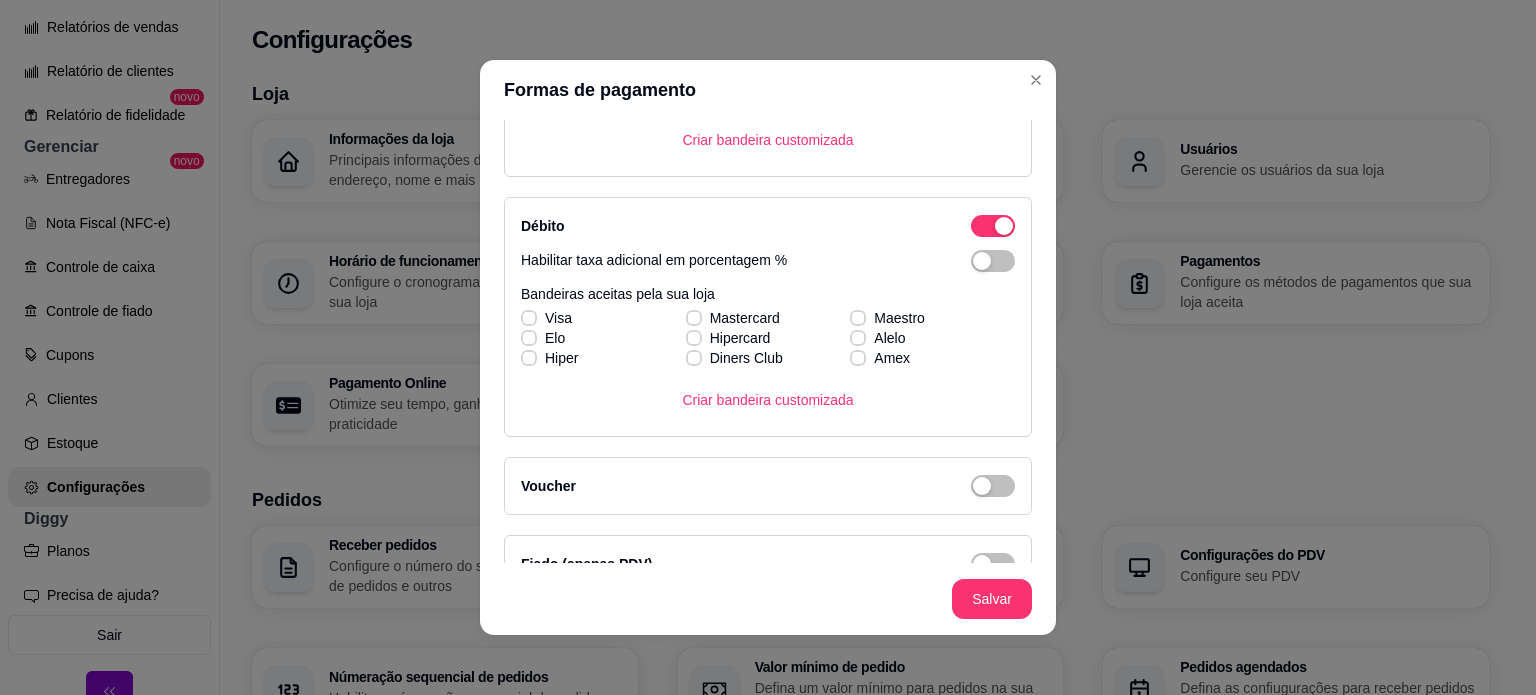 scroll, scrollTop: 582, scrollLeft: 0, axis: vertical 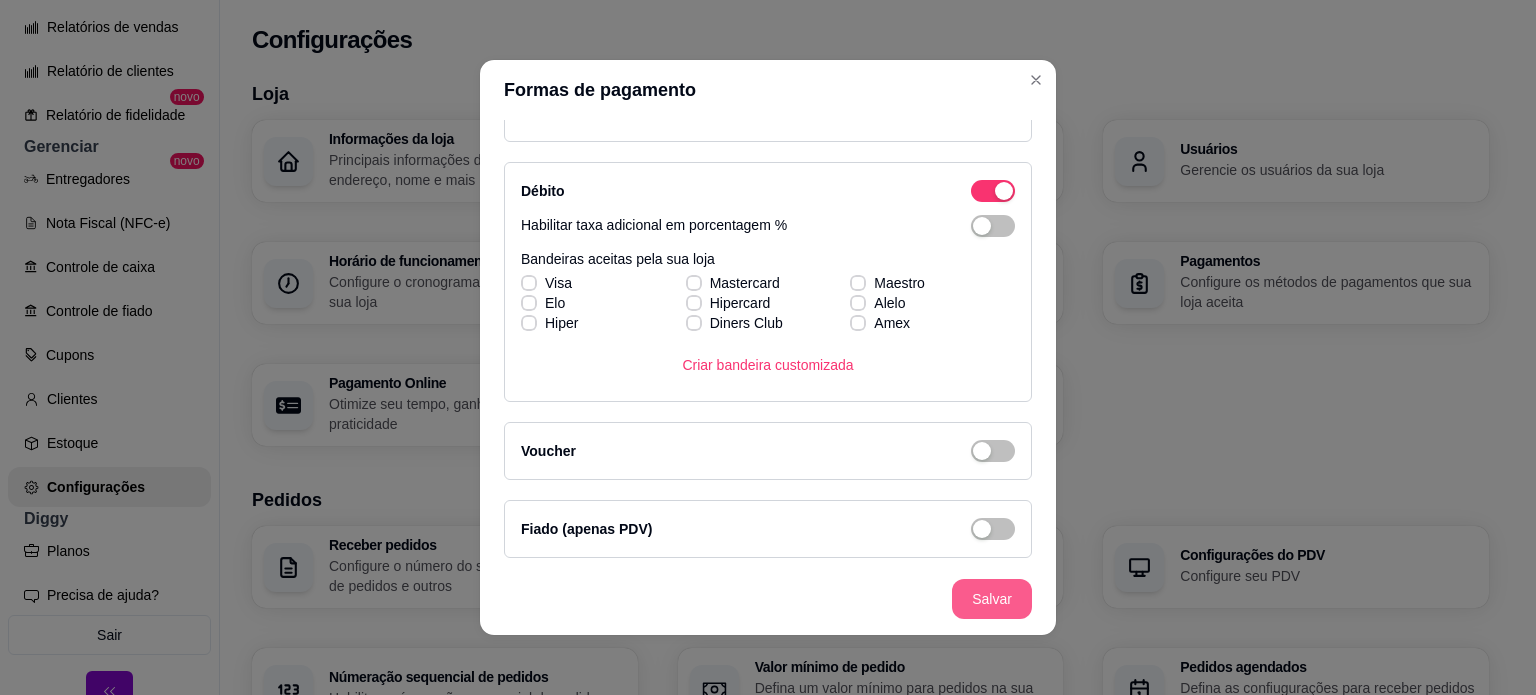 type on "CNPJ" 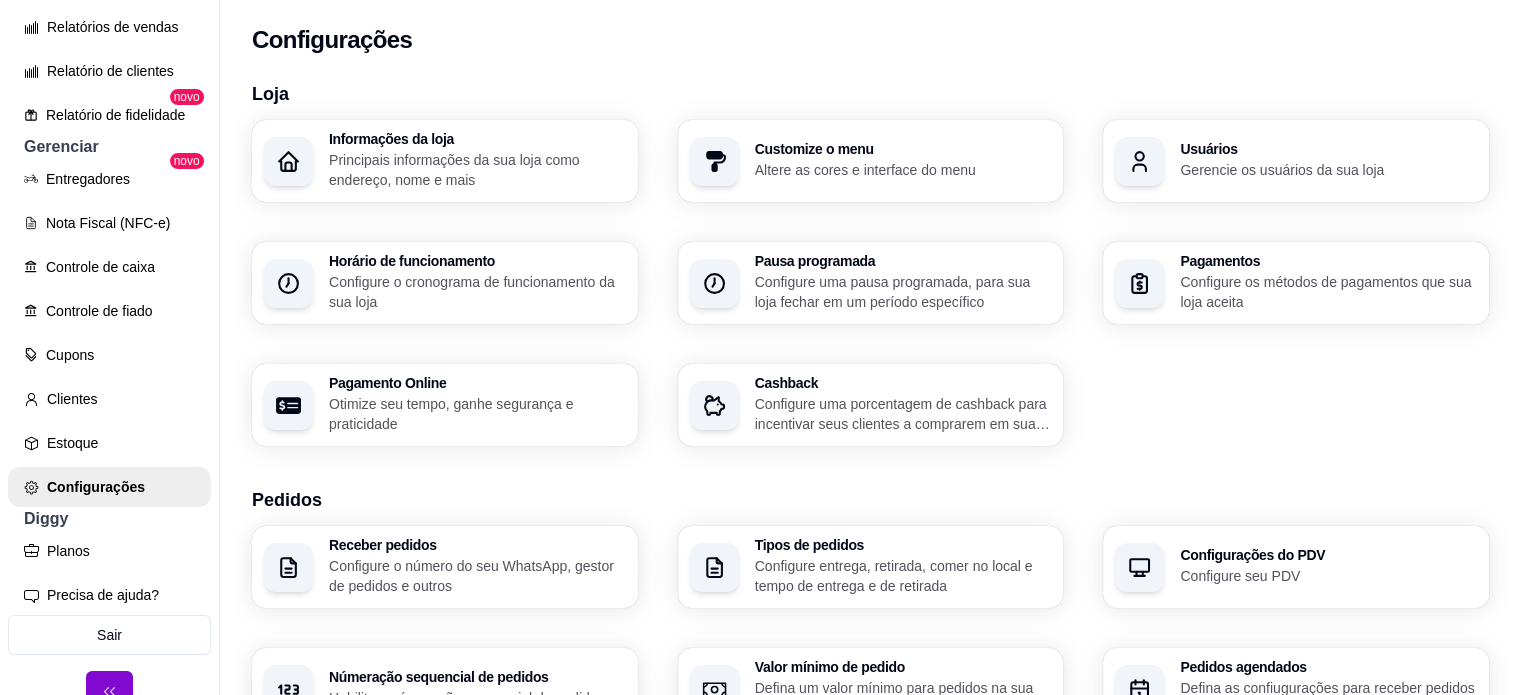click on "Pagamento Online Otimize seu tempo, ganhe segurança e praticidade" at bounding box center (445, 405) 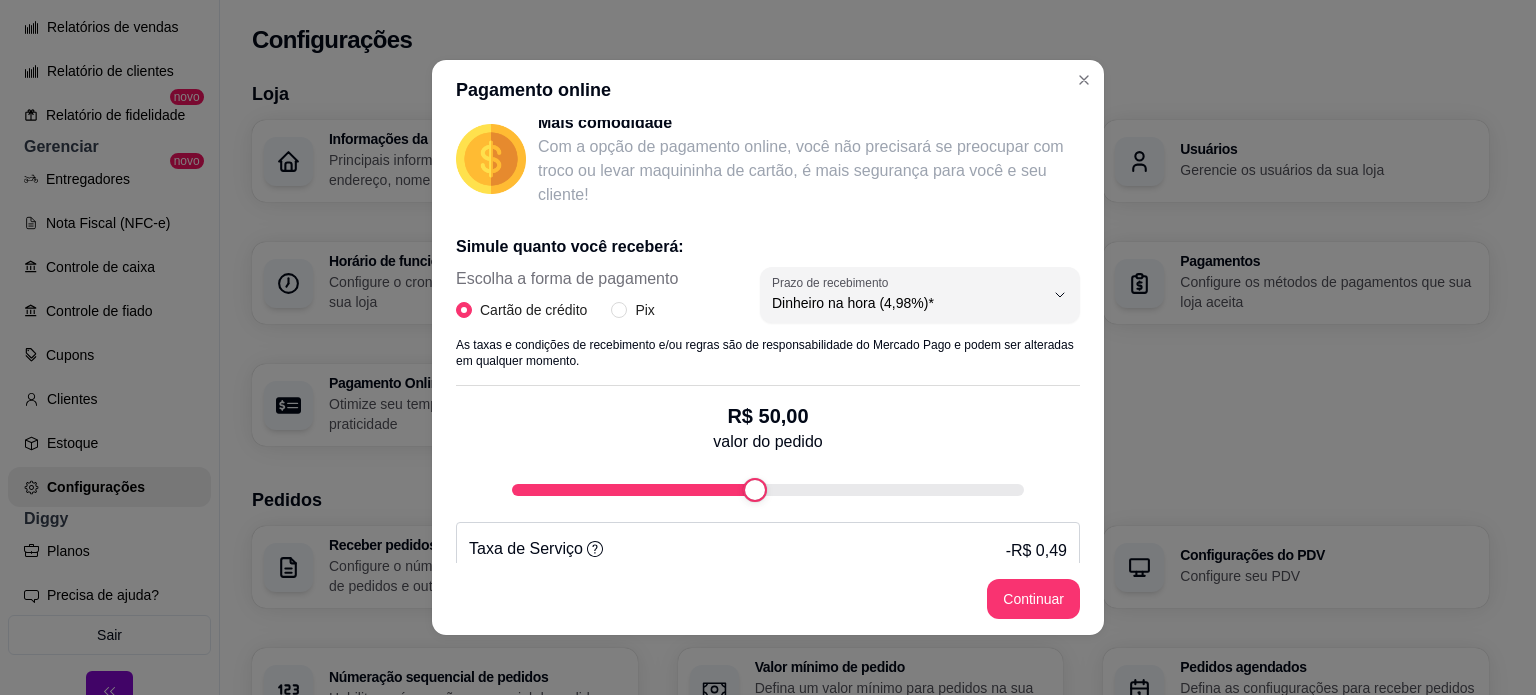 scroll, scrollTop: 361, scrollLeft: 0, axis: vertical 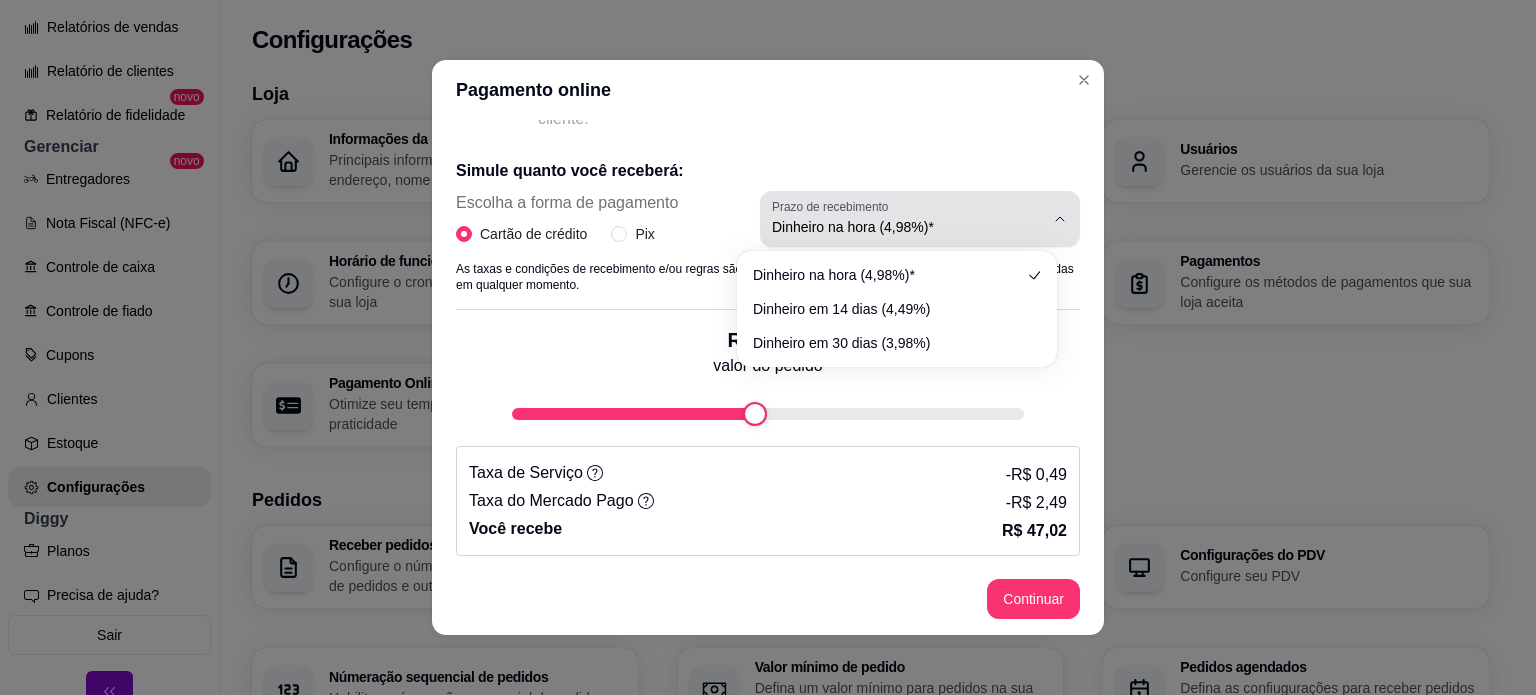 click on "Dinheiro na hora (4,98%)*" at bounding box center [908, 227] 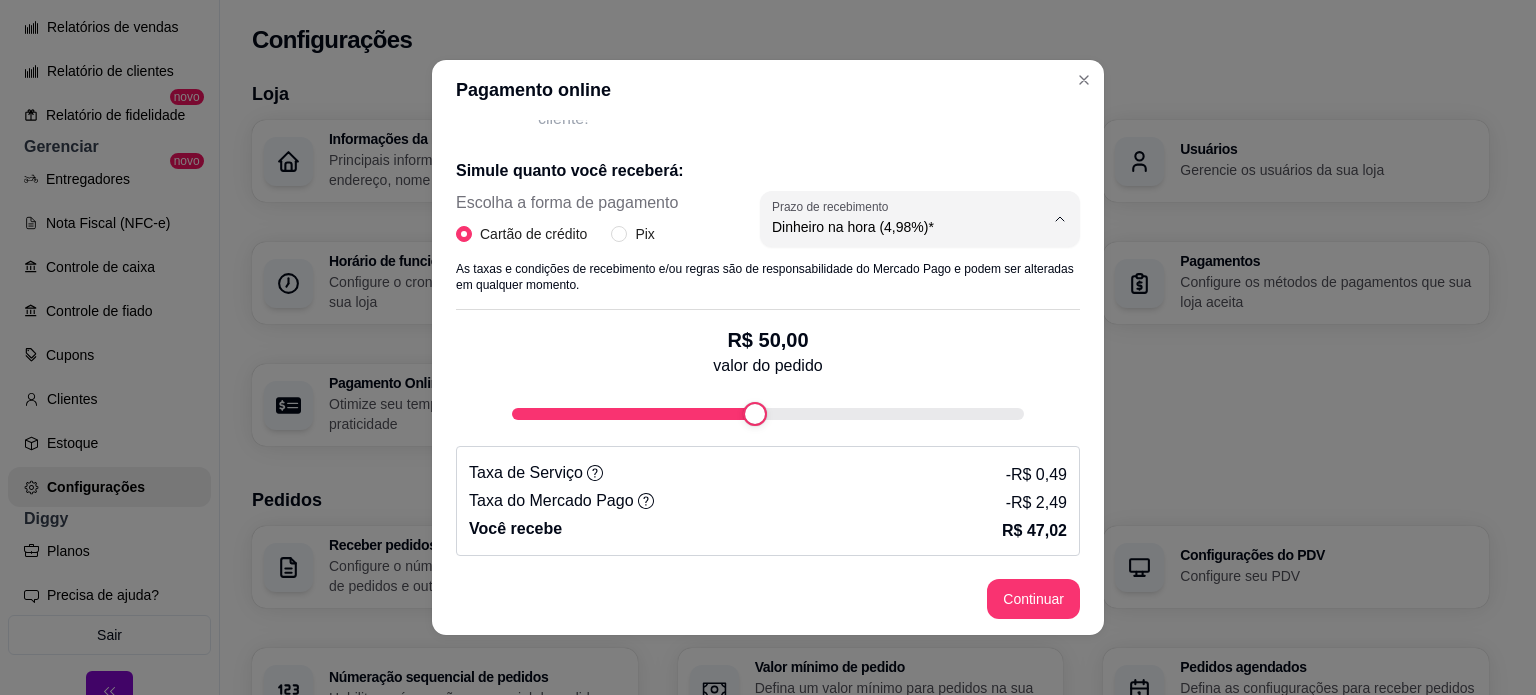 click on "Dinheiro em 14 dias (4,49%)" at bounding box center [897, 306] 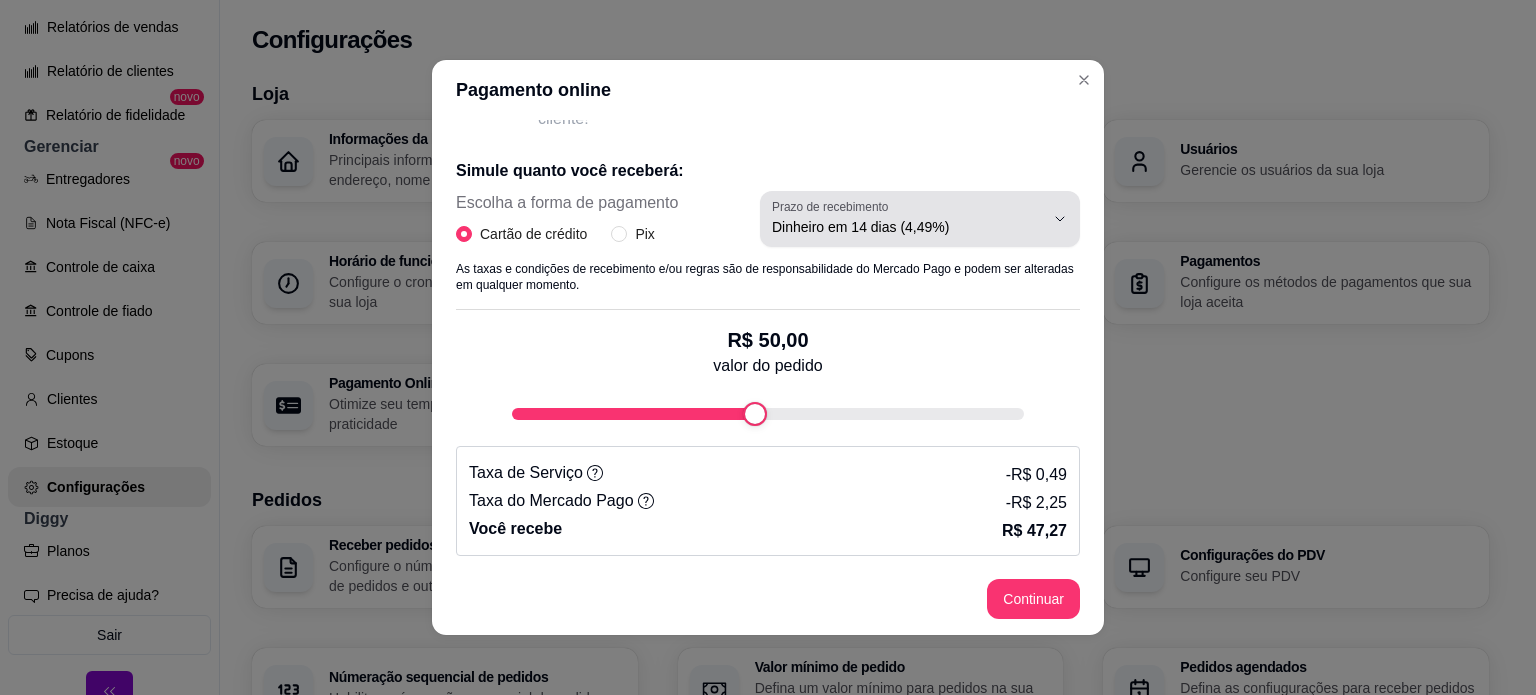 click on "Dinheiro em 14 dias (4,49%)" at bounding box center (908, 227) 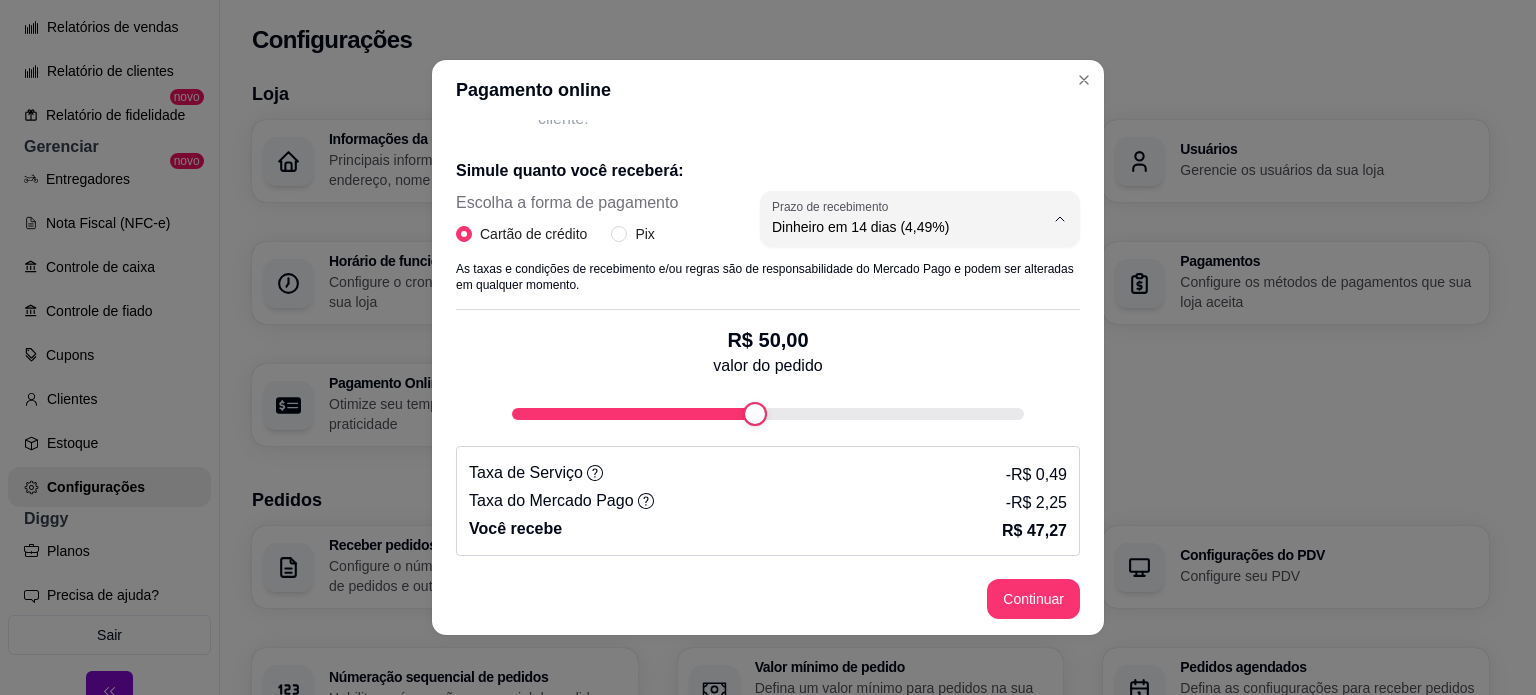 click on "Dinheiro na hora (4,98%)*" at bounding box center (887, 273) 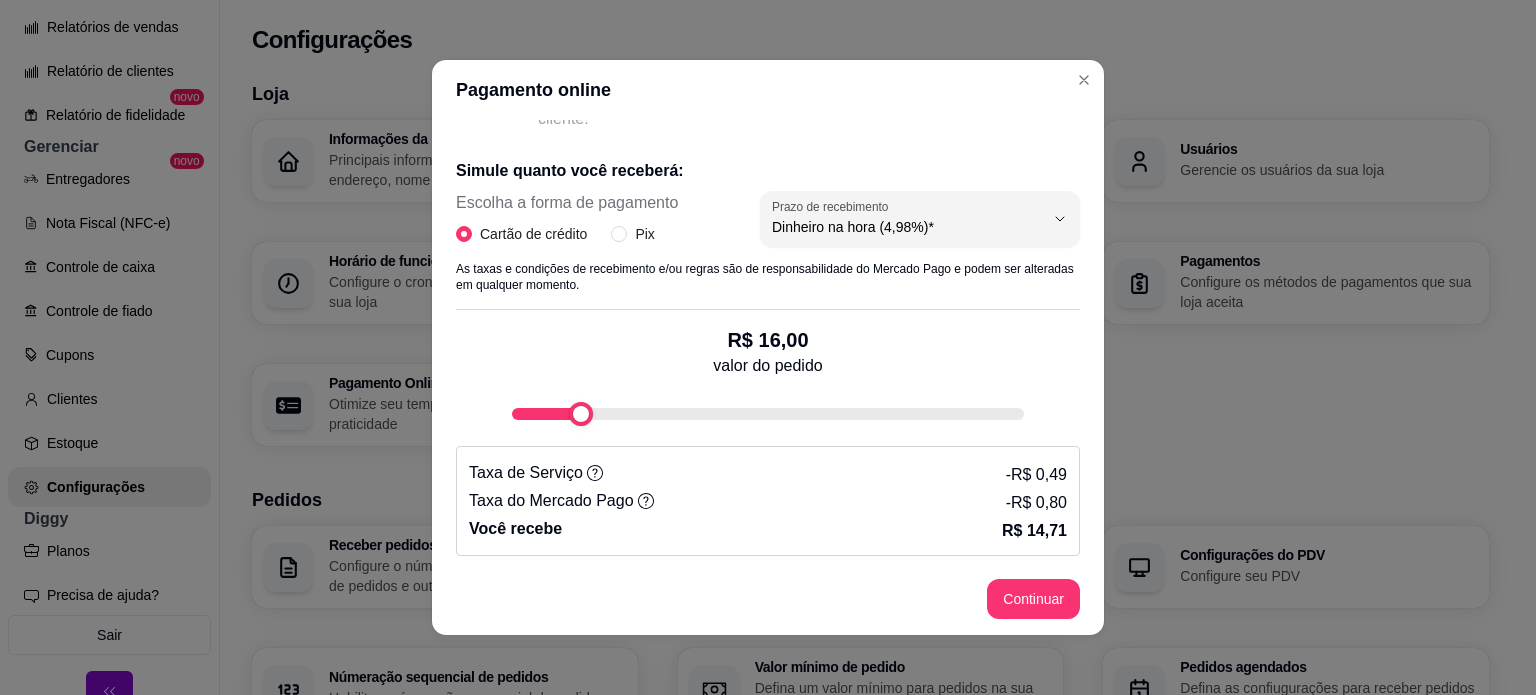 click at bounding box center [581, 414] 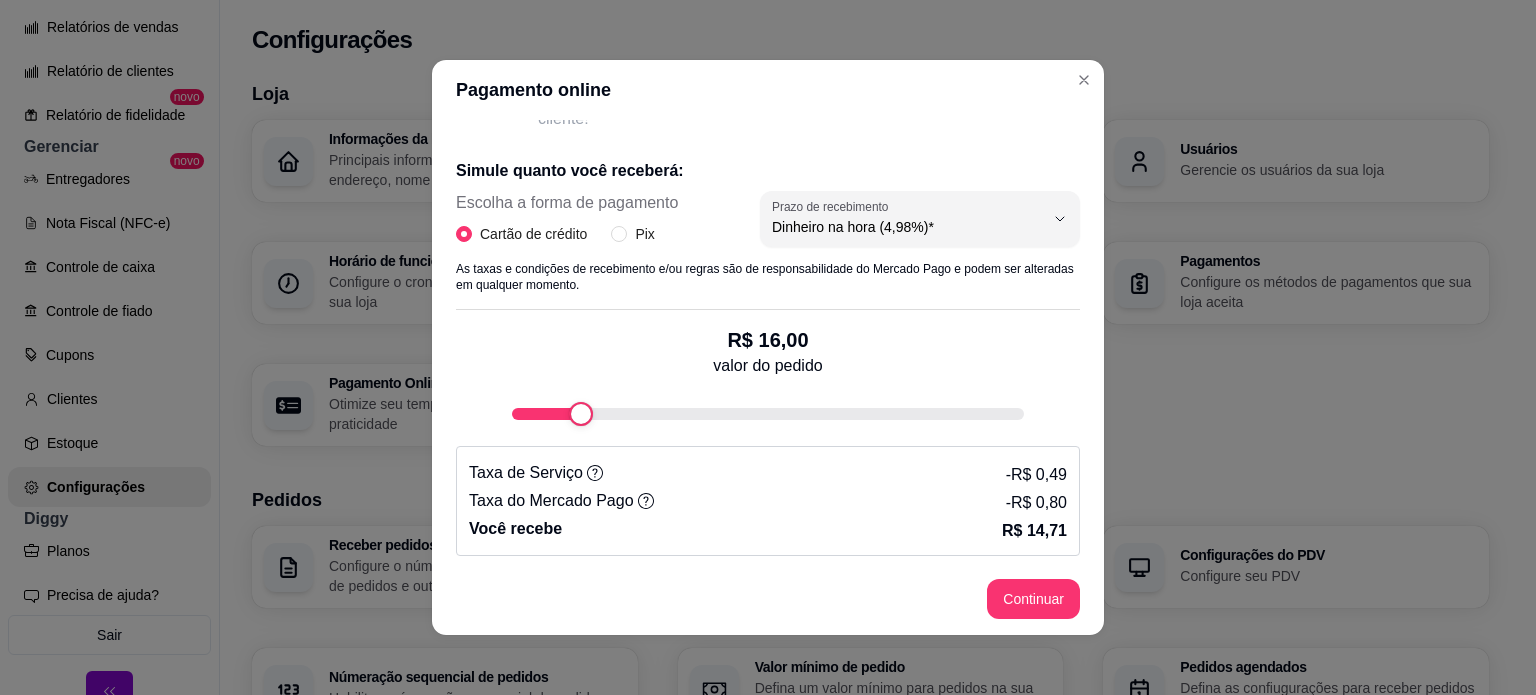 scroll, scrollTop: 4, scrollLeft: 0, axis: vertical 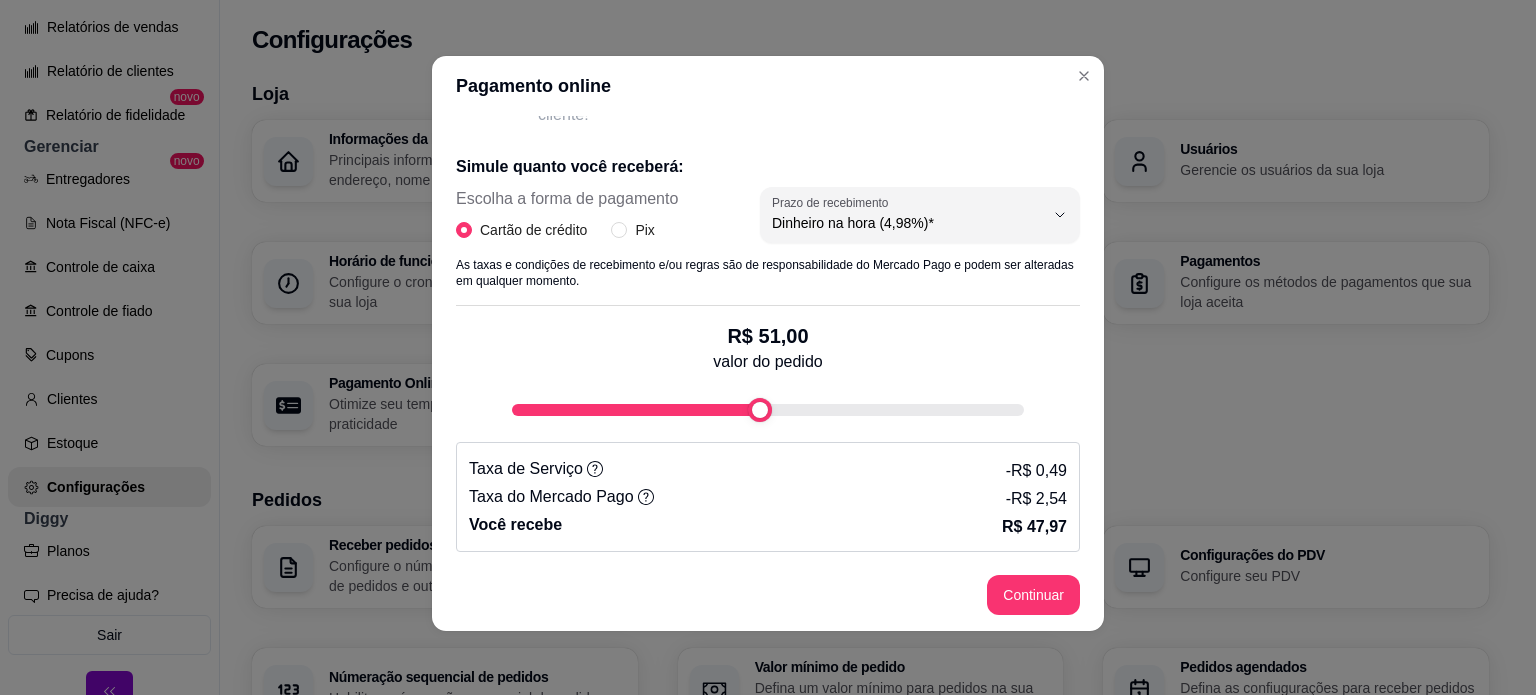 type on "50" 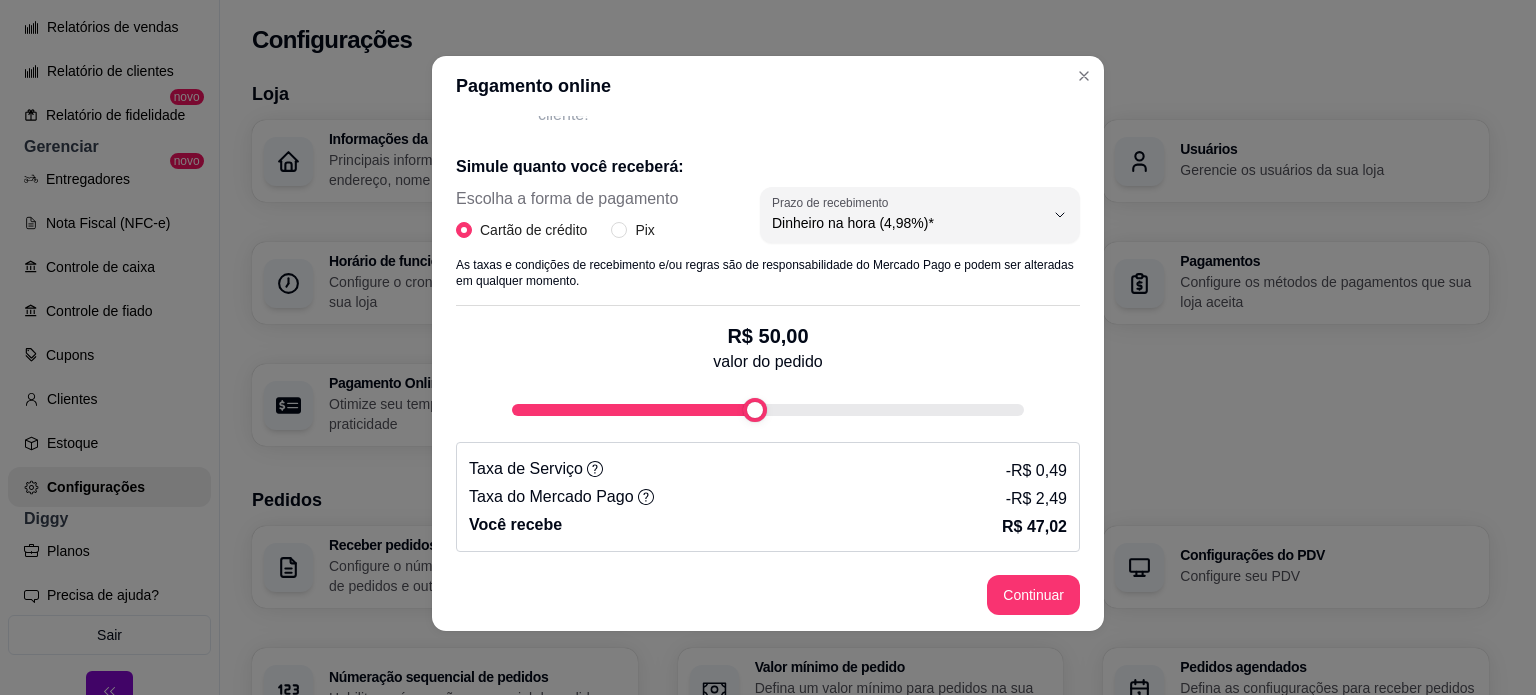 click at bounding box center [755, 410] 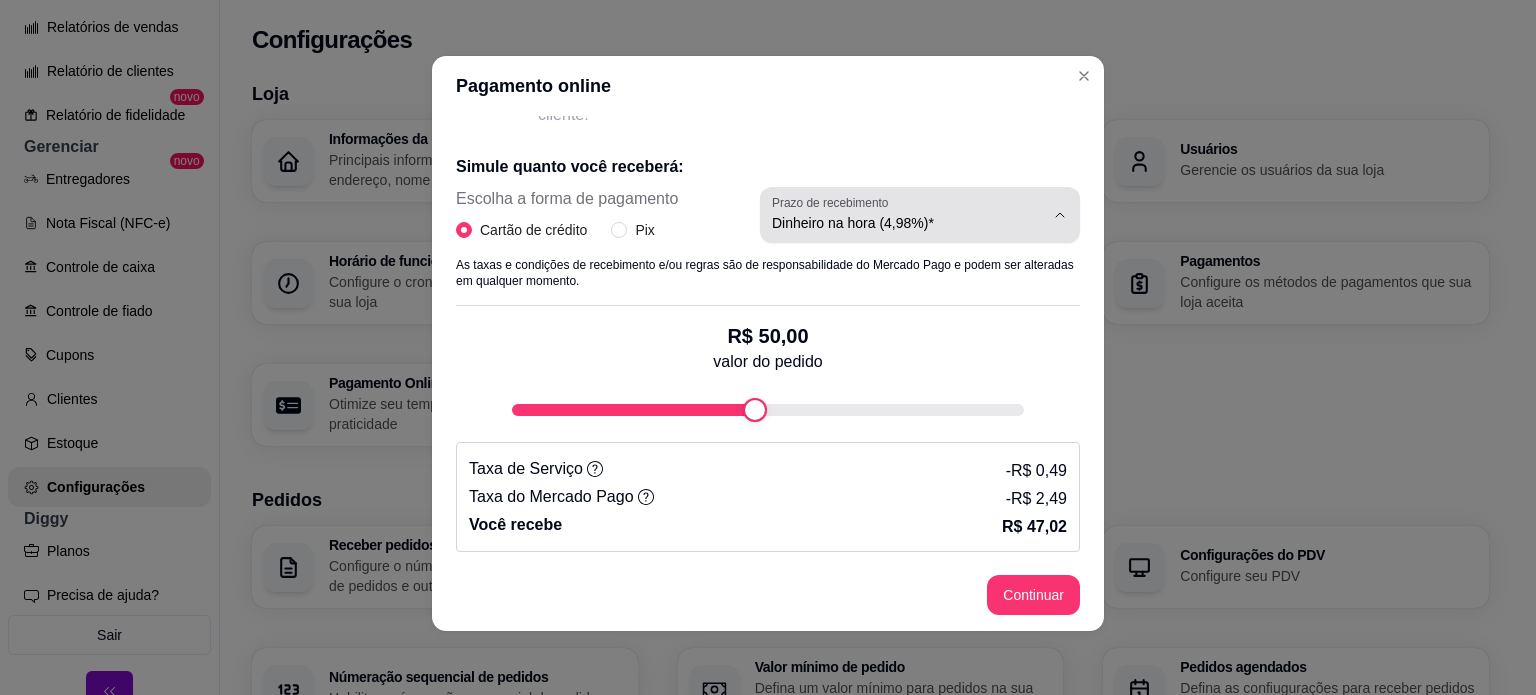 click on "Dinheiro na hora (4,98%)*" at bounding box center [908, 223] 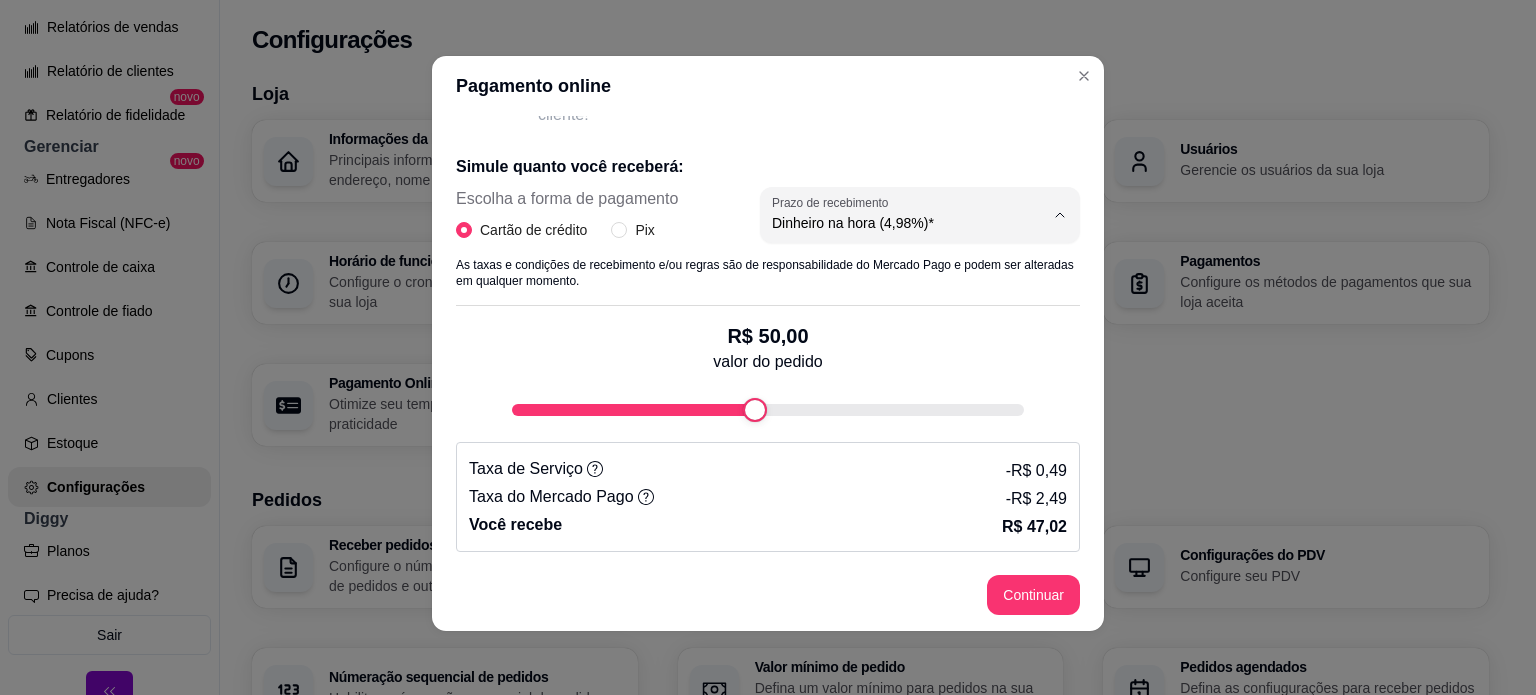 click on "Dinheiro em 30 dias (3,98%)" at bounding box center [887, 335] 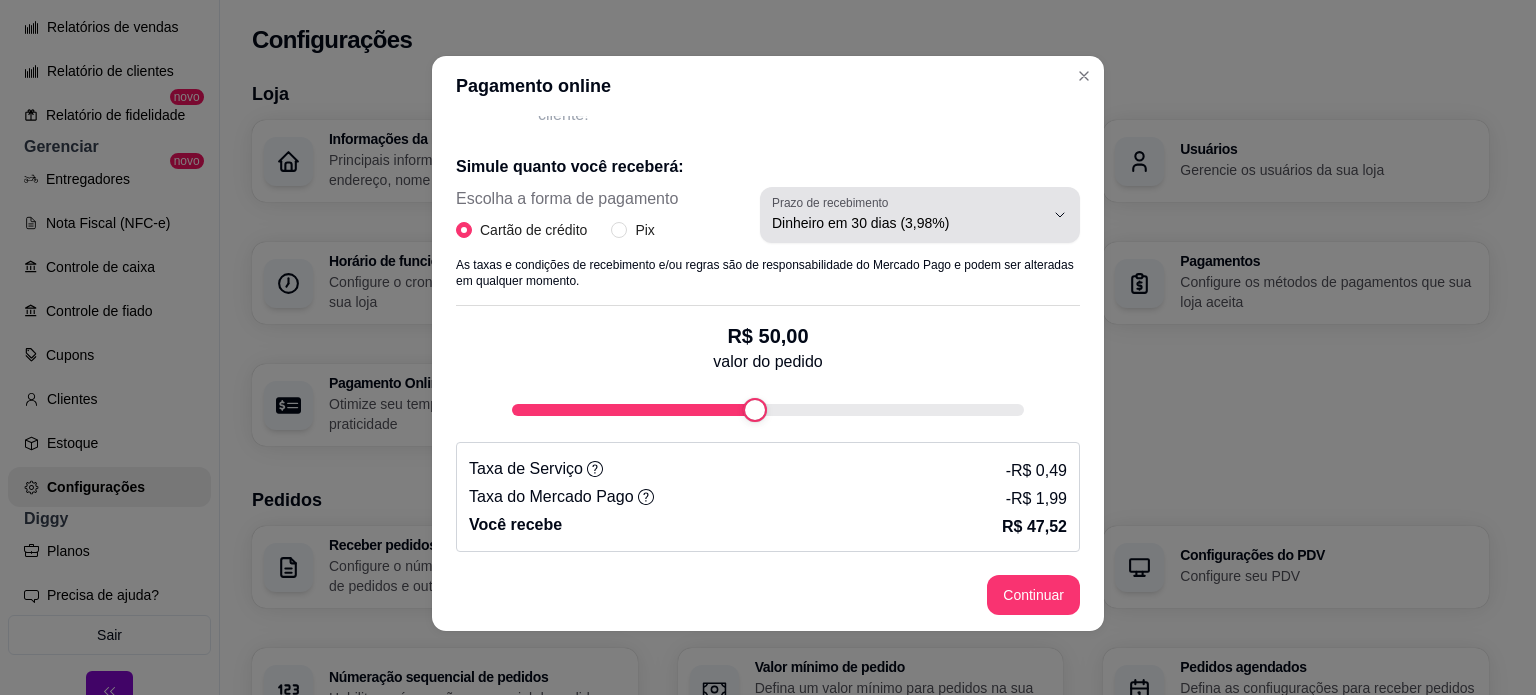 click on "Dinheiro em 30 dias (3,98%)" at bounding box center [908, 223] 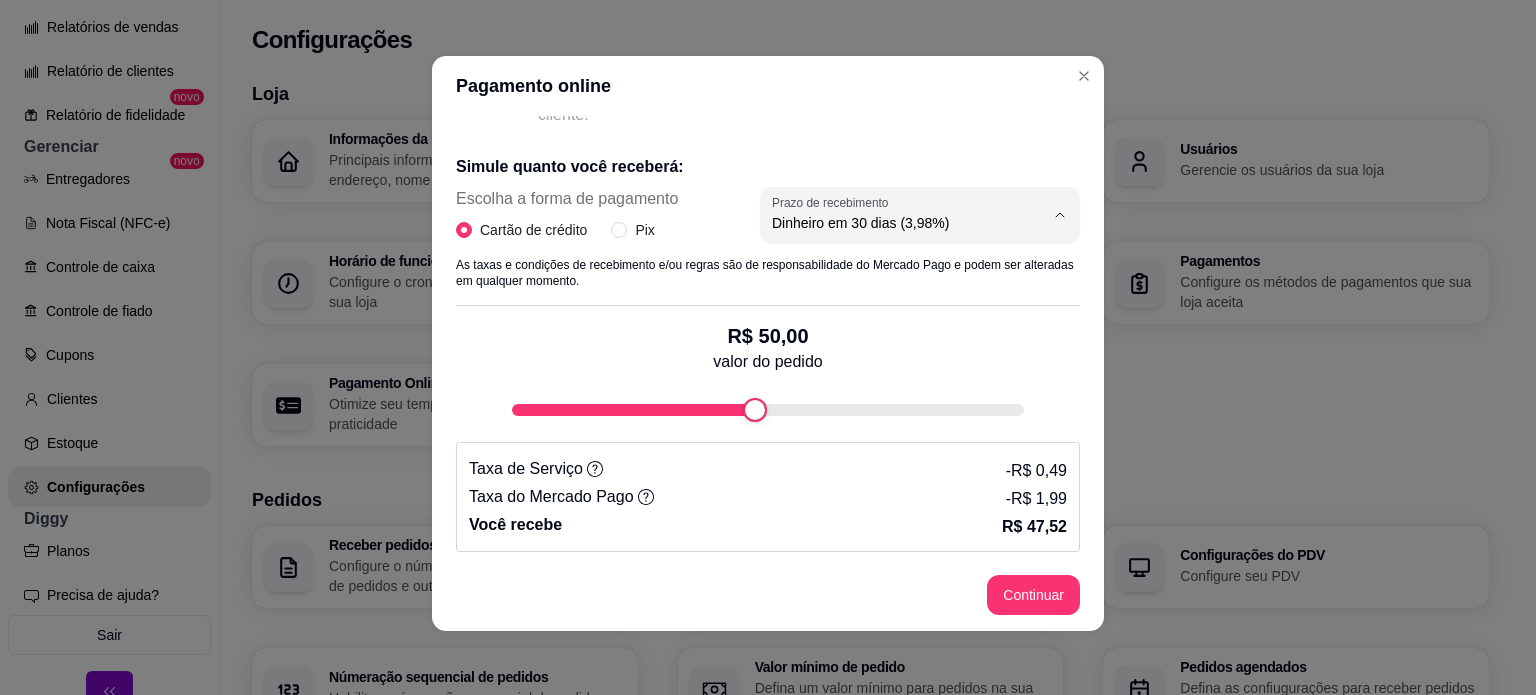 click on "Dinheiro na hora (4,98%)*" at bounding box center [887, 269] 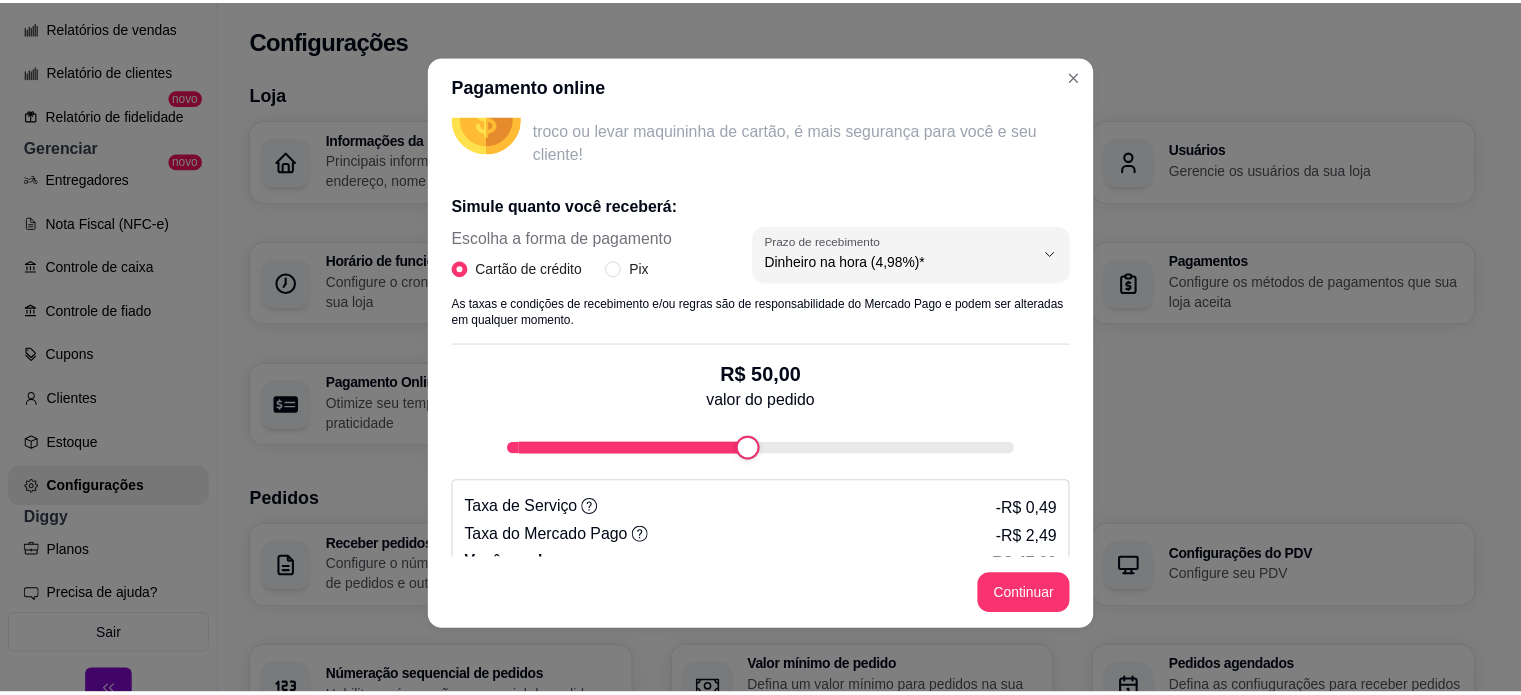 scroll, scrollTop: 361, scrollLeft: 0, axis: vertical 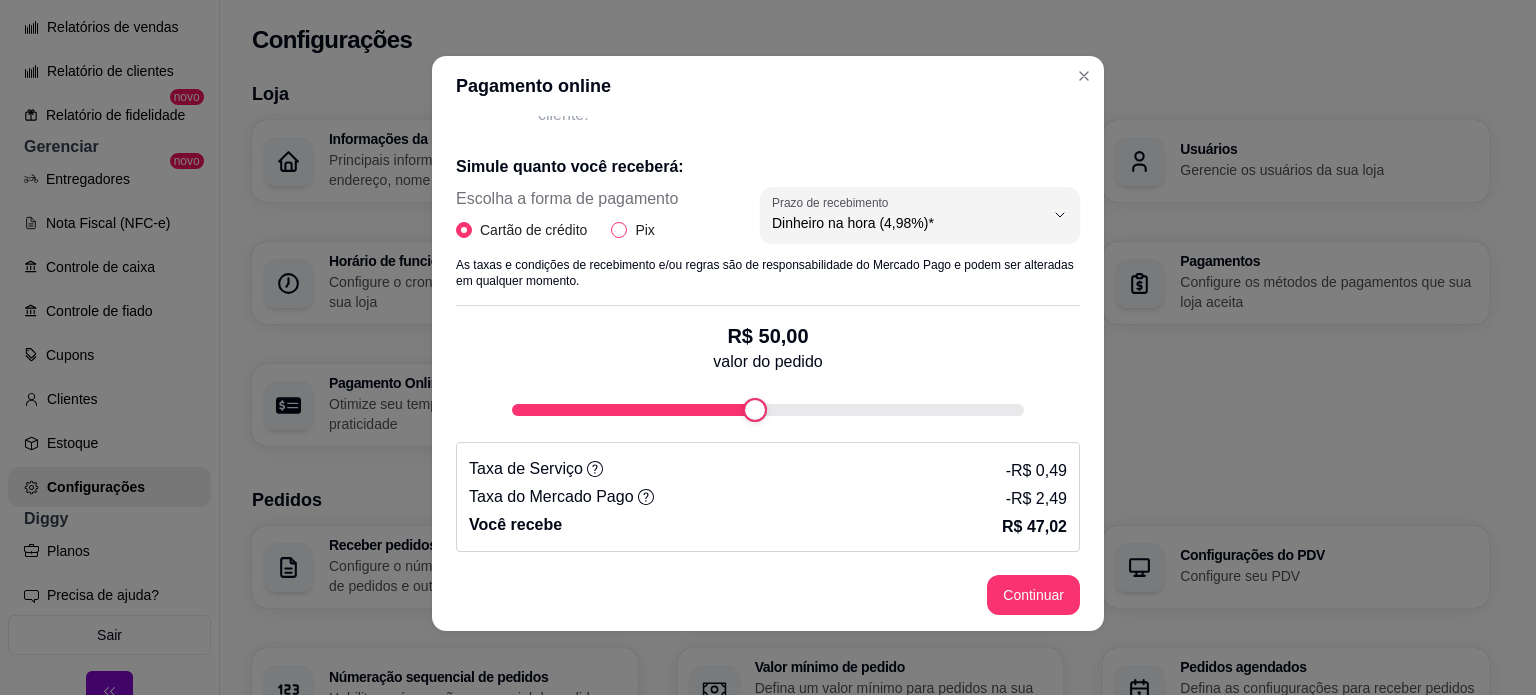 click on "Pix" at bounding box center [619, 230] 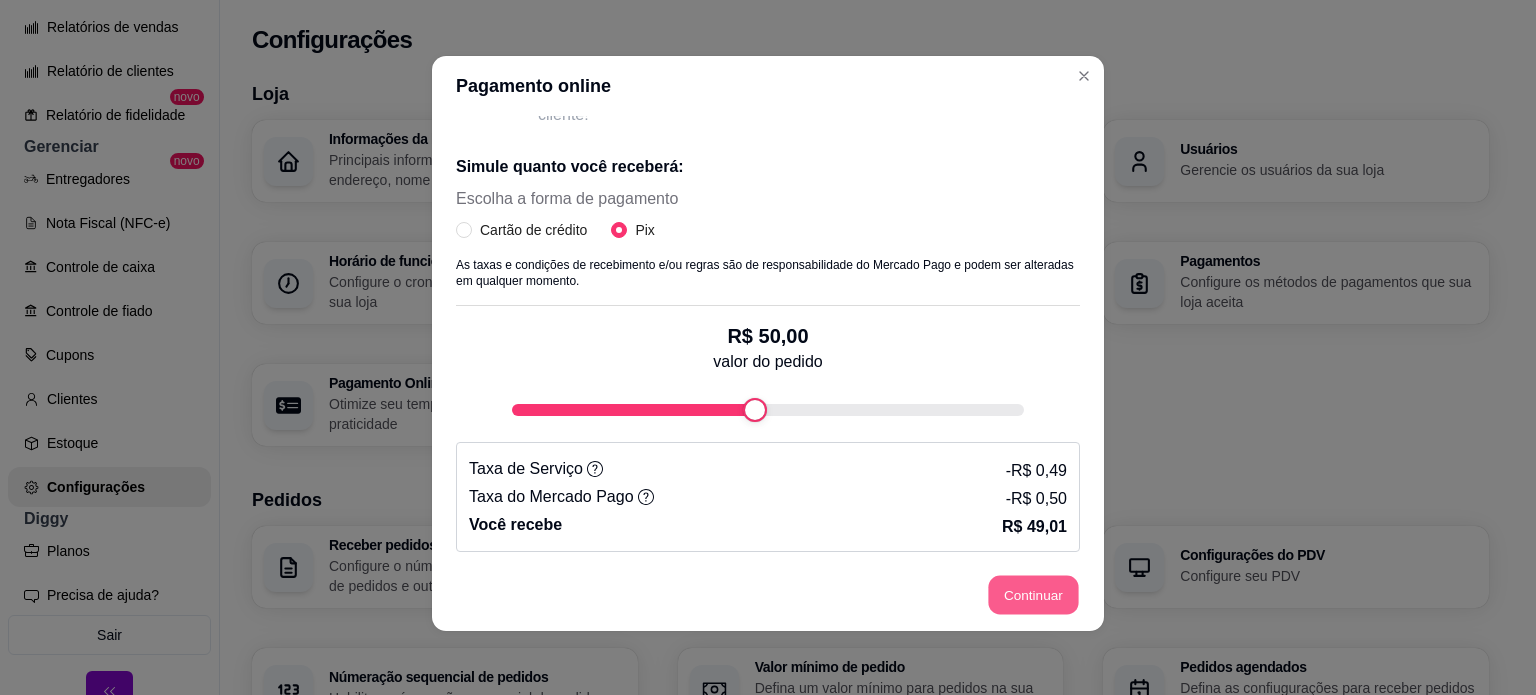 click on "Continuar" at bounding box center [1034, 595] 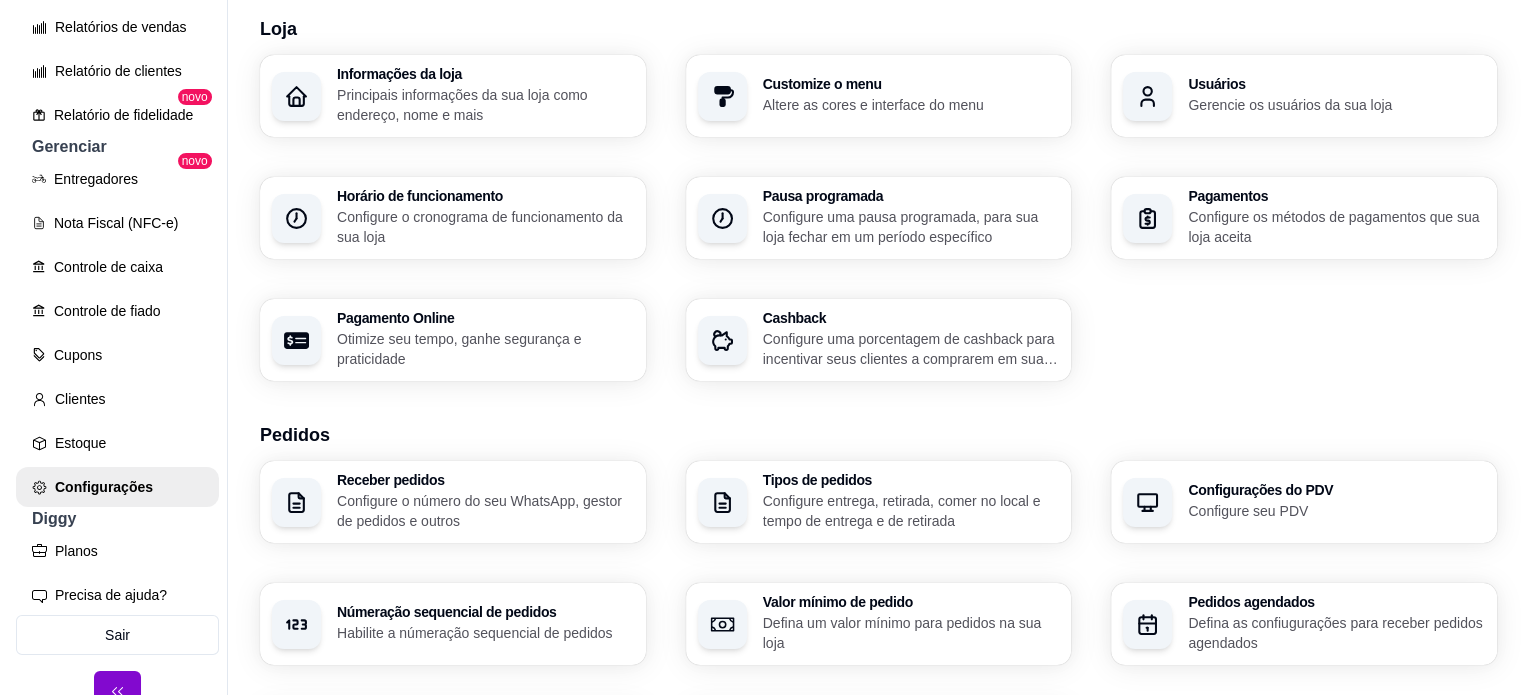 scroll, scrollTop: 100, scrollLeft: 0, axis: vertical 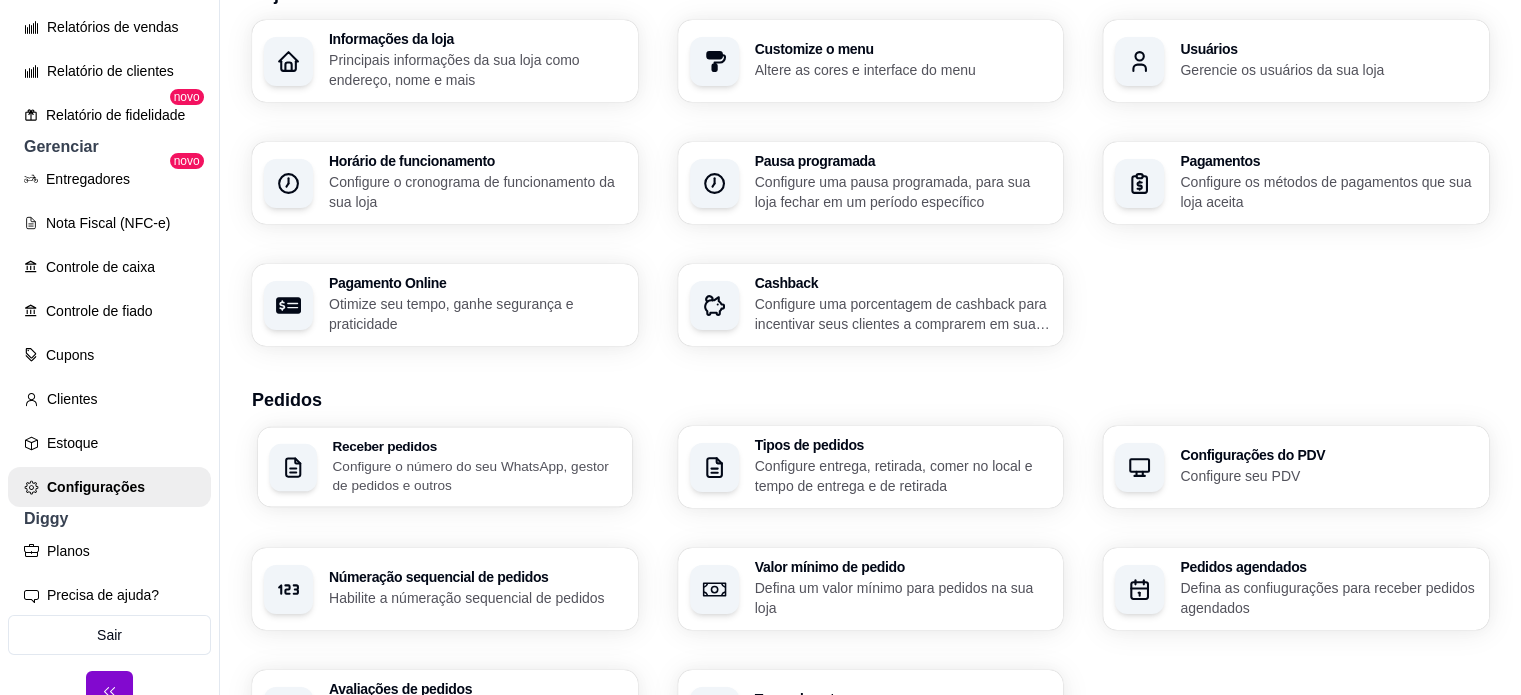 click on "Configure o número do seu WhatsApp, gestor de pedidos e outros" at bounding box center (476, 475) 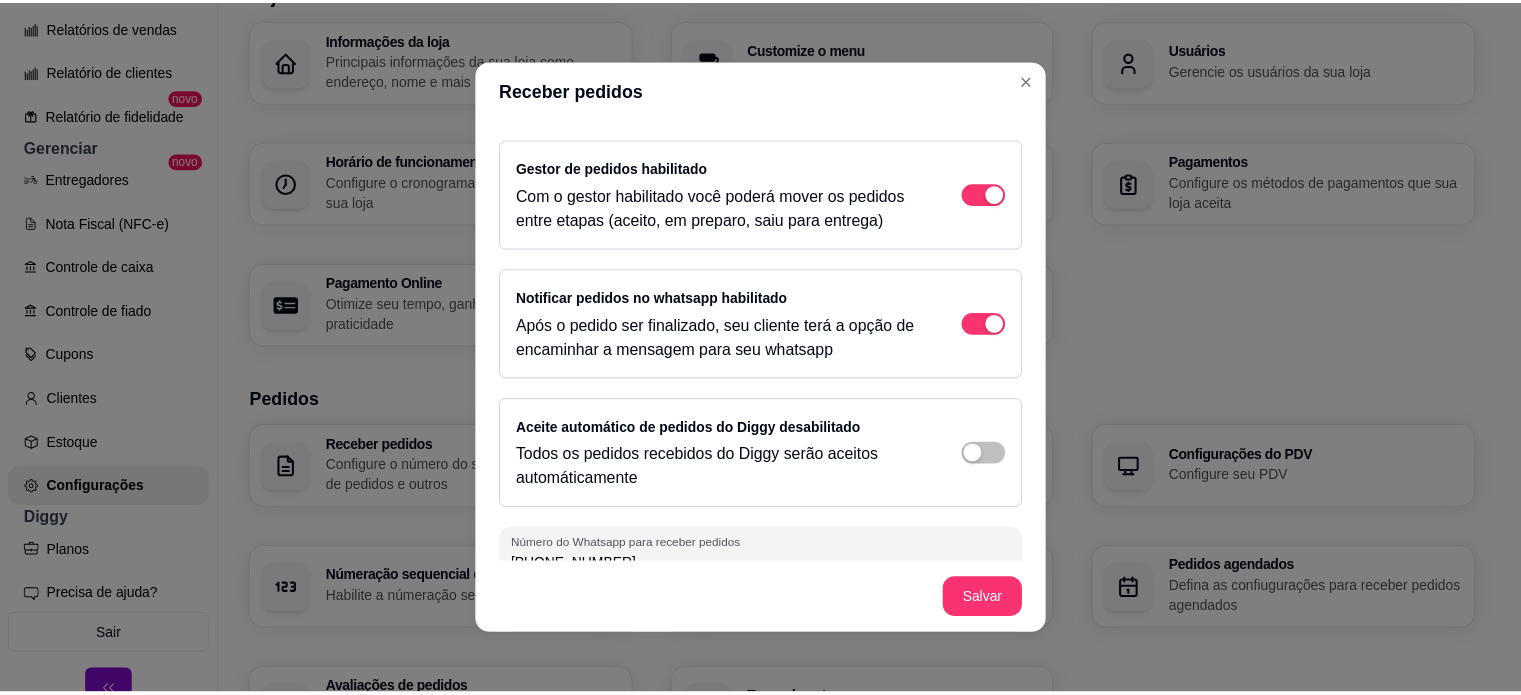 scroll, scrollTop: 147, scrollLeft: 0, axis: vertical 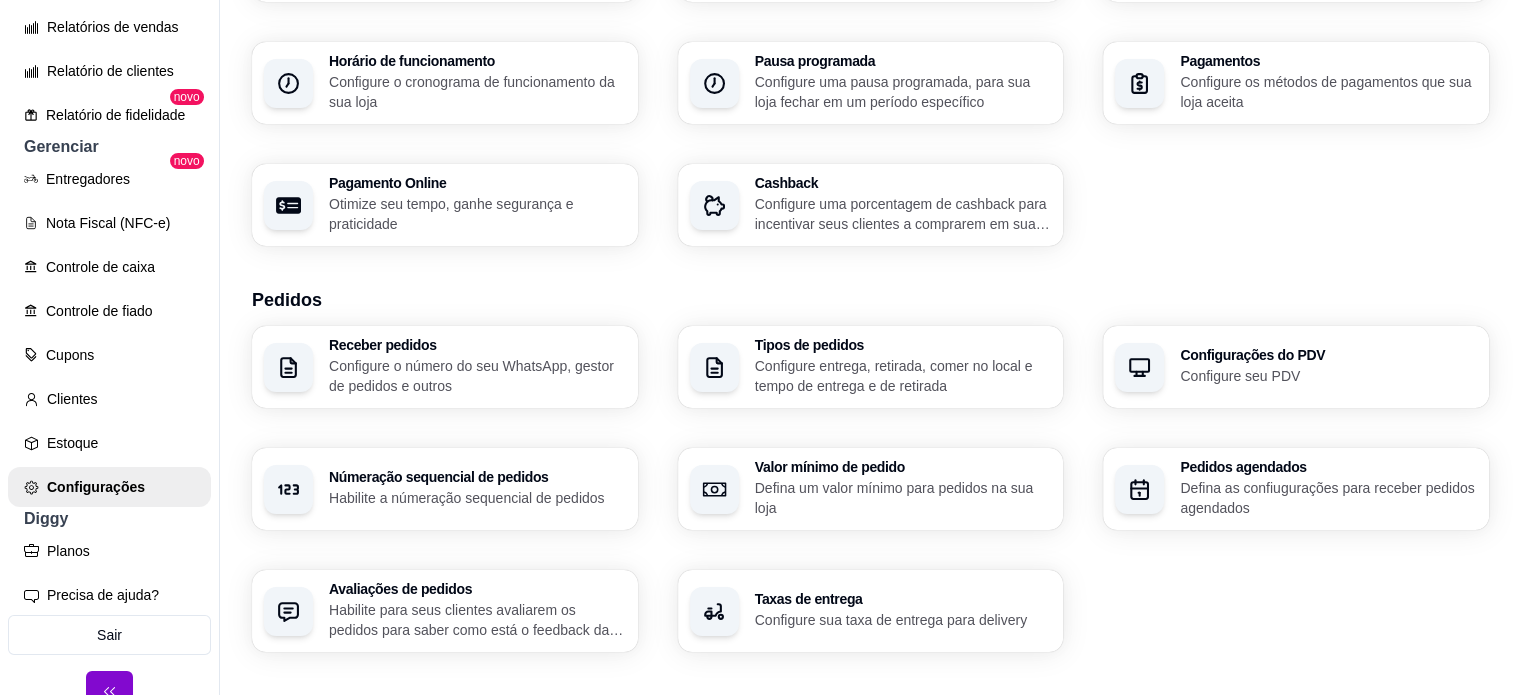 click on "Configure entrega, retirada, comer no local e tempo de entrega e de retirada" at bounding box center (903, 376) 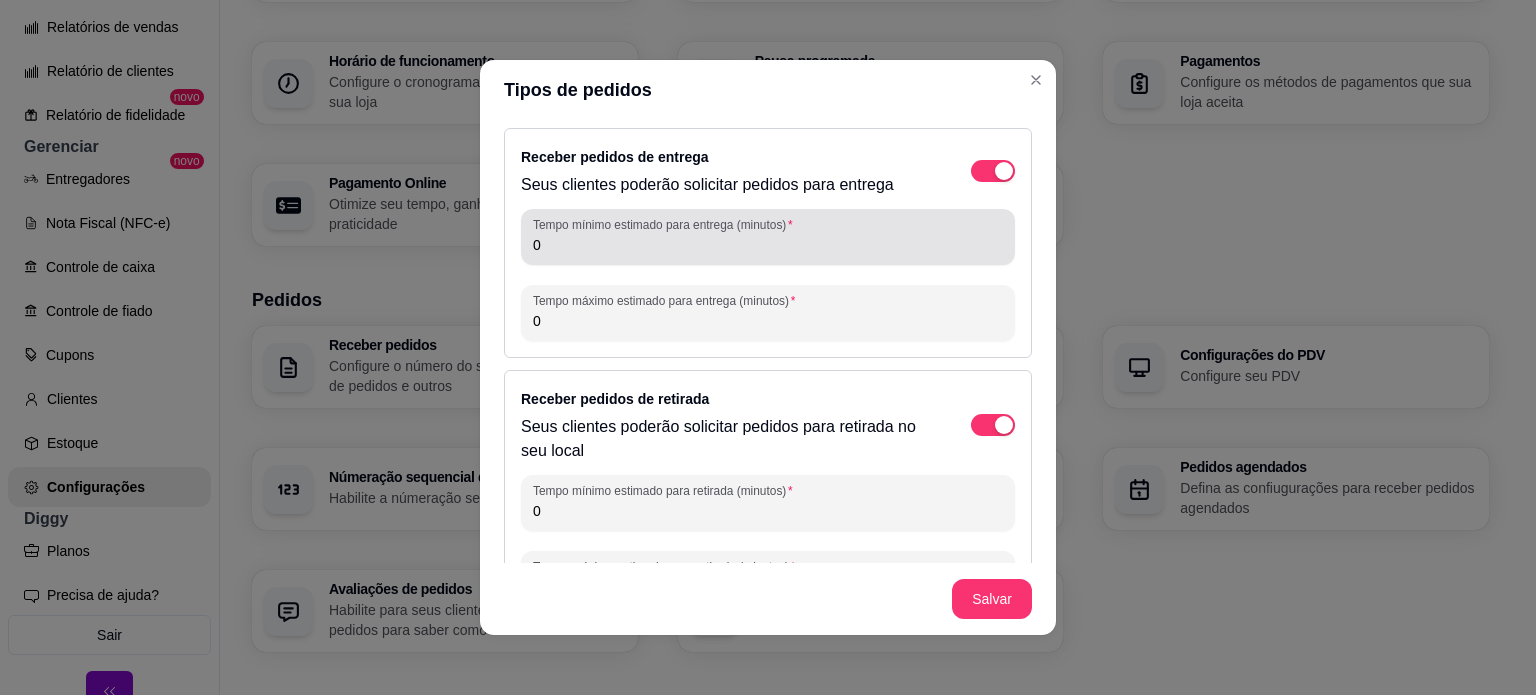 click on "0" at bounding box center (768, 245) 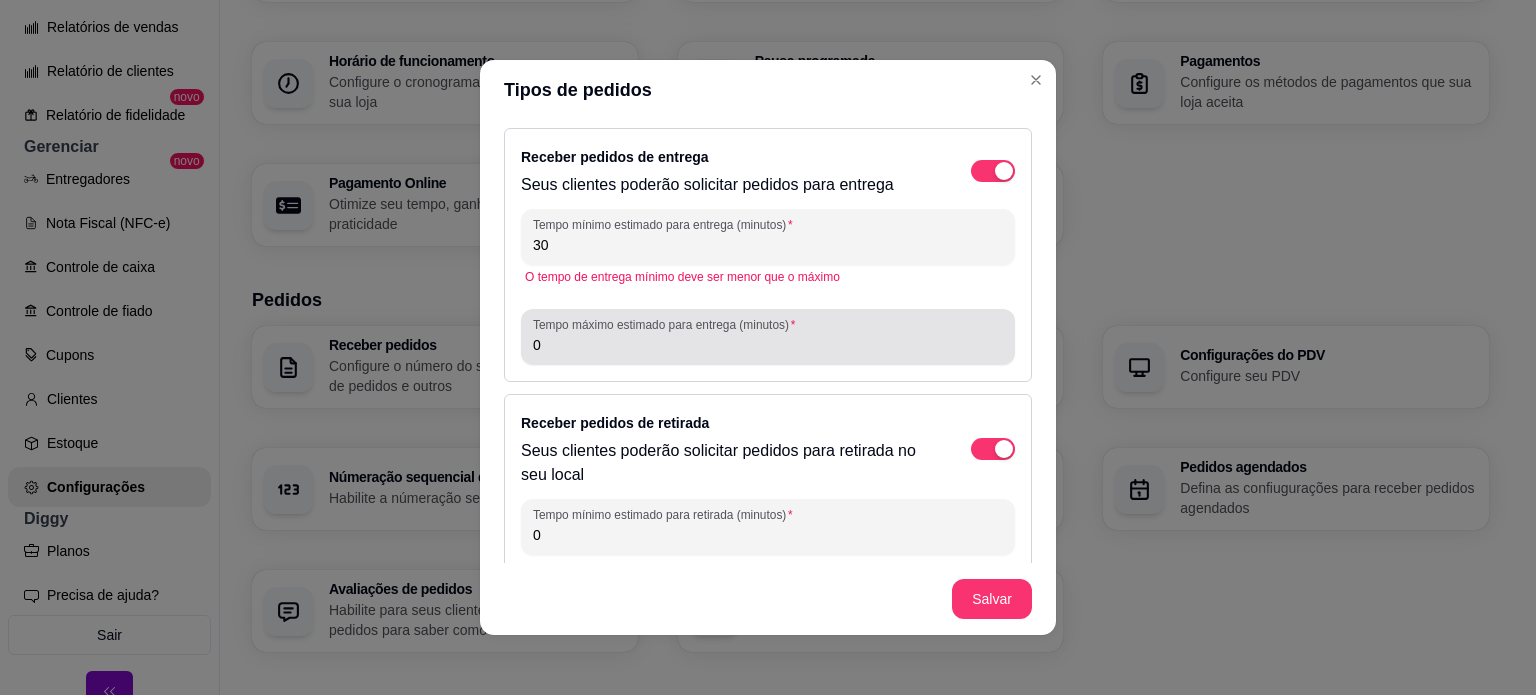 type on "30" 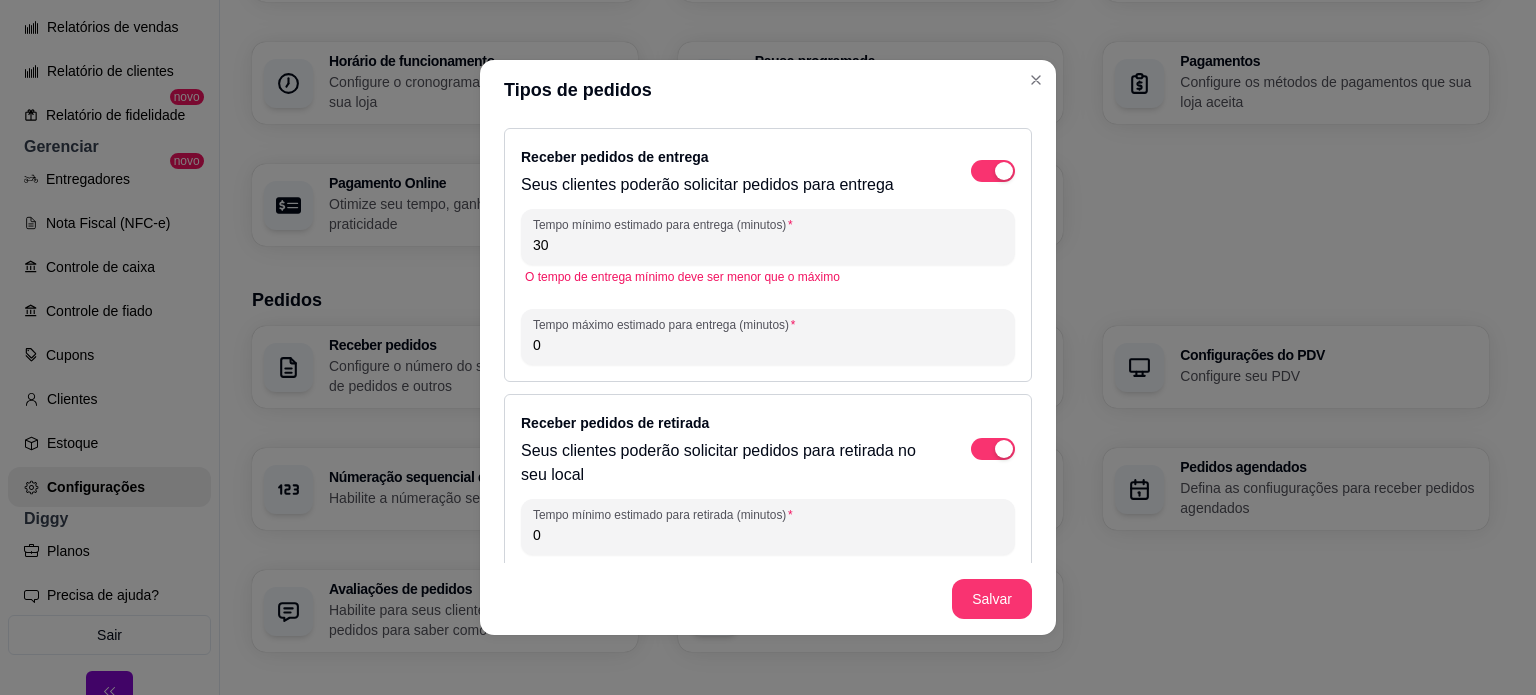 click on "0" at bounding box center (768, 345) 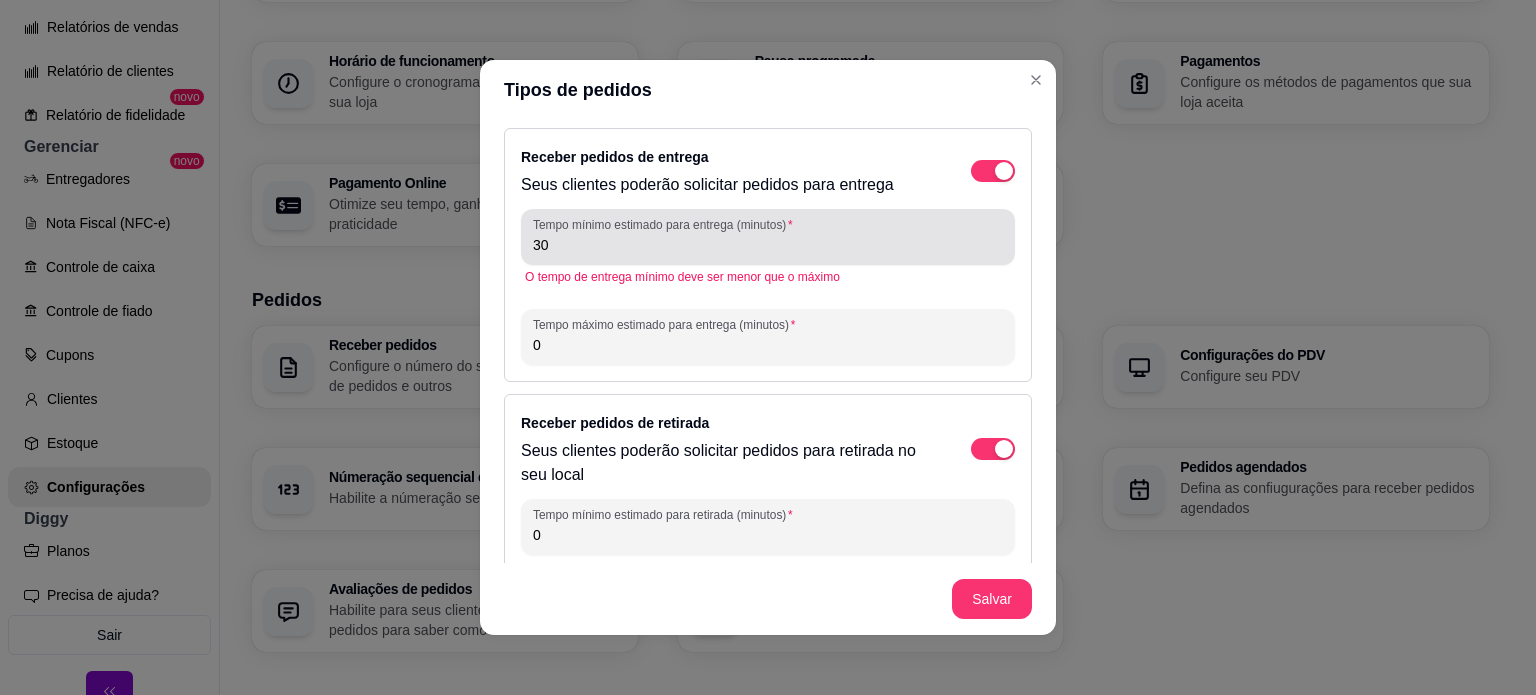 click on "30" at bounding box center (768, 245) 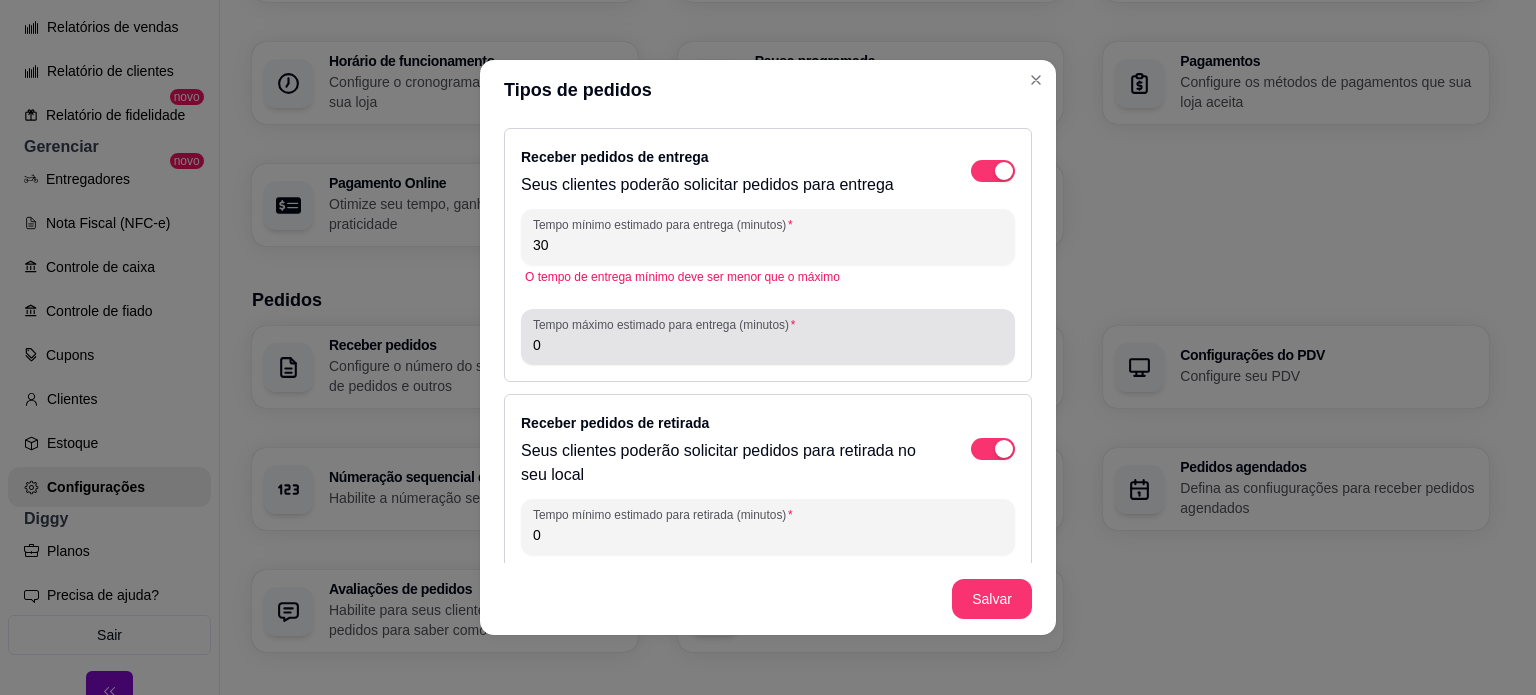 click on "Tempo máximo estimado para entrega (minutos)" at bounding box center [667, 324] 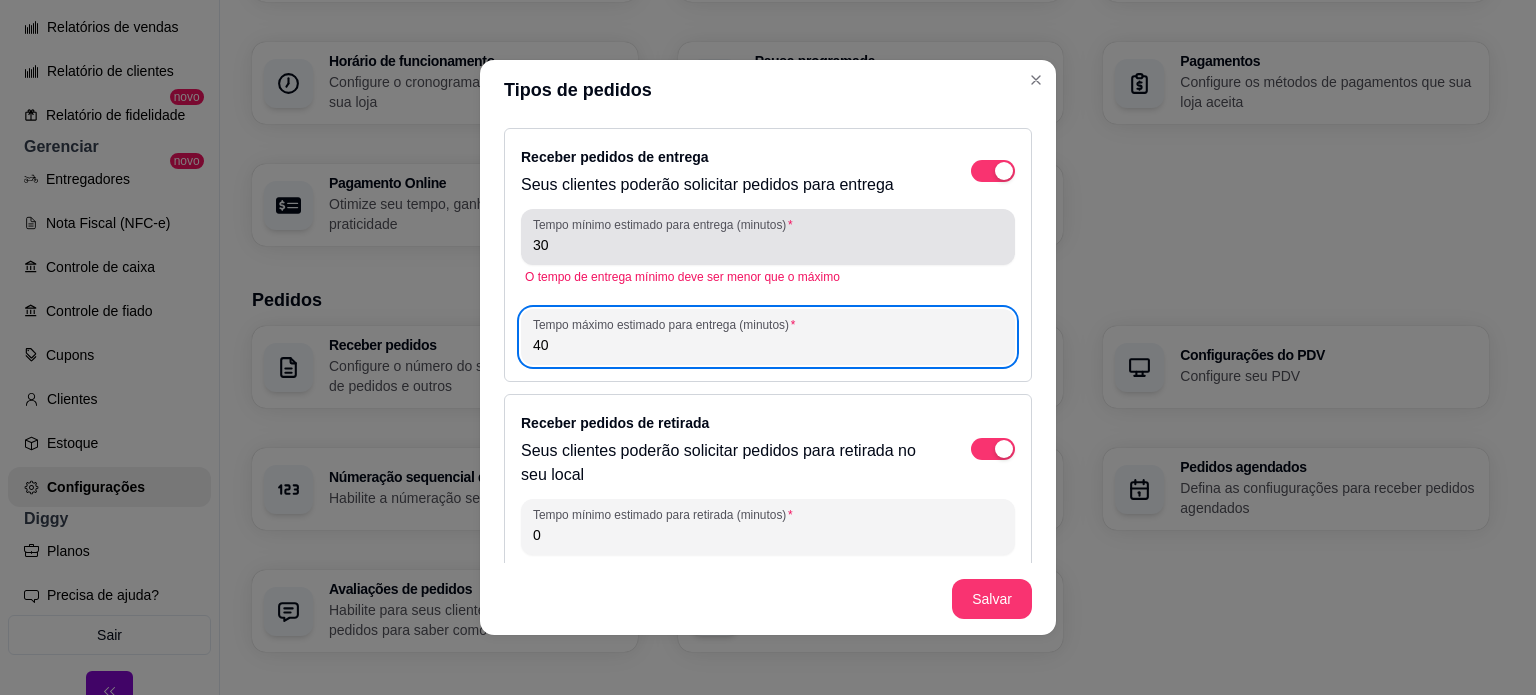 type on "40" 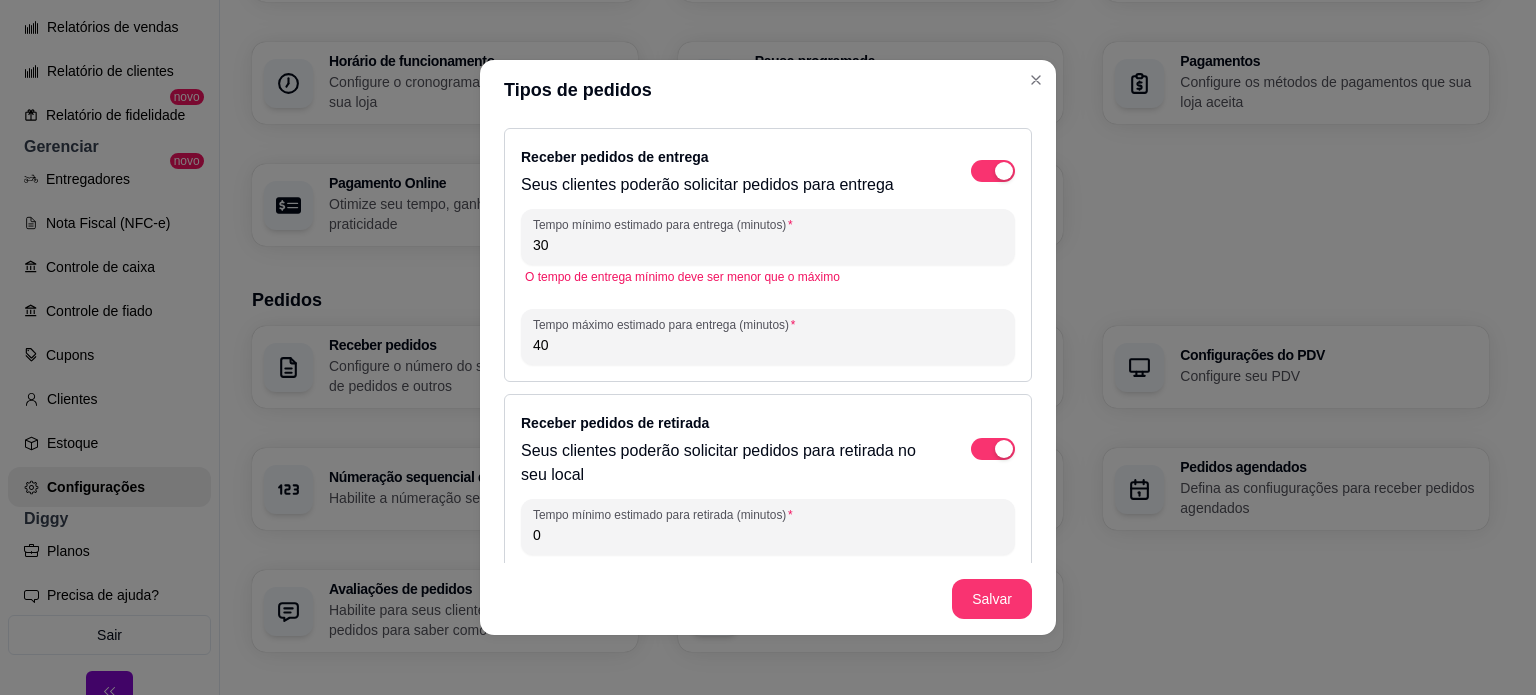 click on "O tempo de entrega mínimo deve ser menor que o máximo" at bounding box center (768, 277) 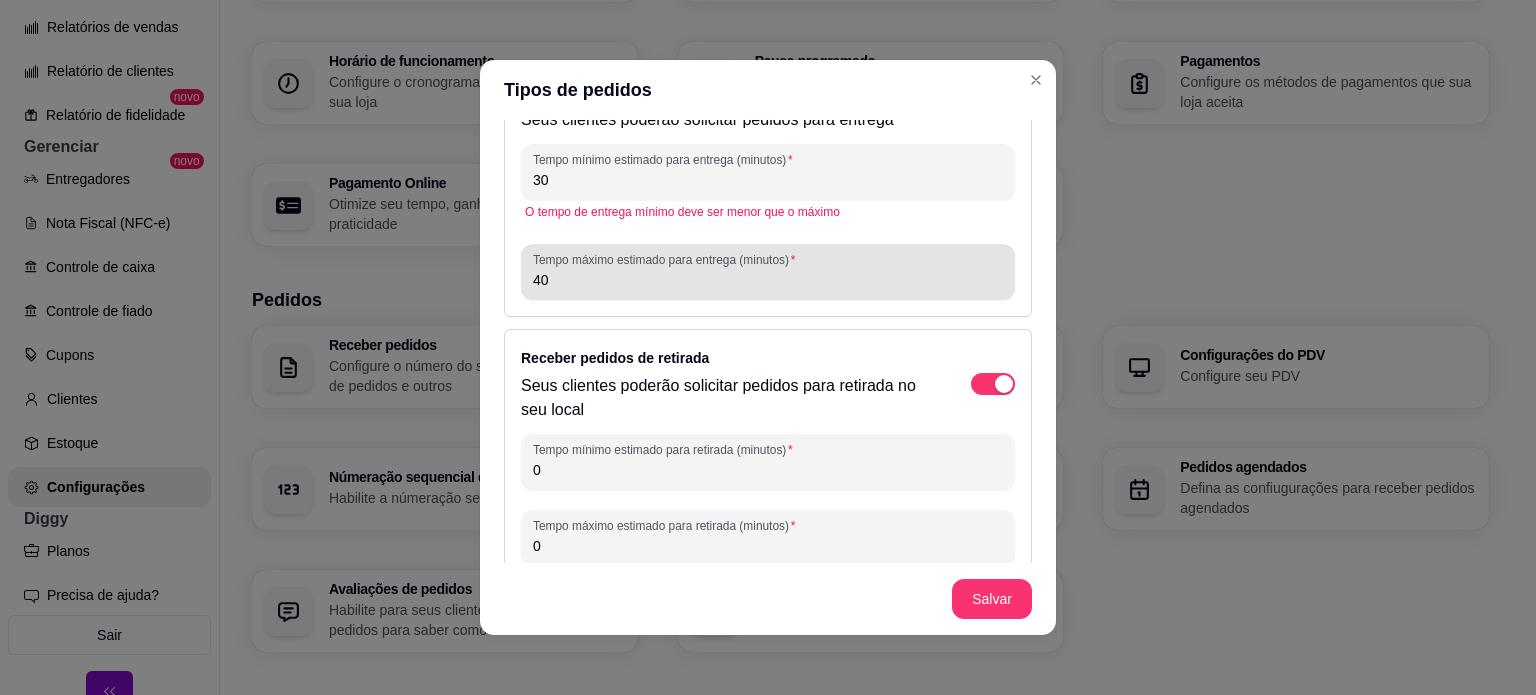 scroll, scrollTop: 100, scrollLeft: 0, axis: vertical 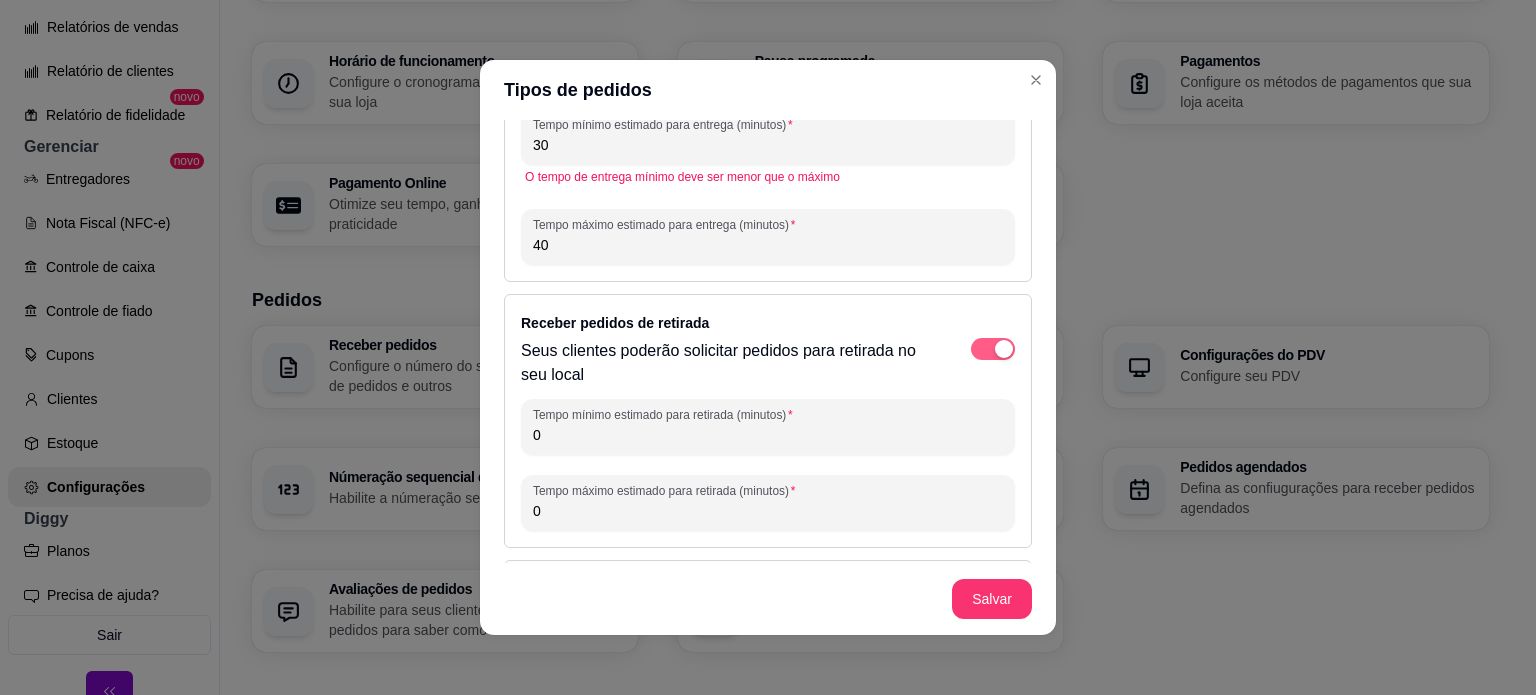 click at bounding box center (993, 71) 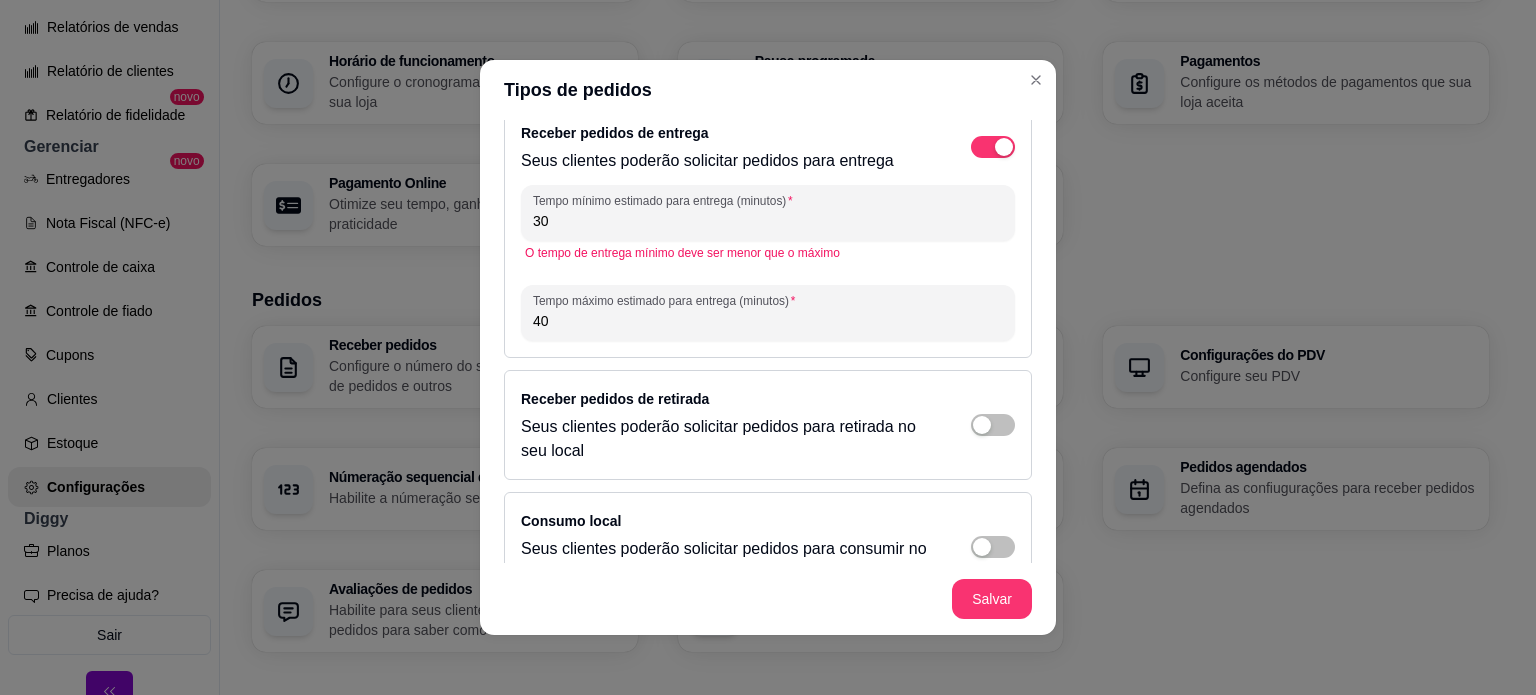 scroll, scrollTop: 0, scrollLeft: 0, axis: both 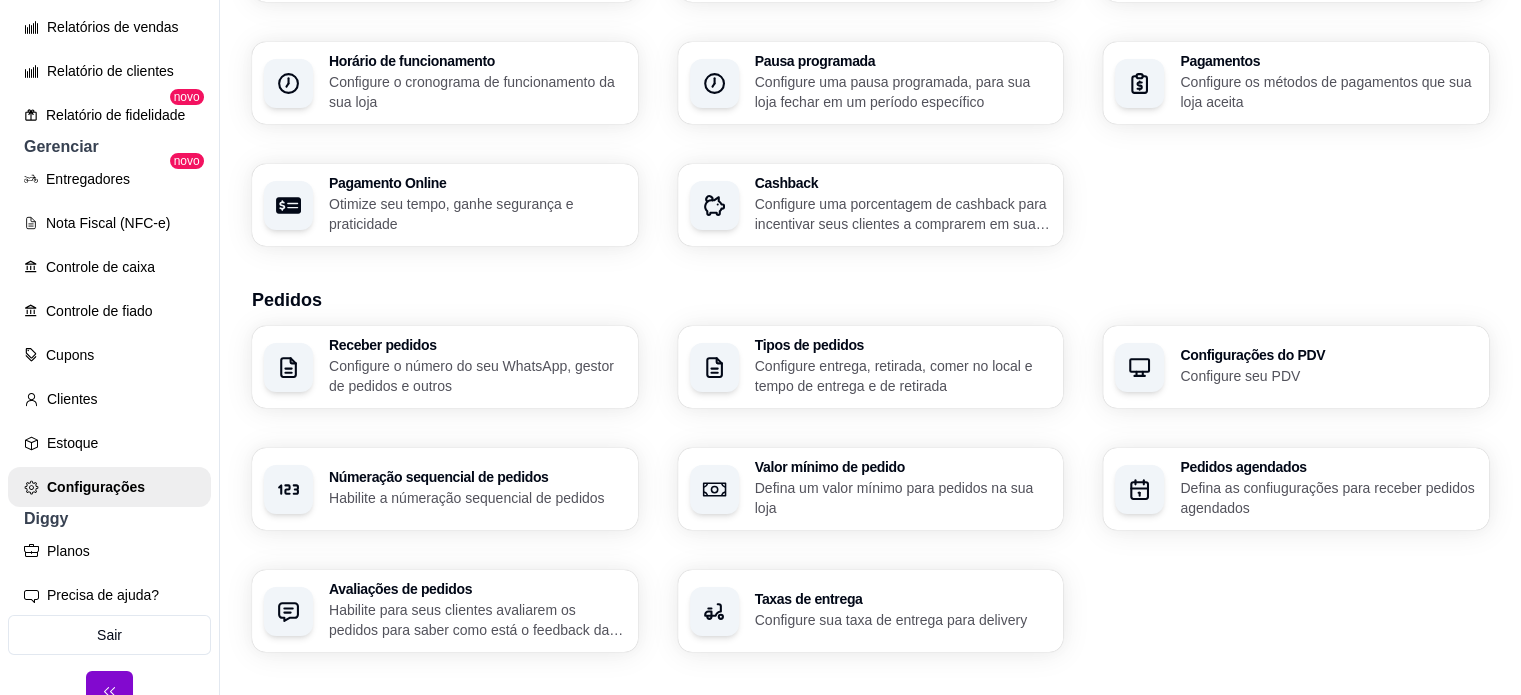 click on "Habilite a númeração sequencial de pedidos" at bounding box center [477, 498] 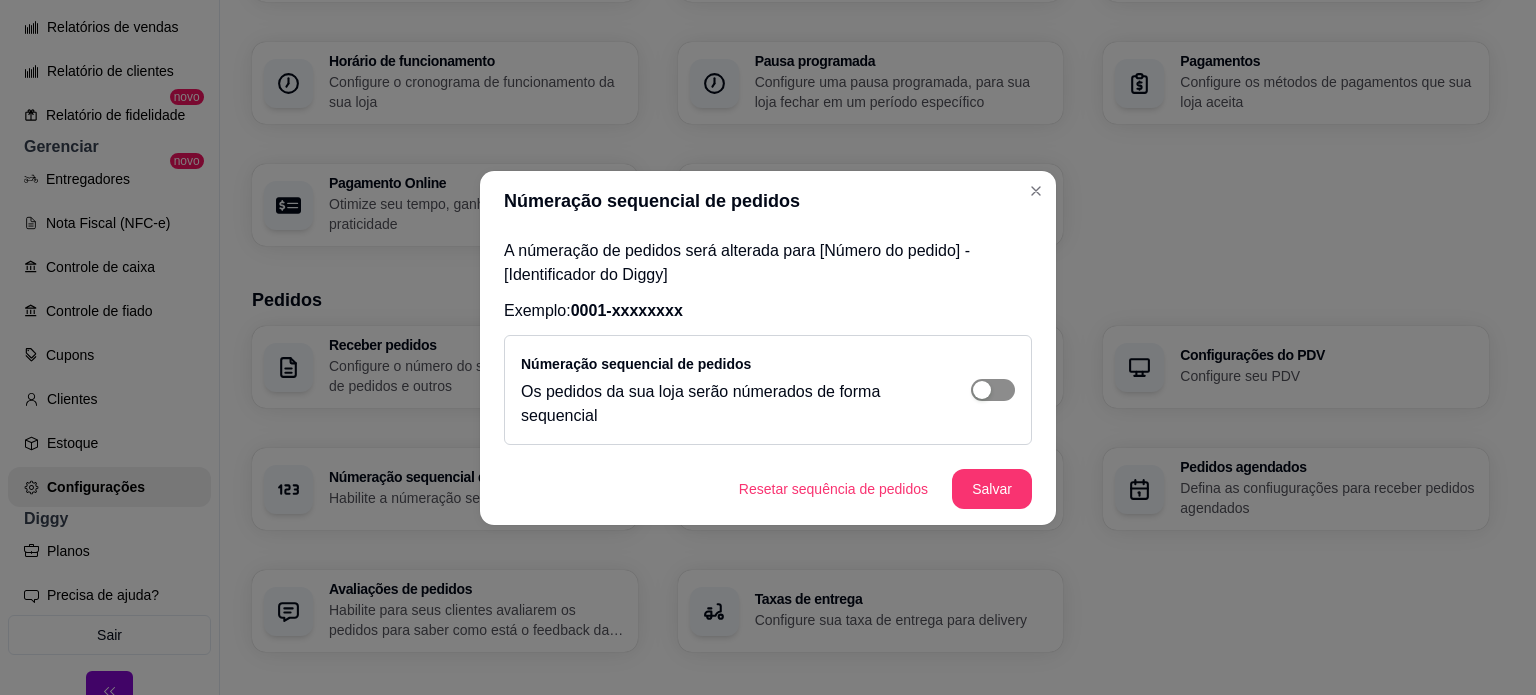 click at bounding box center [993, 390] 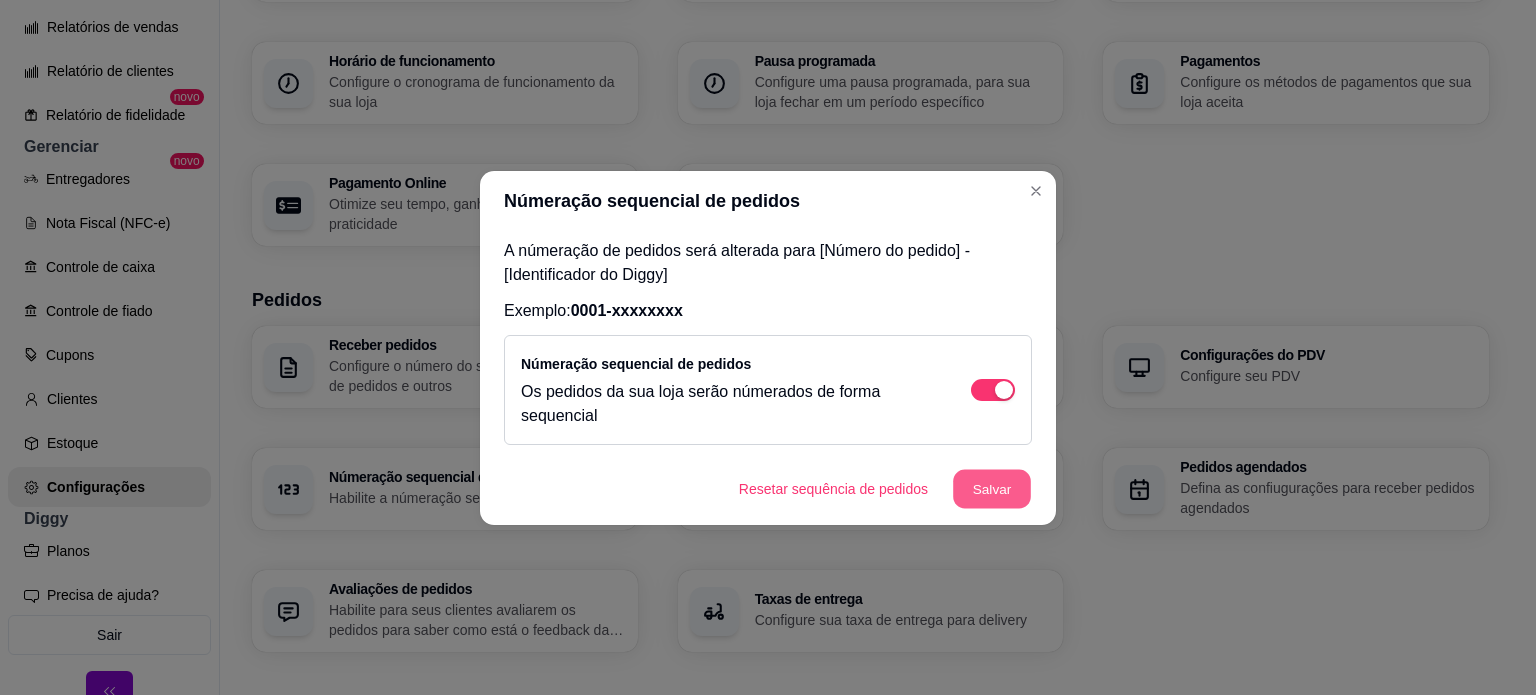 click on "Salvar" at bounding box center [992, 488] 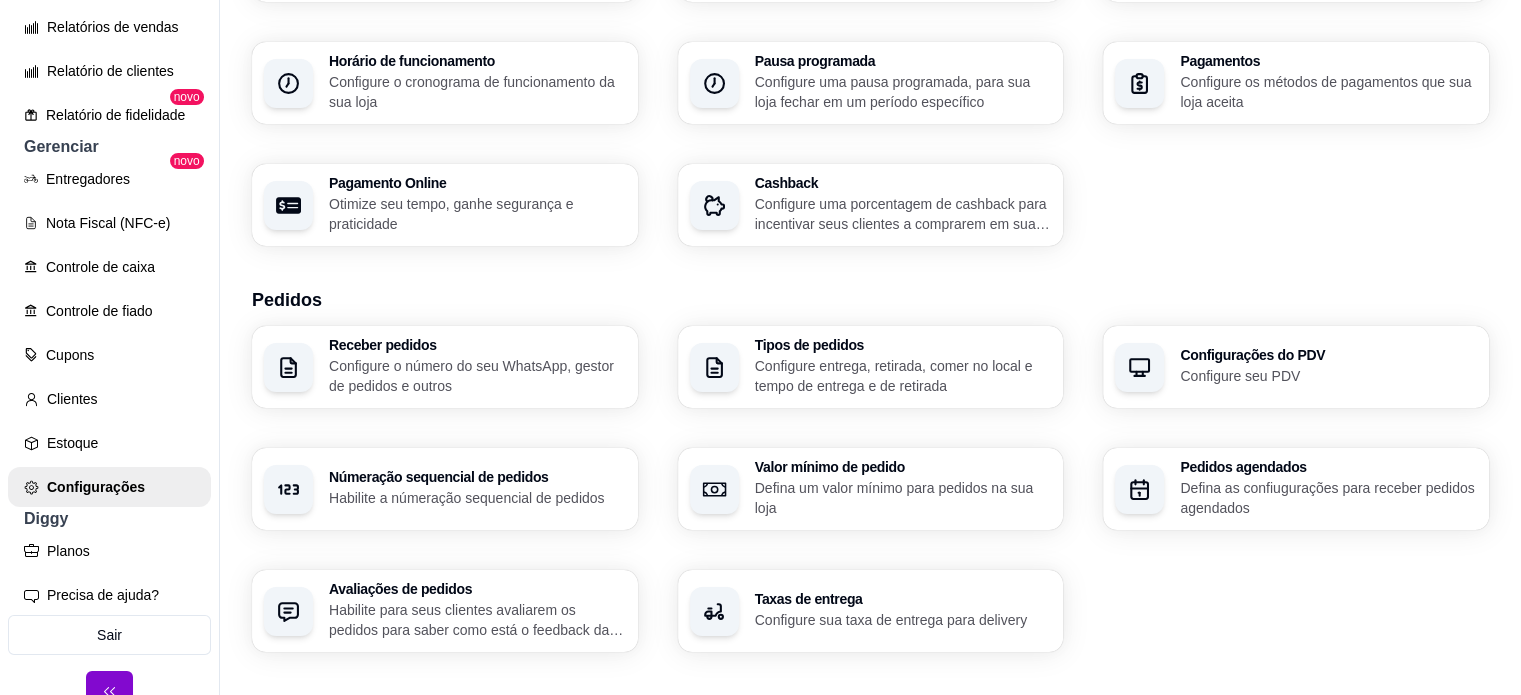 click on "Defina um valor mínimo para pedidos na sua loja" at bounding box center (903, 498) 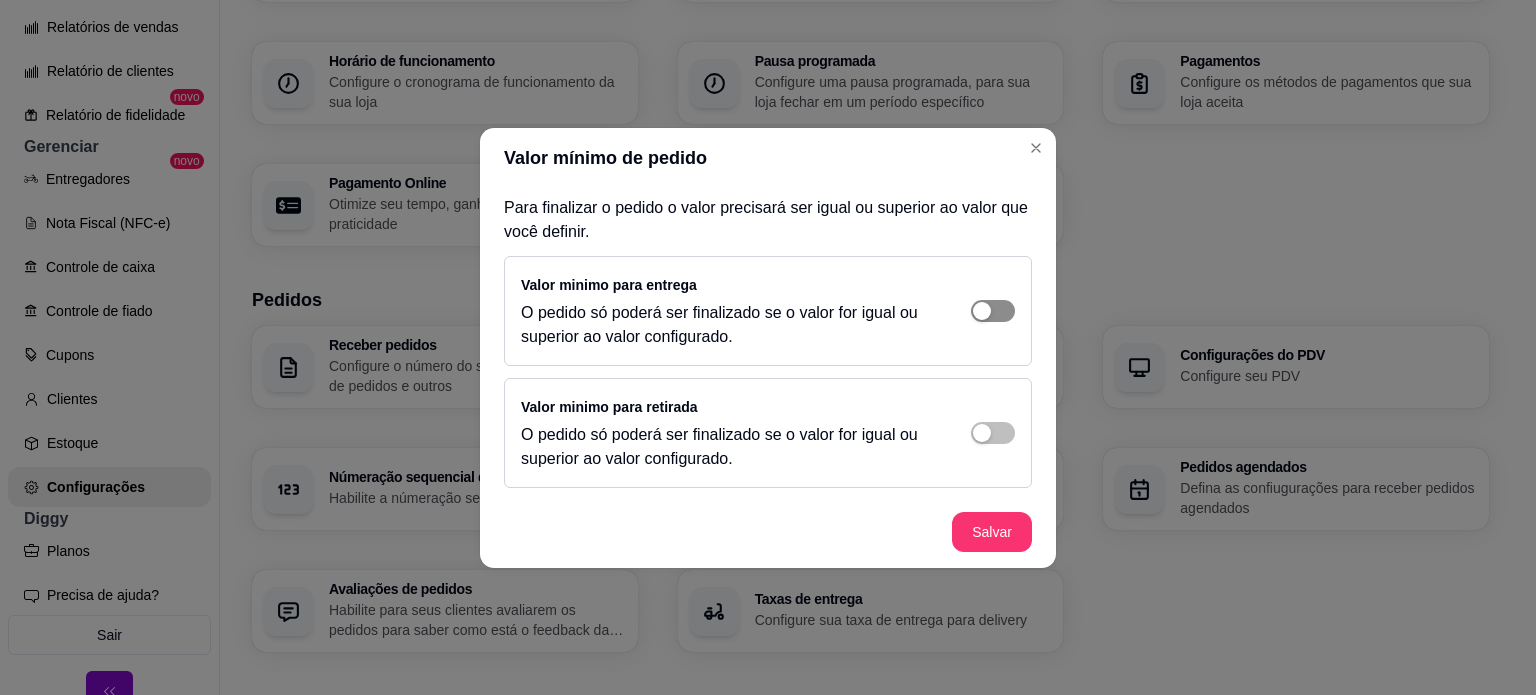click at bounding box center [993, 311] 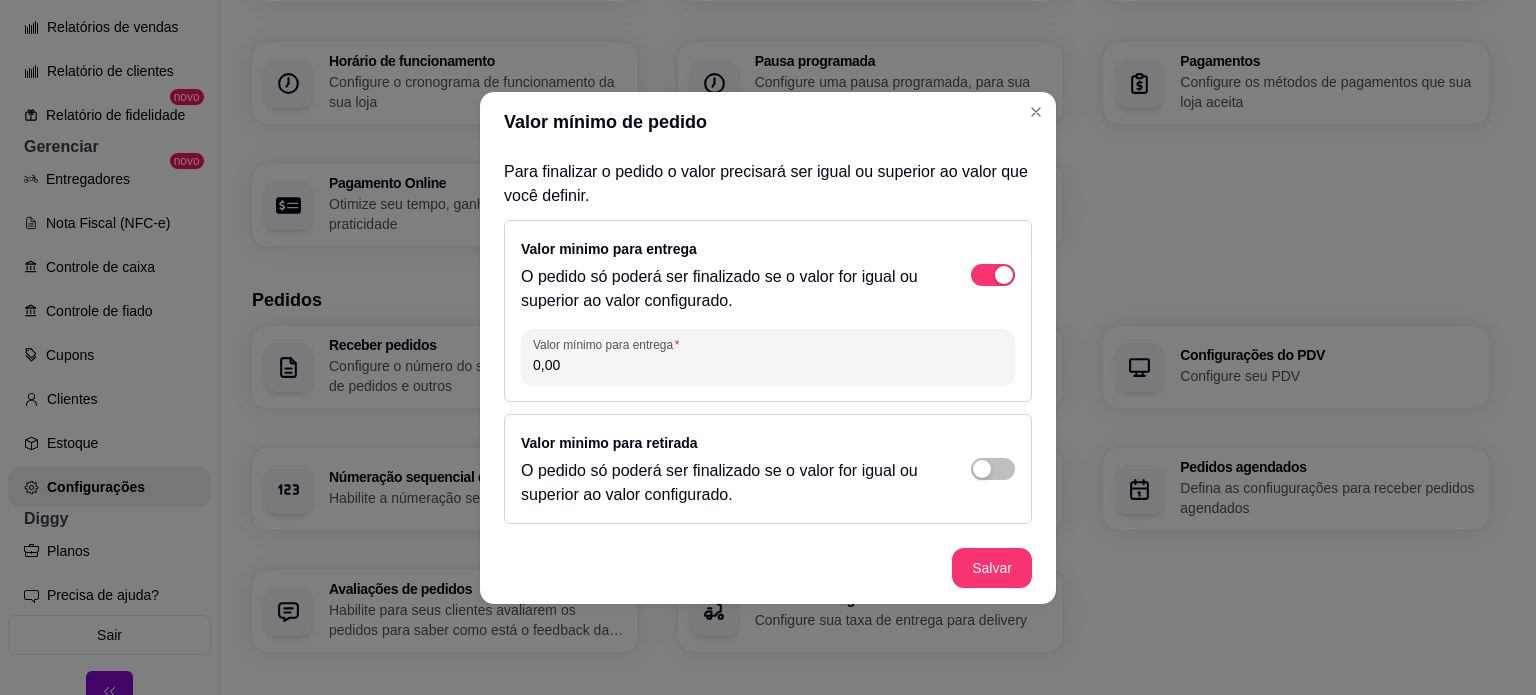 click on "0,00" at bounding box center [768, 365] 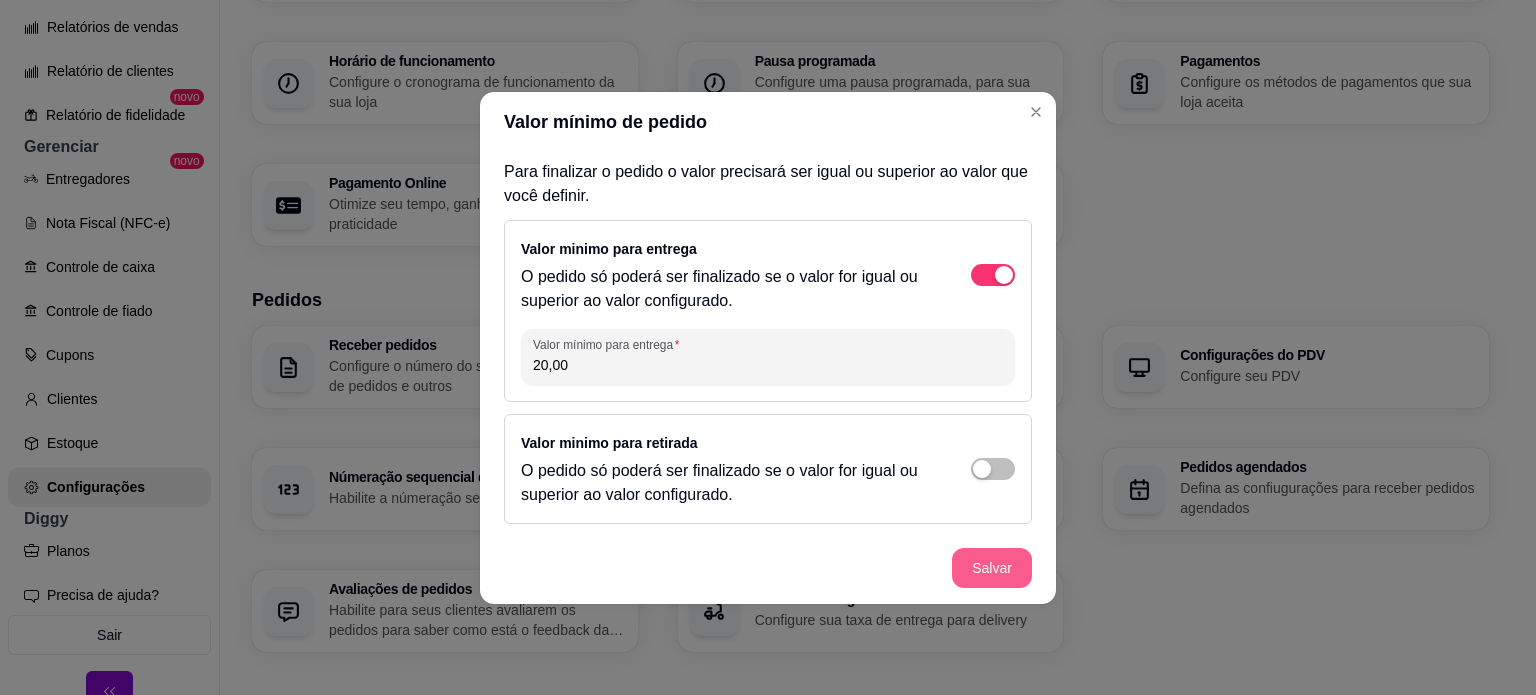 type on "20,00" 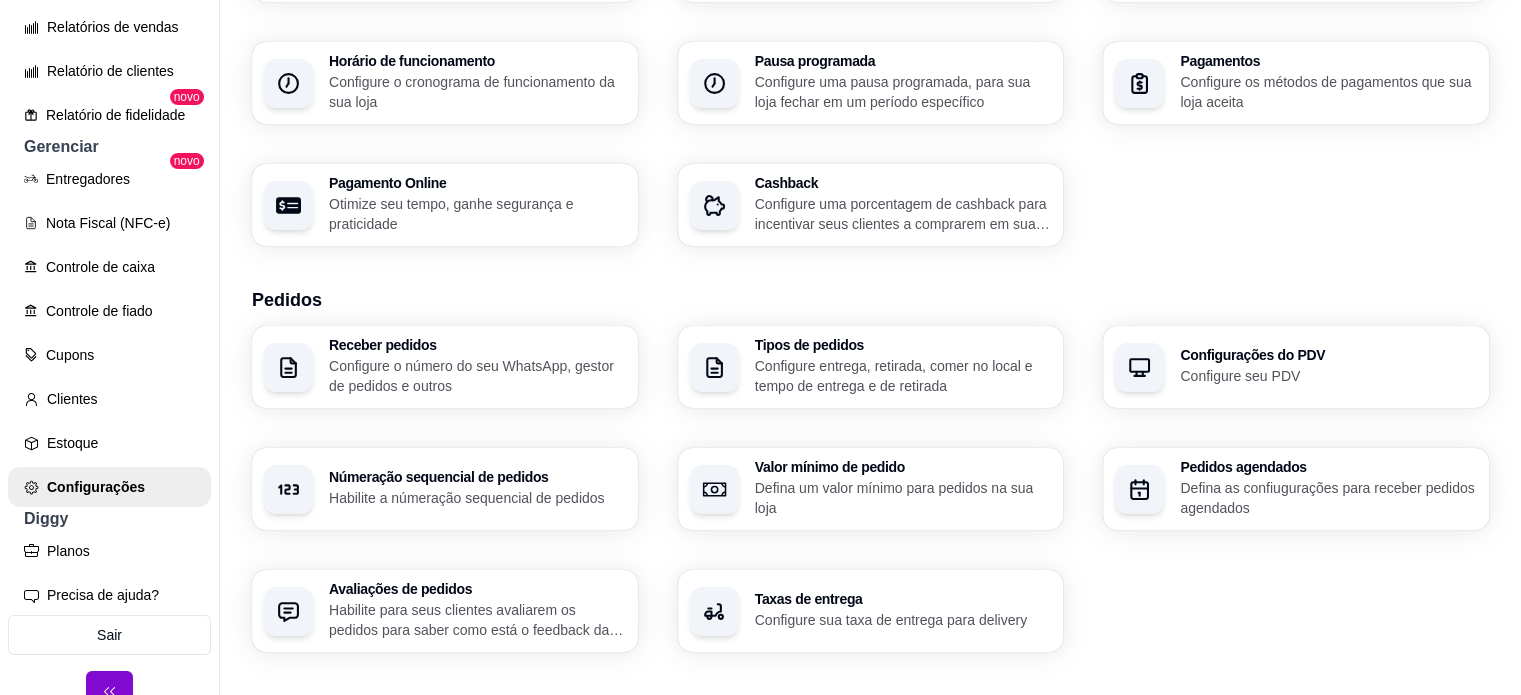 click on "Pedidos agendados" at bounding box center (1328, 467) 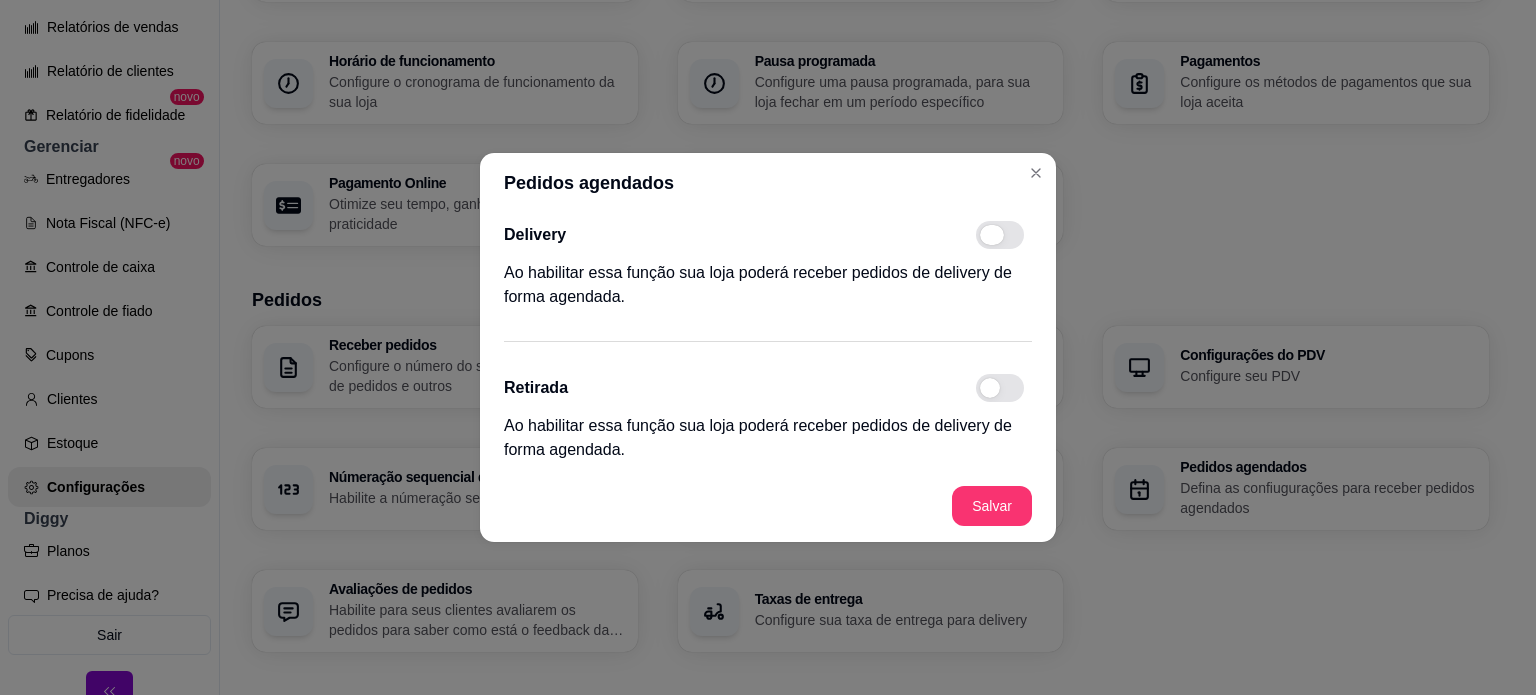 click at bounding box center [992, 235] 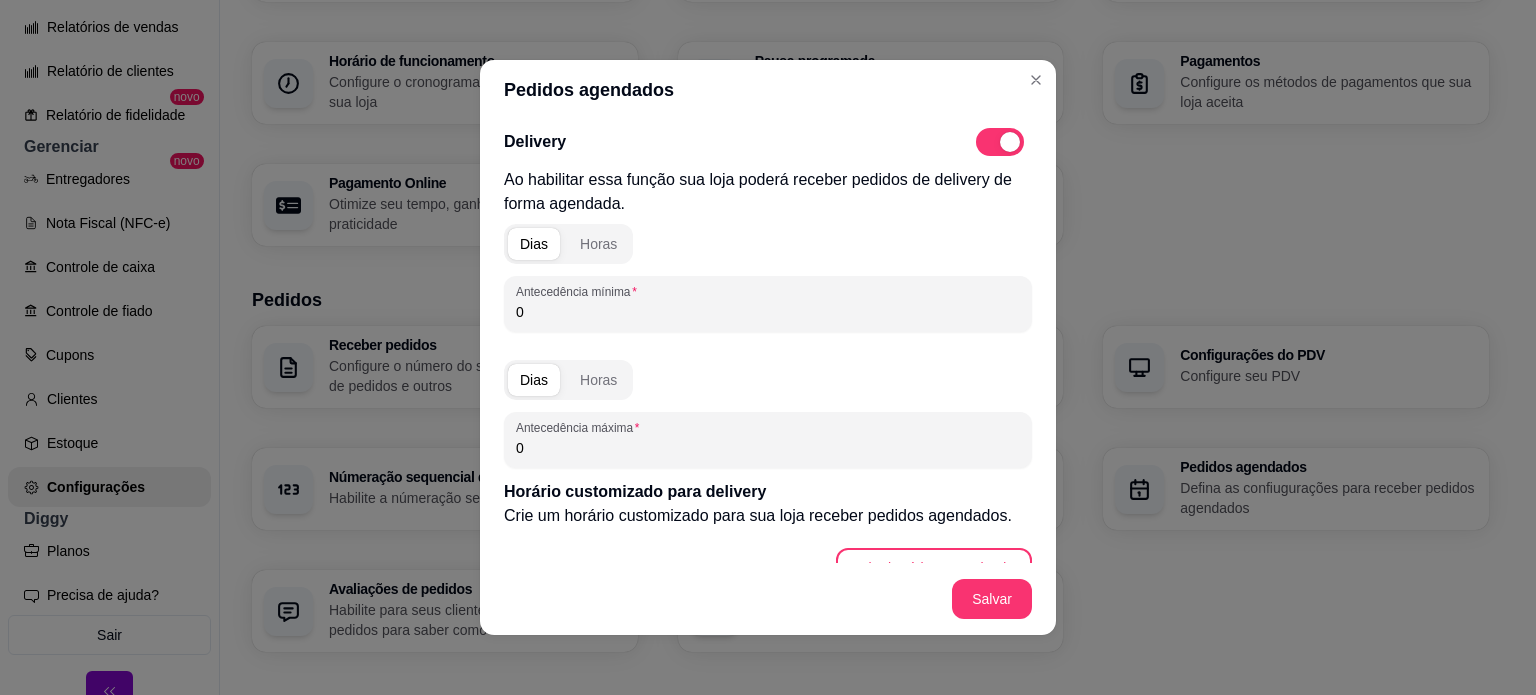 click on "Dias" at bounding box center (534, 244) 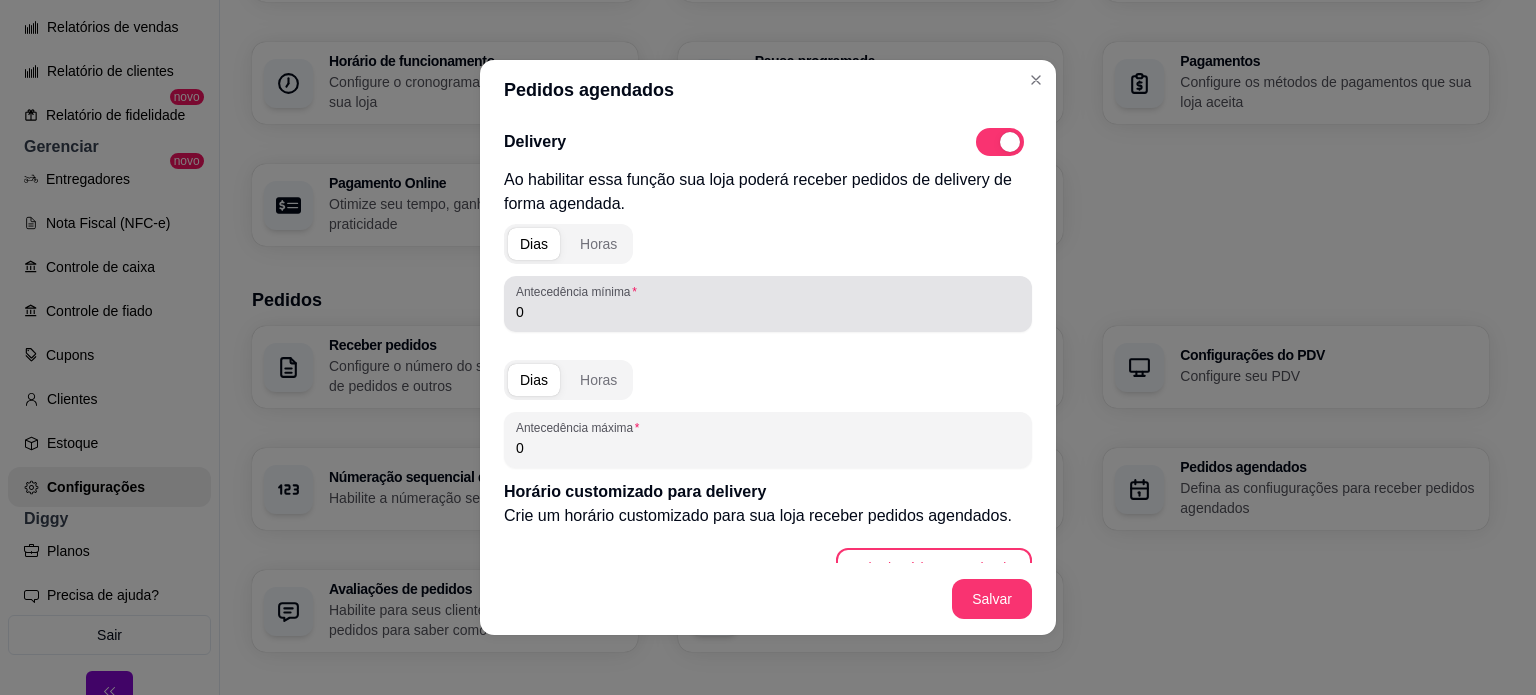 click on "0" at bounding box center (768, 304) 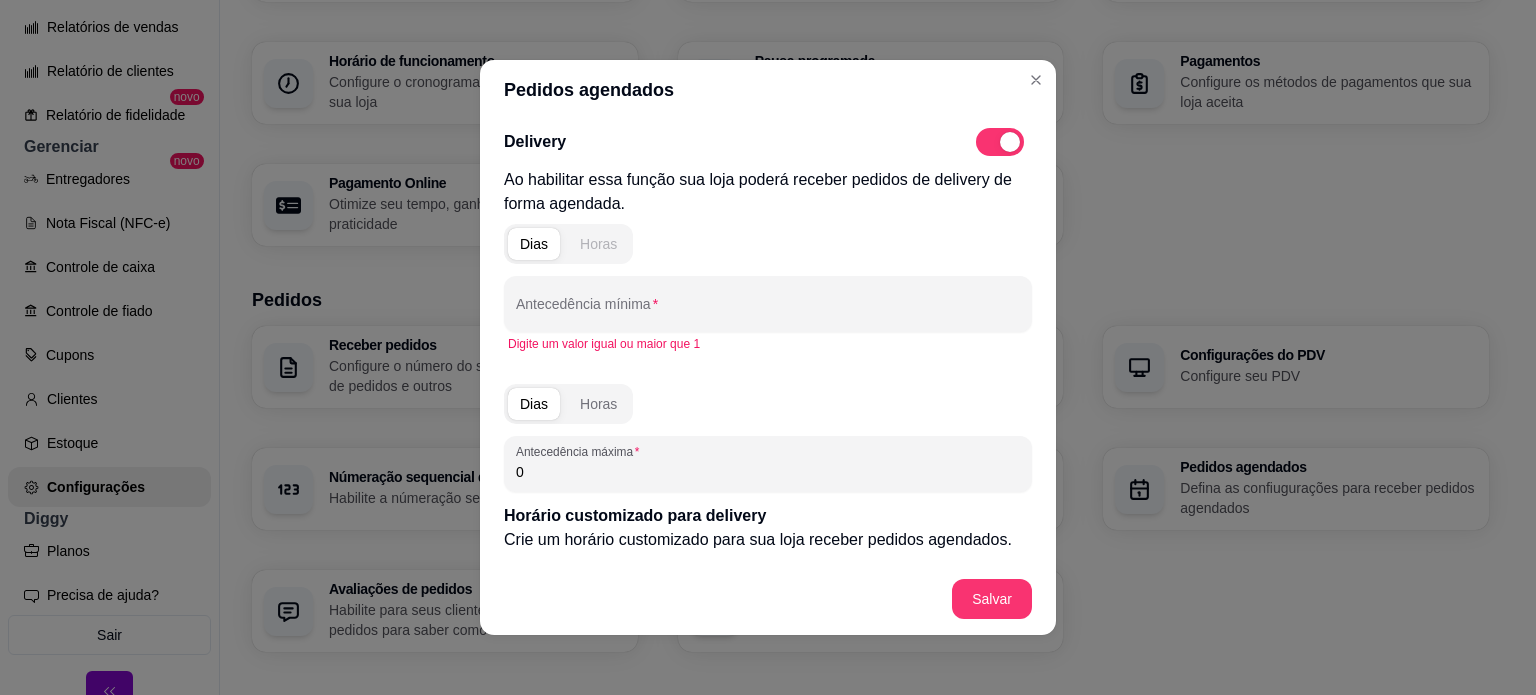 click on "Horas" at bounding box center (598, 244) 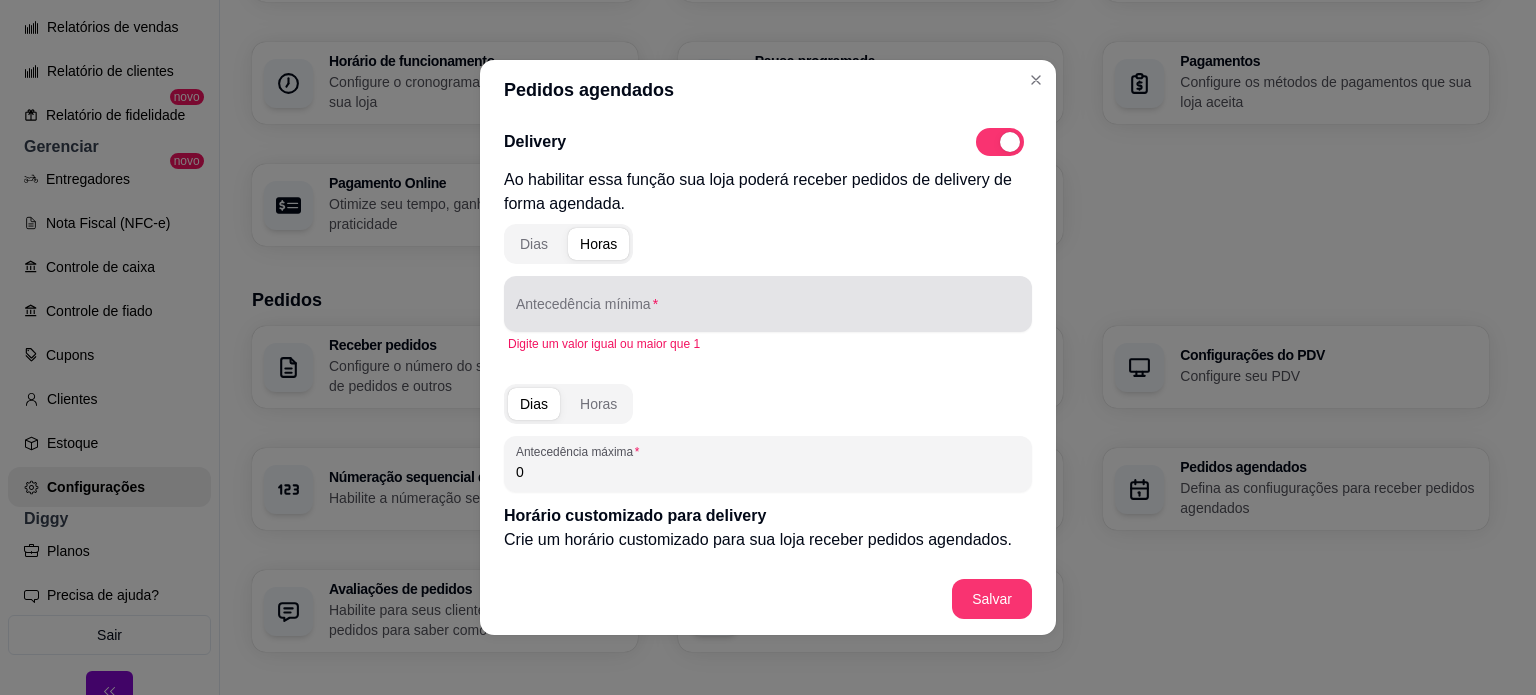 click on "Antecedência mínima" at bounding box center [768, 312] 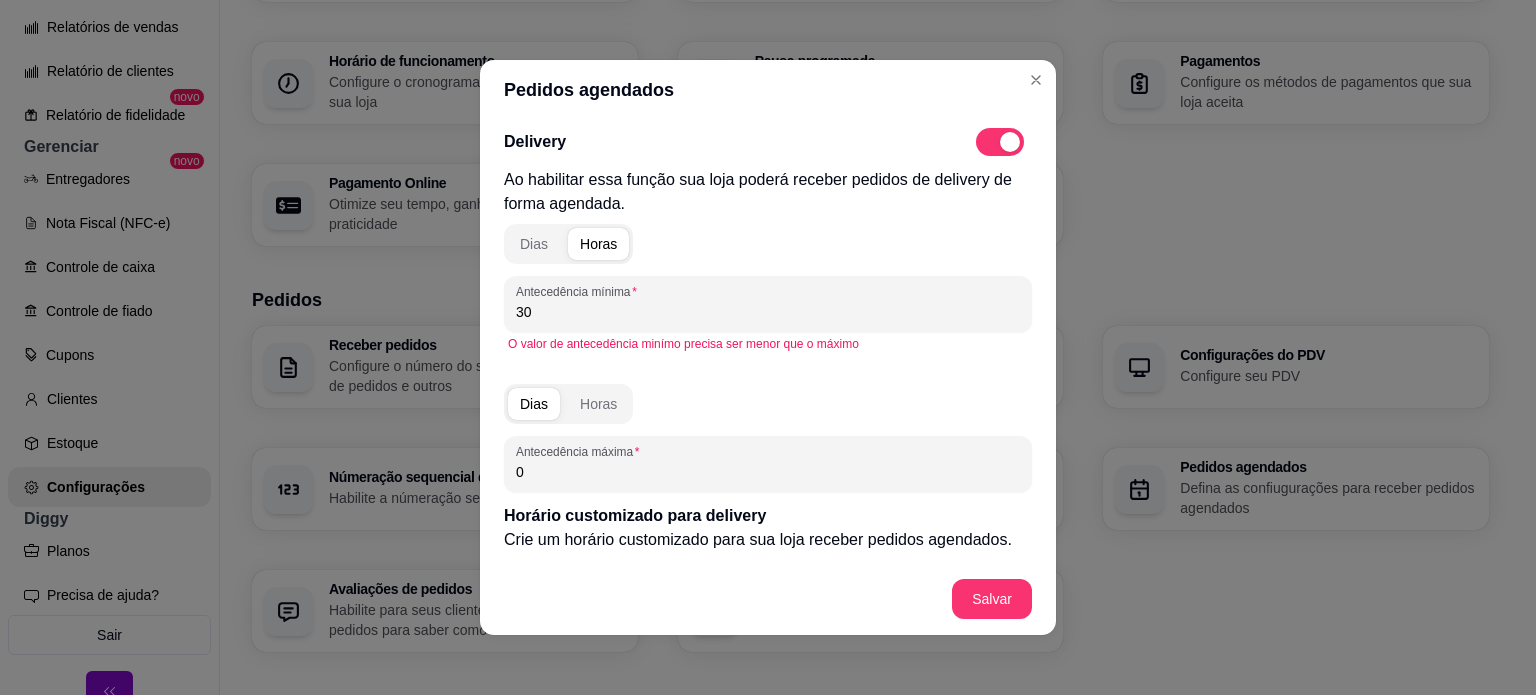 type on "30" 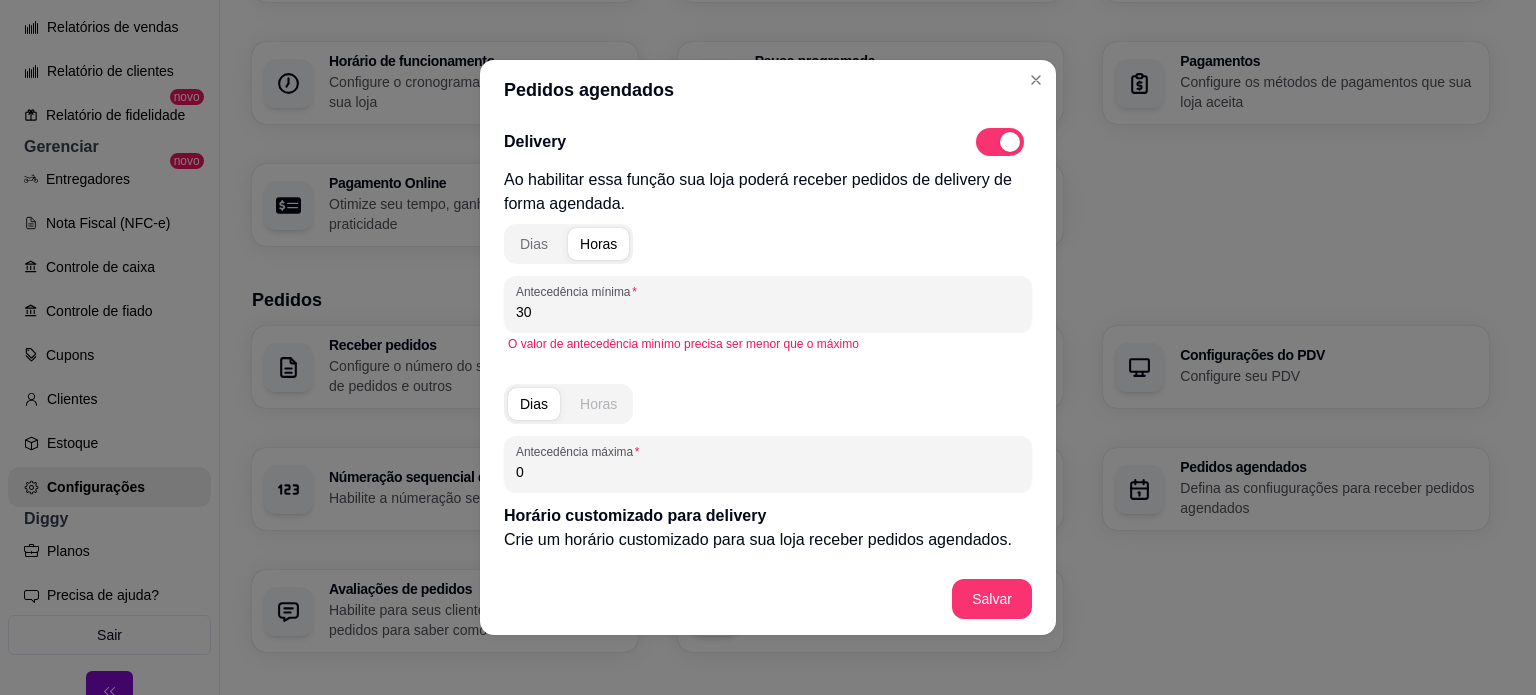 click on "Horas" at bounding box center (598, 404) 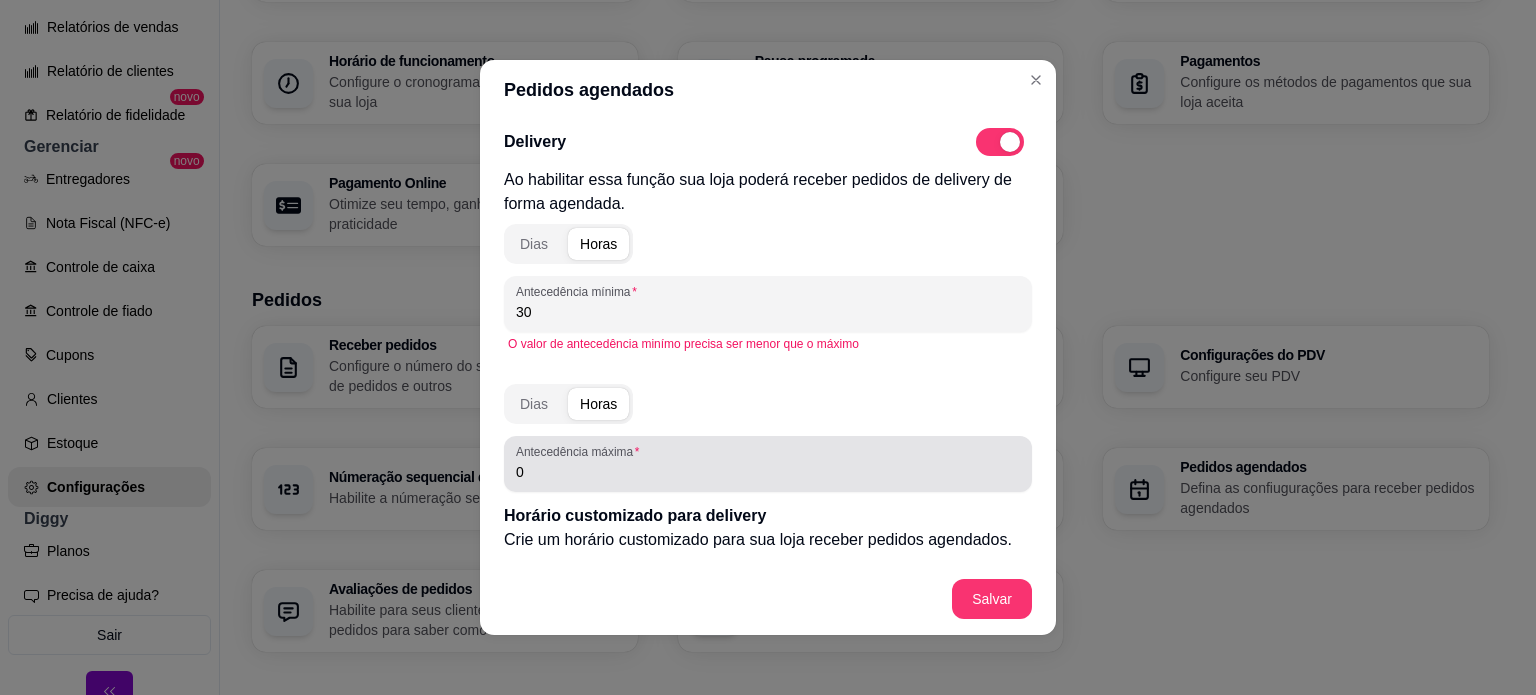 click on "0" at bounding box center [768, 472] 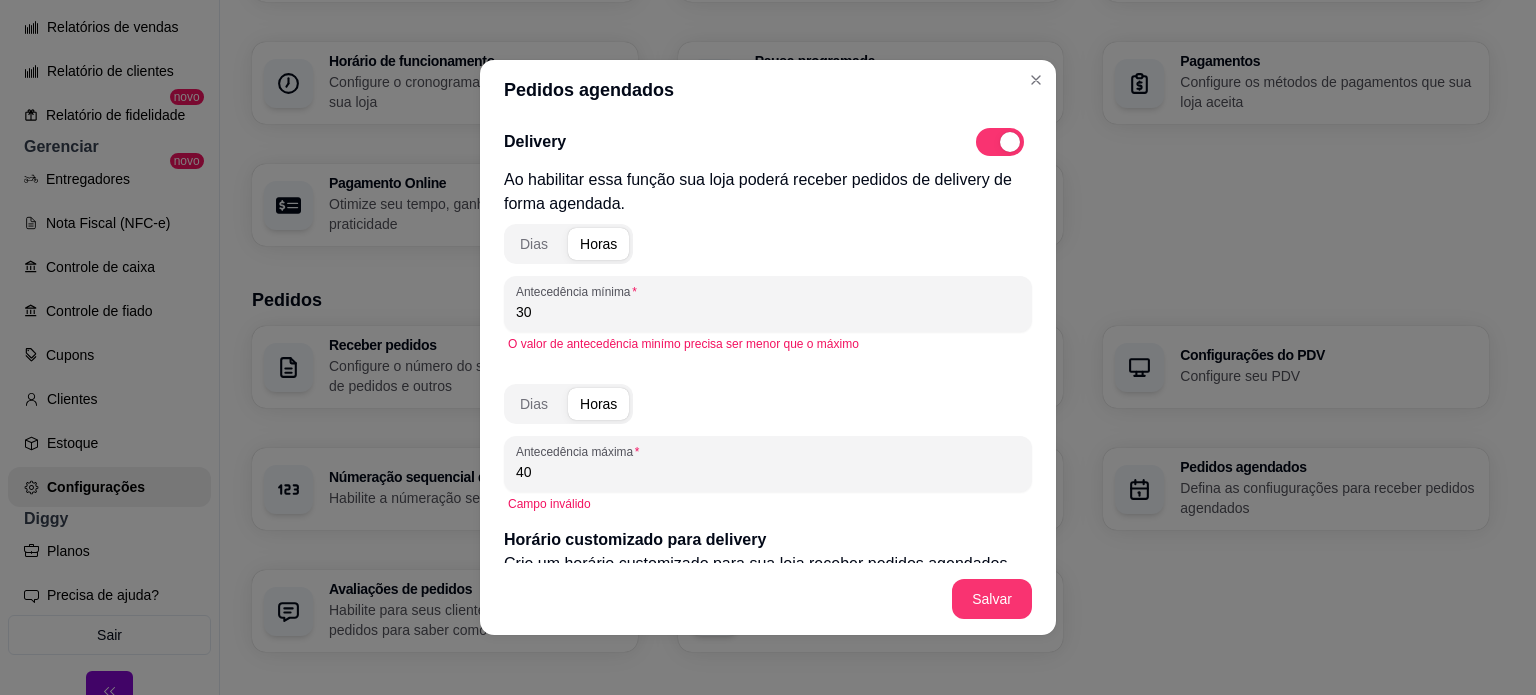 type on "4" 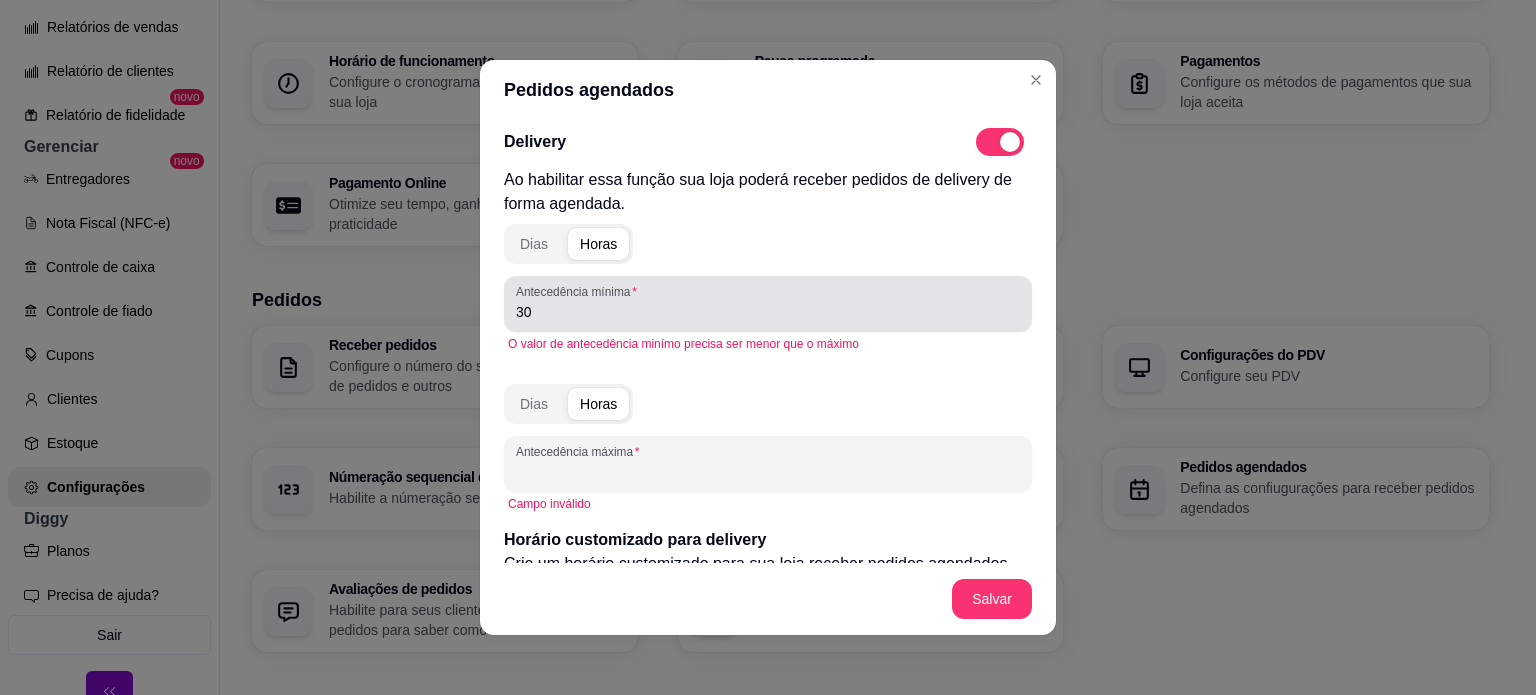 type 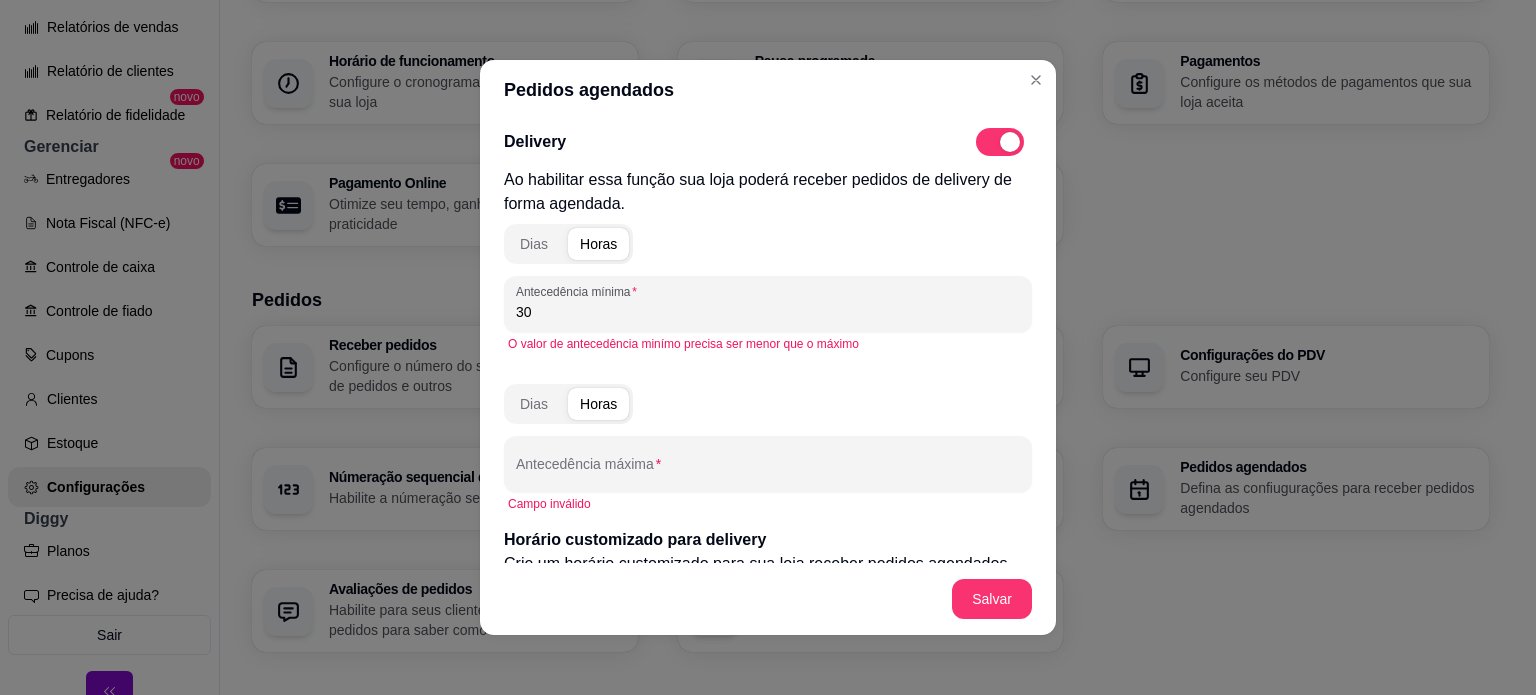 type on "3" 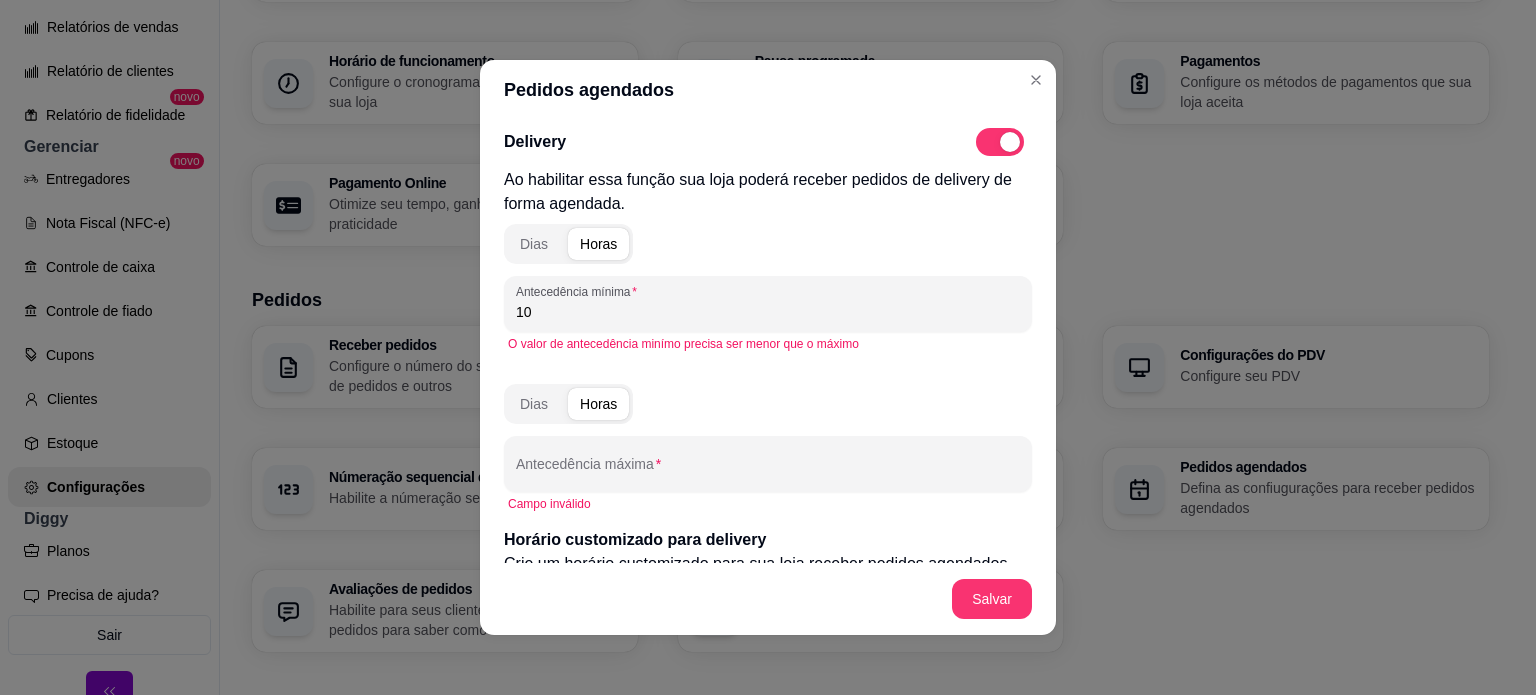 type on "10" 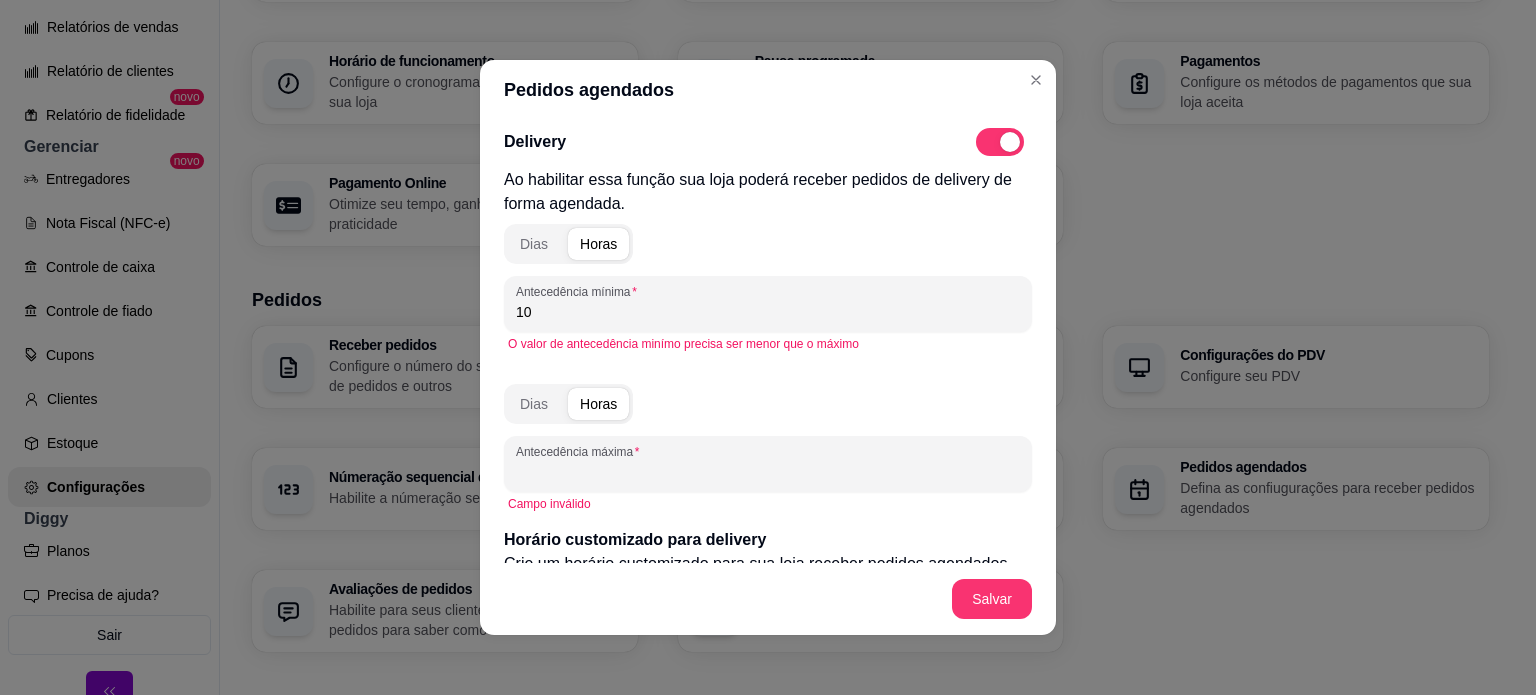 click on "Antecedência máxima" at bounding box center [768, 472] 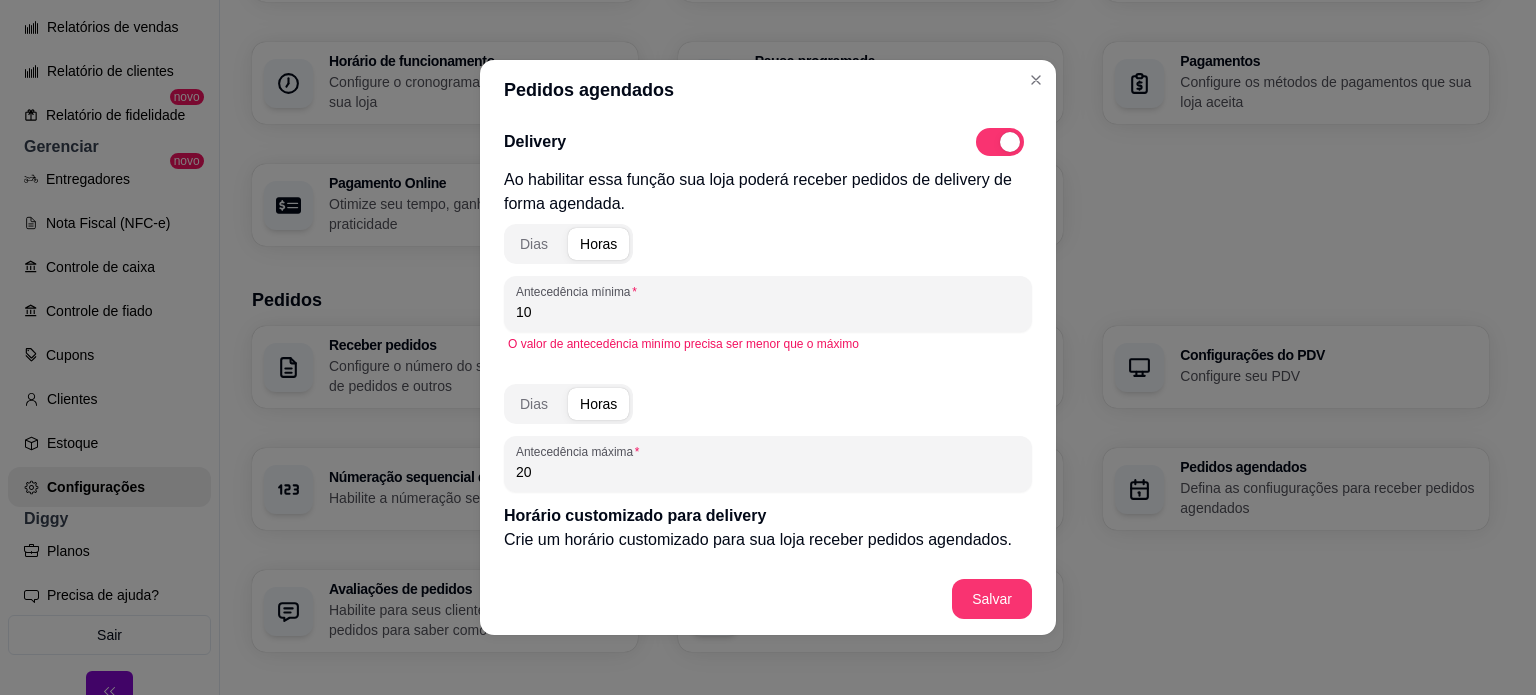 click on "Dias Horas Antecedência máxima 20" at bounding box center [768, 434] 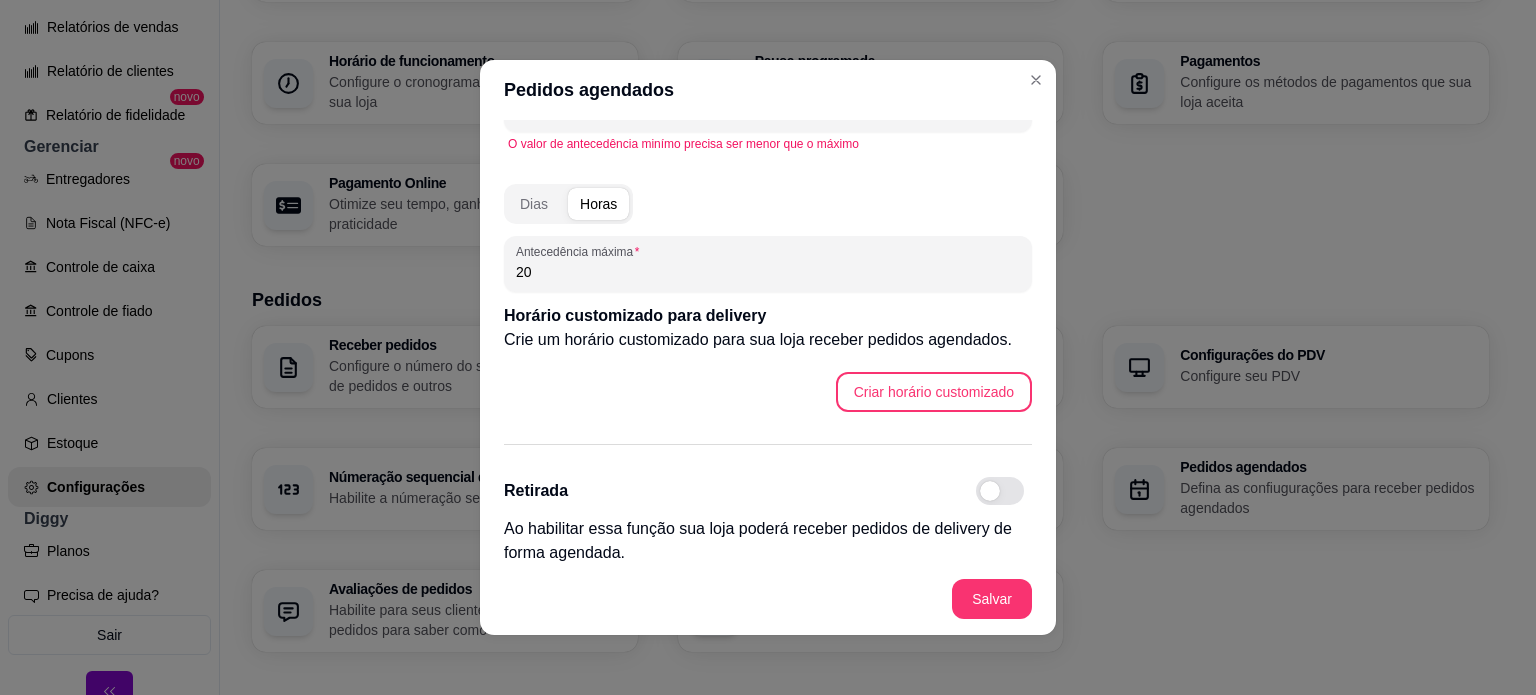 scroll, scrollTop: 0, scrollLeft: 0, axis: both 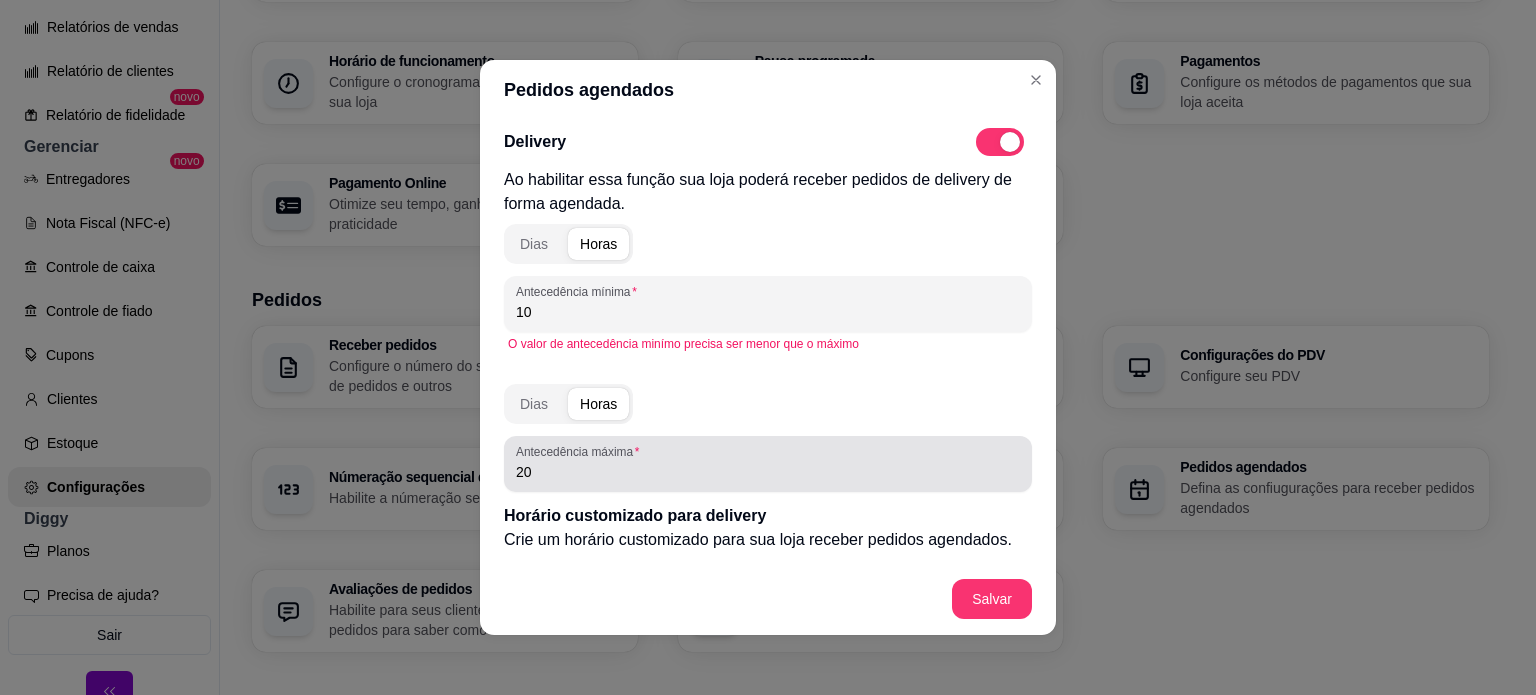 click on "20" at bounding box center (768, 464) 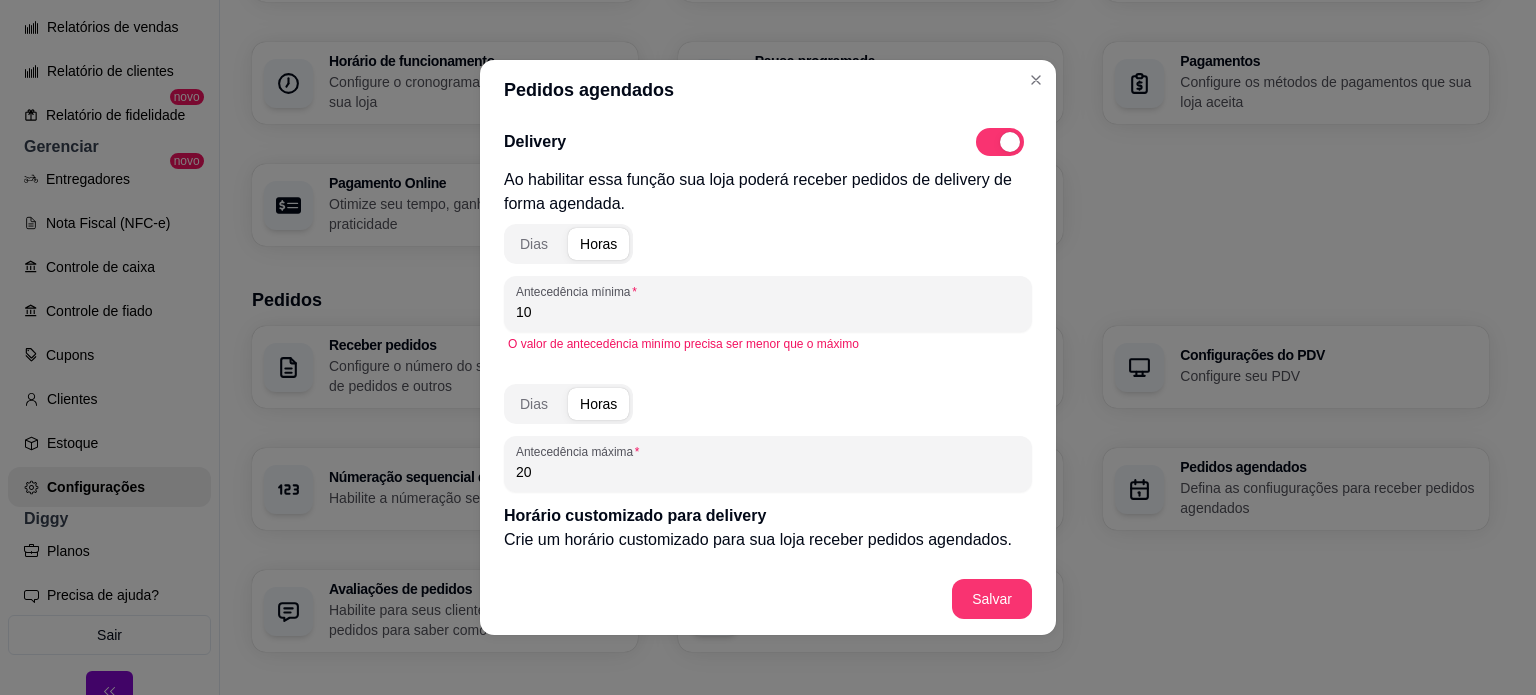 type on "2" 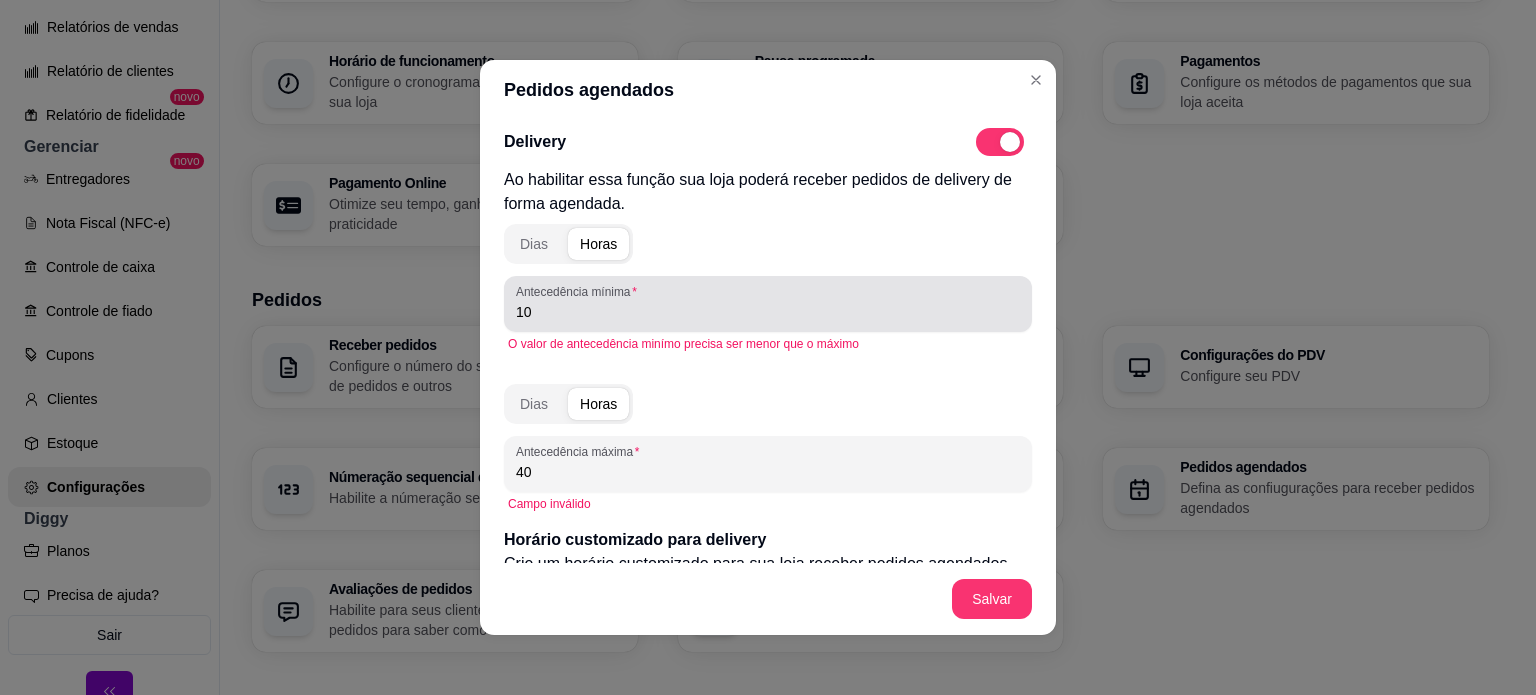 type on "40" 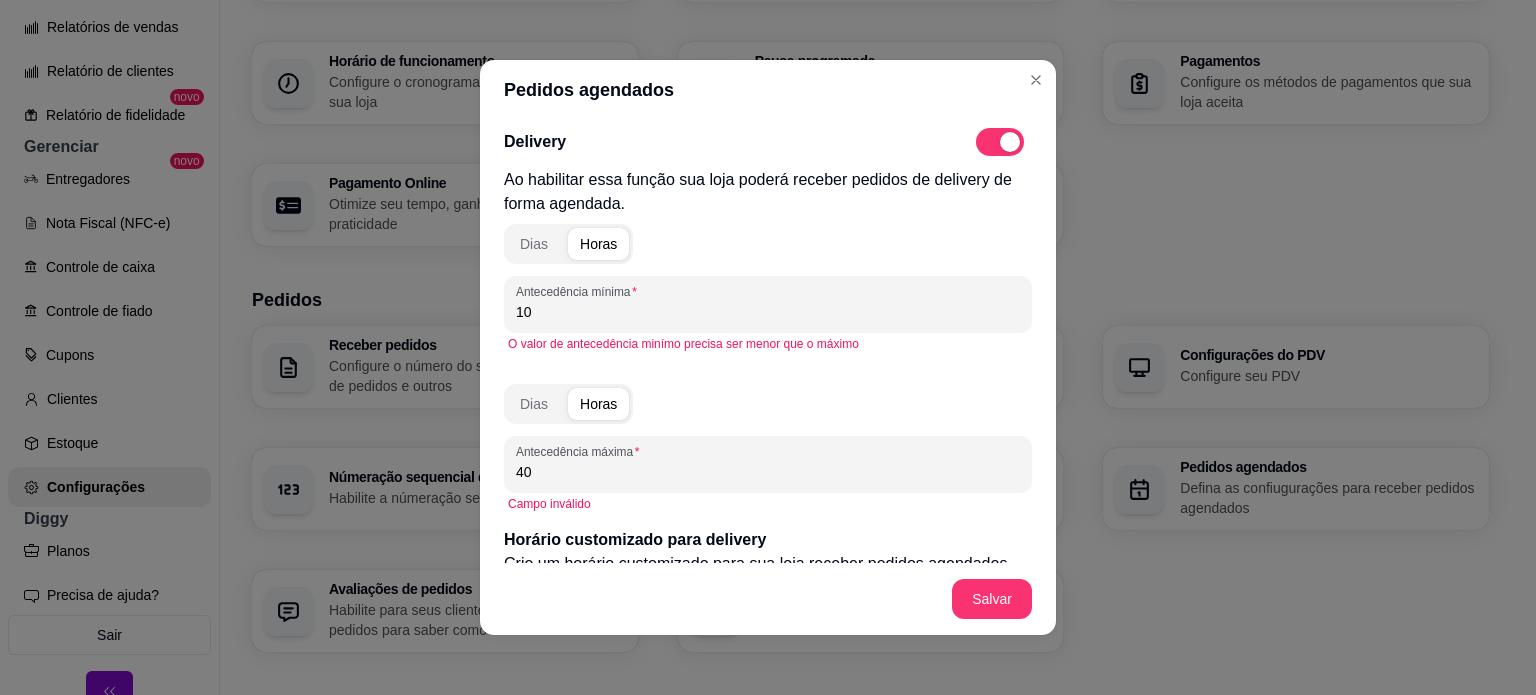 type on "1" 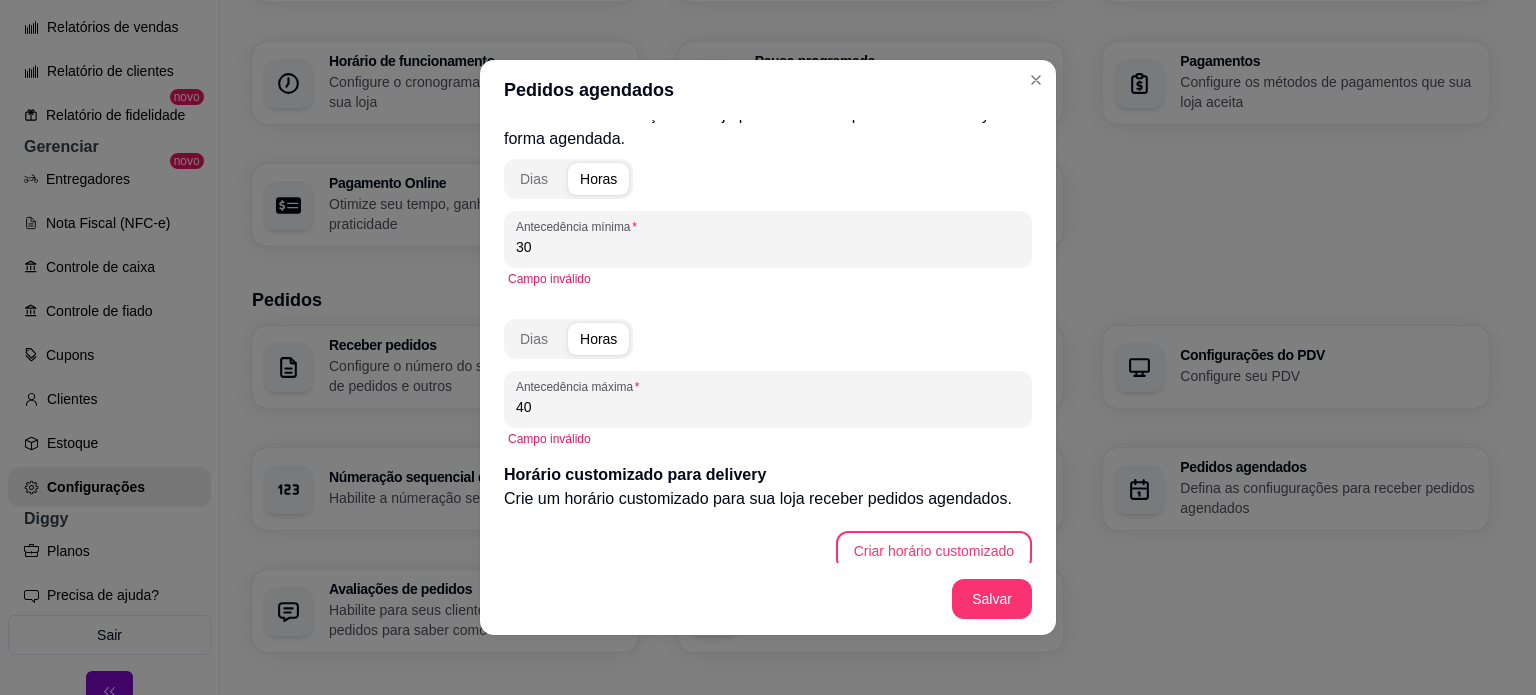 scroll, scrollTop: 100, scrollLeft: 0, axis: vertical 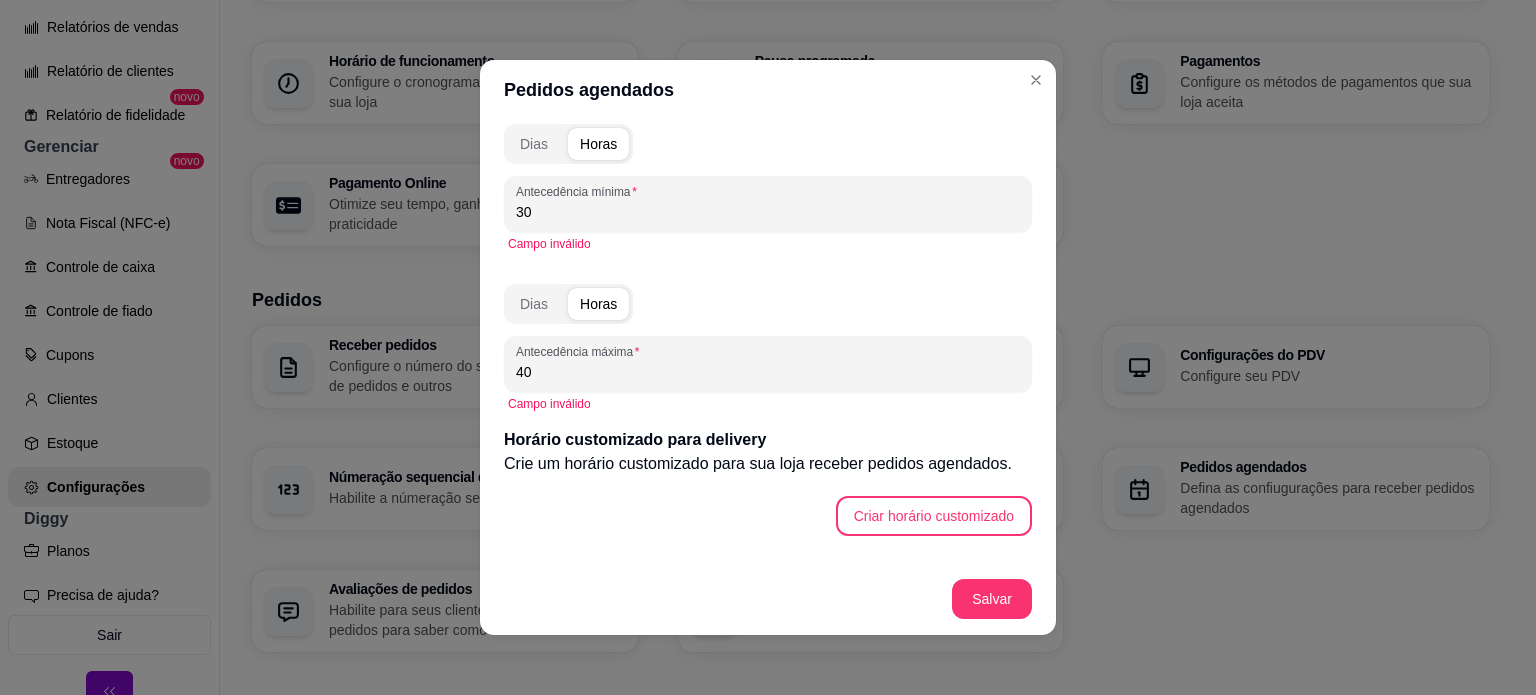 type on "30" 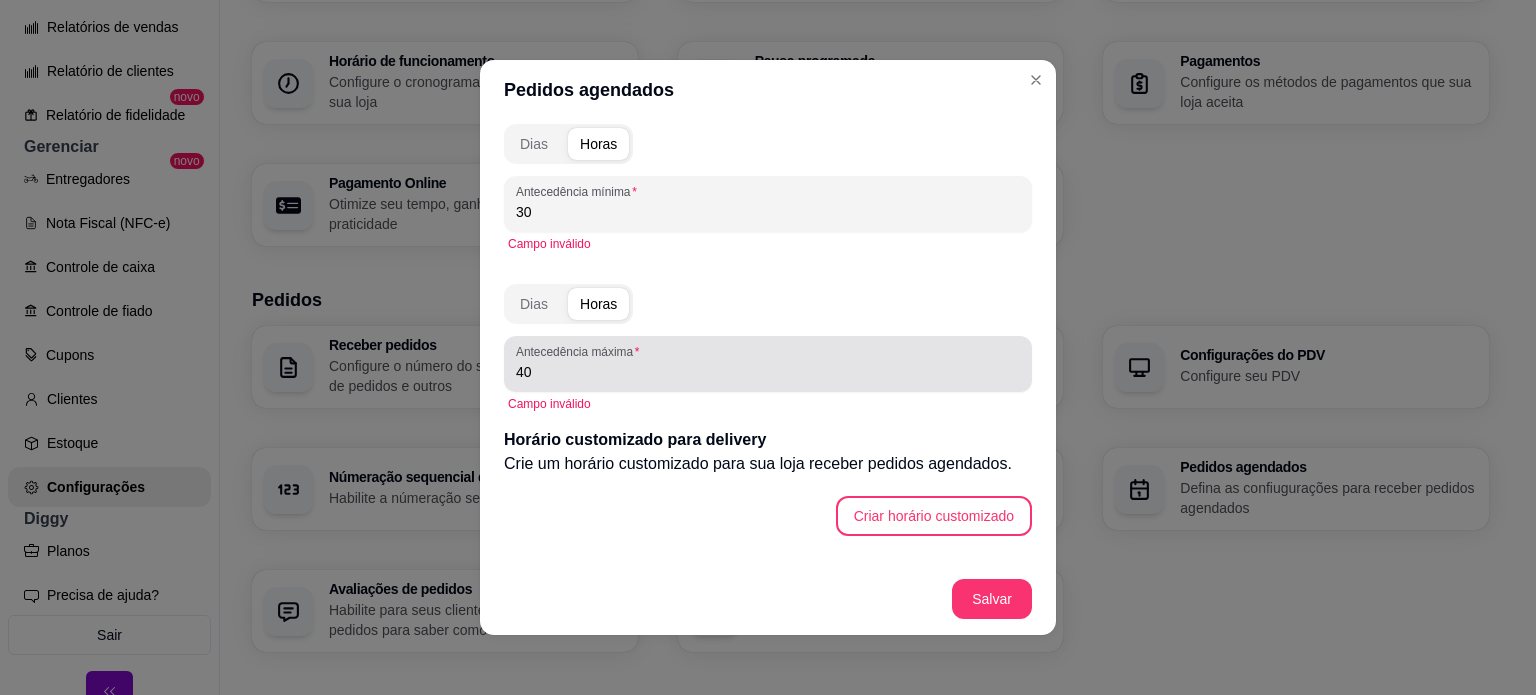 click on "40" at bounding box center [768, 372] 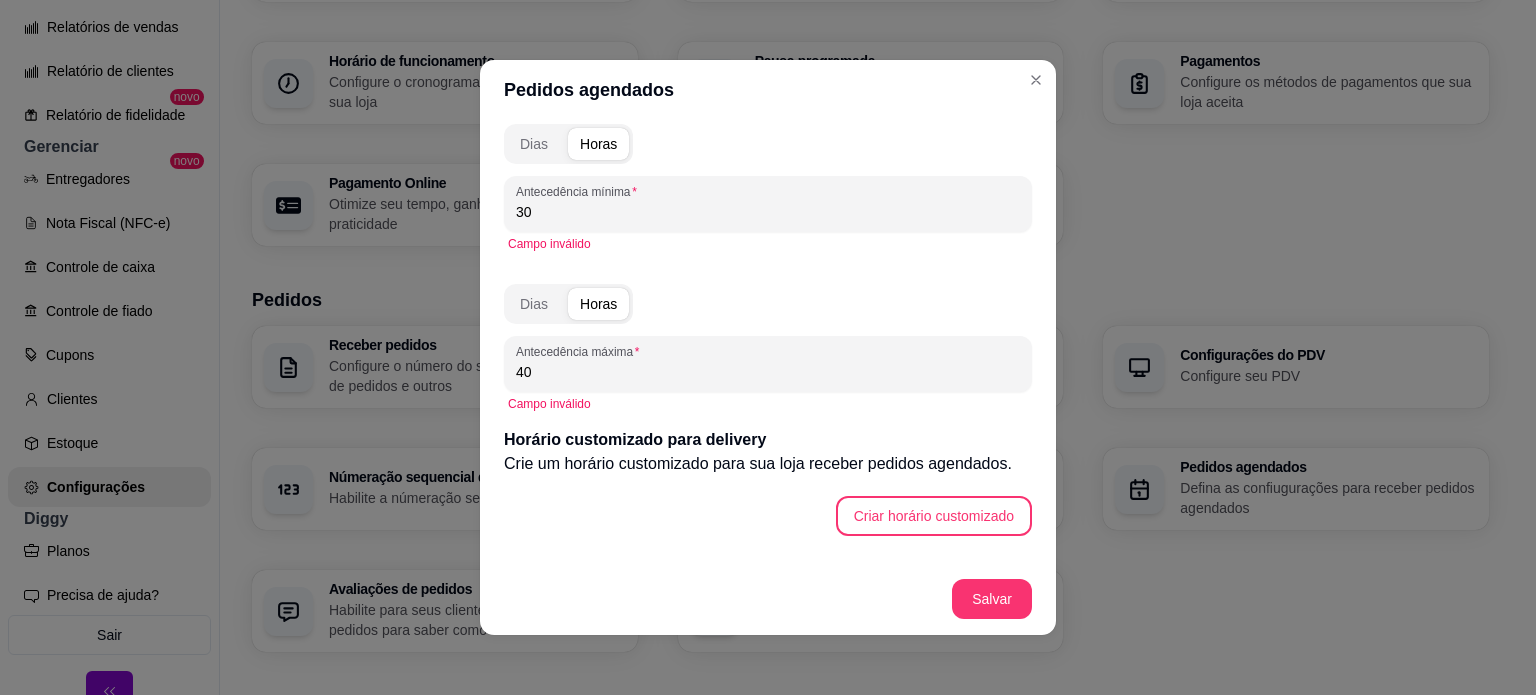 type on "4" 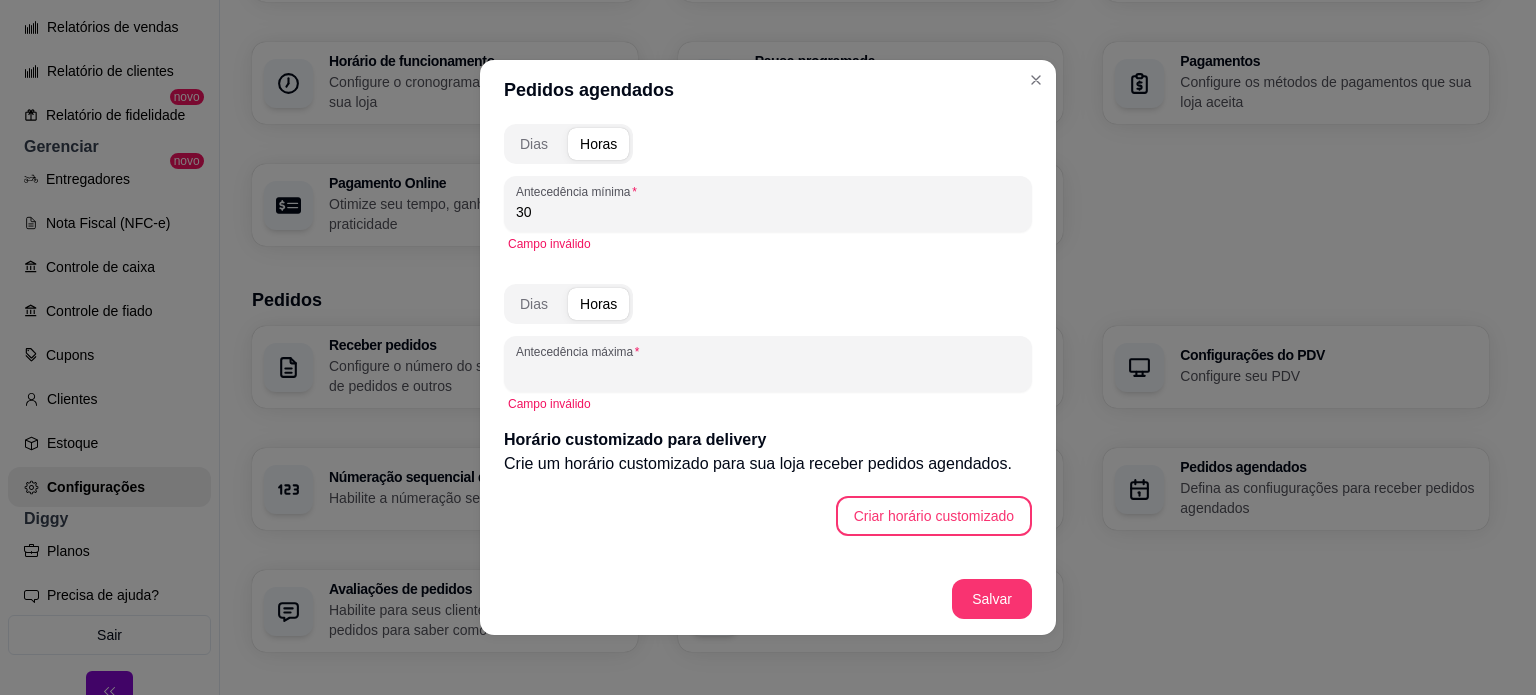type on "1" 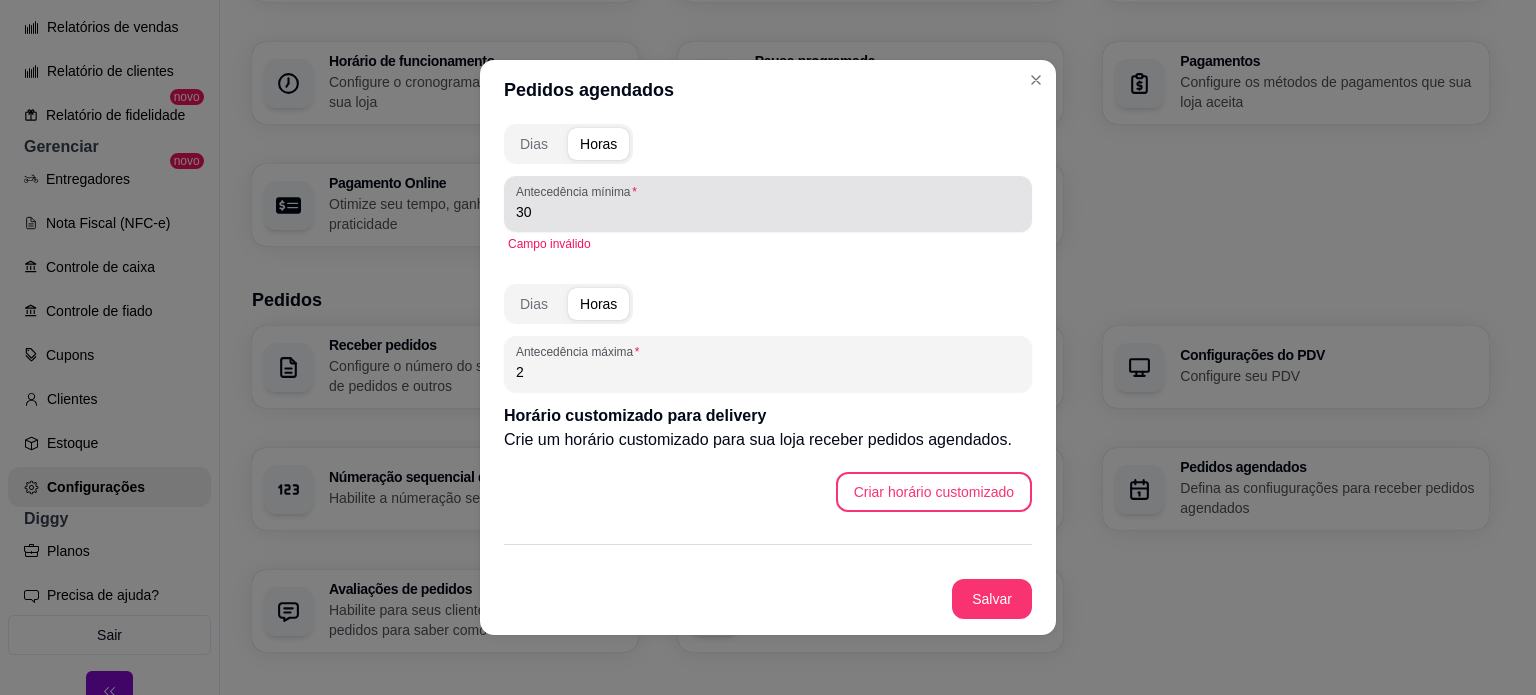 type on "2" 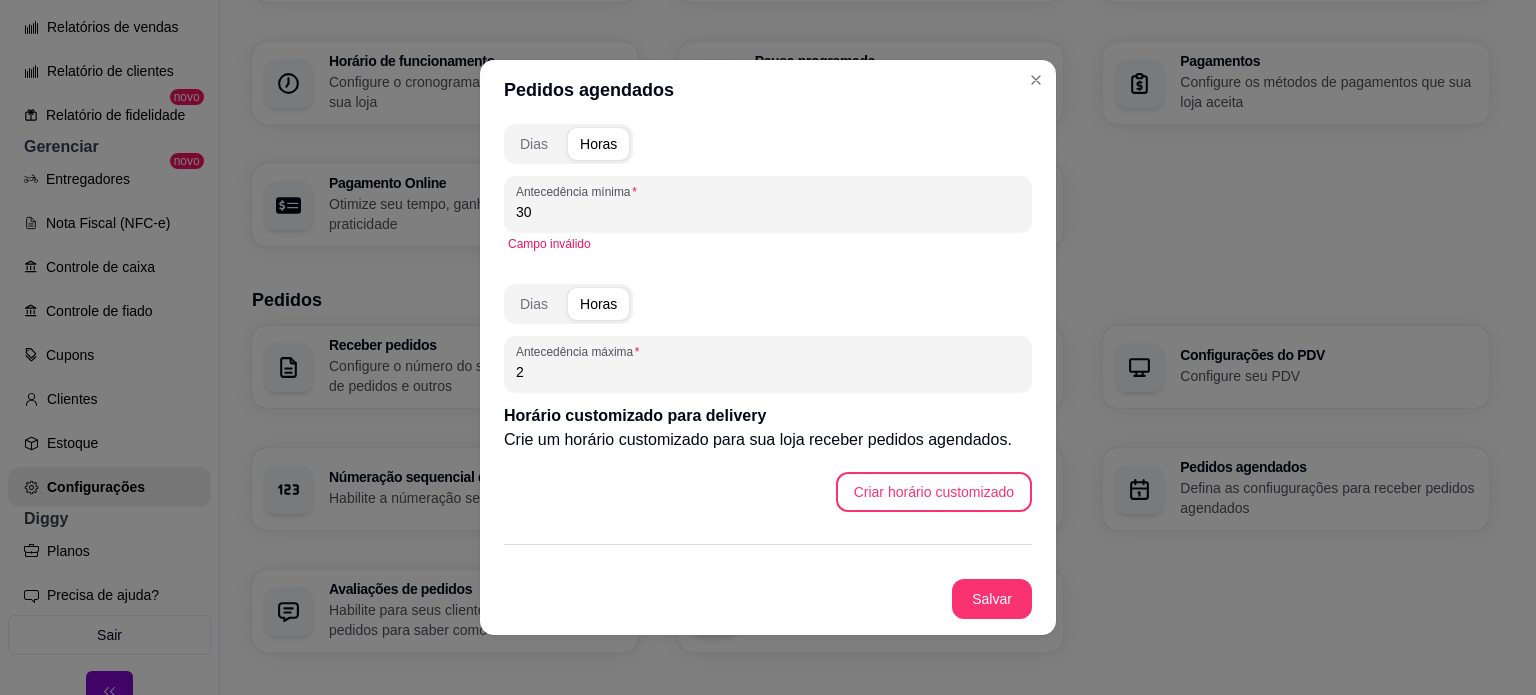 type on "3" 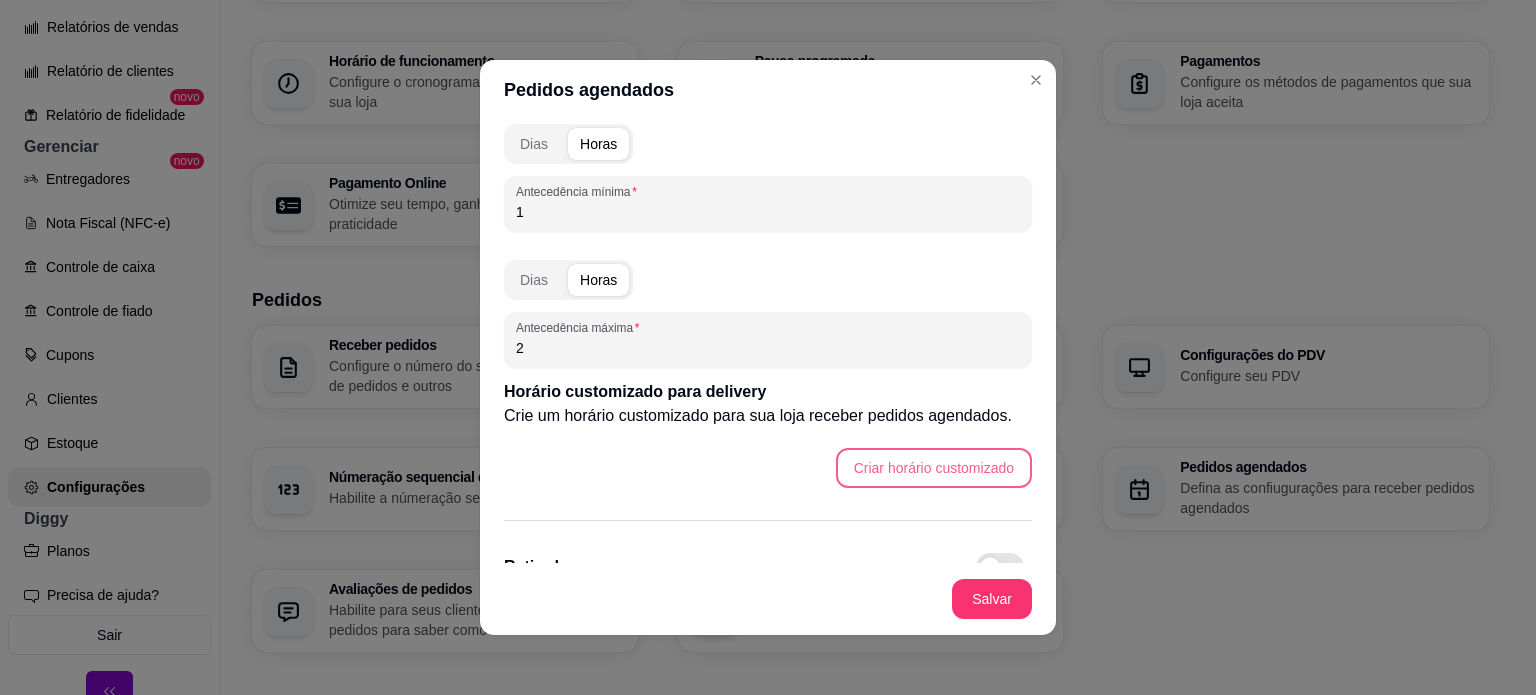 type on "1" 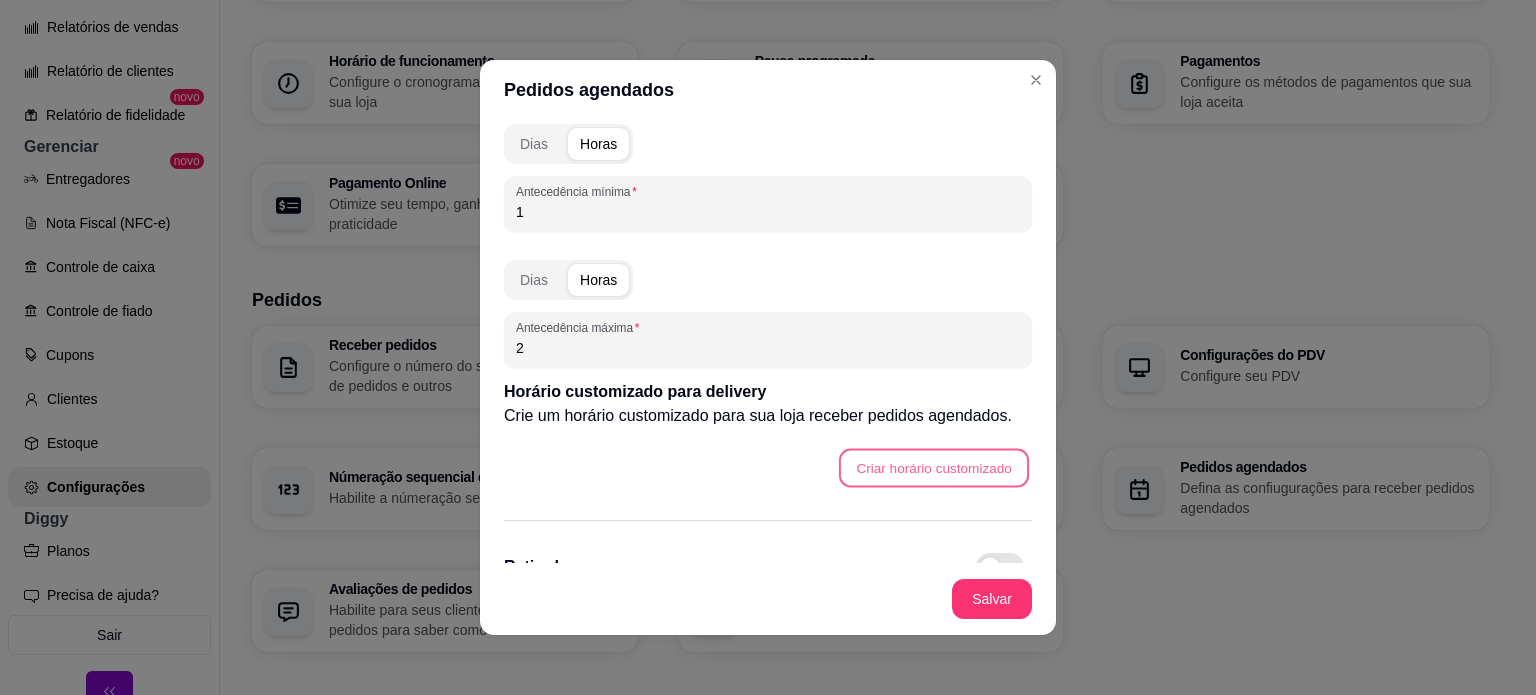 click on "Criar horário customizado" at bounding box center (934, 468) 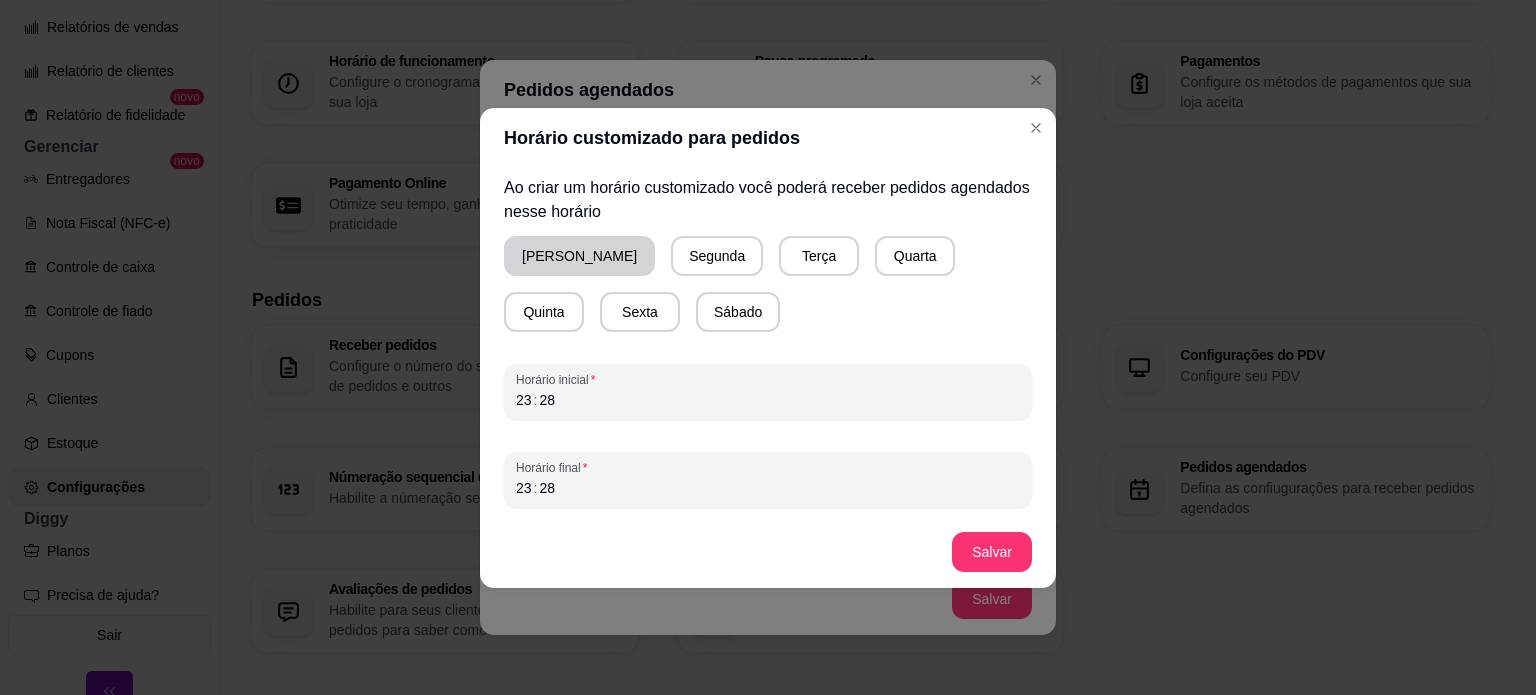 click on "[PERSON_NAME]" at bounding box center (579, 256) 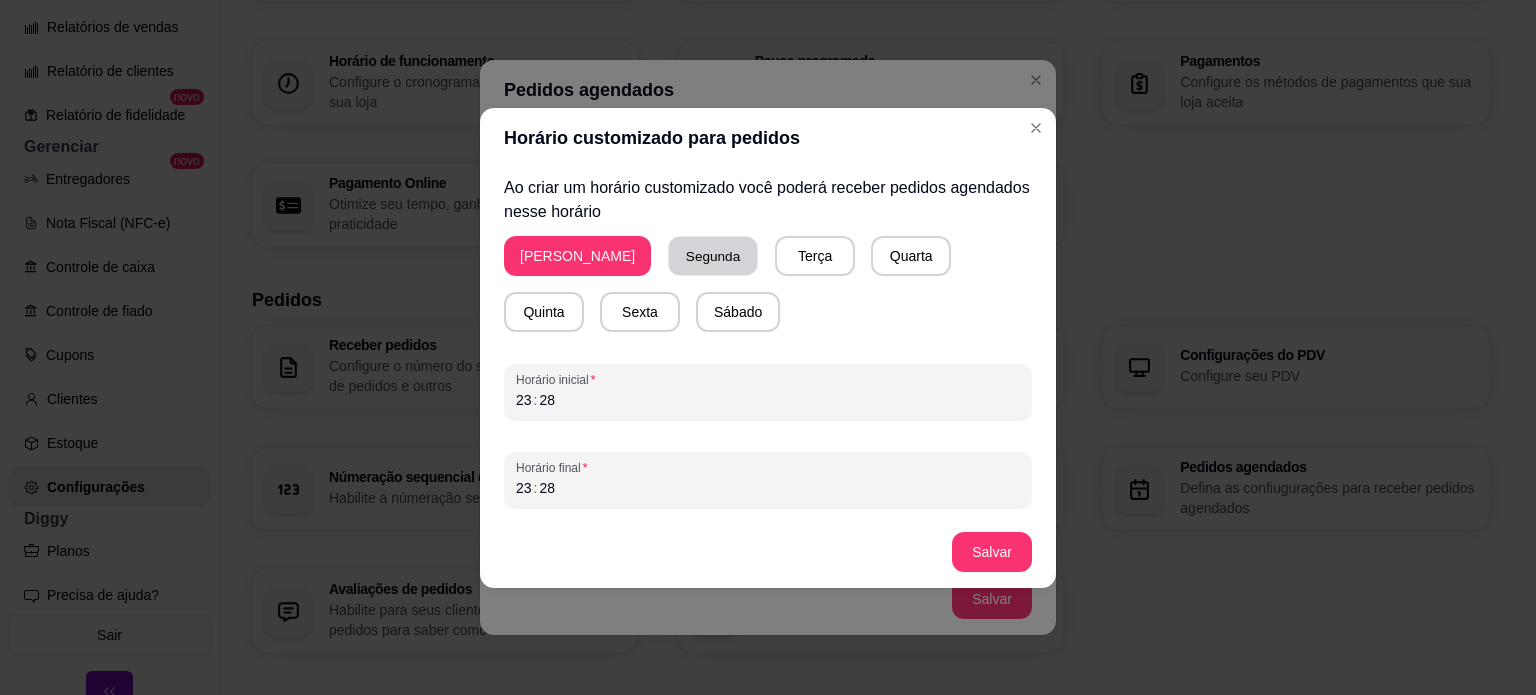 click on "Segunda" at bounding box center (713, 256) 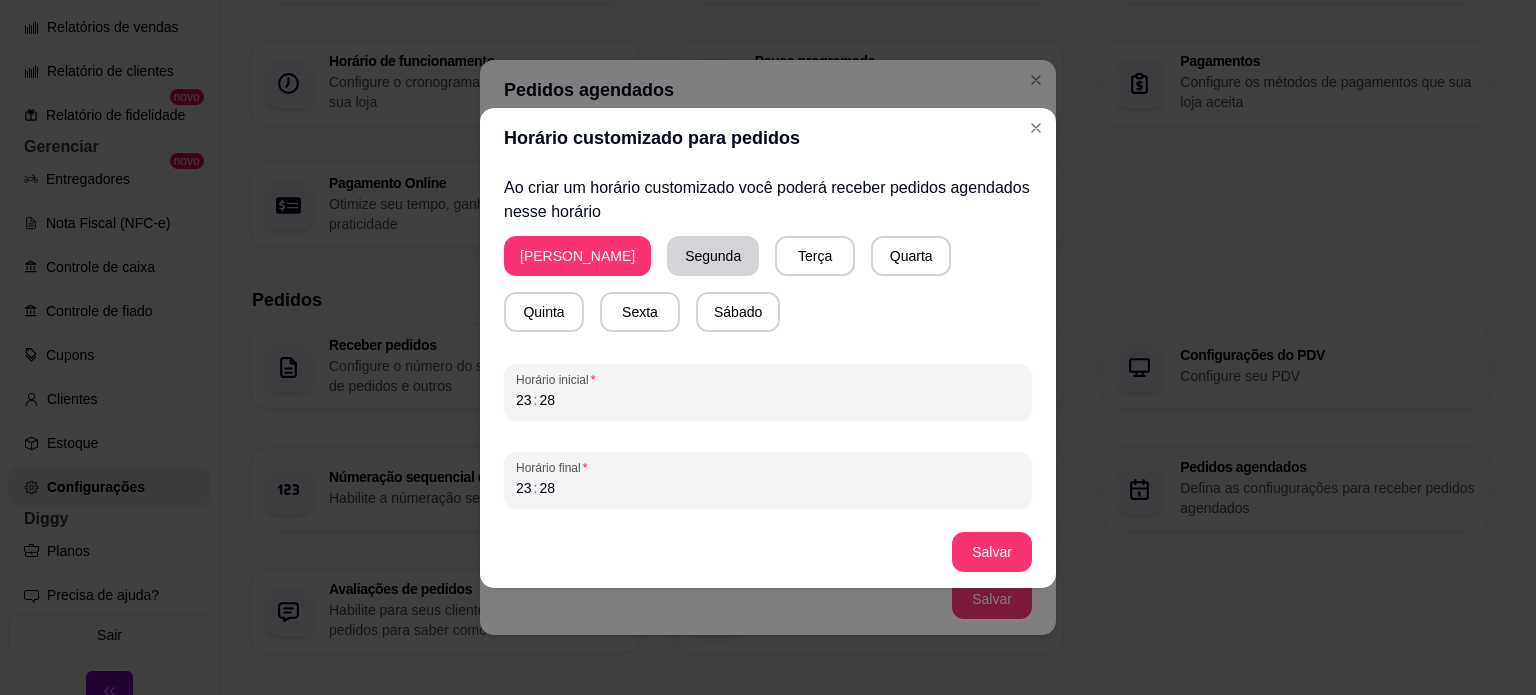 click on "Segunda" at bounding box center [713, 256] 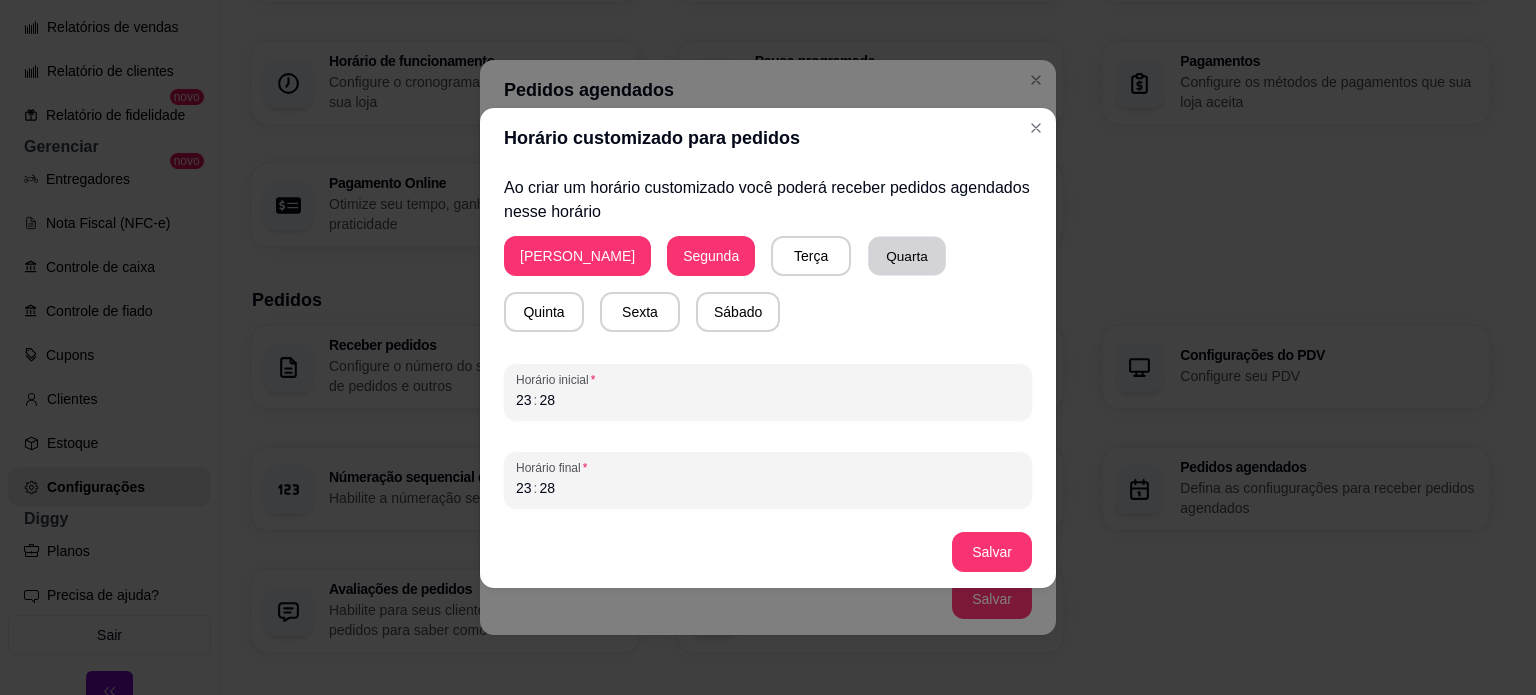 click on "Quarta" at bounding box center [907, 255] 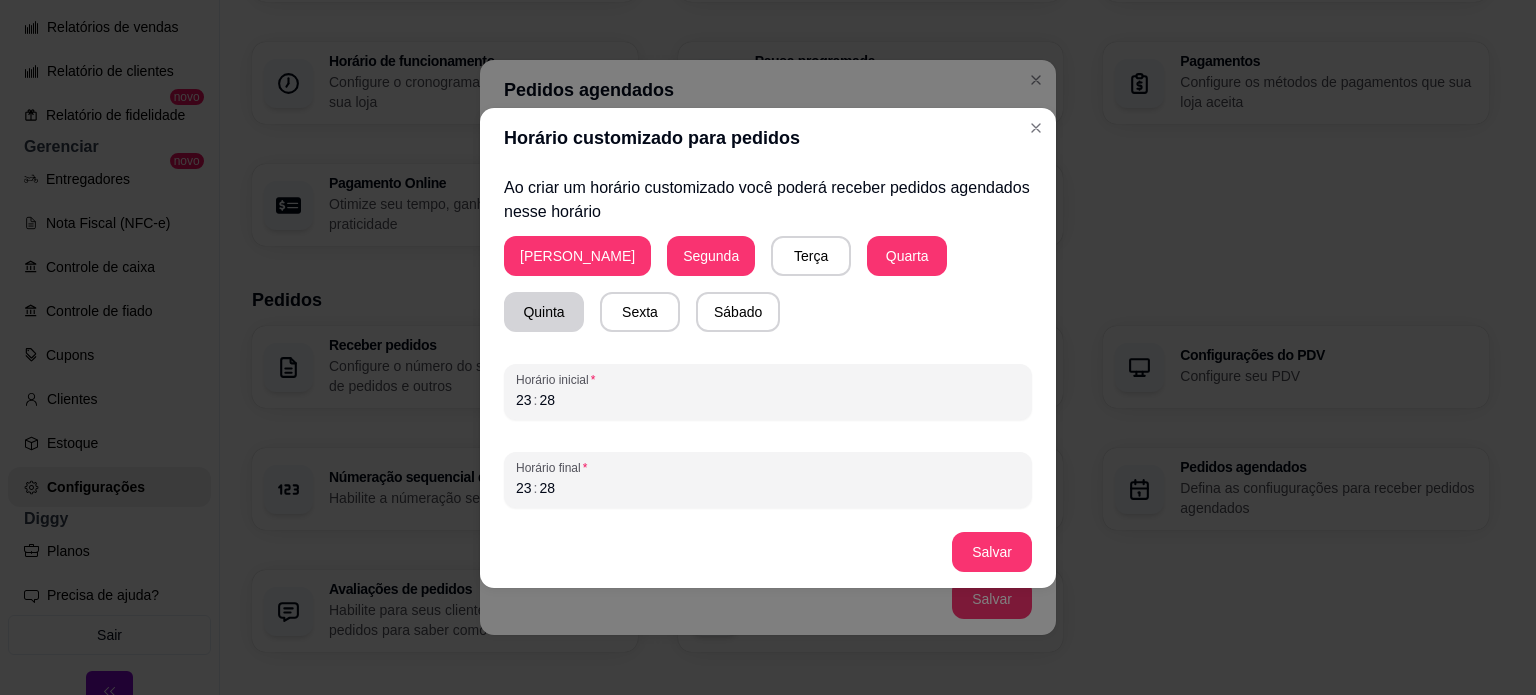 click on "Quinta" at bounding box center (544, 312) 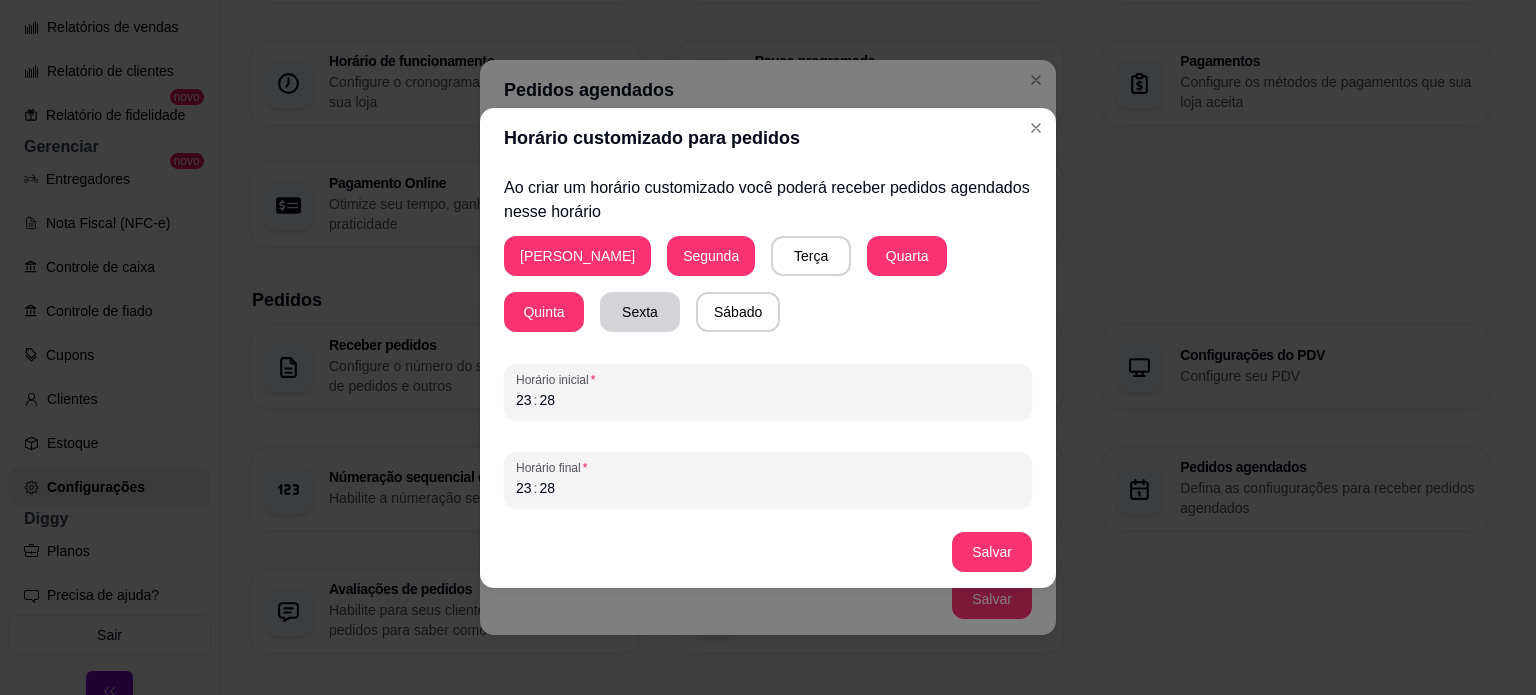 click on "Sexta" at bounding box center (640, 312) 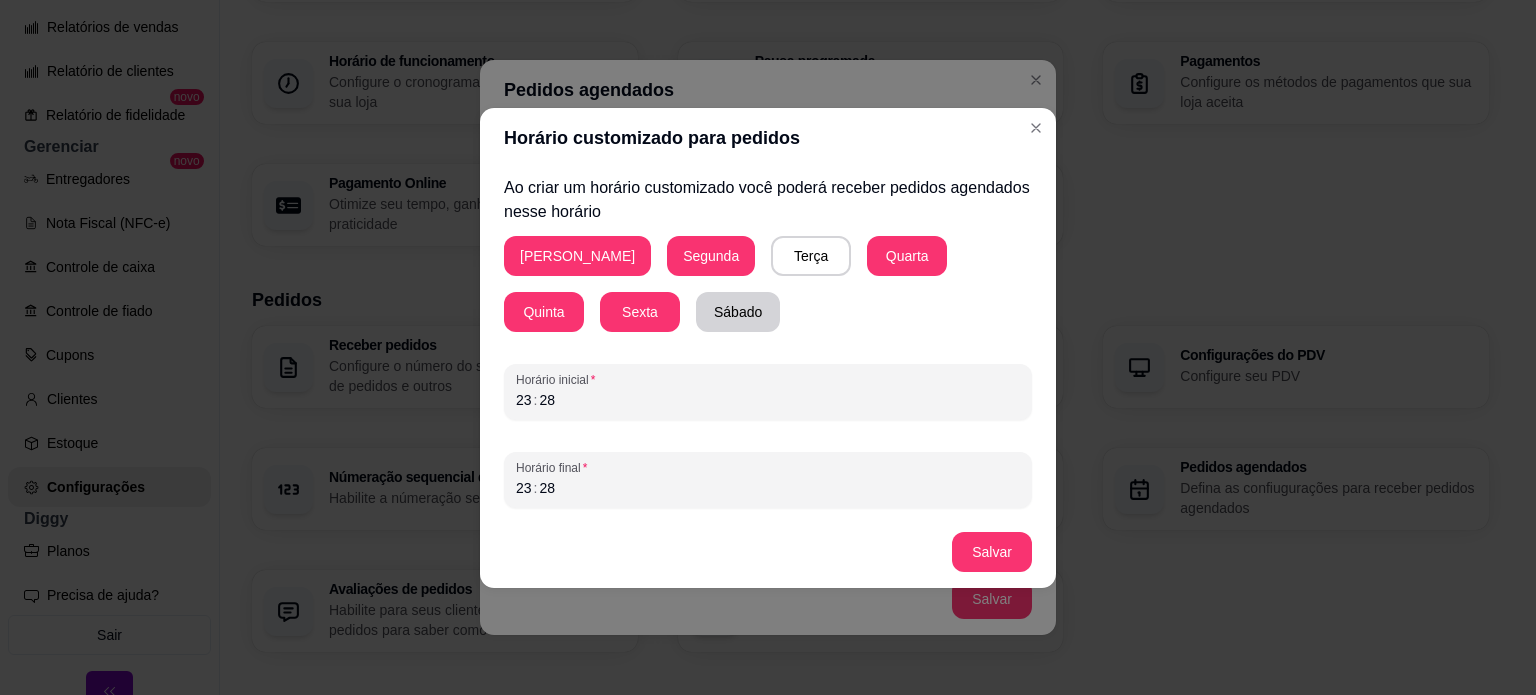 click on "Sábado" at bounding box center (738, 312) 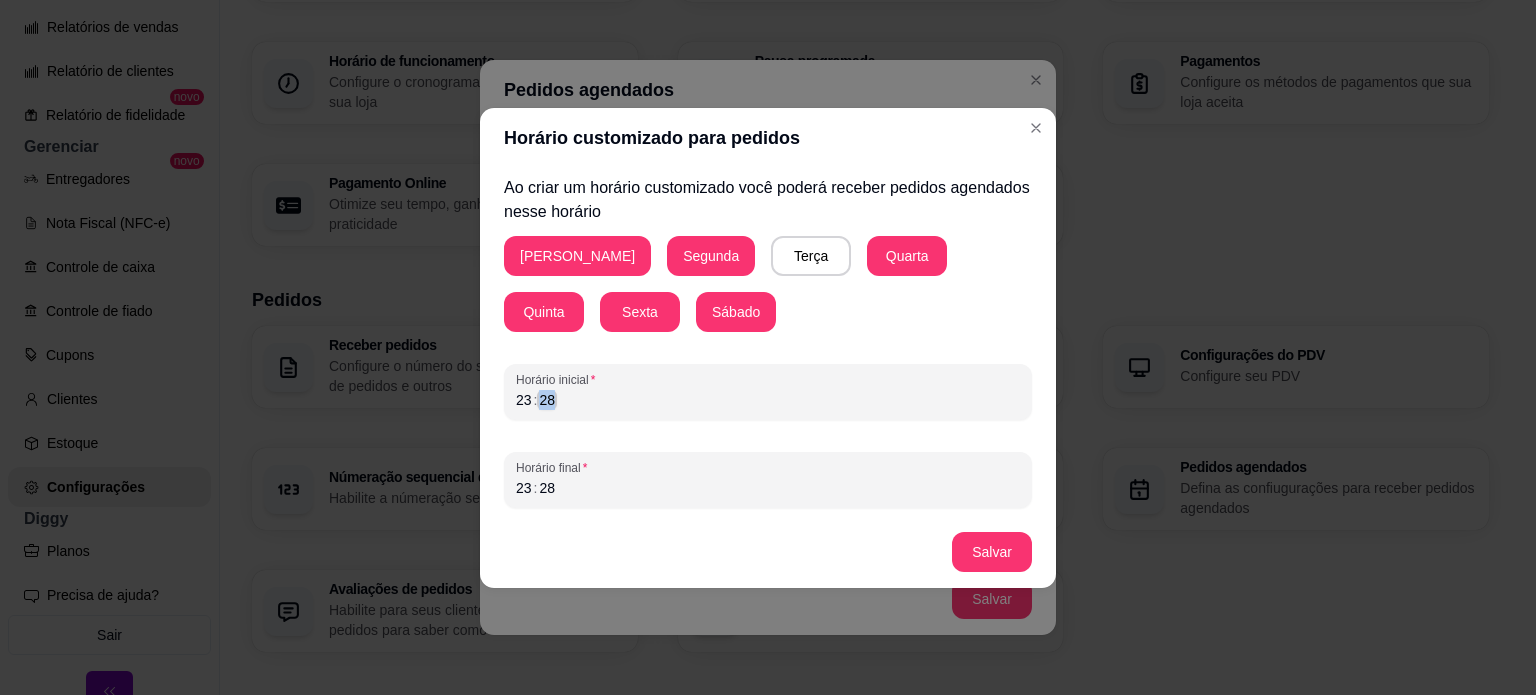 drag, startPoint x: 588, startPoint y: 412, endPoint x: 464, endPoint y: 405, distance: 124.197426 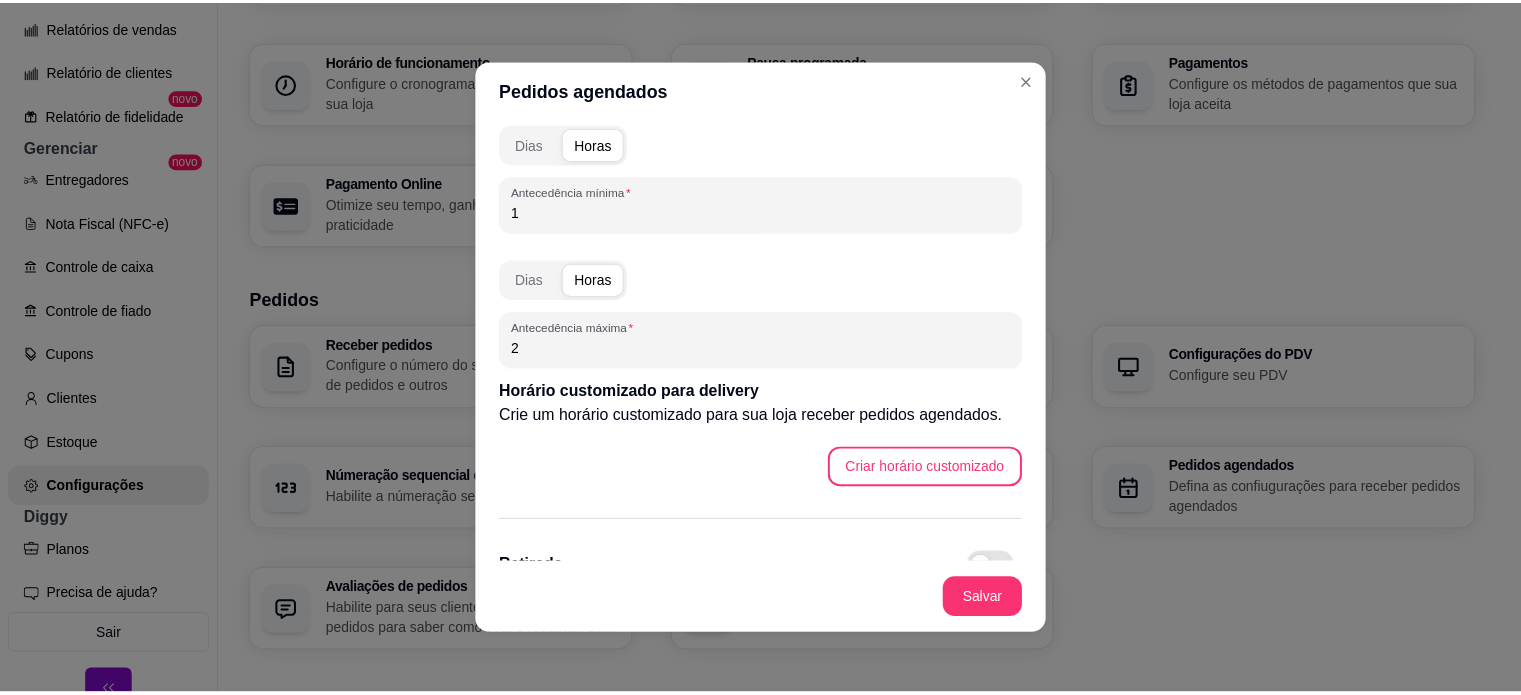 scroll, scrollTop: 185, scrollLeft: 0, axis: vertical 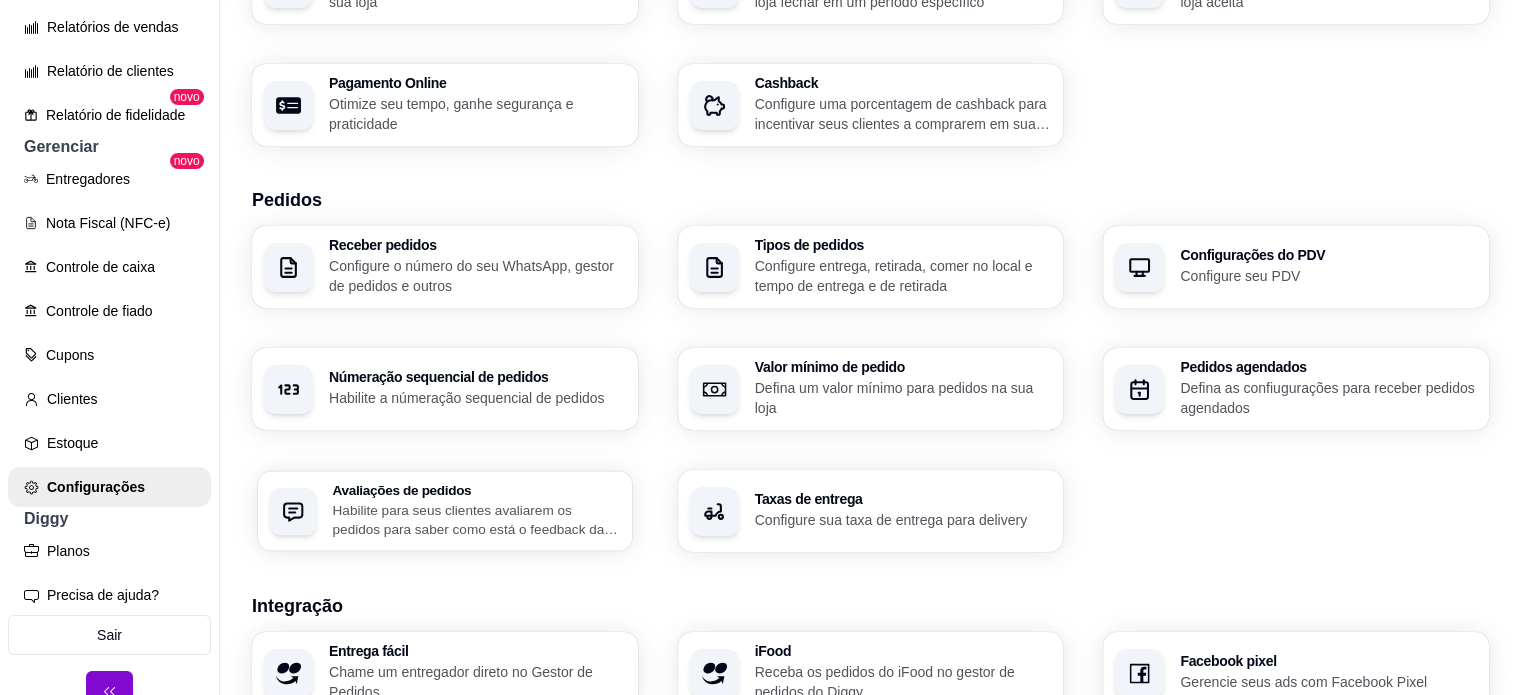 click on "Habilite para seus clientes avaliarem os pedidos para saber como está o feedback da sua loja" at bounding box center [476, 519] 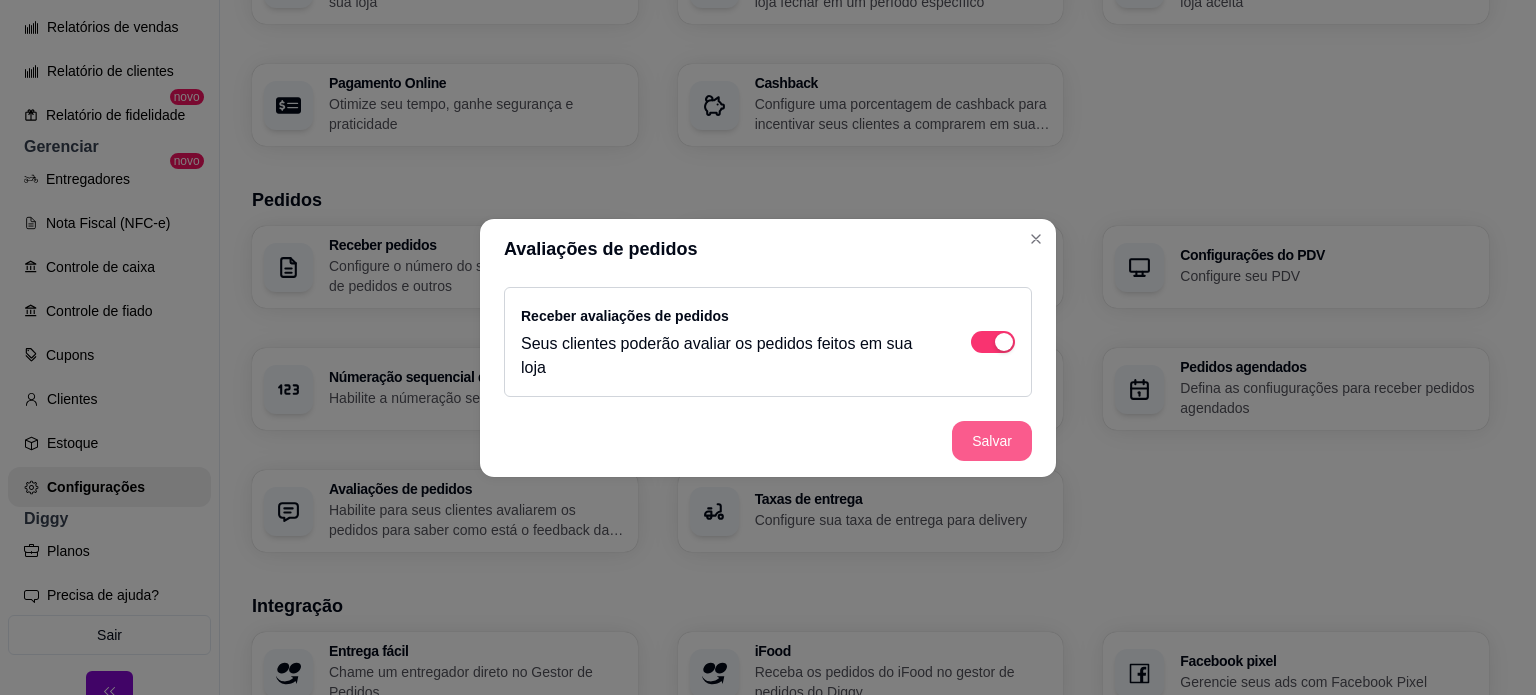 click on "Salvar" at bounding box center (992, 441) 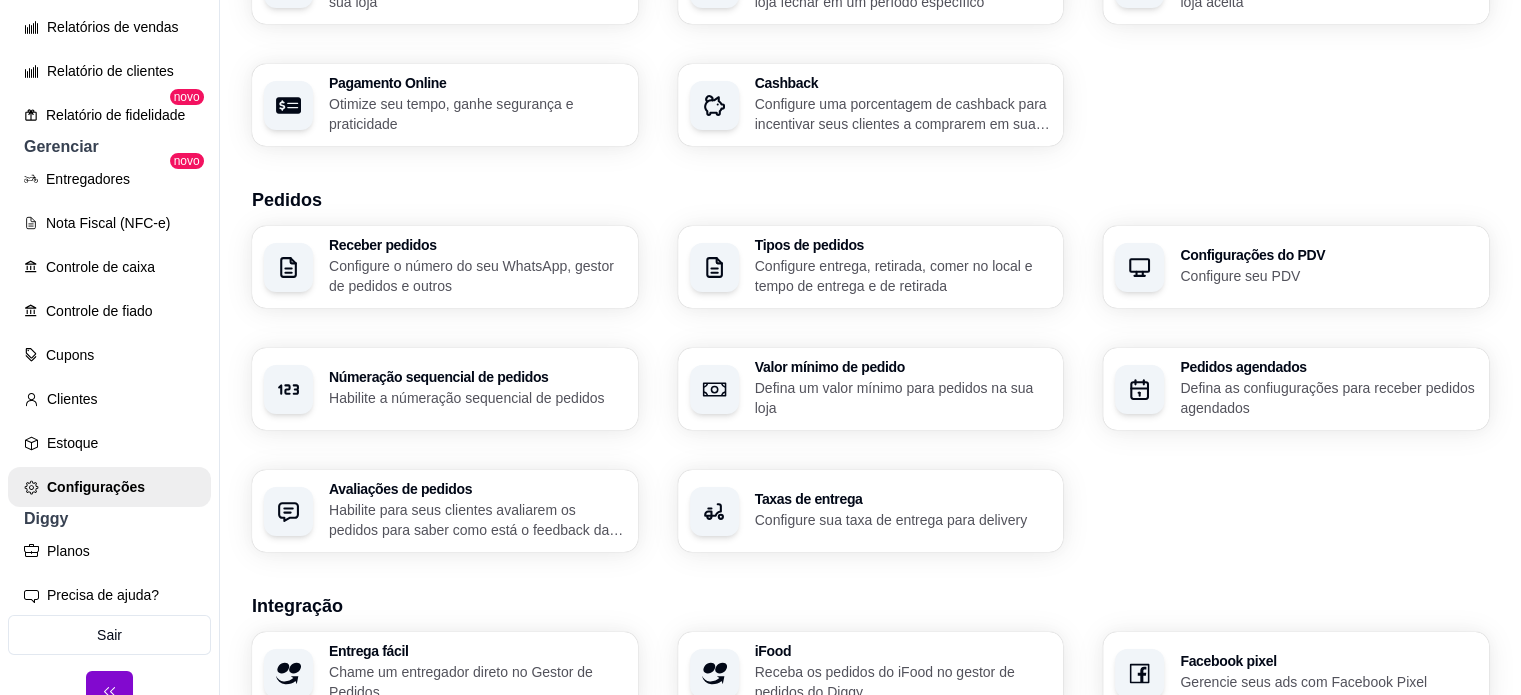 click on "Configure sua taxa de entrega para delivery" at bounding box center [903, 520] 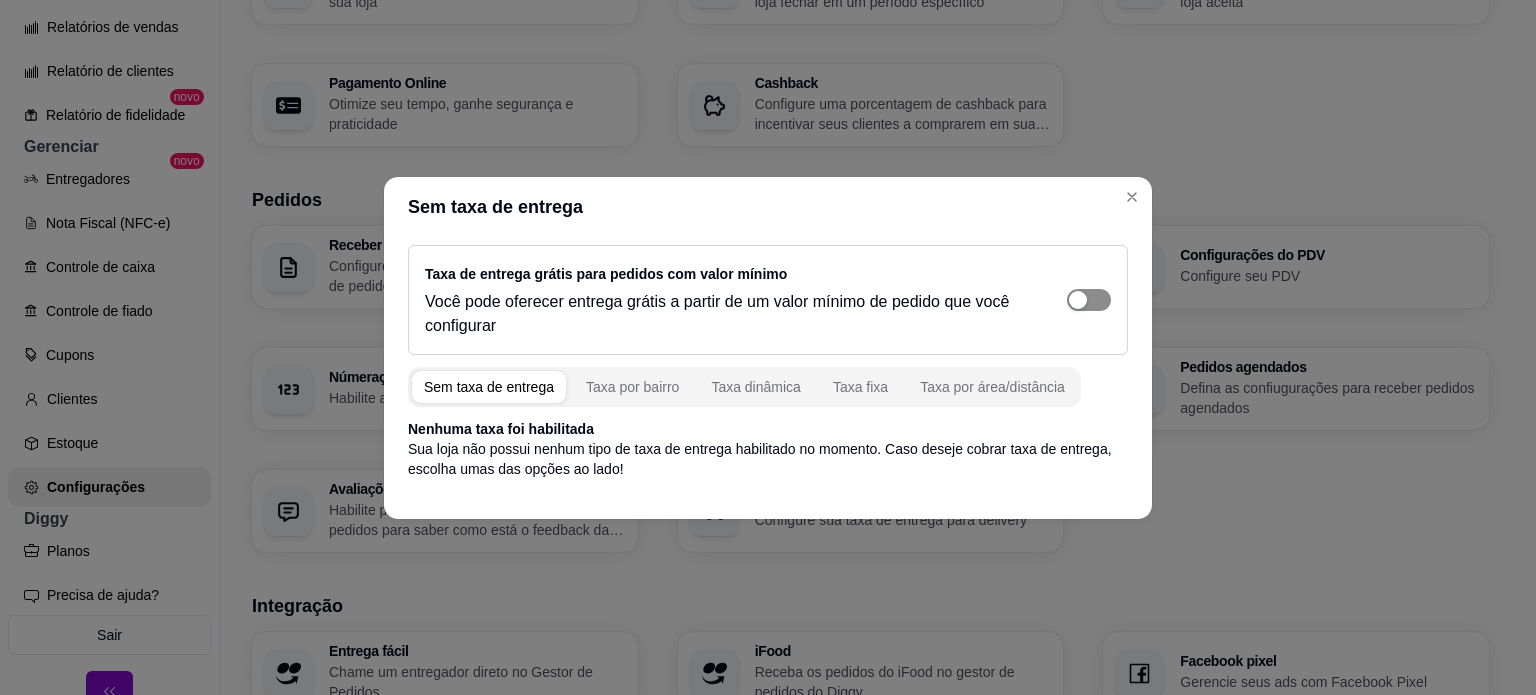 click at bounding box center [1089, 300] 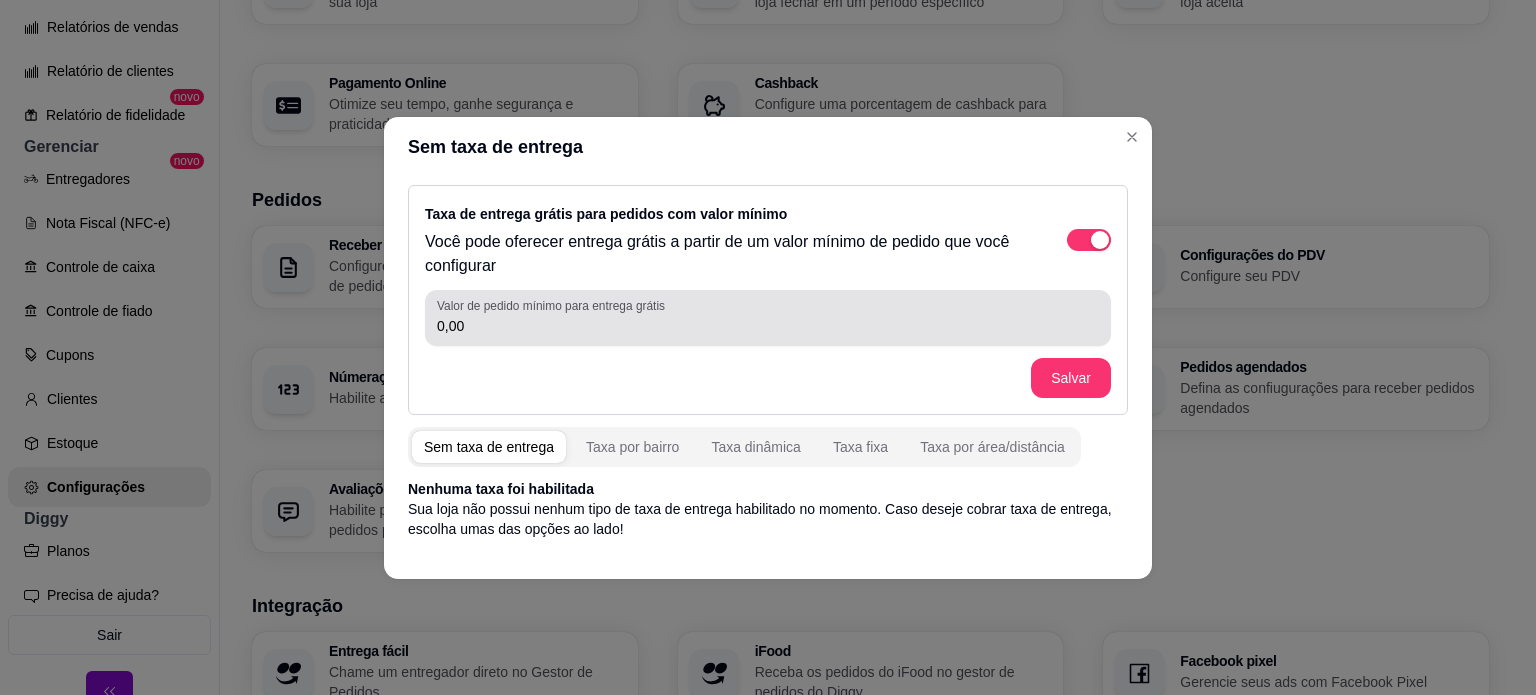 click on "0,00" at bounding box center (768, 326) 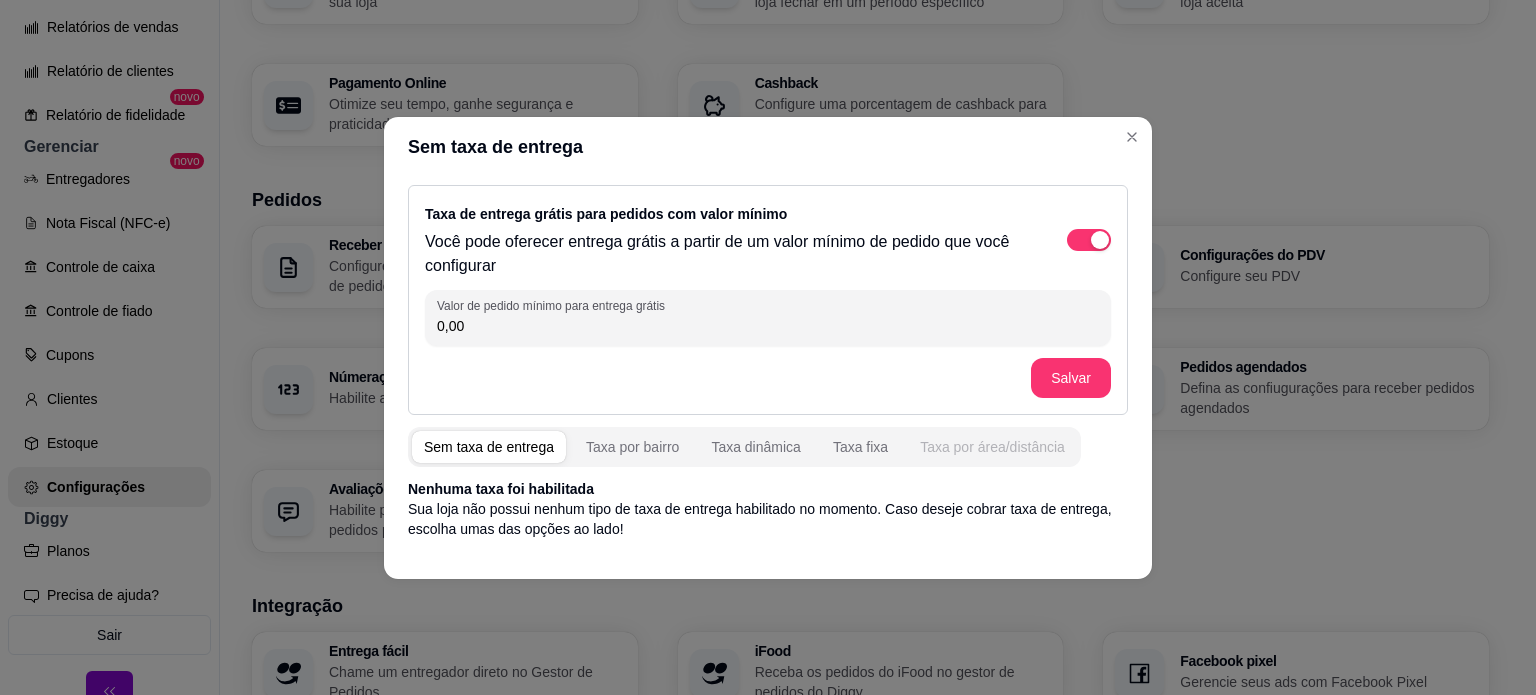 click on "Taxa por área/distância" at bounding box center [992, 447] 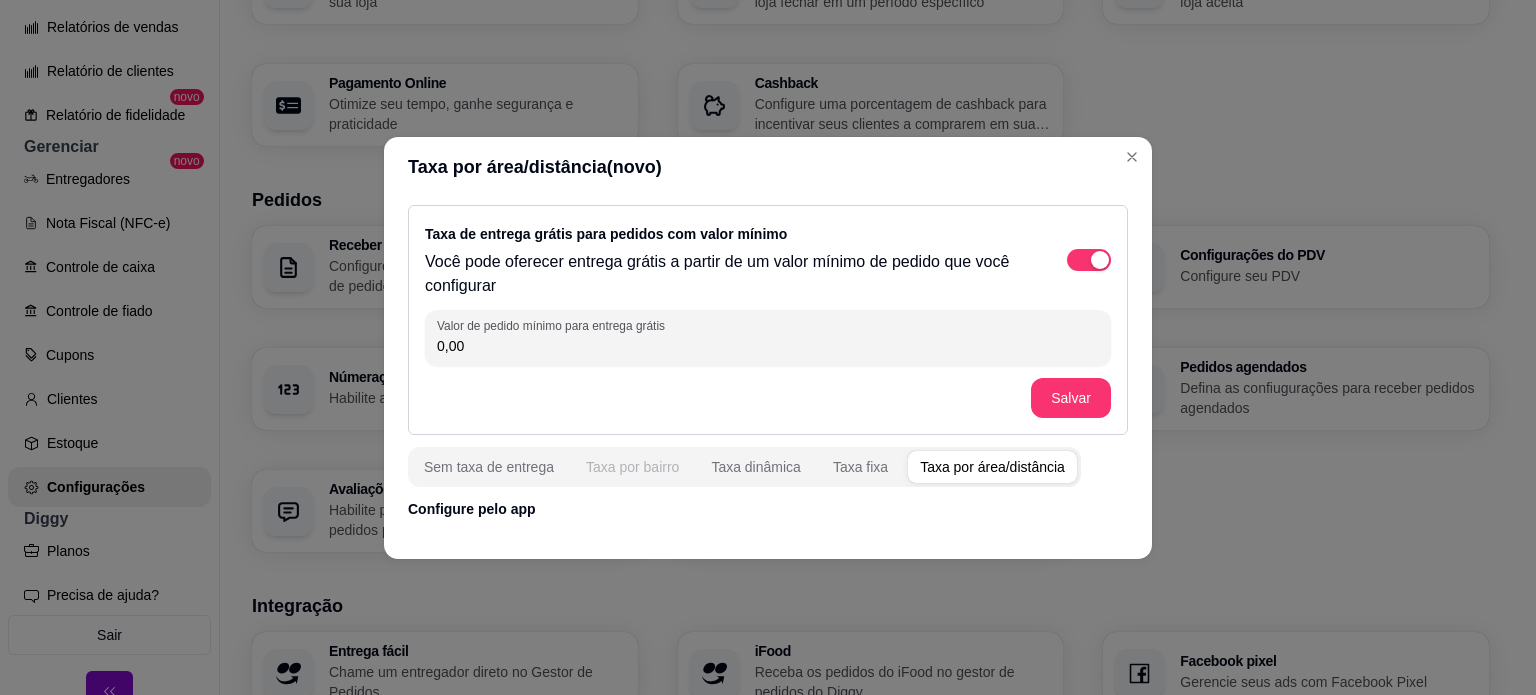 click on "Taxa por bairro" at bounding box center [632, 467] 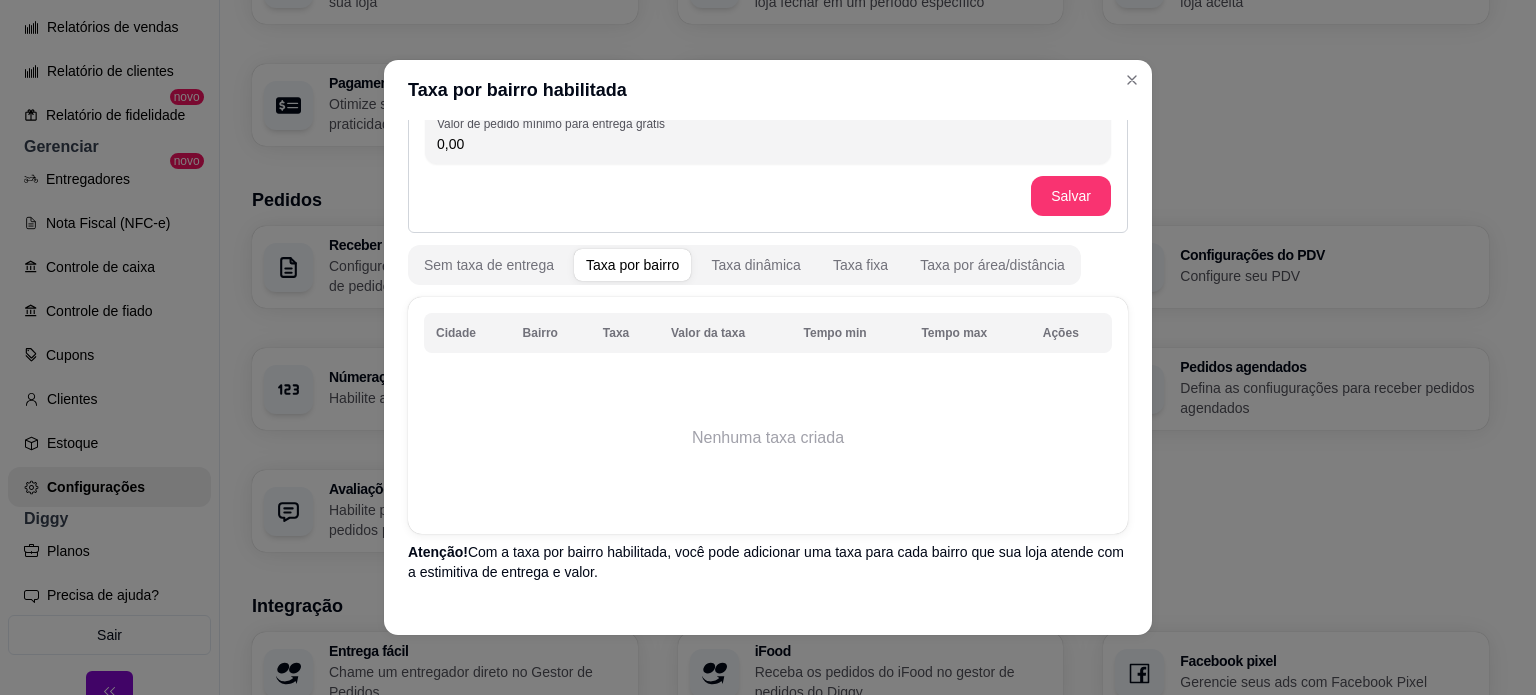 scroll, scrollTop: 91, scrollLeft: 0, axis: vertical 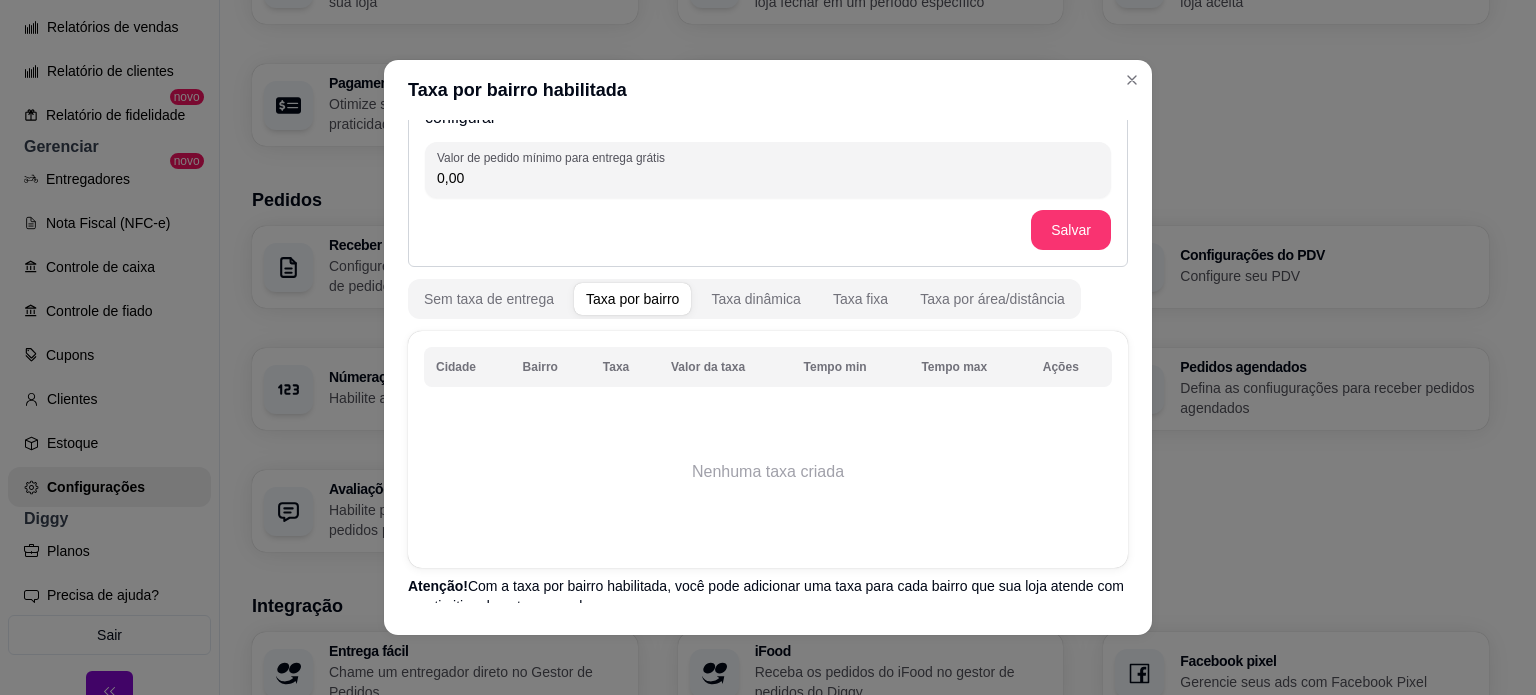 click on "Sem taxa de entrega Taxa por bairro Taxa dinâmica Taxa fixa Taxa por área/distância" at bounding box center (744, 299) 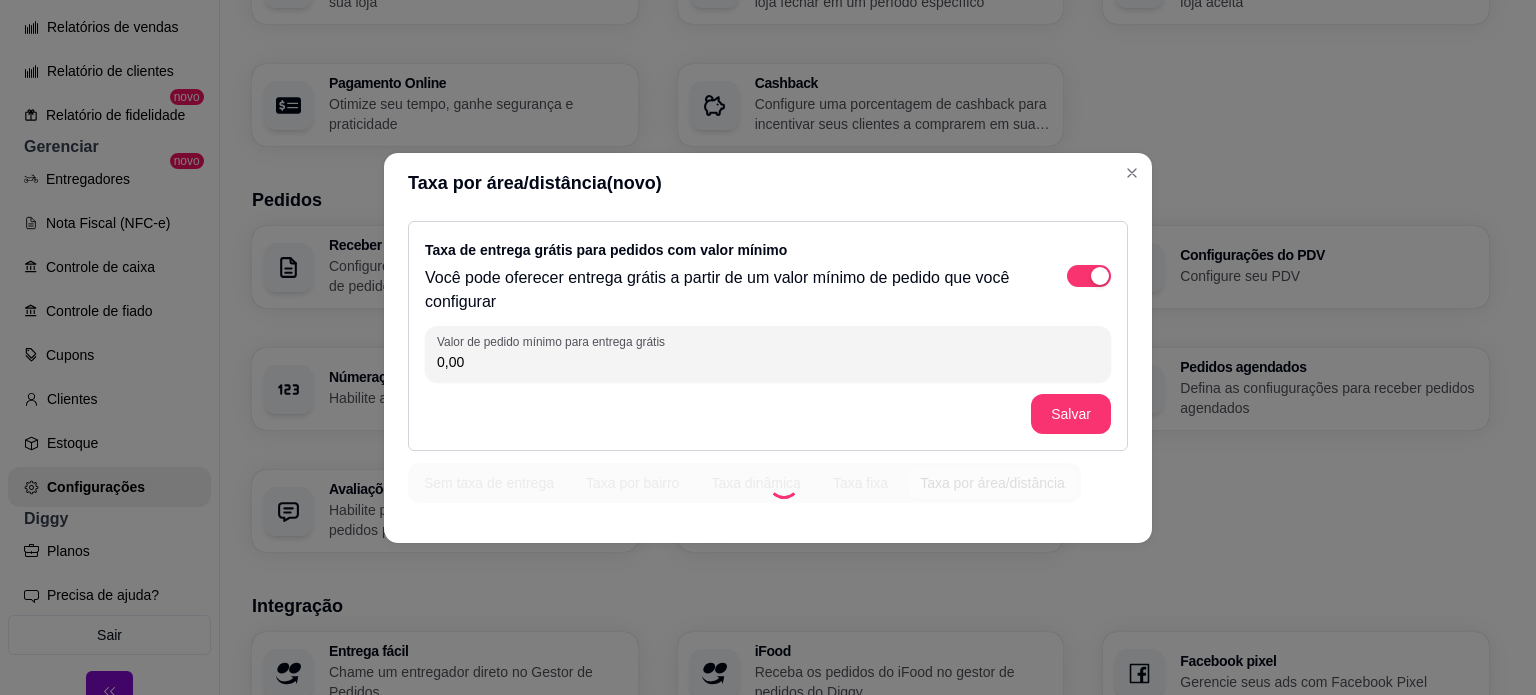scroll, scrollTop: 0, scrollLeft: 0, axis: both 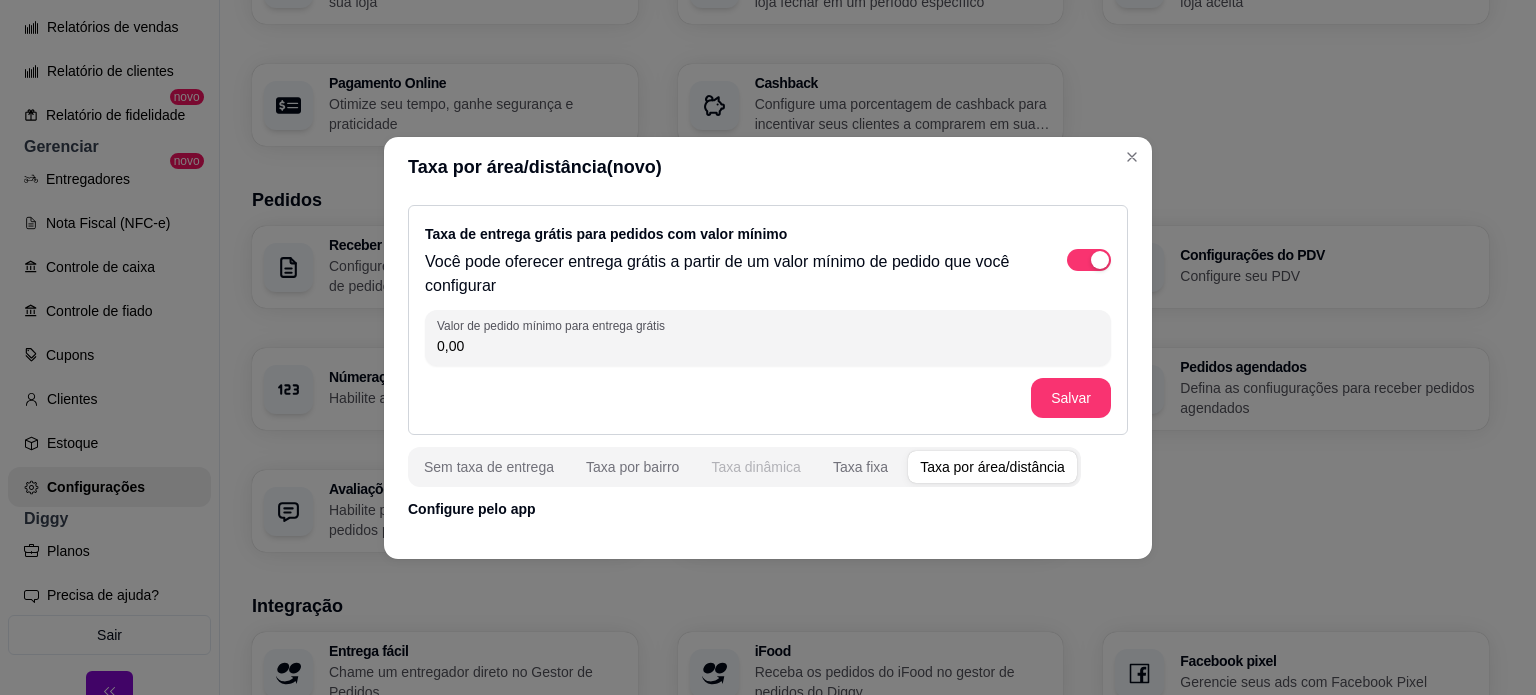 click on "Taxa dinâmica" at bounding box center (756, 467) 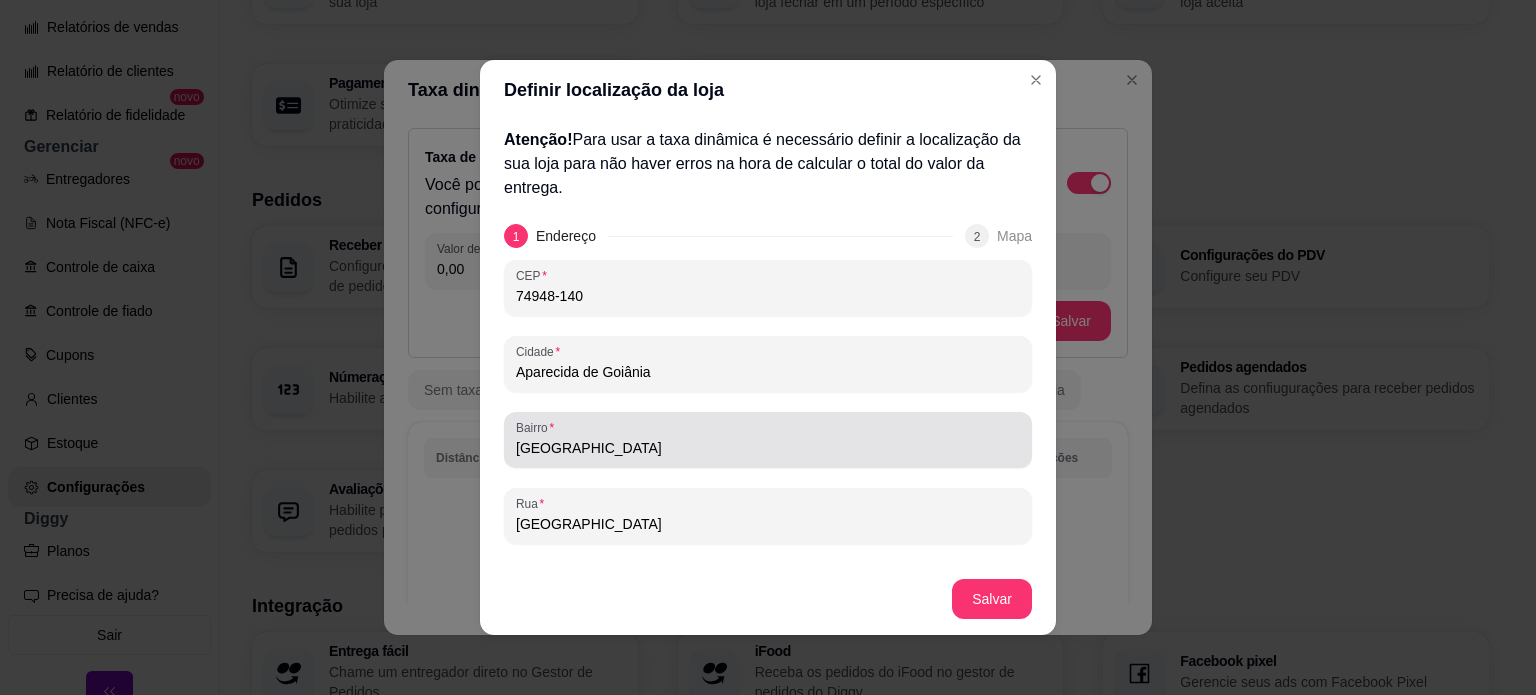 scroll, scrollTop: 216, scrollLeft: 0, axis: vertical 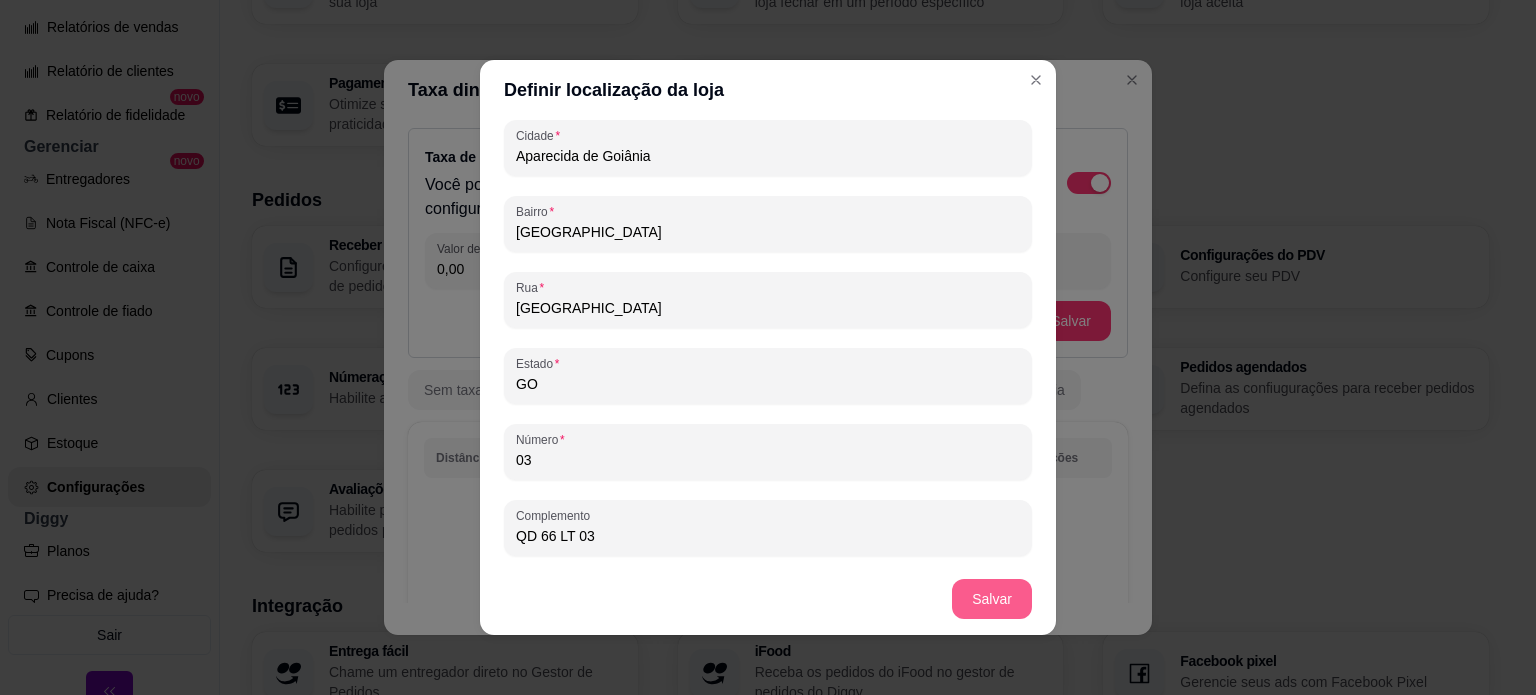 click on "Salvar" at bounding box center (992, 599) 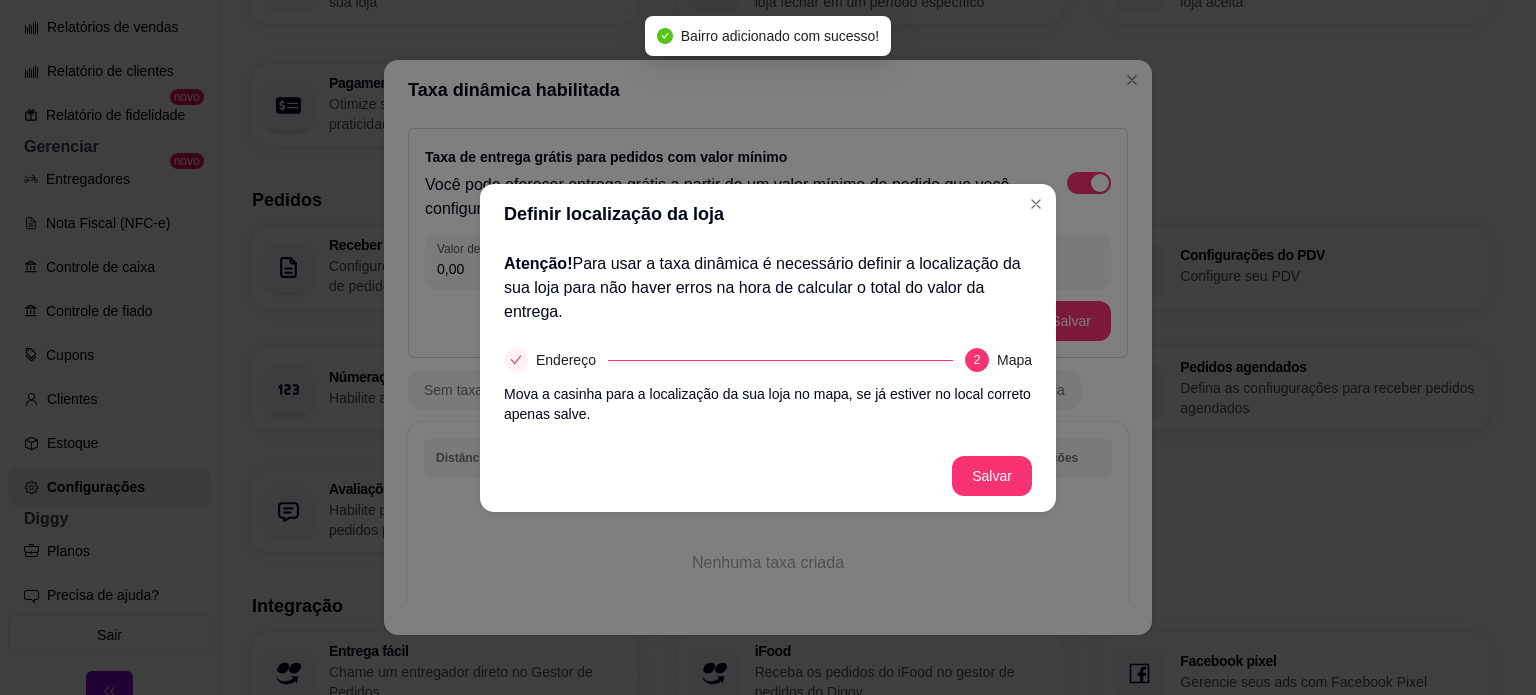 scroll, scrollTop: 0, scrollLeft: 0, axis: both 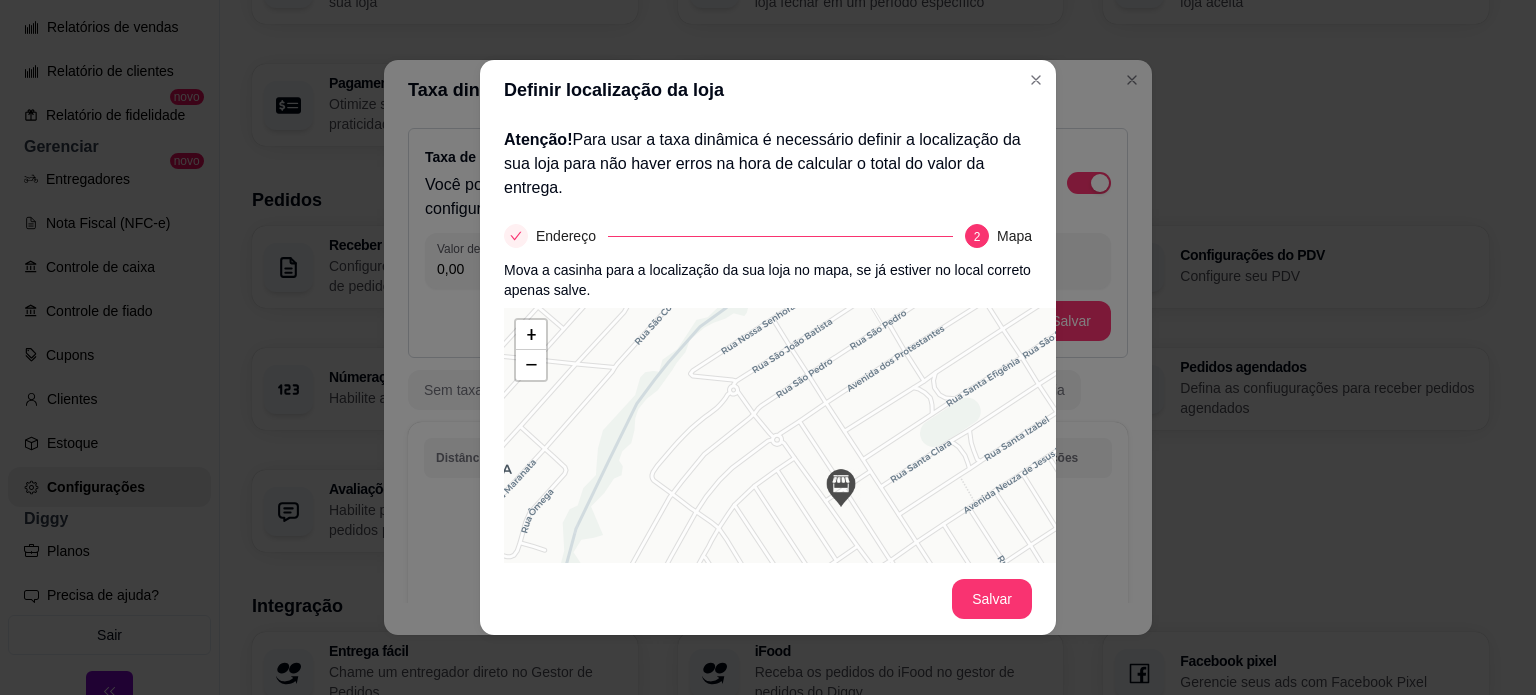 click on "+ −  Leaflet   |  ©  OSM  & CartoDB" at bounding box center (804, 608) 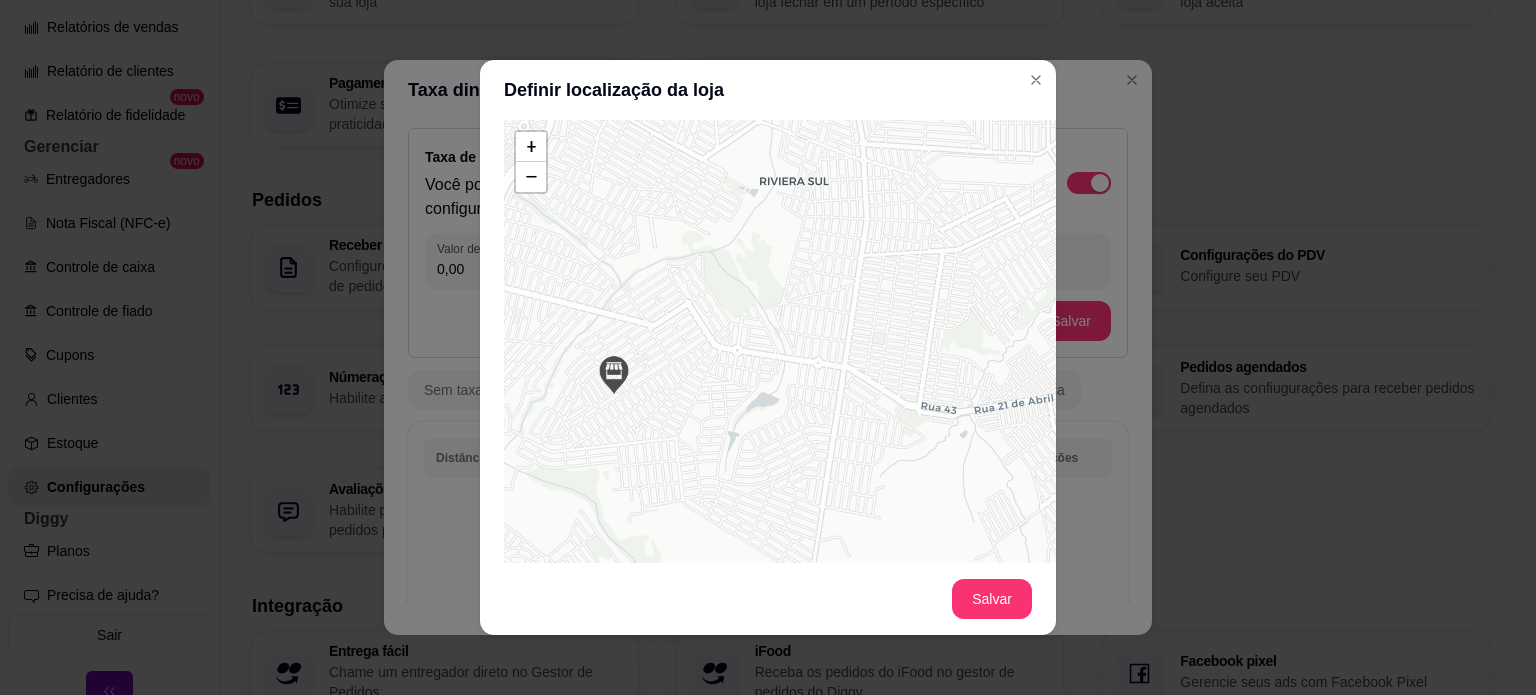 drag, startPoint x: 928, startPoint y: 391, endPoint x: 695, endPoint y: 391, distance: 233 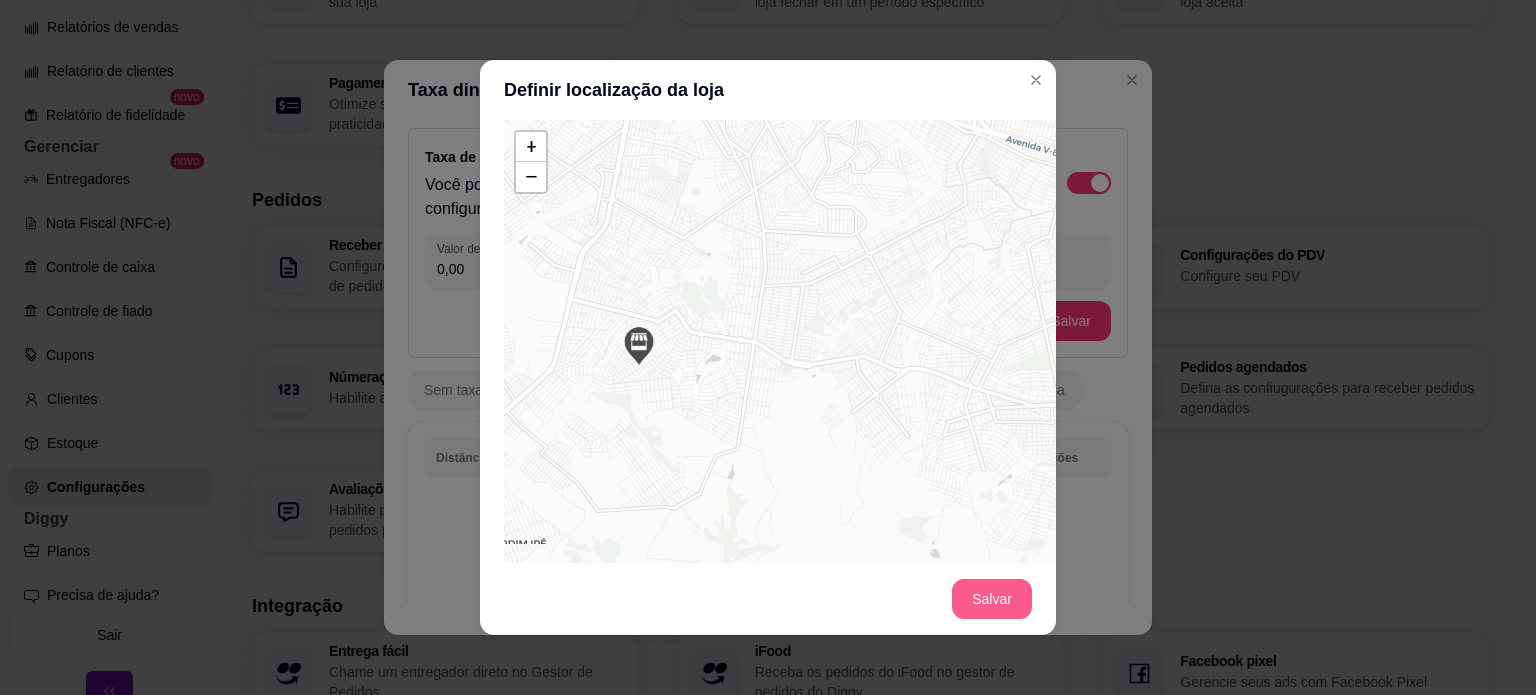 click on "Salvar" at bounding box center [992, 599] 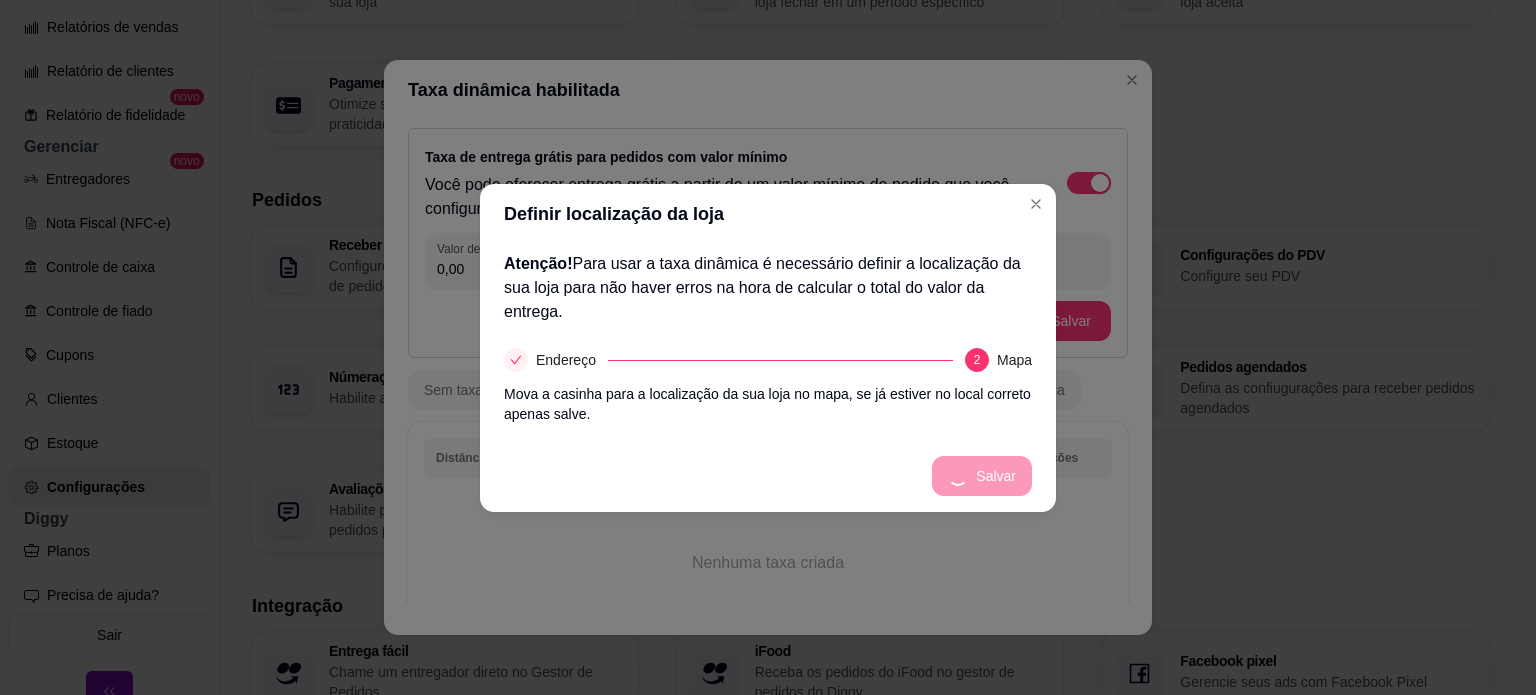 scroll, scrollTop: 0, scrollLeft: 0, axis: both 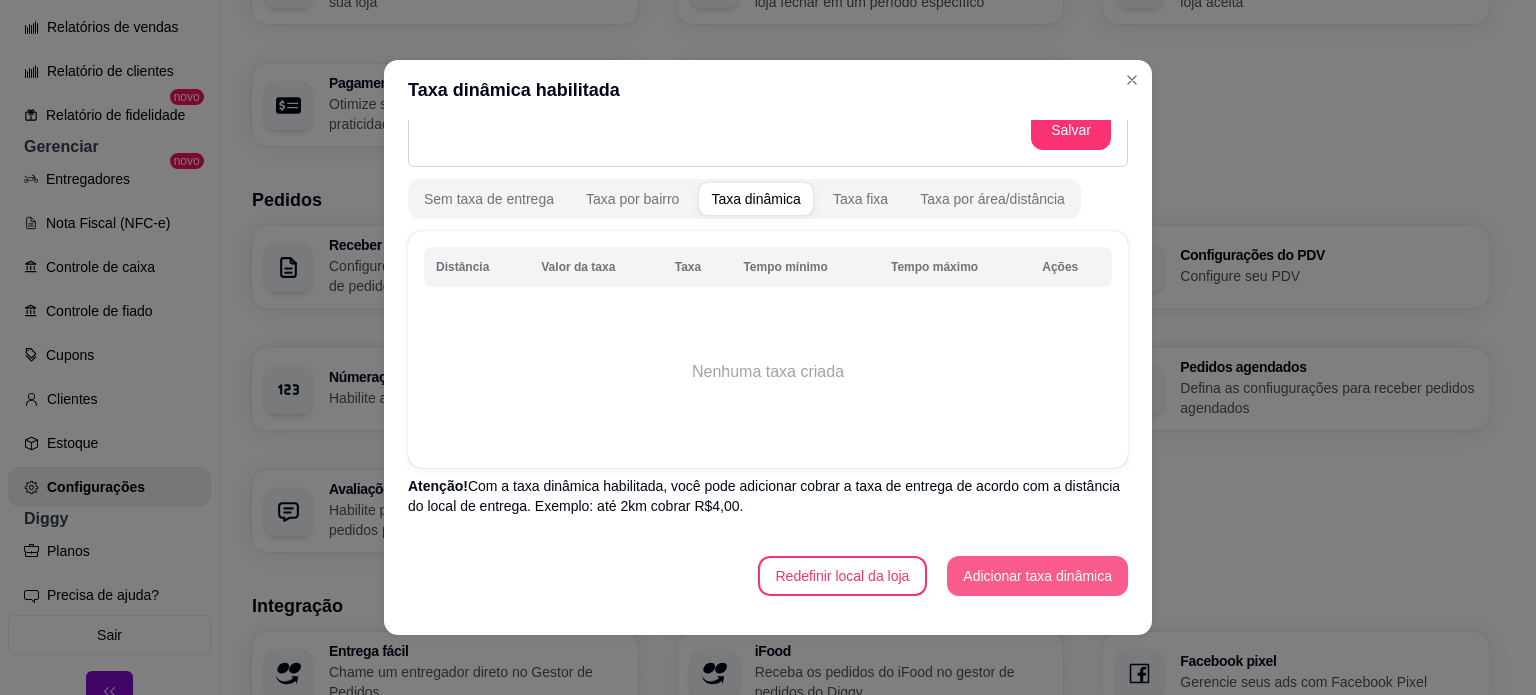 click on "Adicionar taxa dinâmica" at bounding box center (1037, 576) 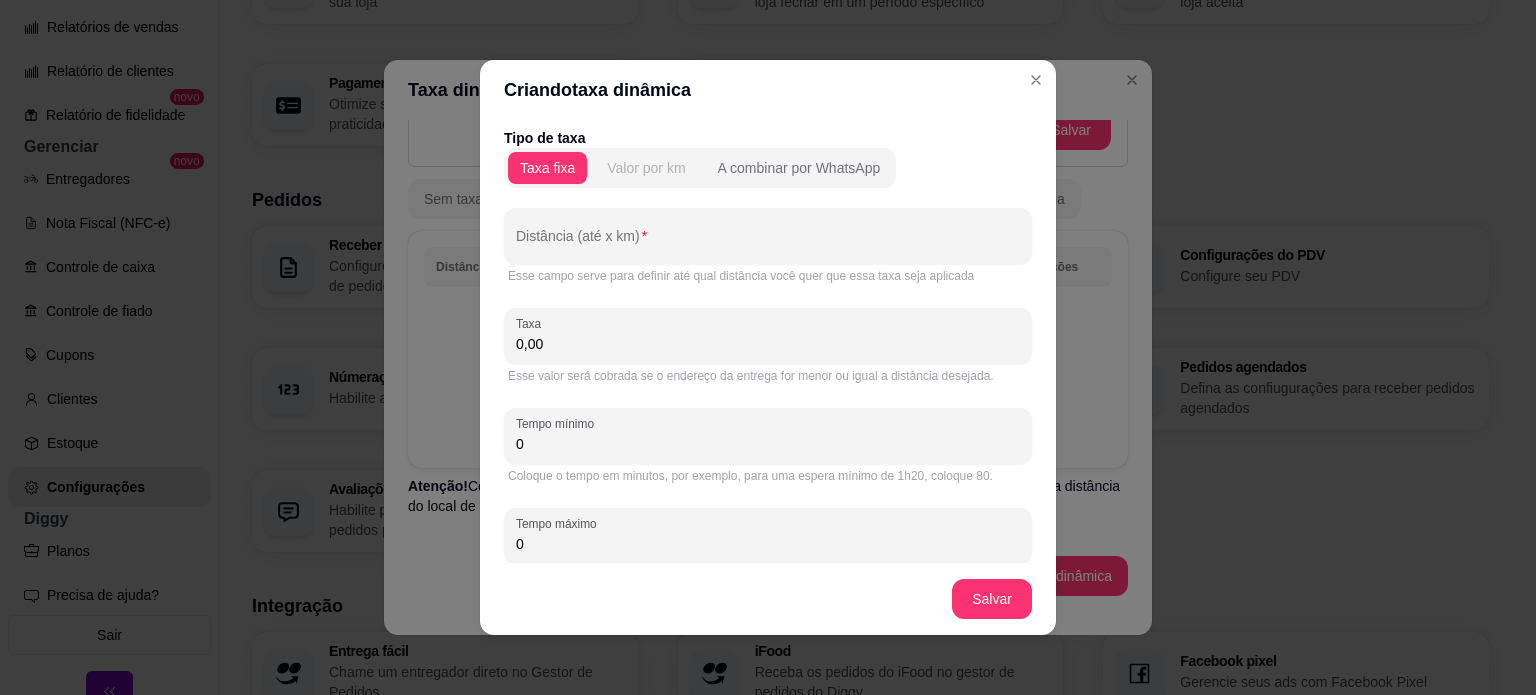 click on "Valor por km" at bounding box center (646, 168) 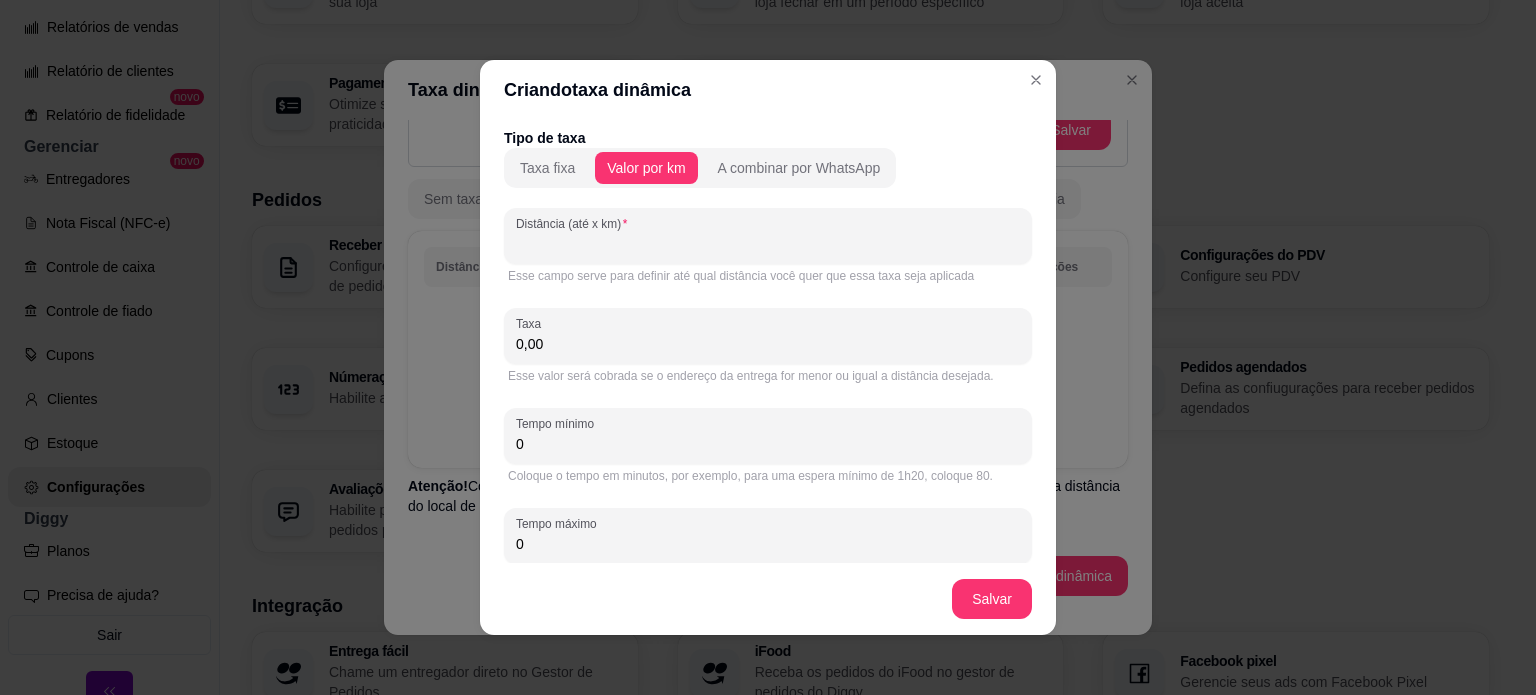 click on "Distância (até x km)" at bounding box center [768, 244] 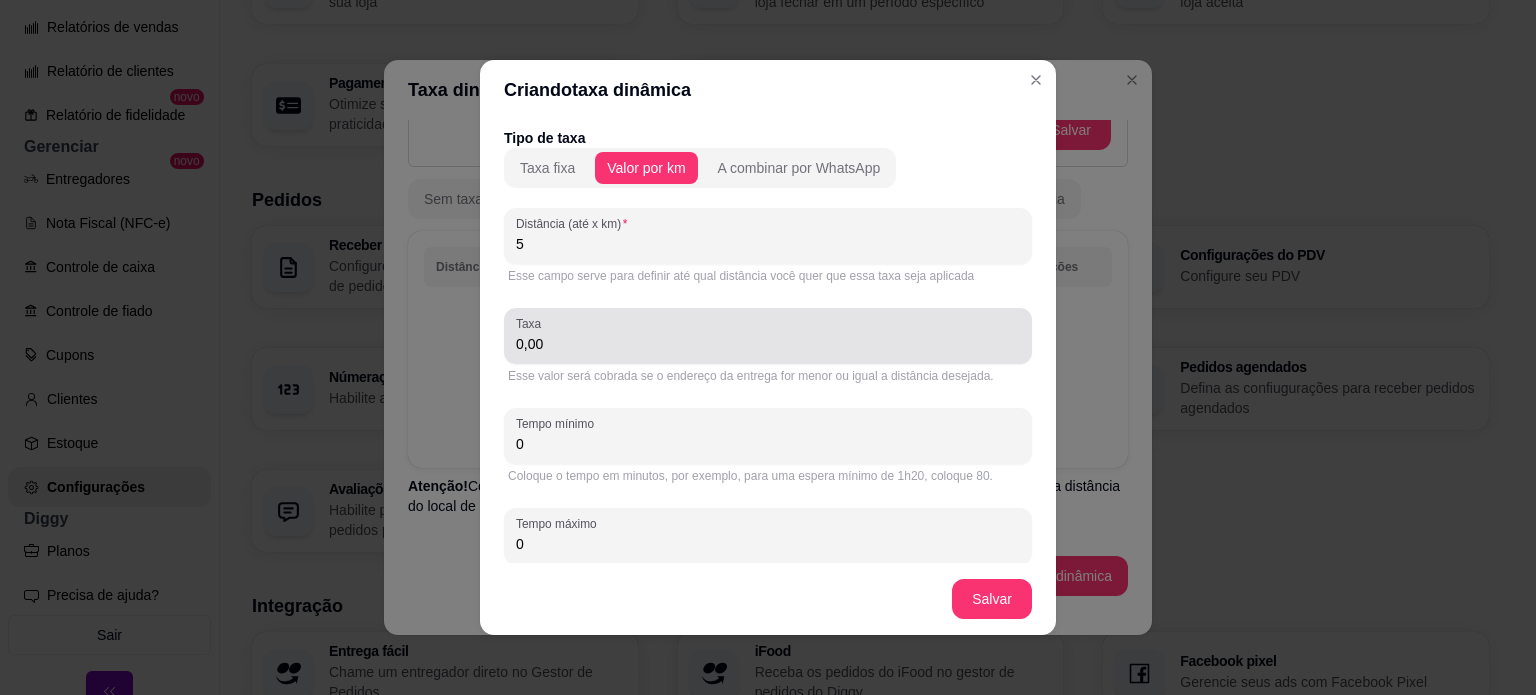type on "5" 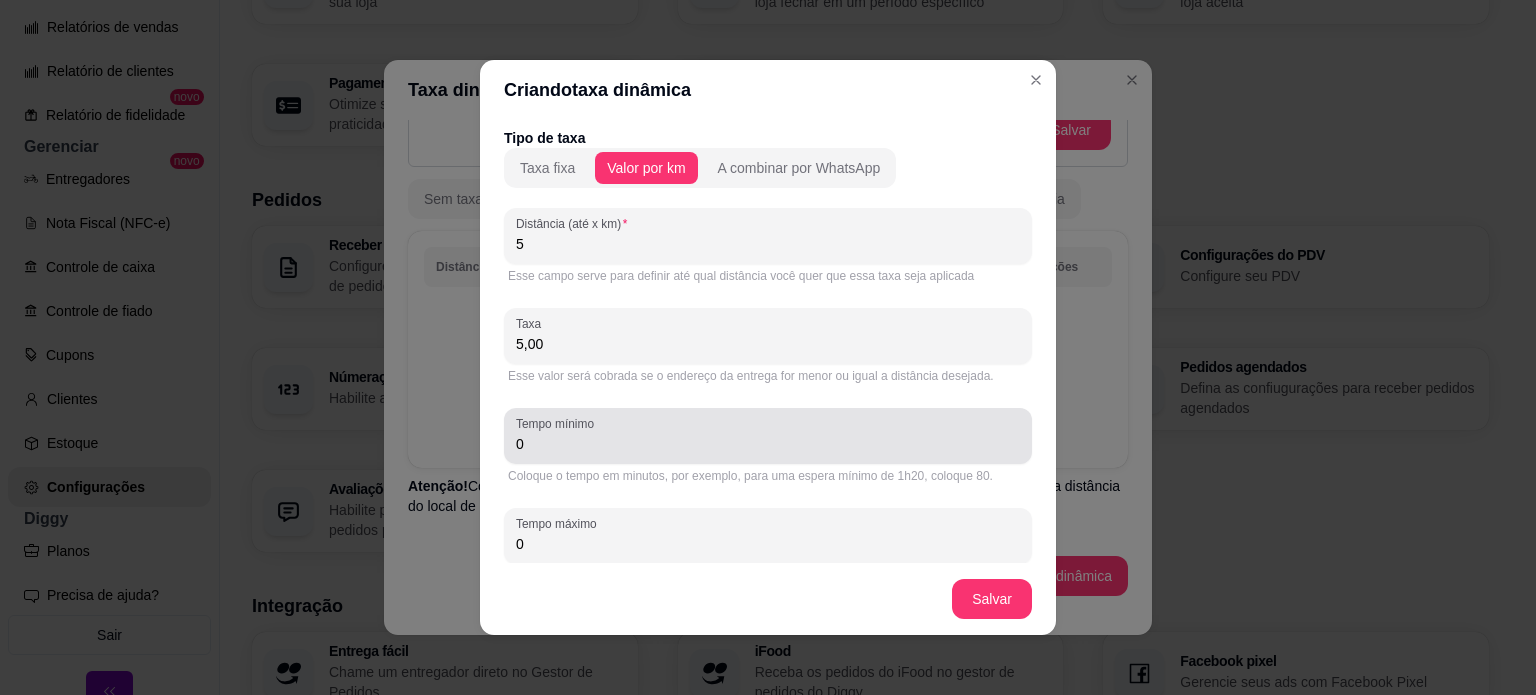 type on "5,00" 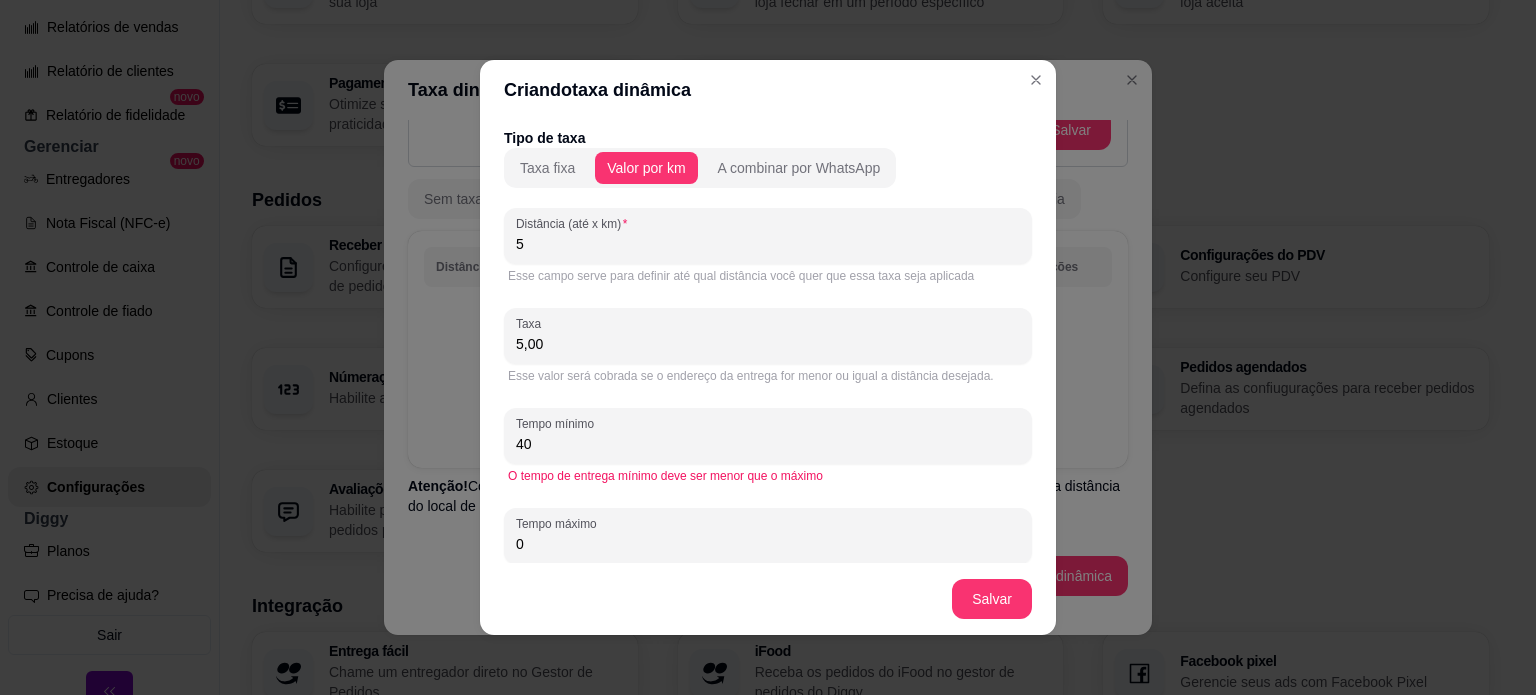 type on "4" 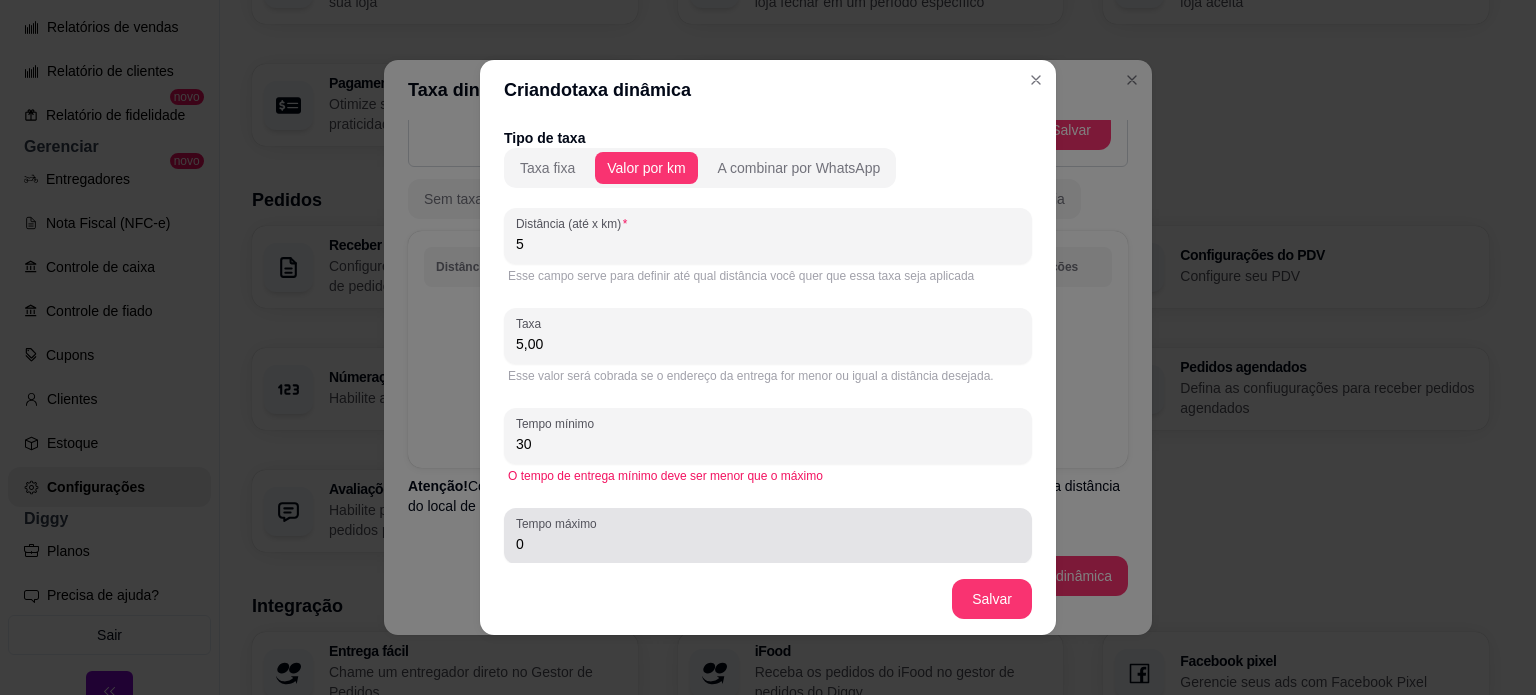 type on "30" 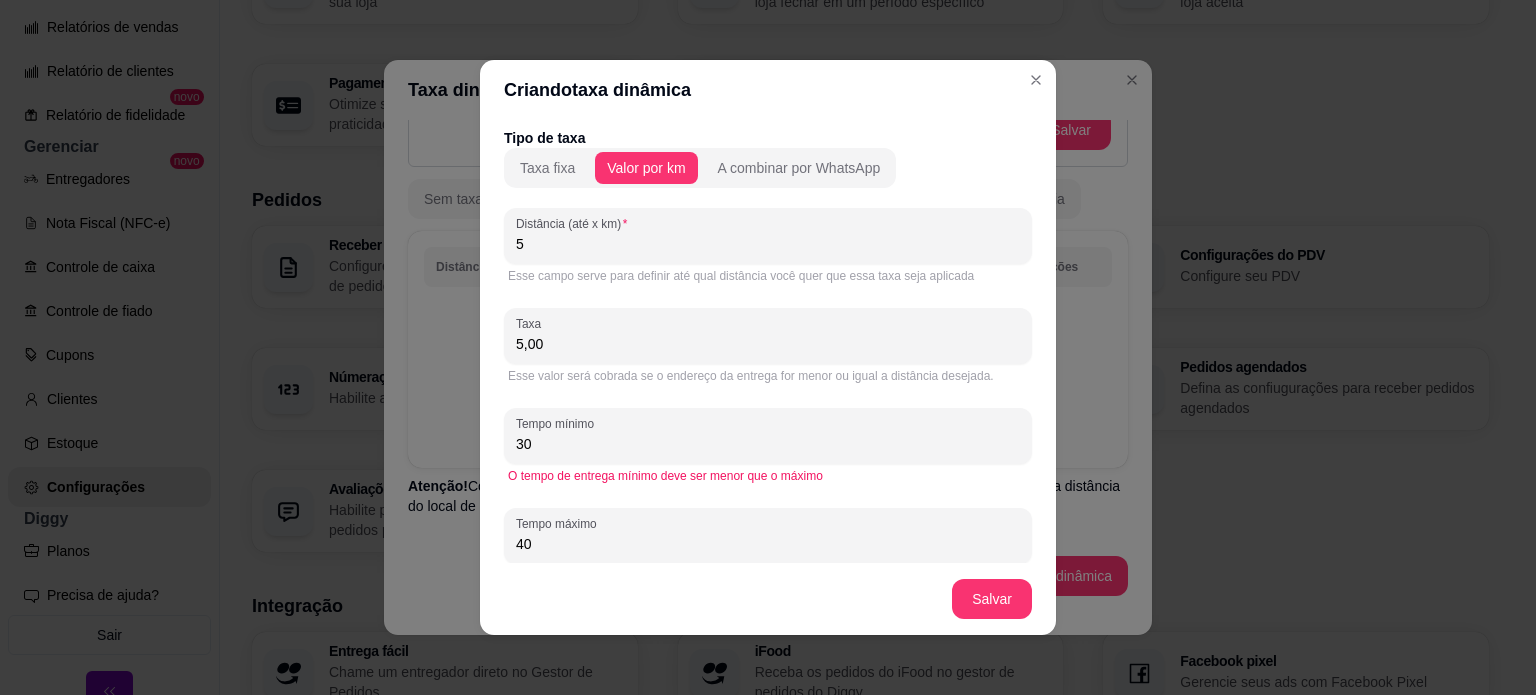 scroll, scrollTop: 32, scrollLeft: 0, axis: vertical 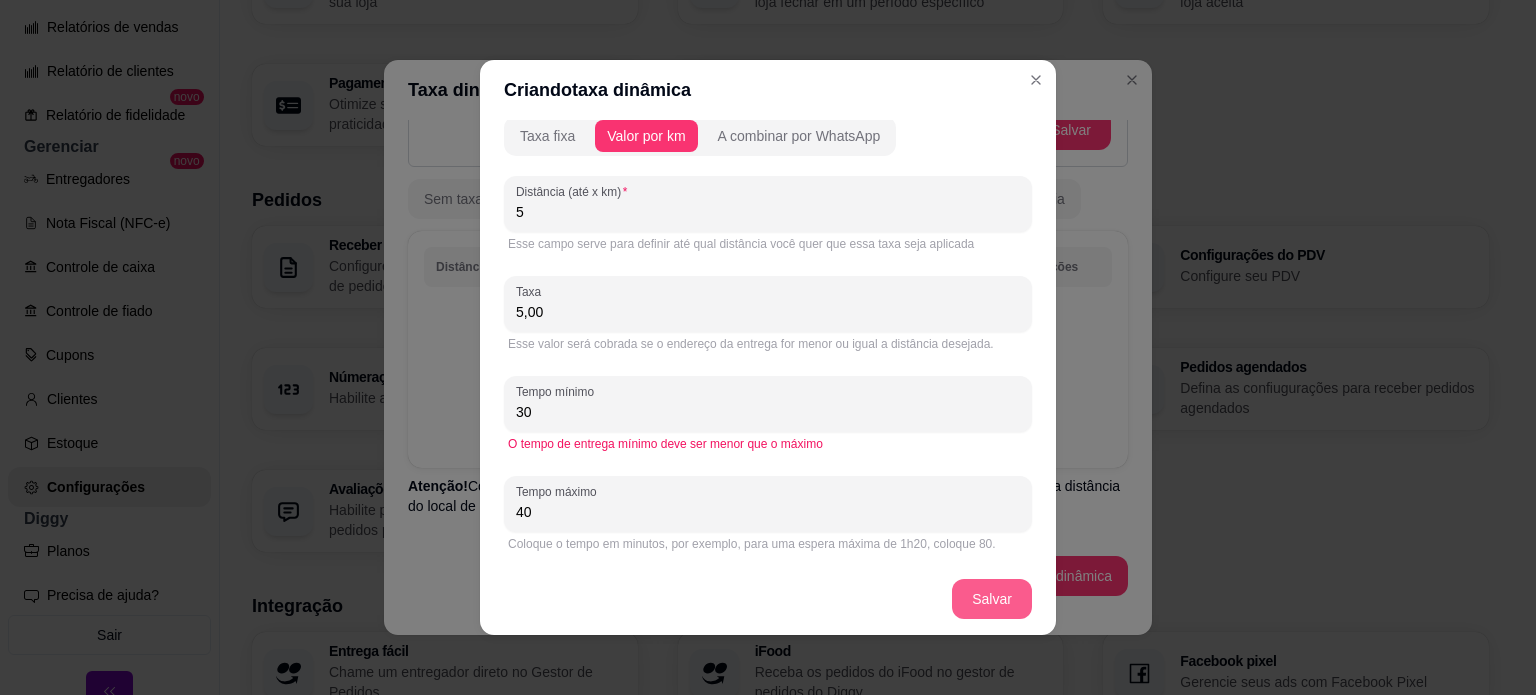 type on "40" 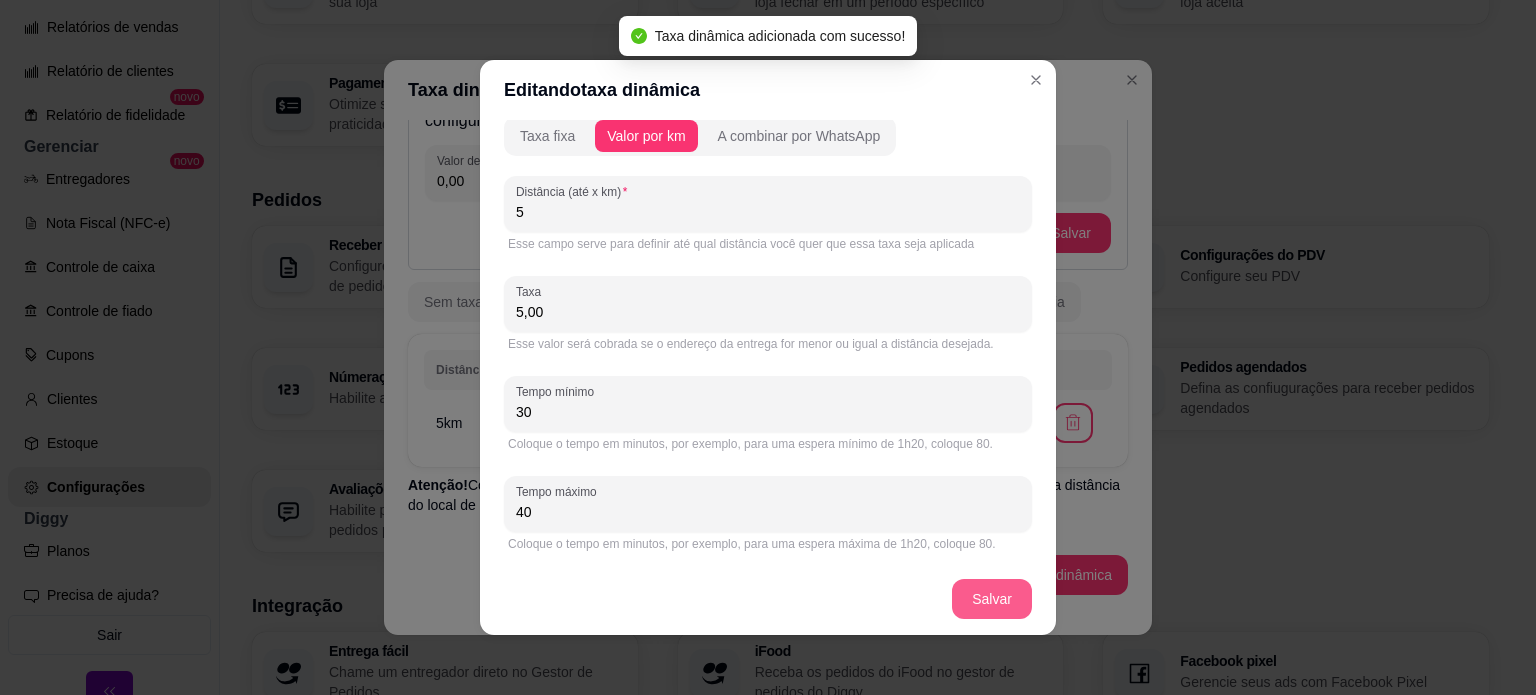 scroll, scrollTop: 87, scrollLeft: 0, axis: vertical 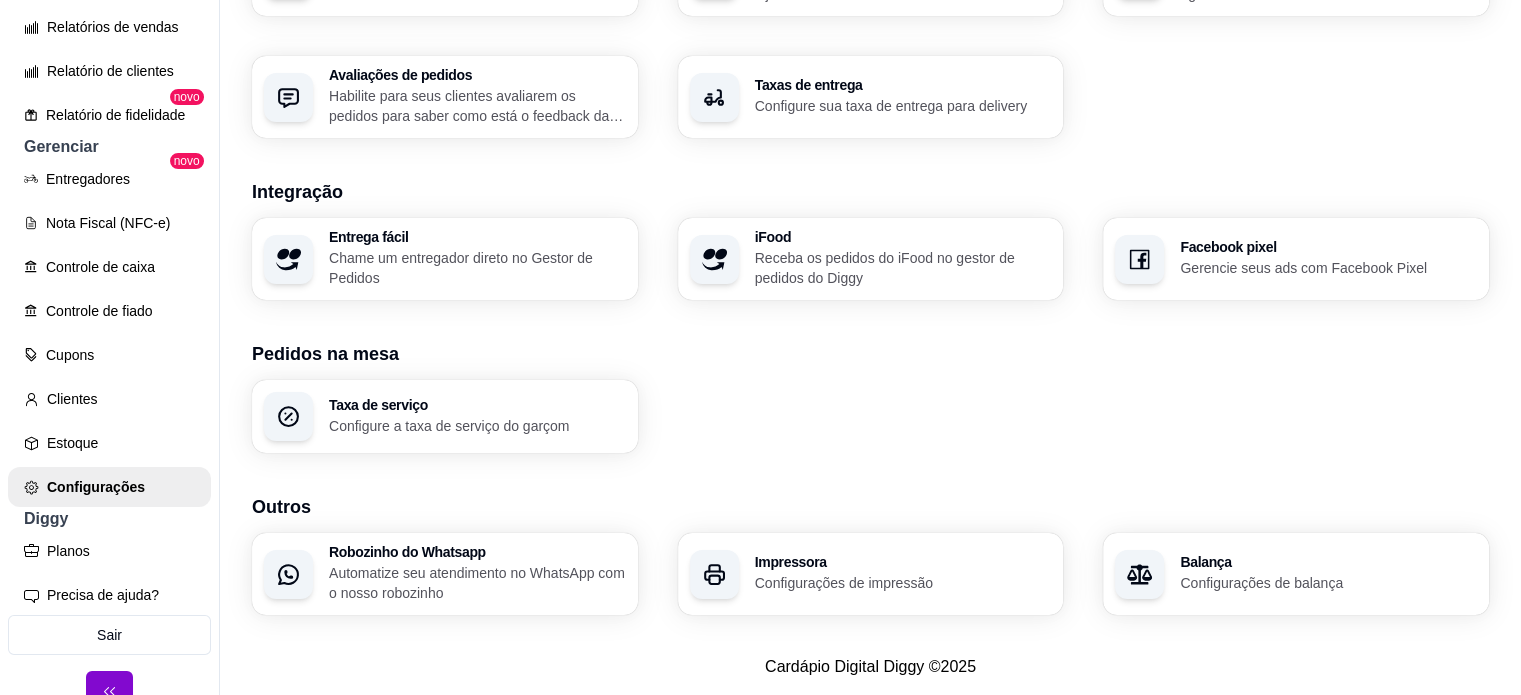 click on "Automatize seu atendimento no WhatsApp com o nosso robozinho" at bounding box center (477, 583) 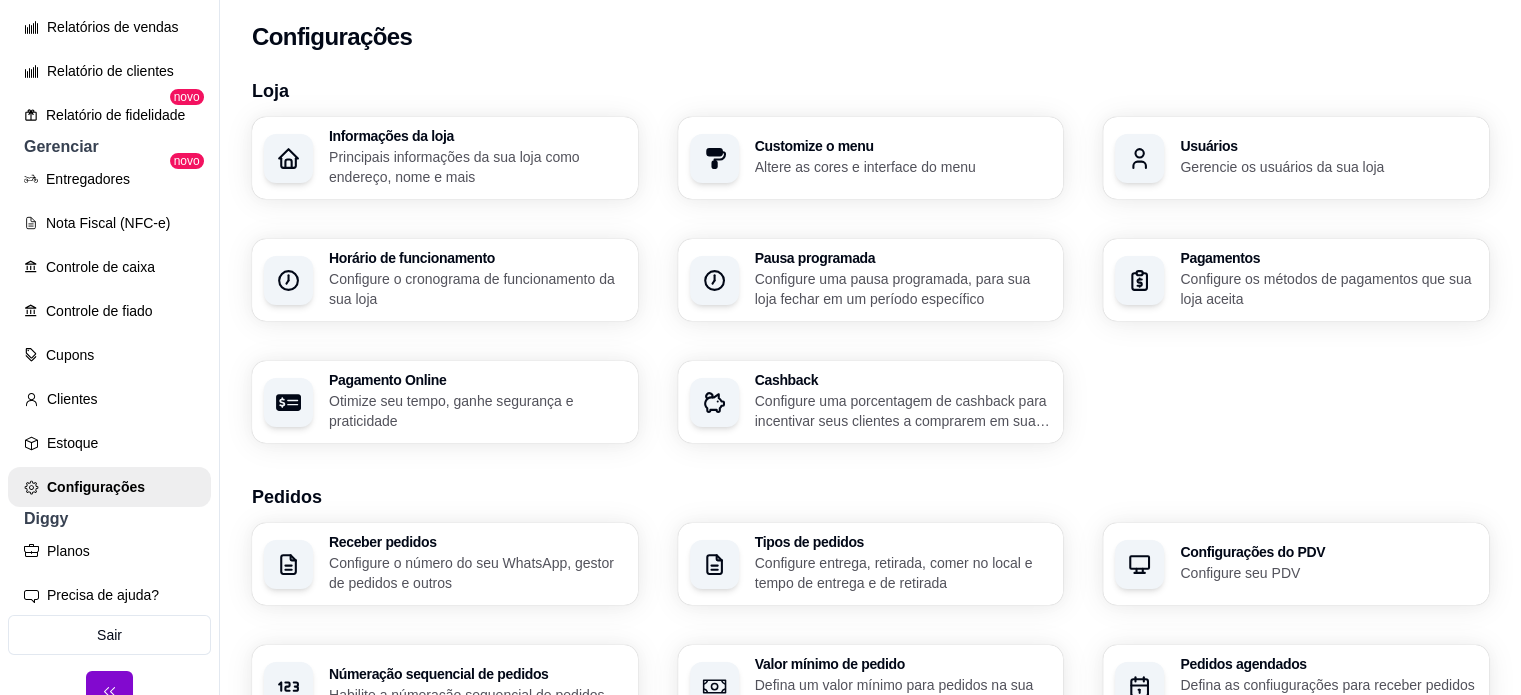 scroll, scrollTop: 0, scrollLeft: 0, axis: both 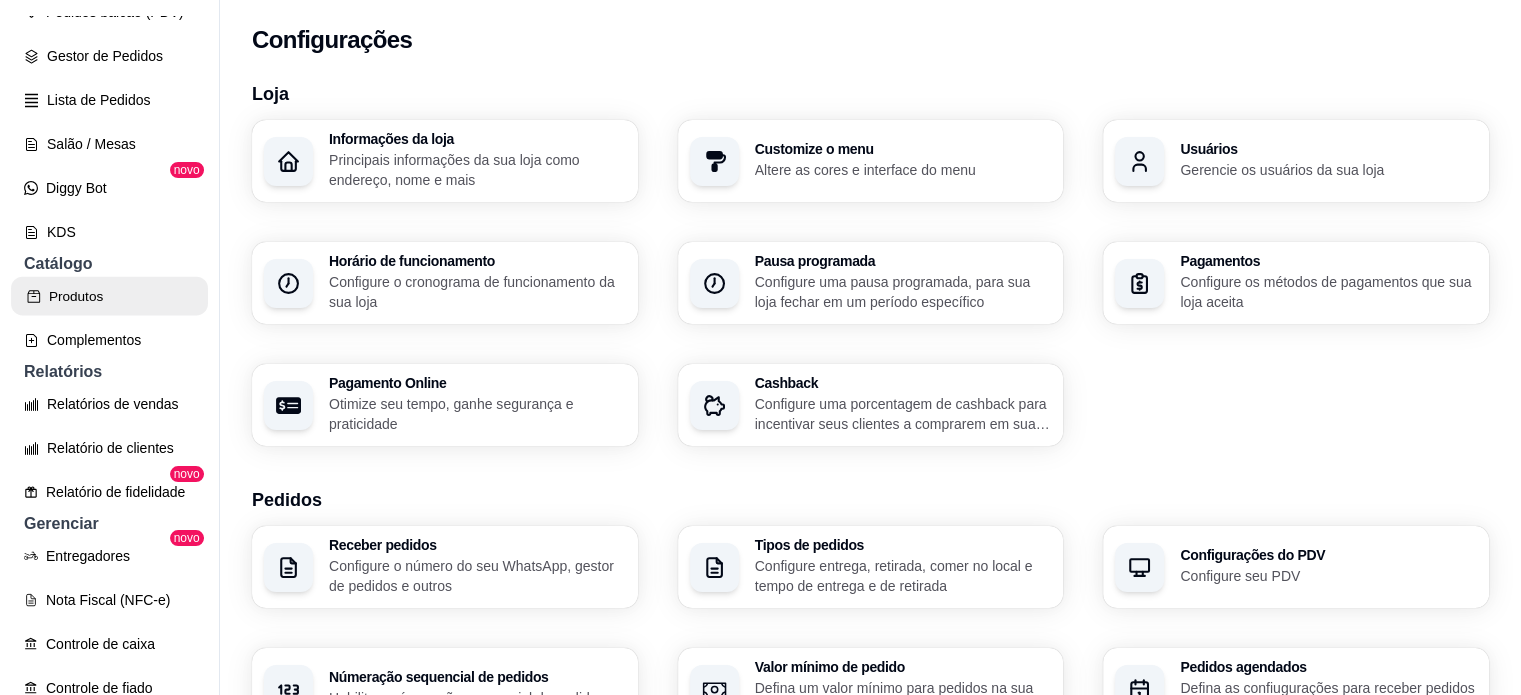 click on "Produtos" at bounding box center [109, 296] 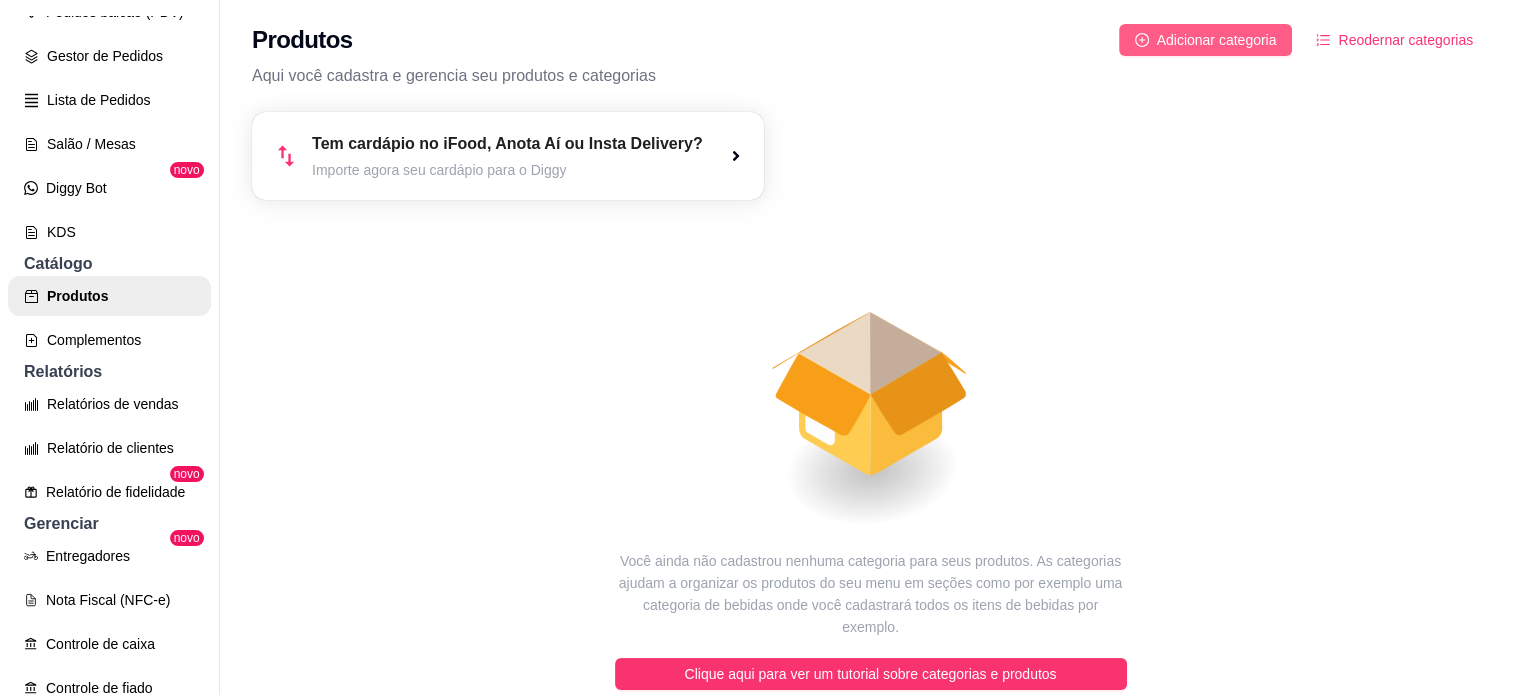 click 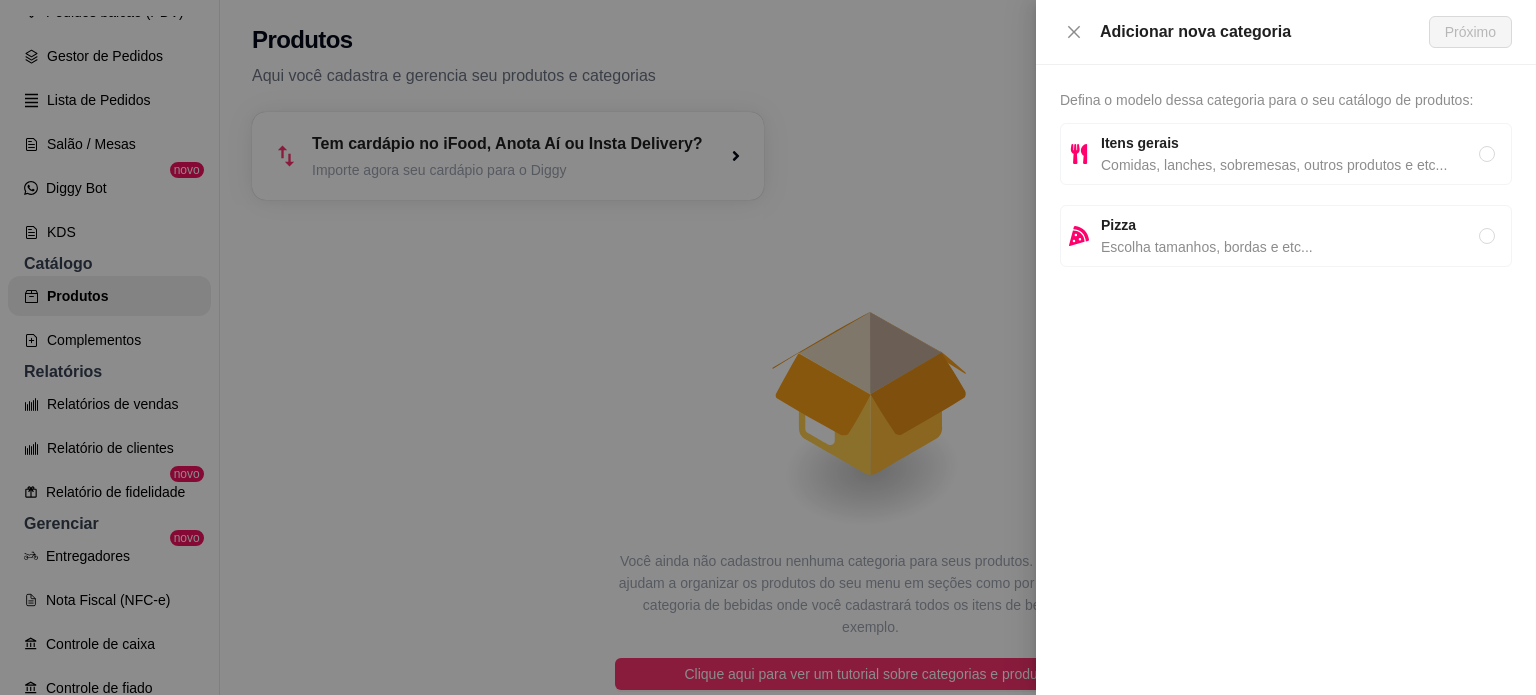 click on "Comidas, lanches, sobremesas, outros produtos e etc..." at bounding box center [1290, 165] 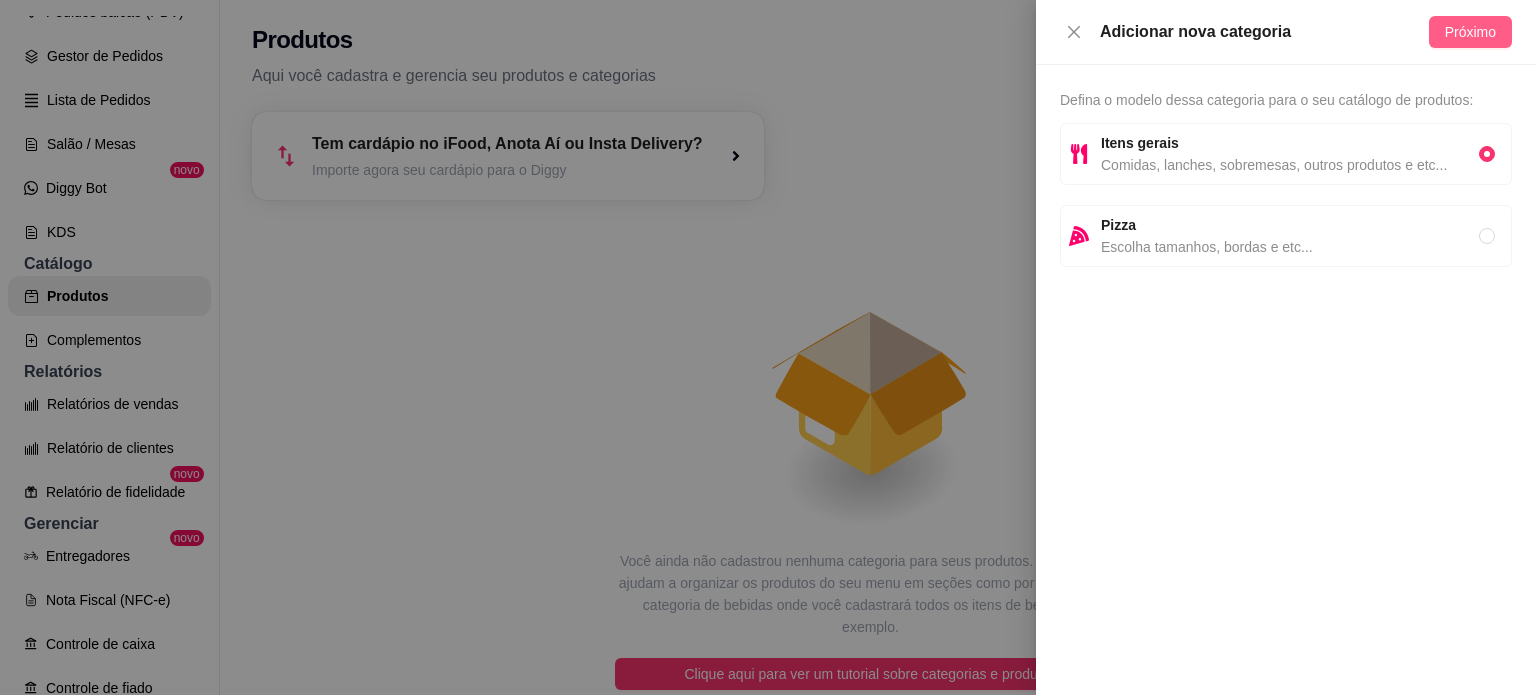 click on "Próximo" at bounding box center (1470, 32) 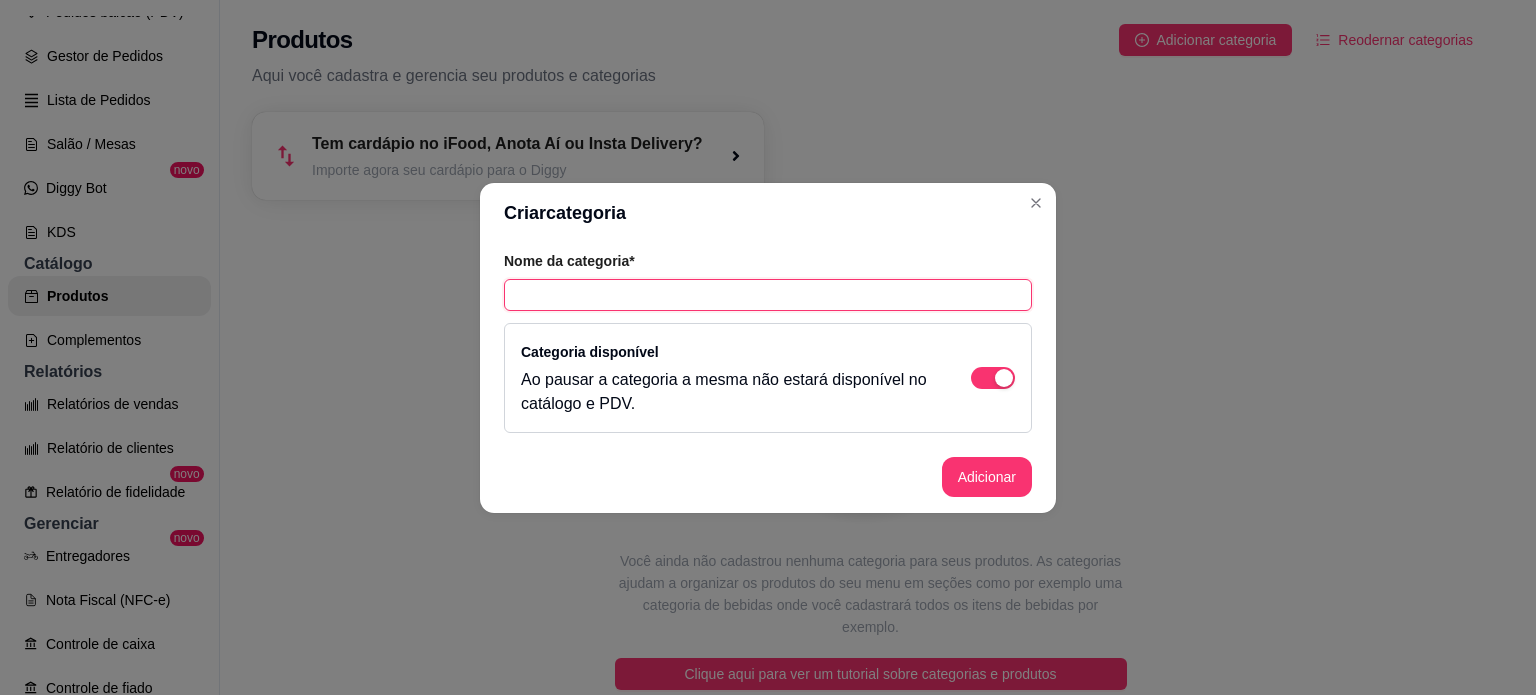 click at bounding box center [768, 295] 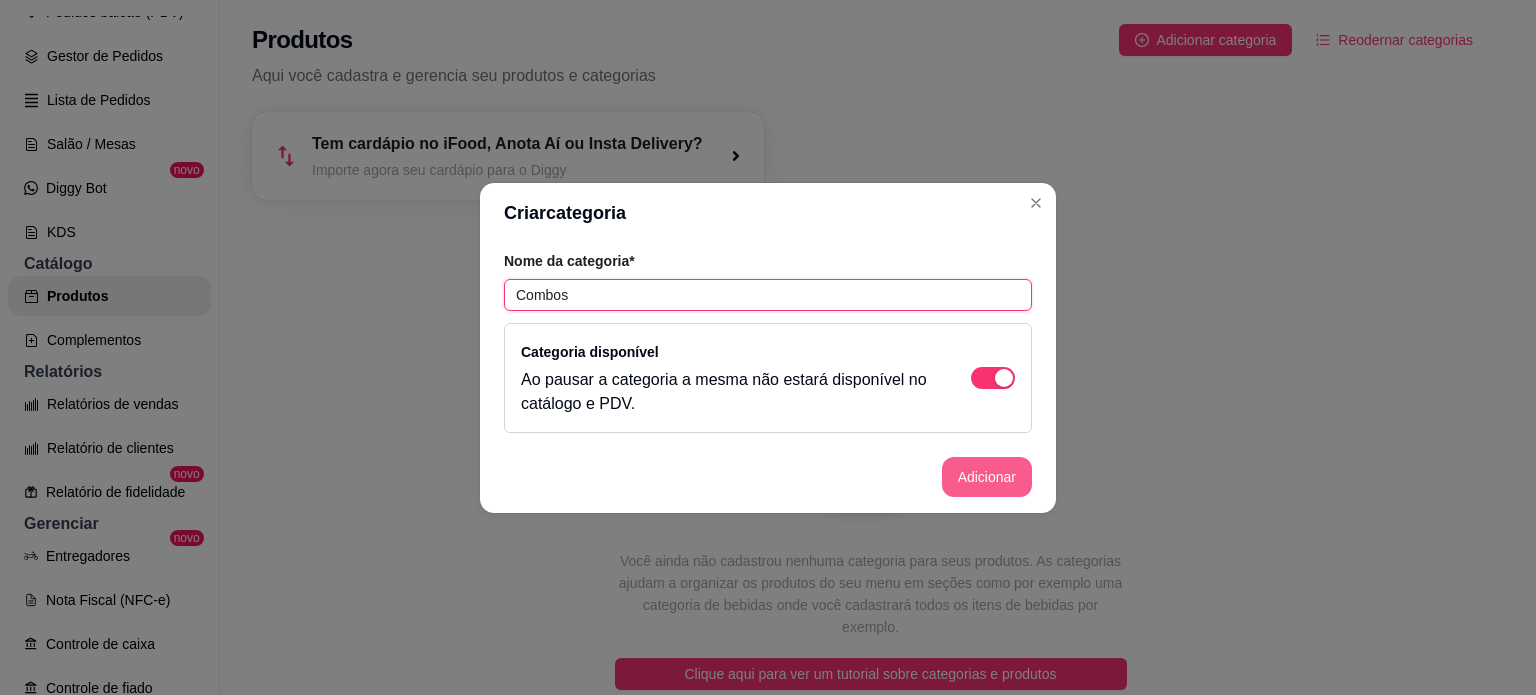 type on "Combos" 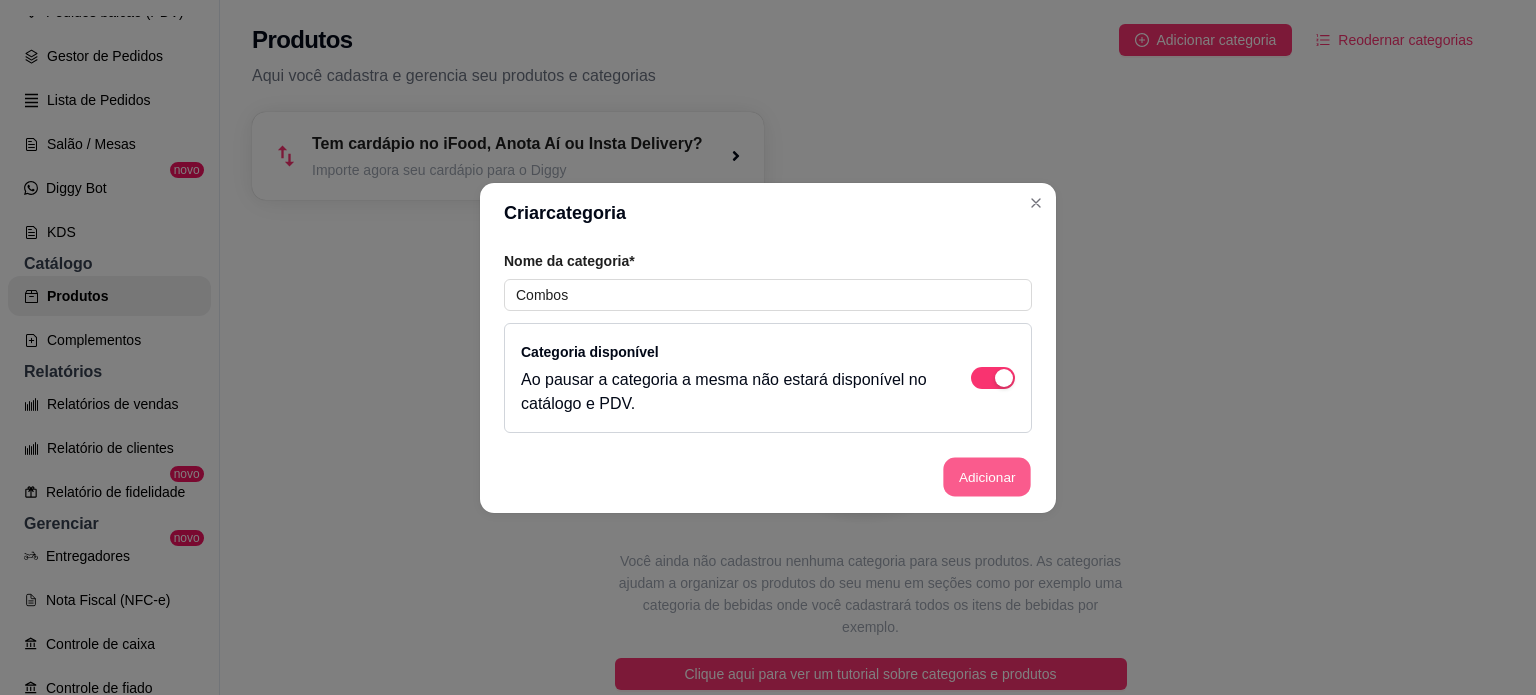 click on "Adicionar" at bounding box center [987, 476] 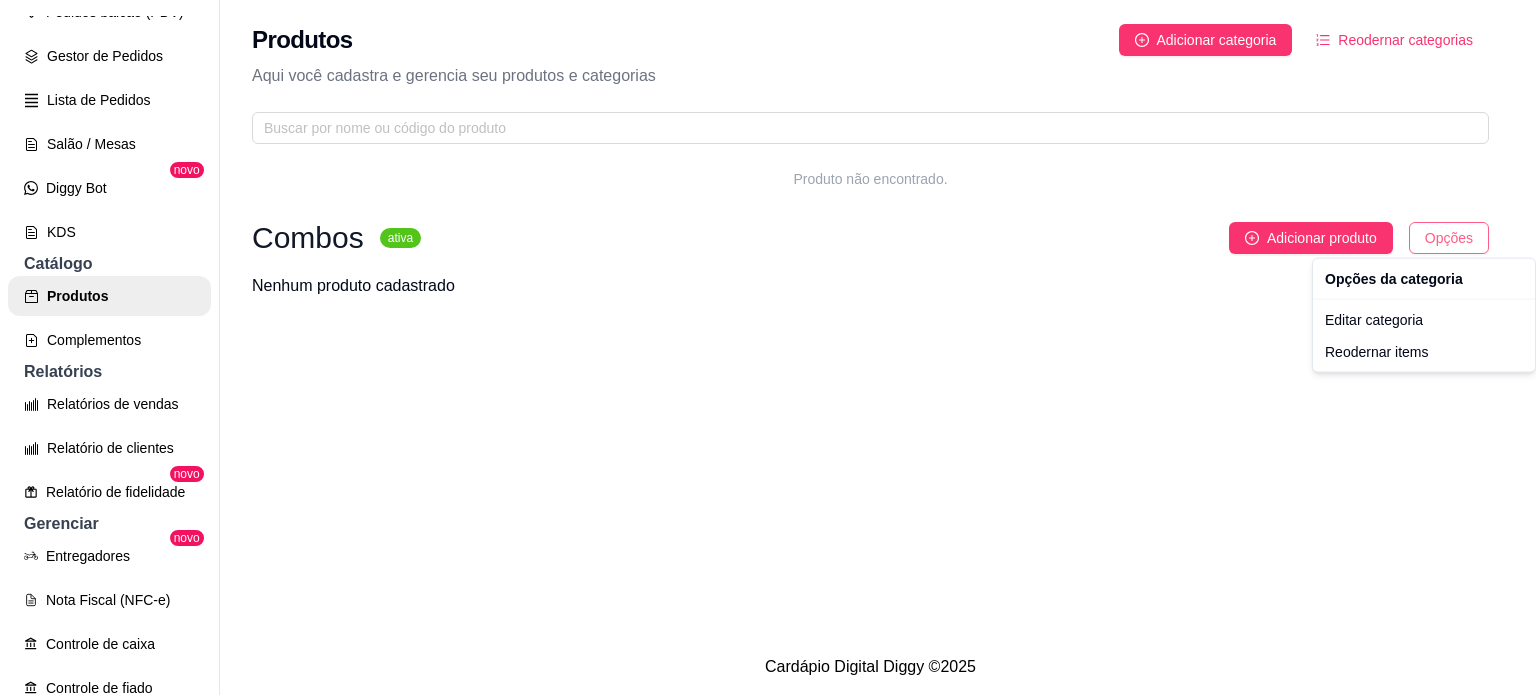 click on "A Avalanches De ... Loja Aberta Loja Período gratuito até 13/08   Dia a dia Pedidos balcão (PDV) Gestor de Pedidos Lista de Pedidos Salão / Mesas Diggy Bot novo KDS Catálogo Produtos Complementos Relatórios Relatórios de vendas Relatório de clientes Relatório de fidelidade novo Gerenciar Entregadores novo Nota Fiscal (NFC-e) Controle de caixa Controle de fiado Cupons Clientes Estoque Configurações Diggy Planos Precisa de ajuda? Sair Produtos Adicionar categoria Reodernar categorias Aqui você cadastra e gerencia seu produtos e categorias Produto não encontrado. Combos ativa Adicionar produto Opções Nenhum produto cadastrado Cardápio Digital Diggy © 2025 Opções da categoria Editar categoria Reodernar items" at bounding box center [768, 347] 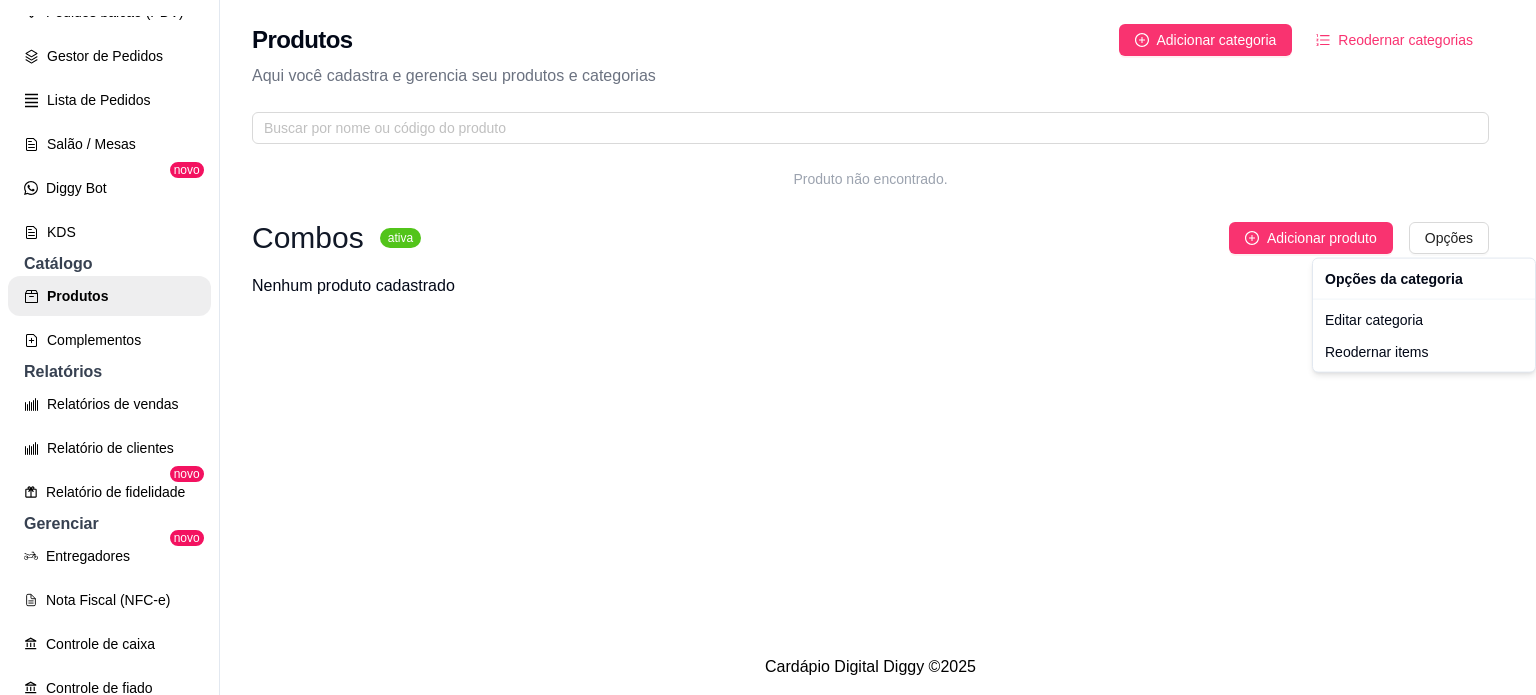 click on "A Avalanches De ... Loja Aberta Loja Período gratuito até 13/08   Dia a dia Pedidos balcão (PDV) Gestor de Pedidos Lista de Pedidos Salão / Mesas Diggy Bot novo KDS Catálogo Produtos Complementos Relatórios Relatórios de vendas Relatório de clientes Relatório de fidelidade novo Gerenciar Entregadores novo Nota Fiscal (NFC-e) Controle de caixa Controle de fiado Cupons Clientes Estoque Configurações Diggy Planos Precisa de ajuda? Sair Produtos Adicionar categoria Reodernar categorias Aqui você cadastra e gerencia seu produtos e categorias Produto não encontrado. Combos ativa Adicionar produto Opções Nenhum produto cadastrado Cardápio Digital Diggy © 2025 Opções da categoria Editar categoria Reodernar items" at bounding box center [768, 347] 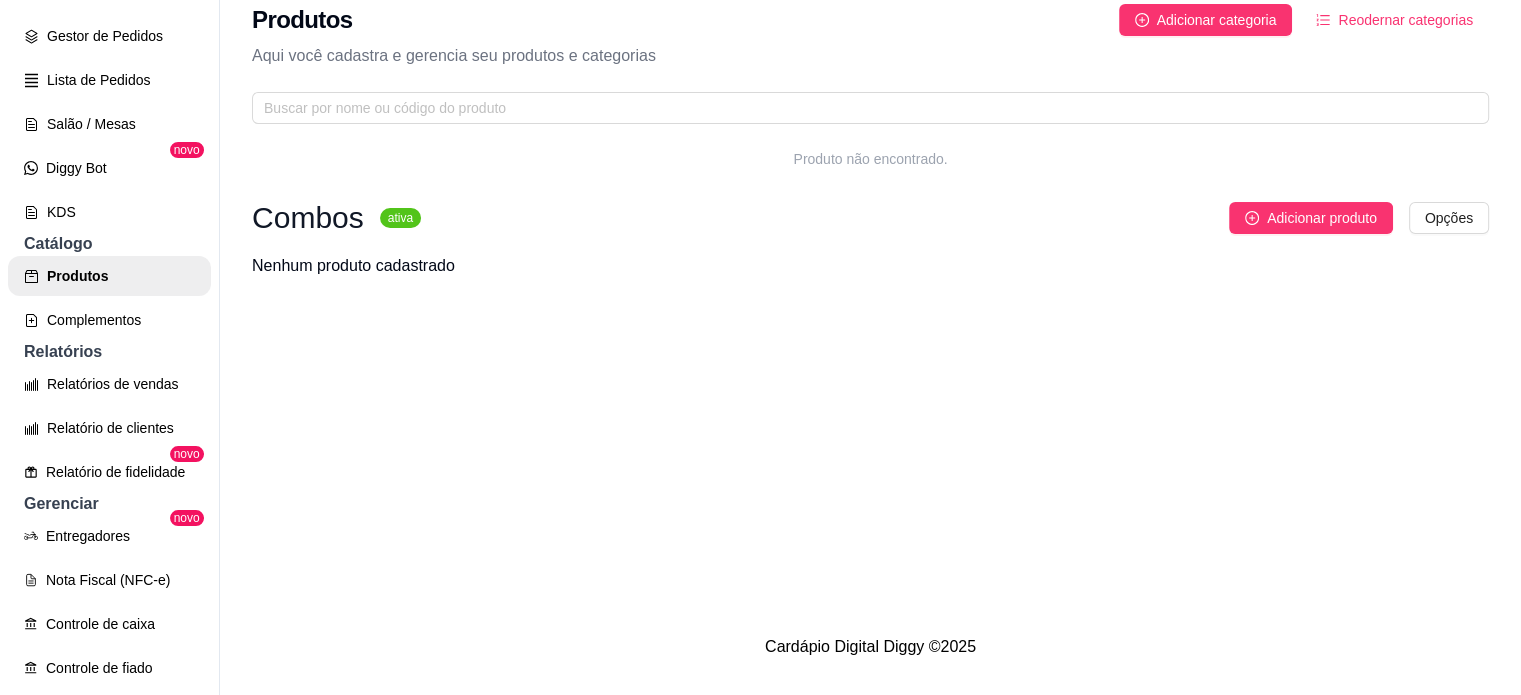 scroll, scrollTop: 32, scrollLeft: 0, axis: vertical 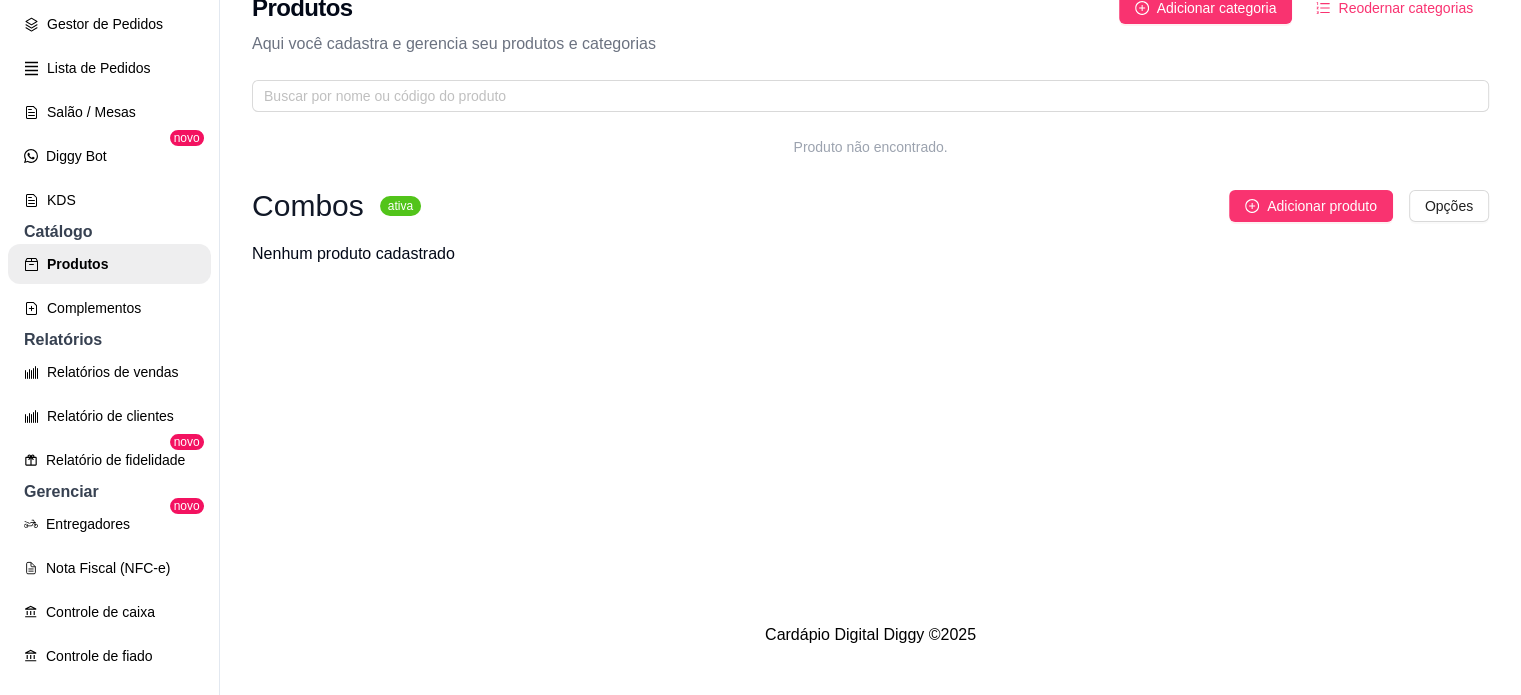 click on "Adicionar produto Opções" at bounding box center [963, 206] 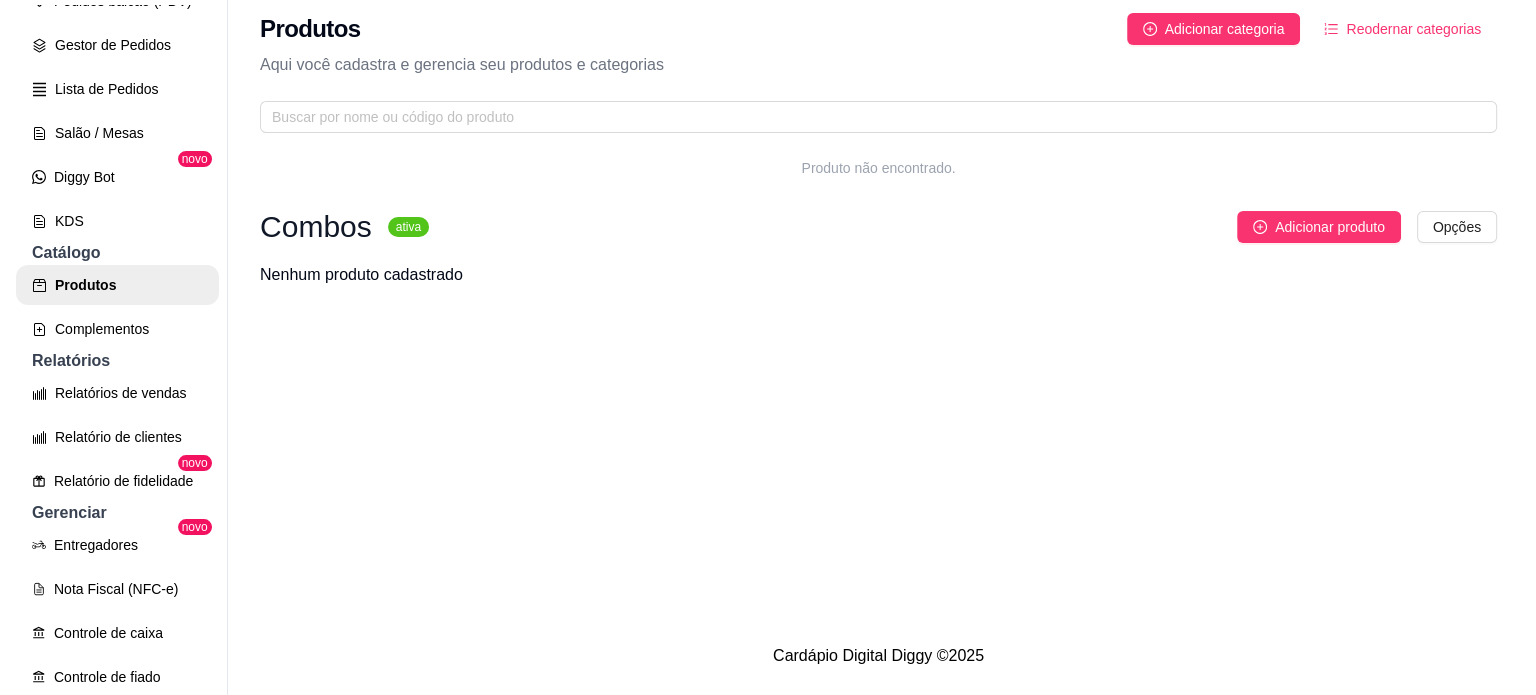 scroll, scrollTop: 0, scrollLeft: 0, axis: both 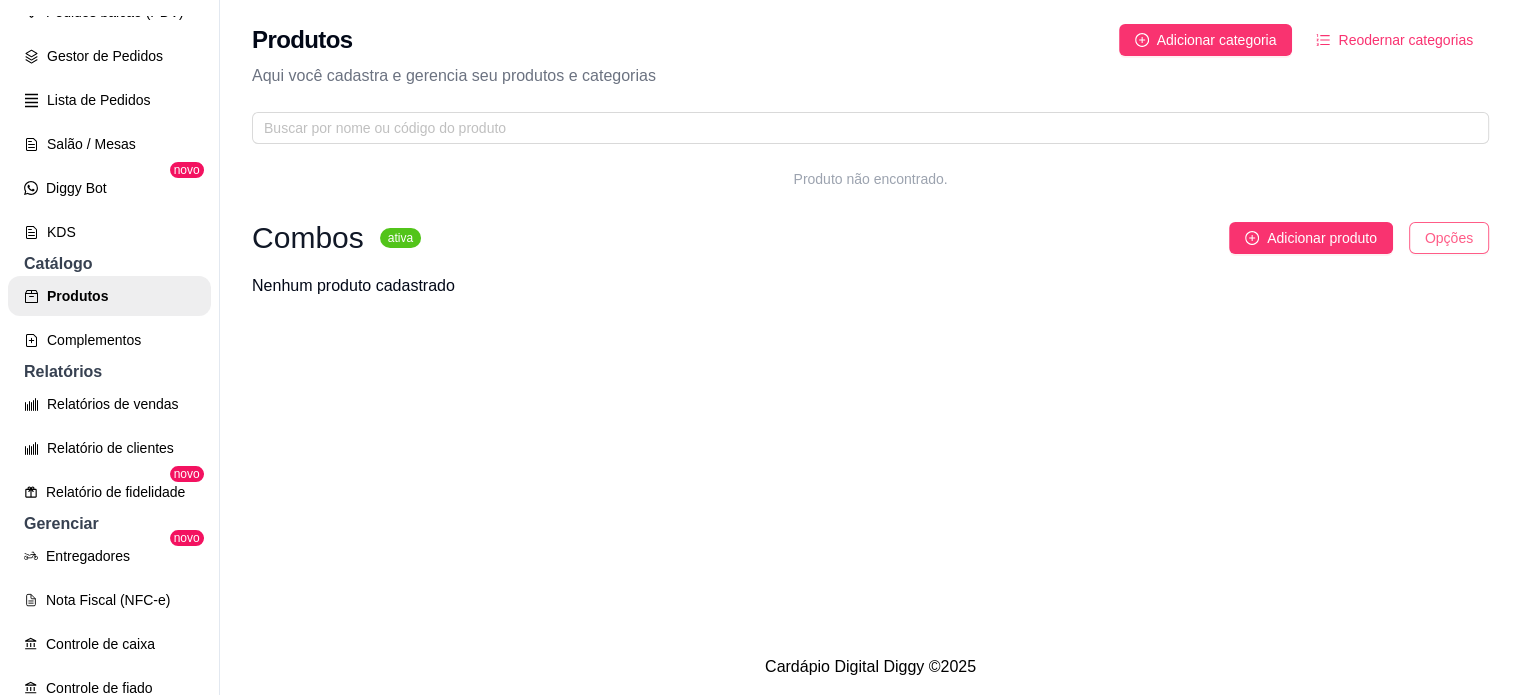click on "A Avalanches De ... Loja Aberta Loja Período gratuito até 13/08   Dia a dia Pedidos balcão (PDV) Gestor de Pedidos Lista de Pedidos Salão / Mesas Diggy Bot novo KDS Catálogo Produtos Complementos Relatórios Relatórios de vendas Relatório de clientes Relatório de fidelidade novo Gerenciar Entregadores novo Nota Fiscal (NFC-e) Controle de caixa Controle de fiado Cupons Clientes Estoque Configurações Diggy Planos Precisa de ajuda? Sair Produtos Adicionar categoria Reodernar categorias Aqui você cadastra e gerencia seu produtos e categorias Produto não encontrado. Combos ativa Adicionar produto Opções Nenhum produto cadastrado Cardápio Digital Diggy © 2025" at bounding box center [760, 347] 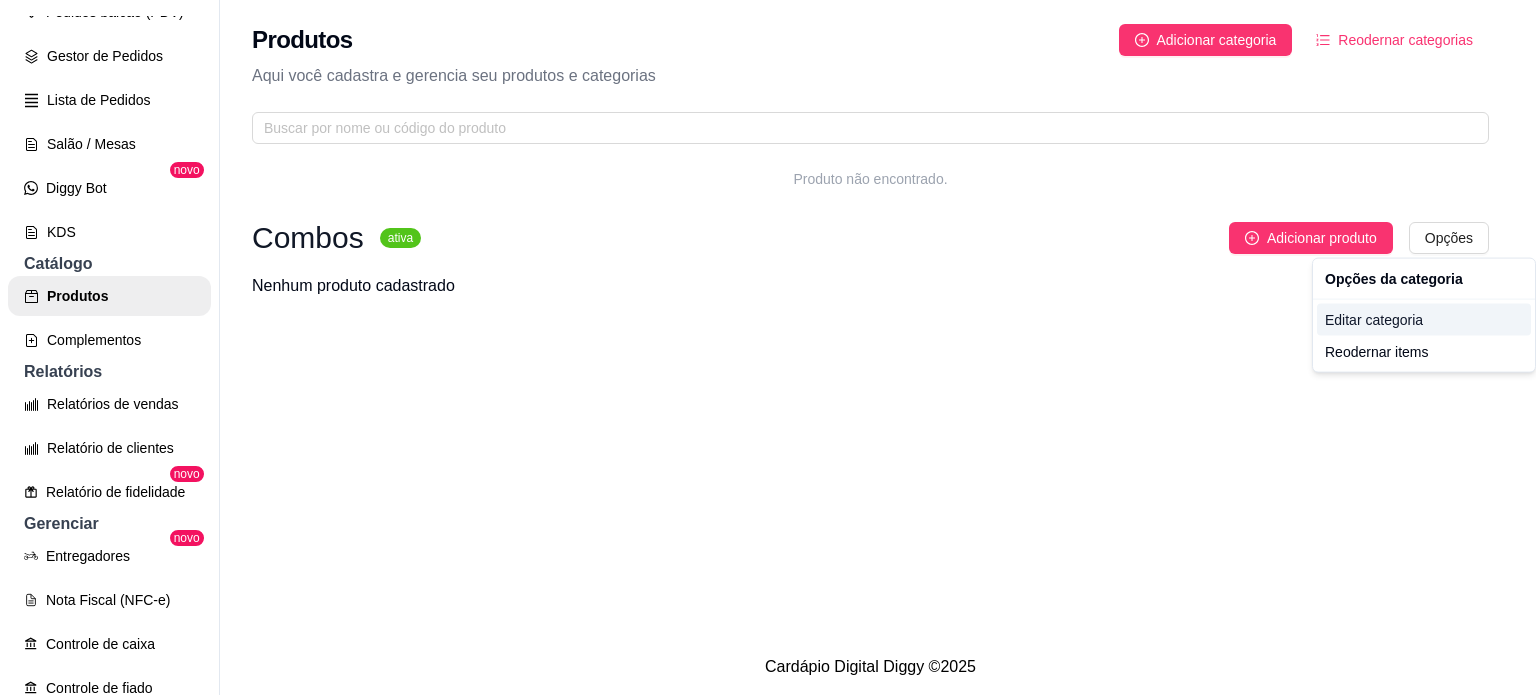 click on "Editar categoria" at bounding box center (1424, 320) 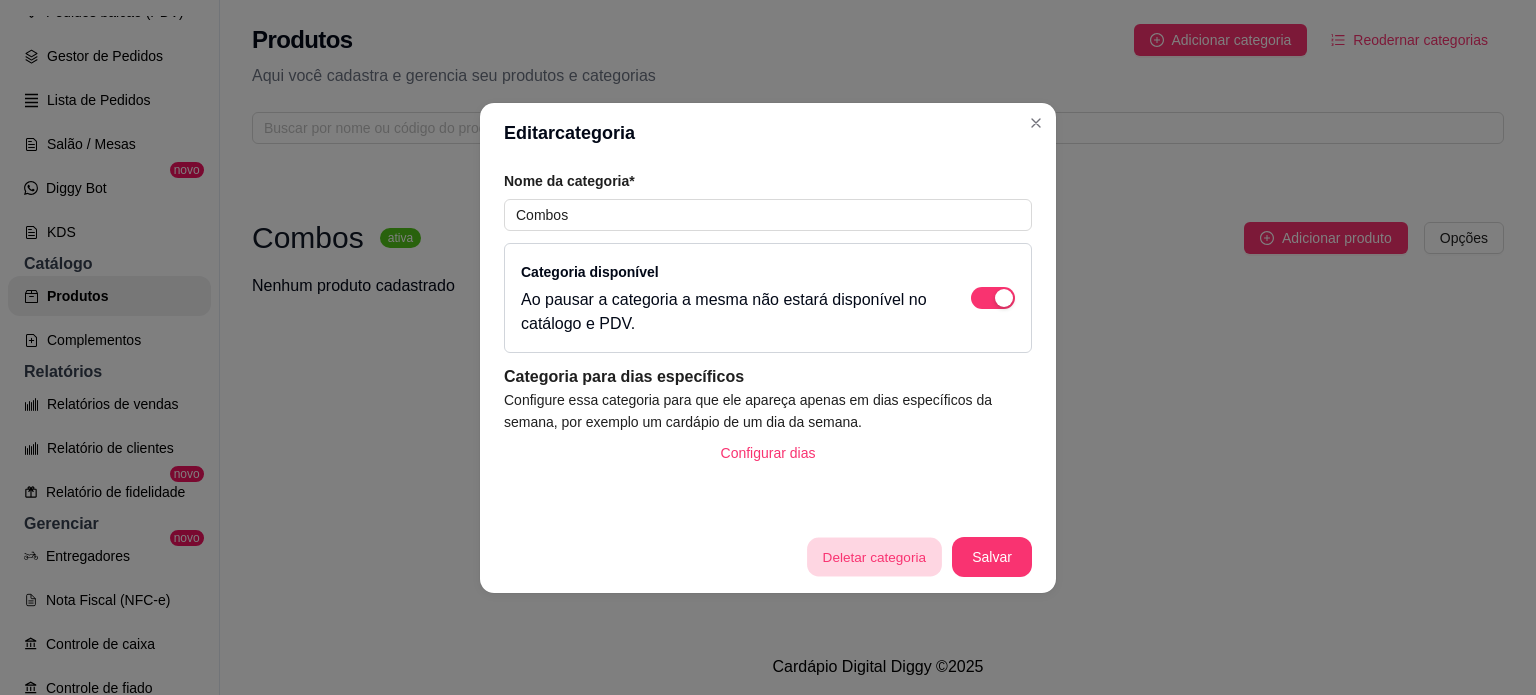 click on "Deletar categoria" at bounding box center [874, 556] 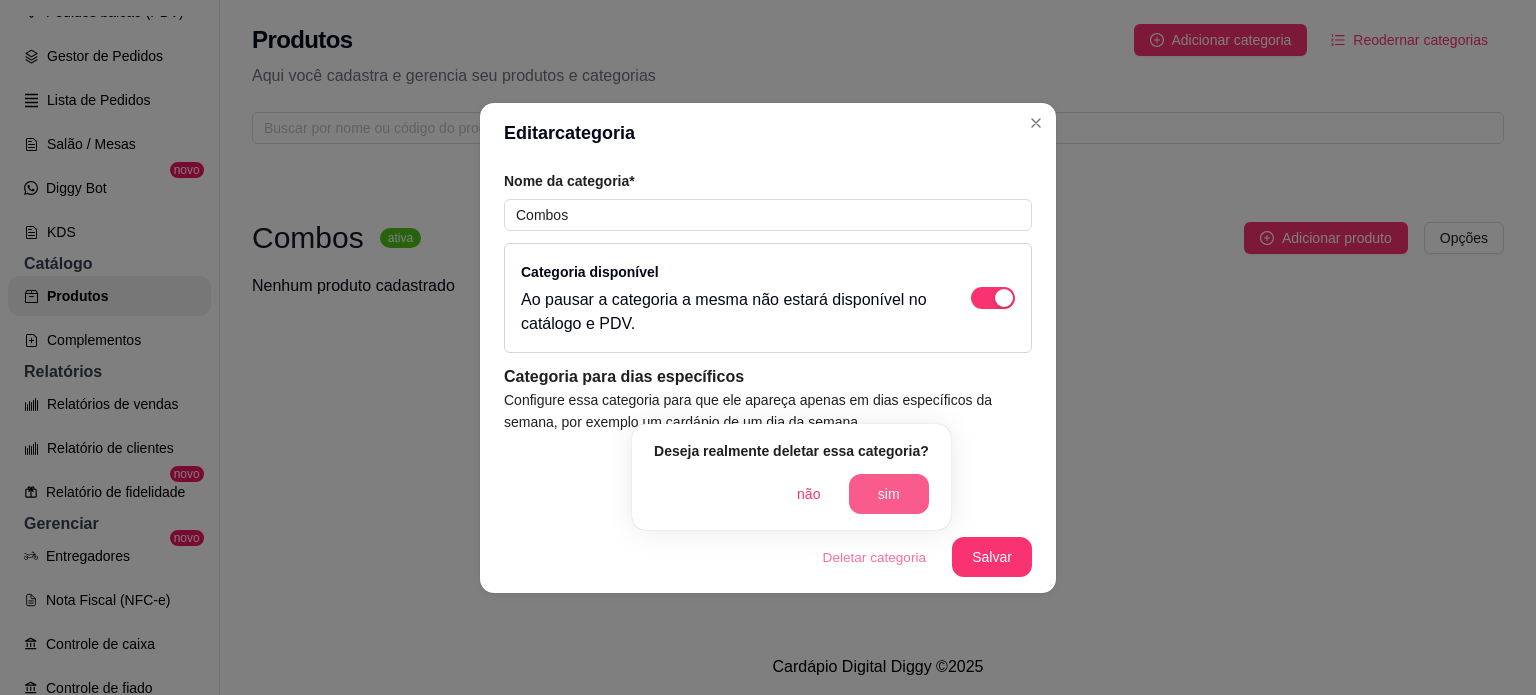 click on "sim" at bounding box center [889, 494] 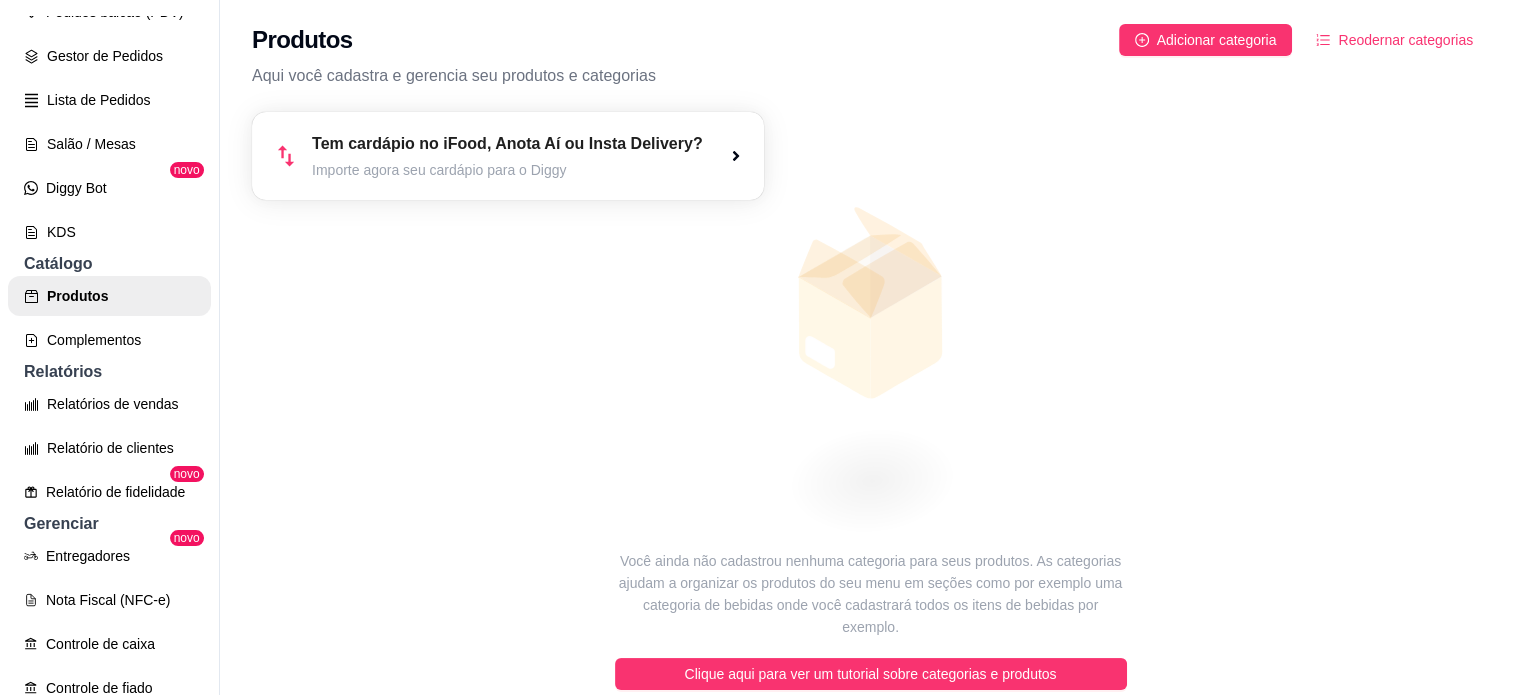 click 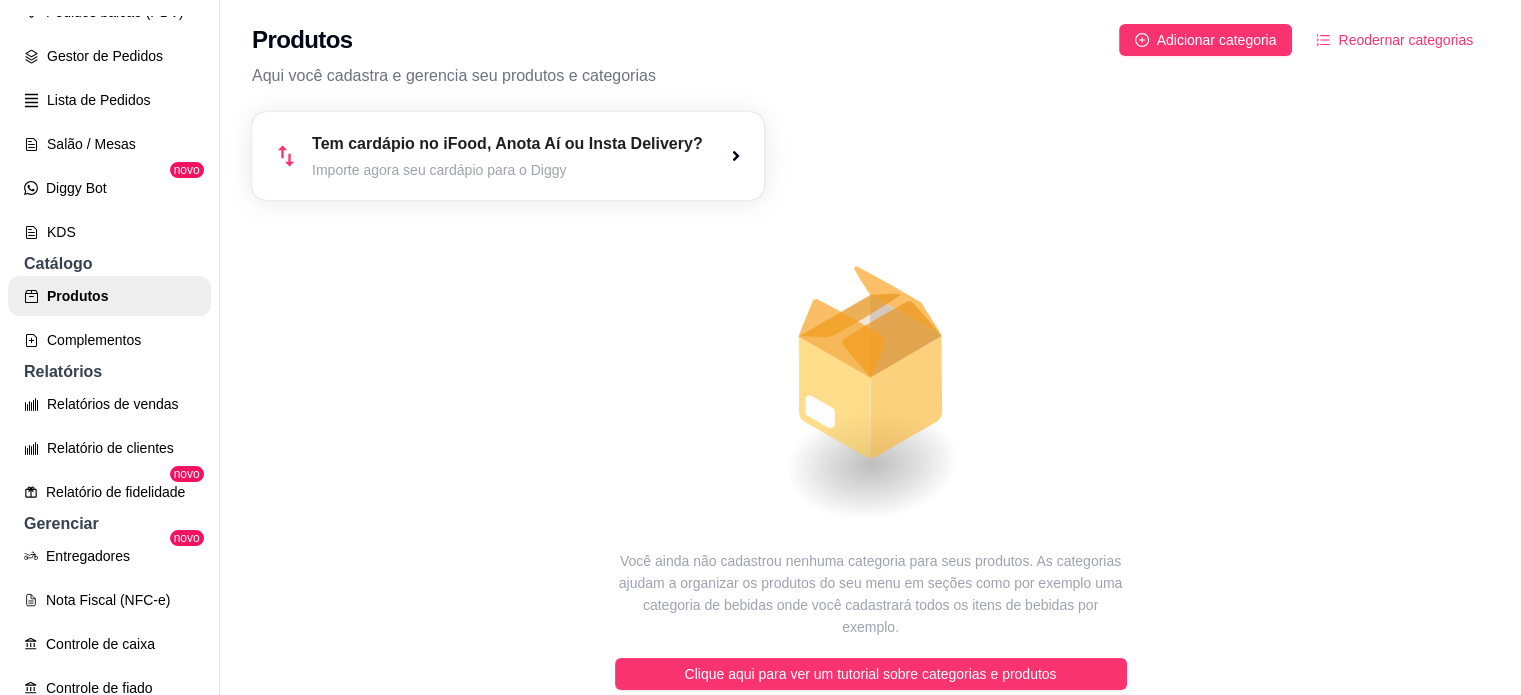 click on "Tem cardápio no iFood, Anota Aí ou Insta Delivery? Importe agora seu cardápio para o Diggy" at bounding box center [507, 156] 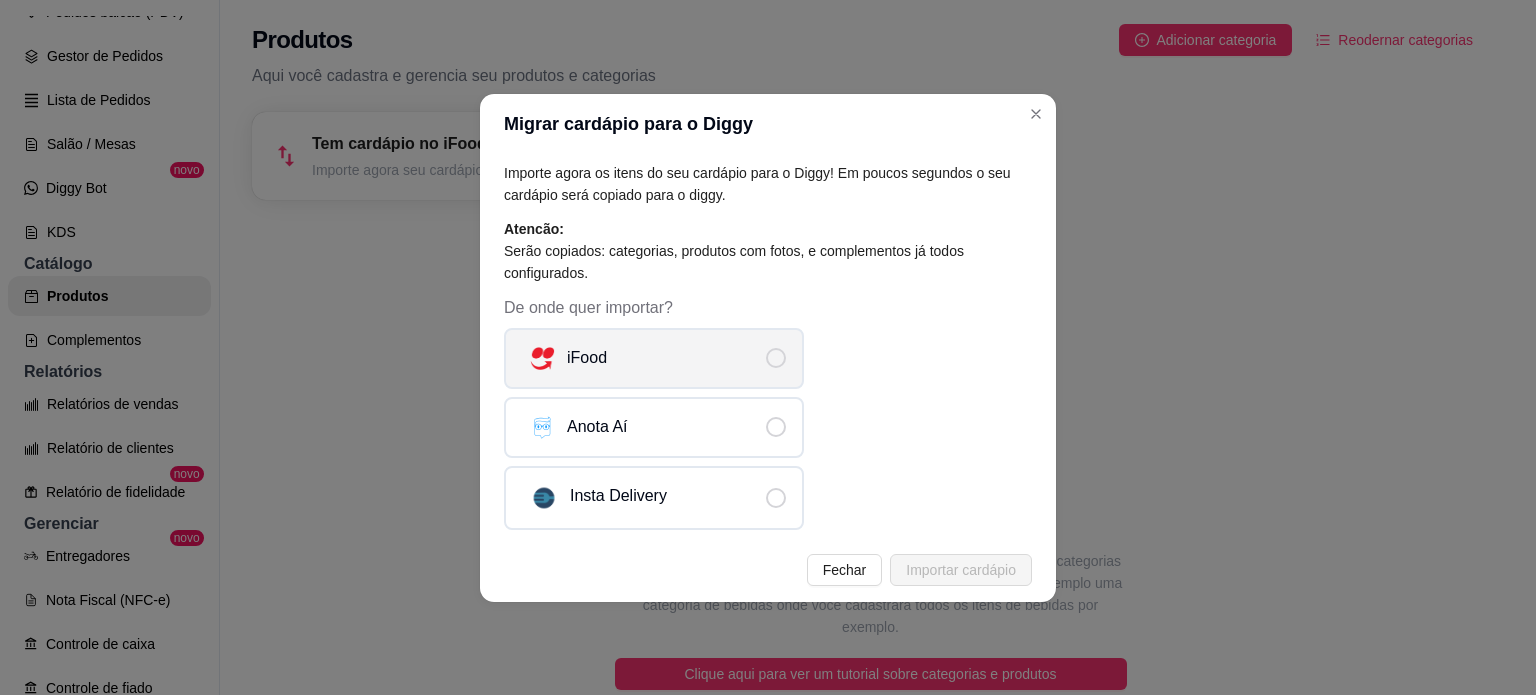 click at bounding box center [776, 358] 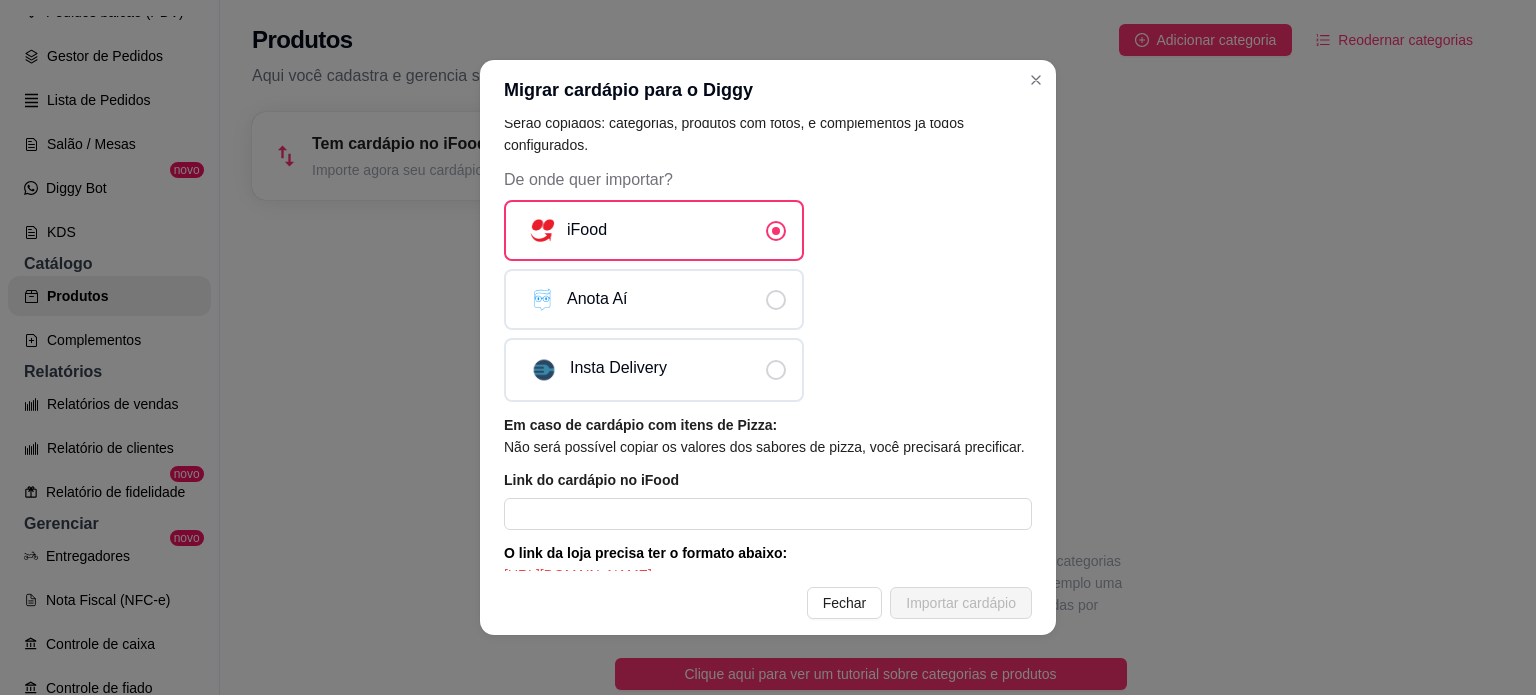 scroll, scrollTop: 184, scrollLeft: 0, axis: vertical 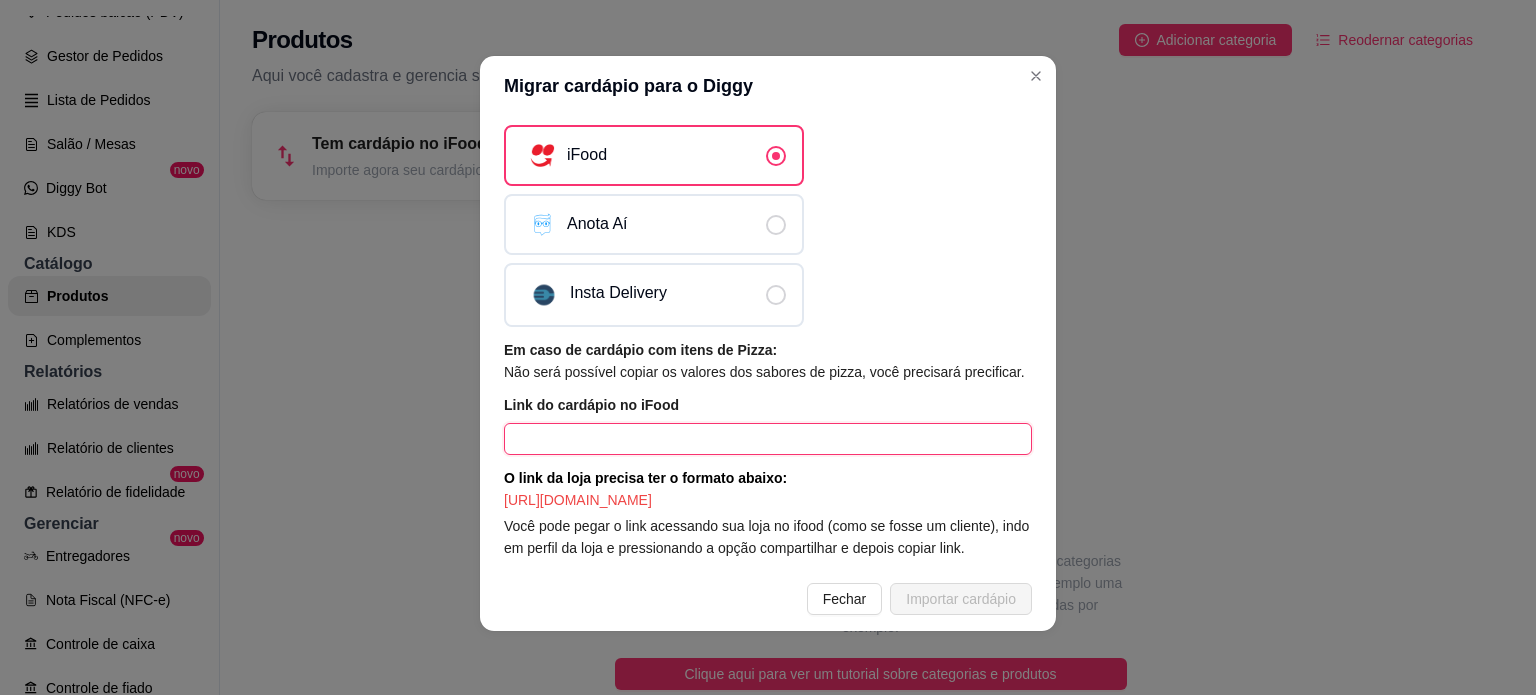 click at bounding box center [768, 439] 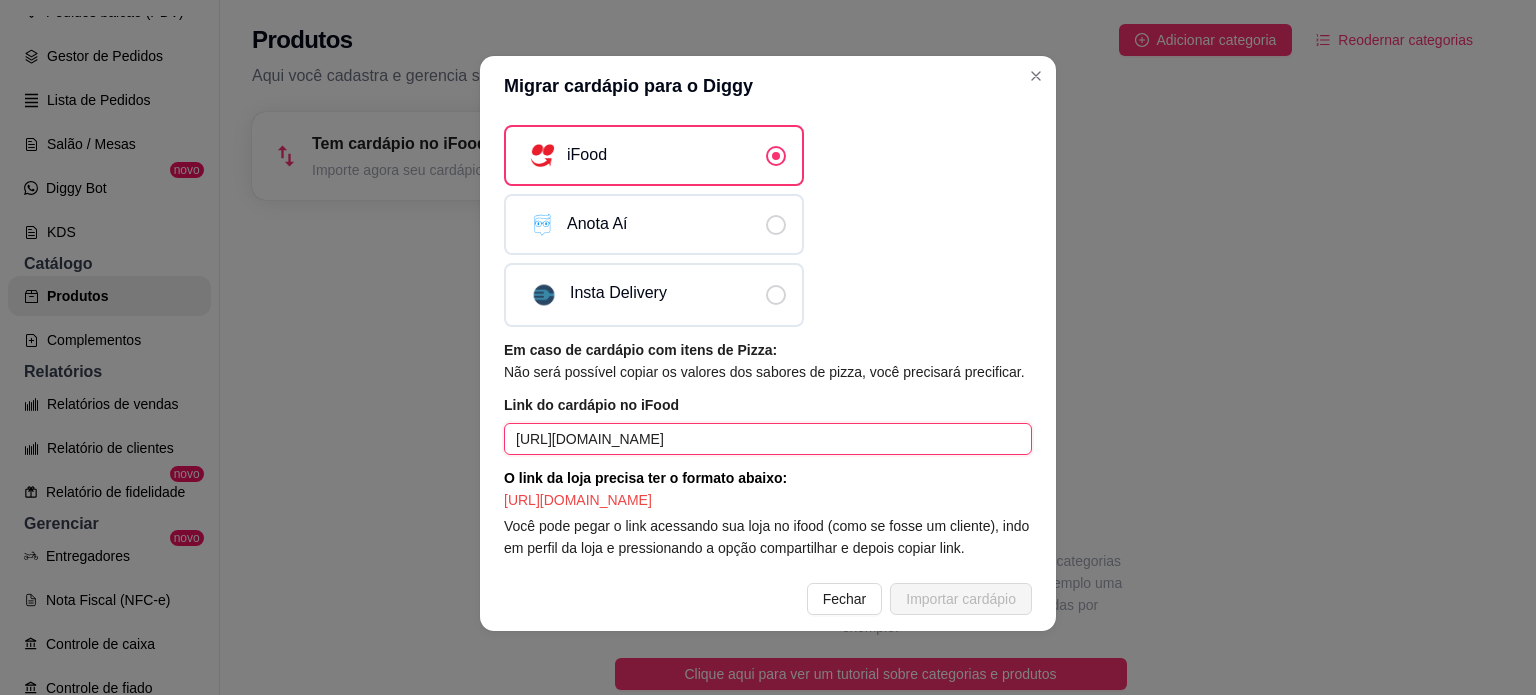 scroll, scrollTop: 0, scrollLeft: 524, axis: horizontal 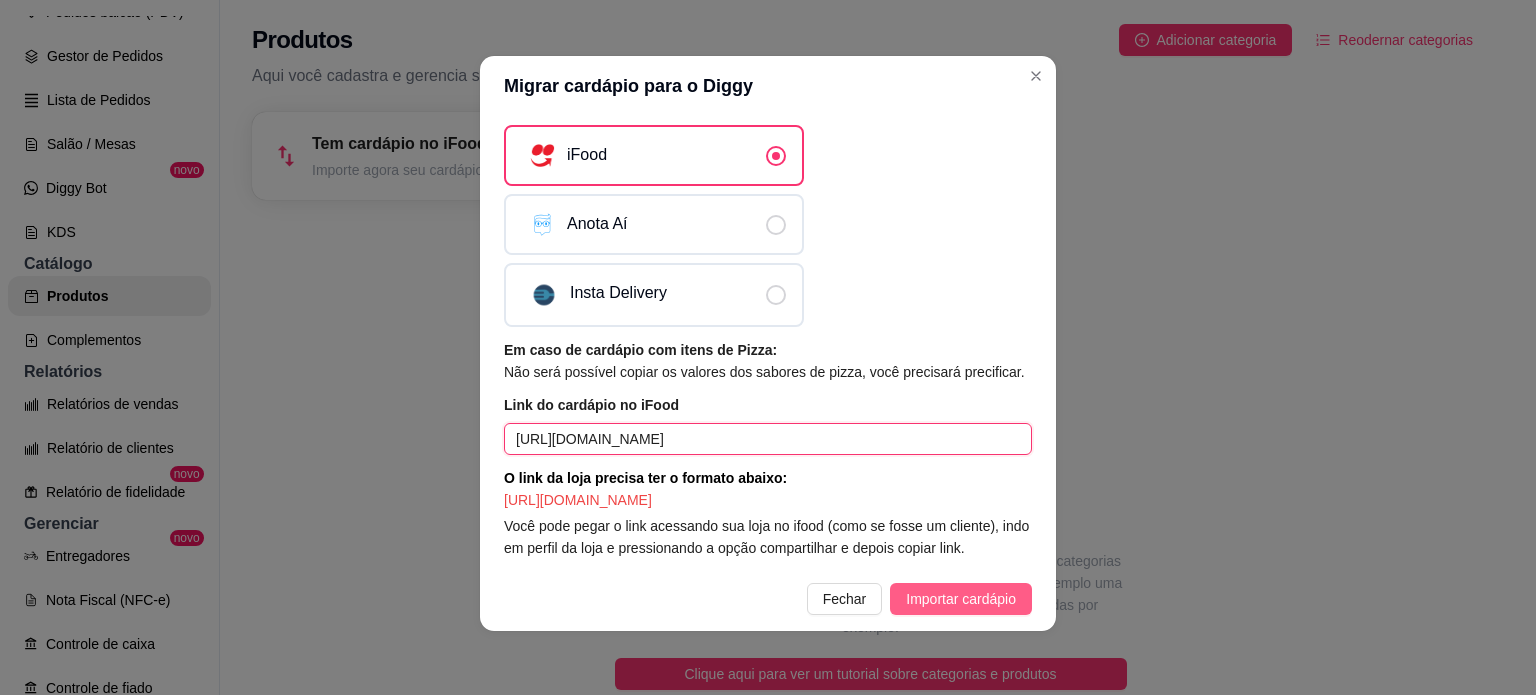 type on "[URL][DOMAIN_NAME]" 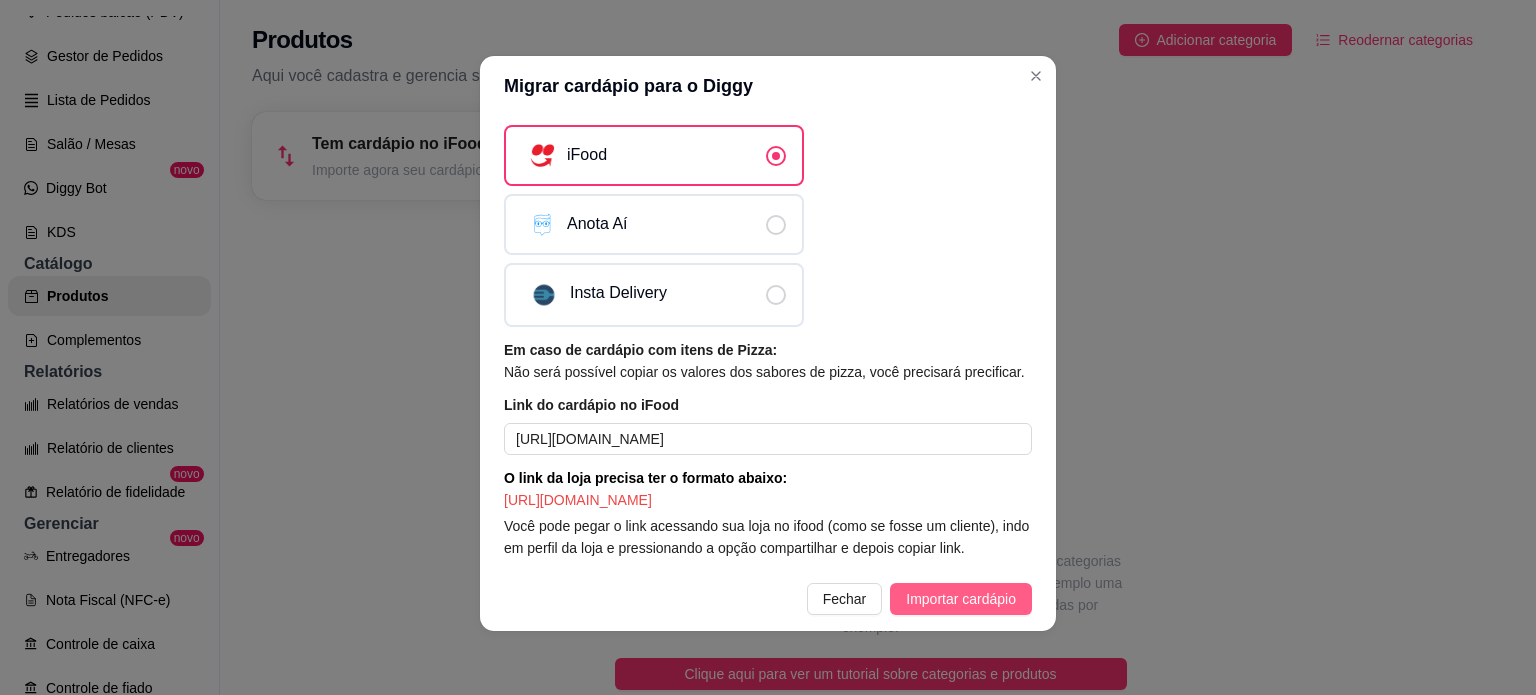 click on "Importar cardápio" at bounding box center [961, 599] 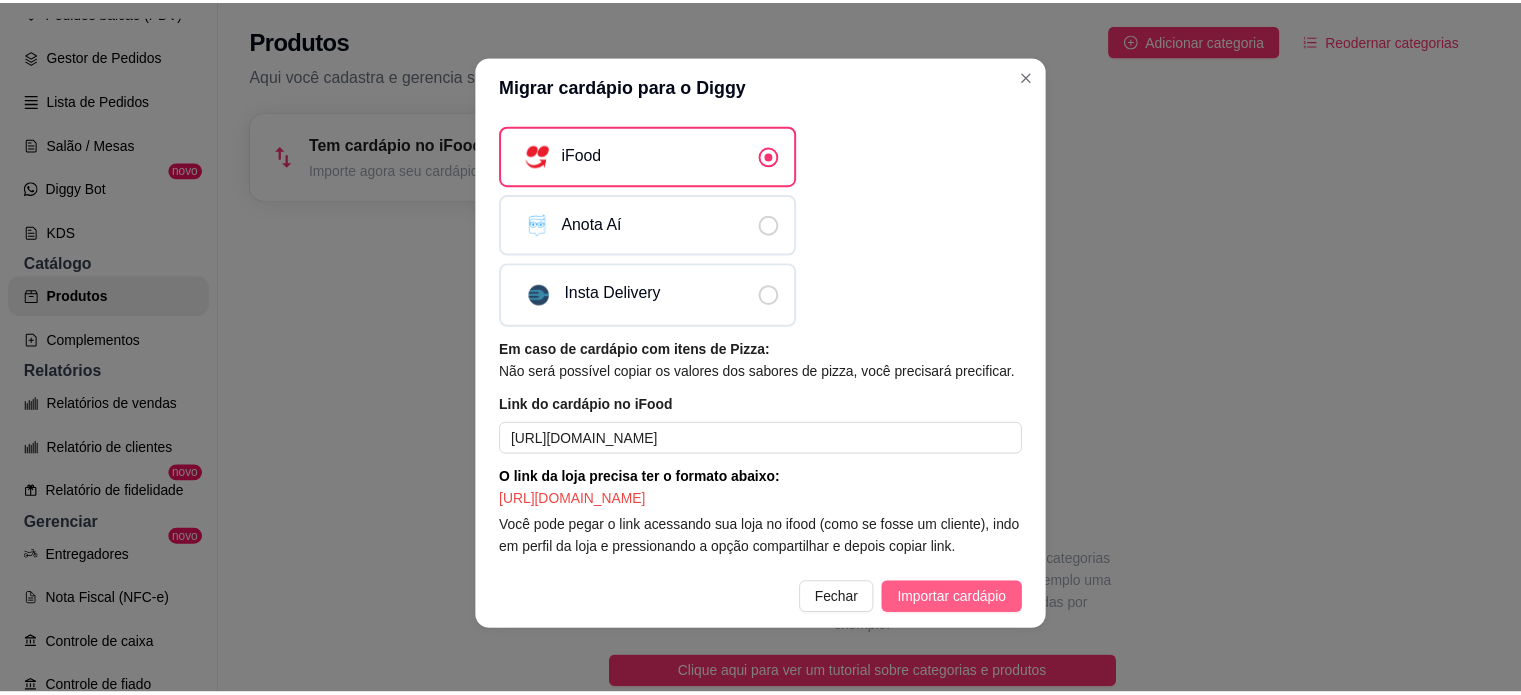 scroll, scrollTop: 0, scrollLeft: 0, axis: both 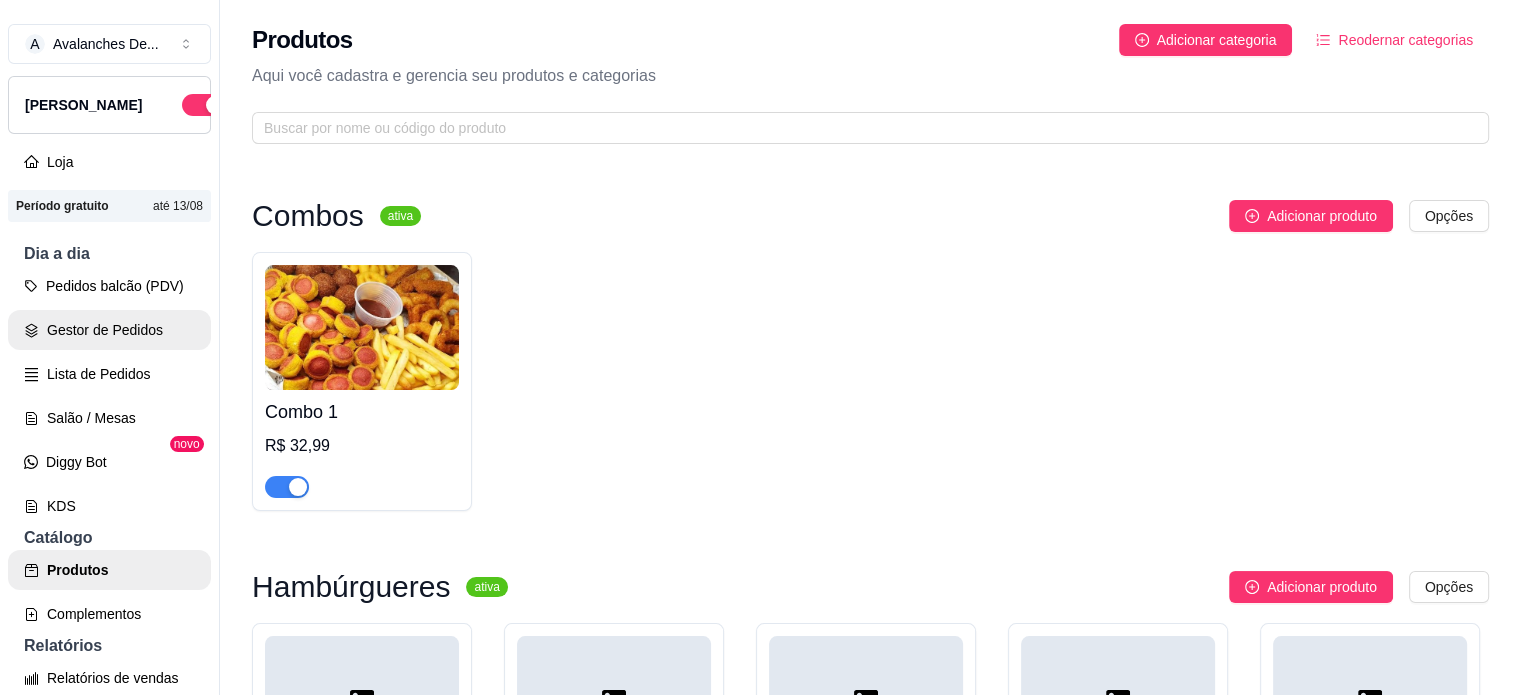 click on "Gestor de Pedidos" at bounding box center [109, 330] 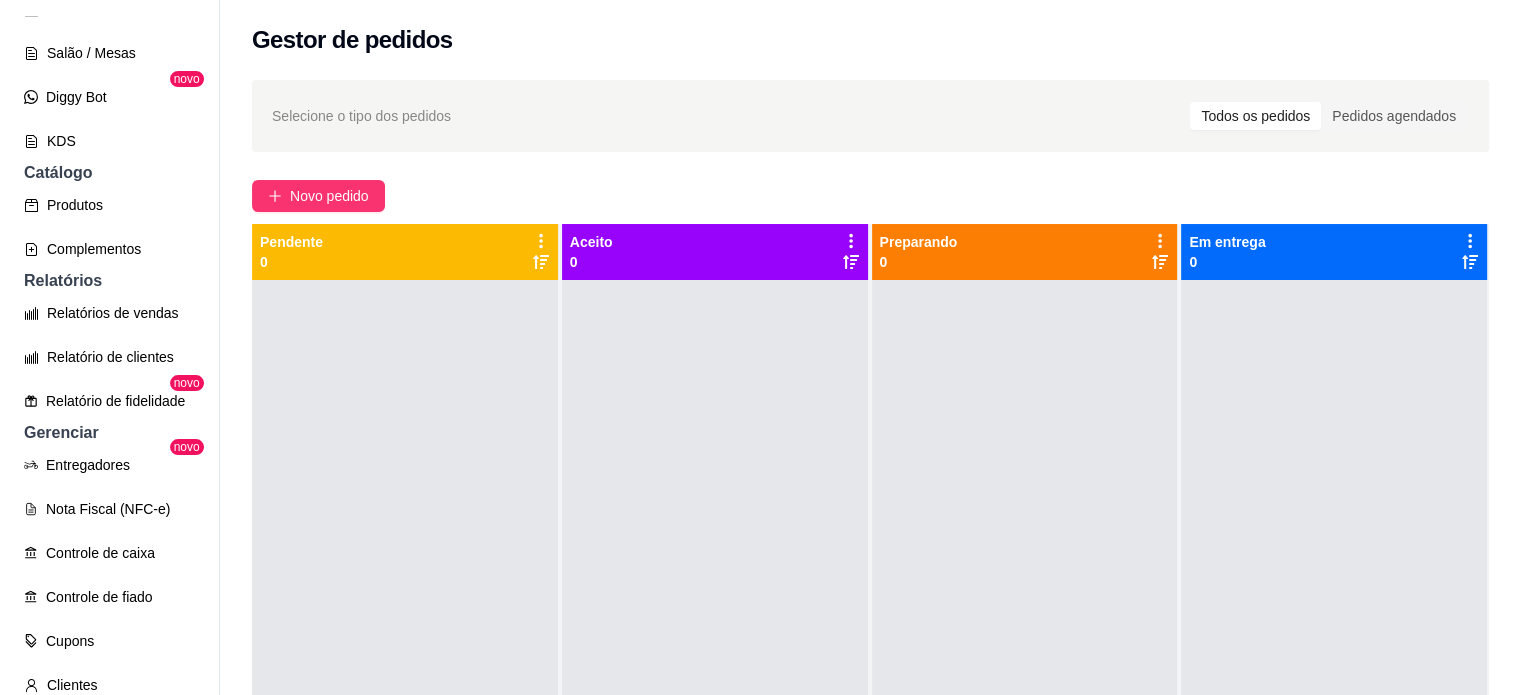 scroll, scrollTop: 400, scrollLeft: 0, axis: vertical 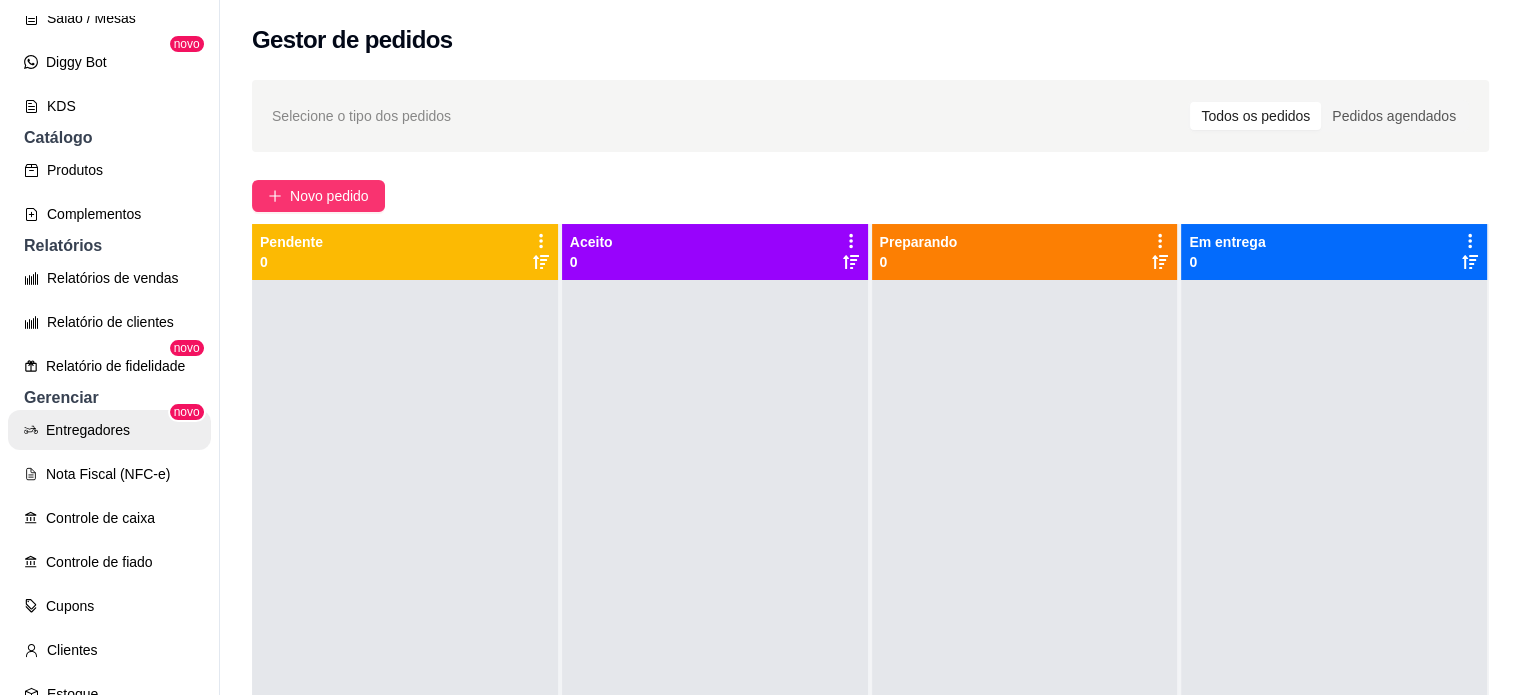 click on "Entregadores" at bounding box center [109, 430] 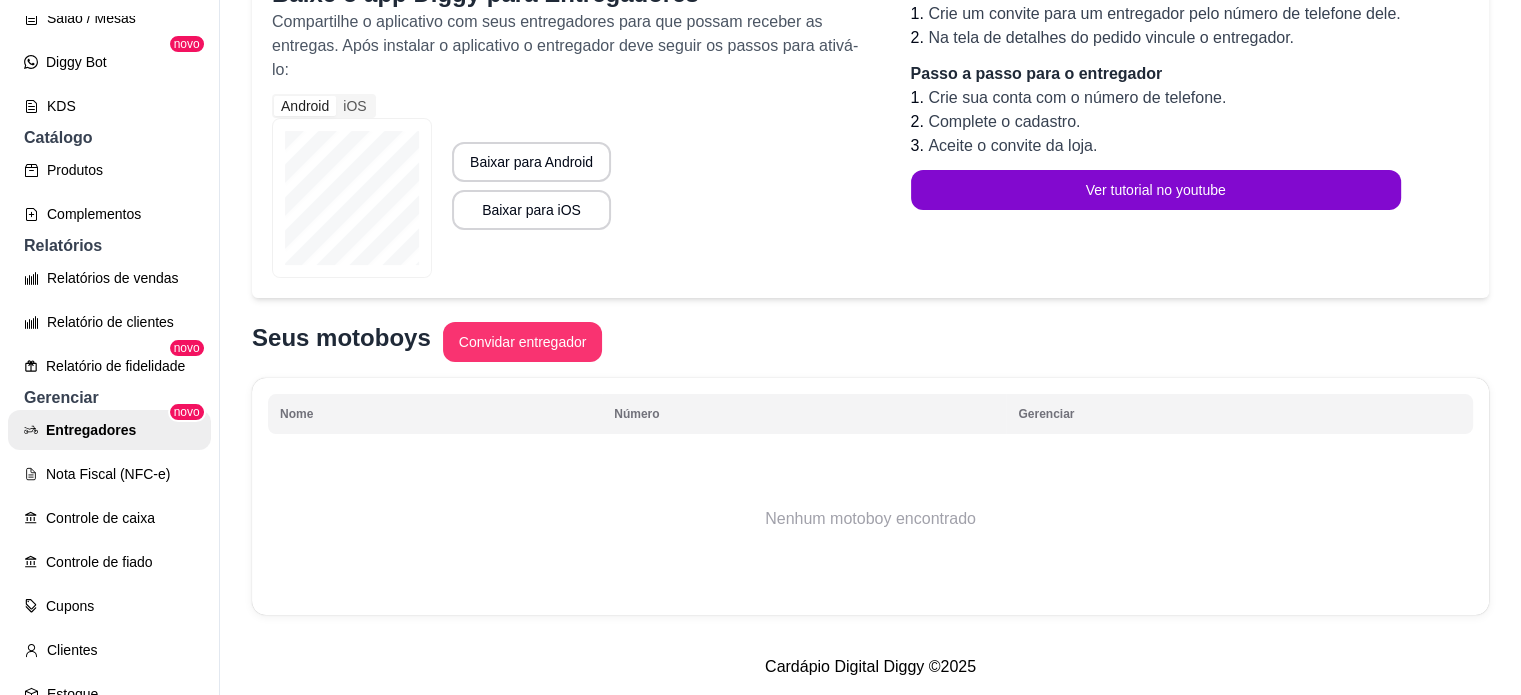 scroll, scrollTop: 229, scrollLeft: 0, axis: vertical 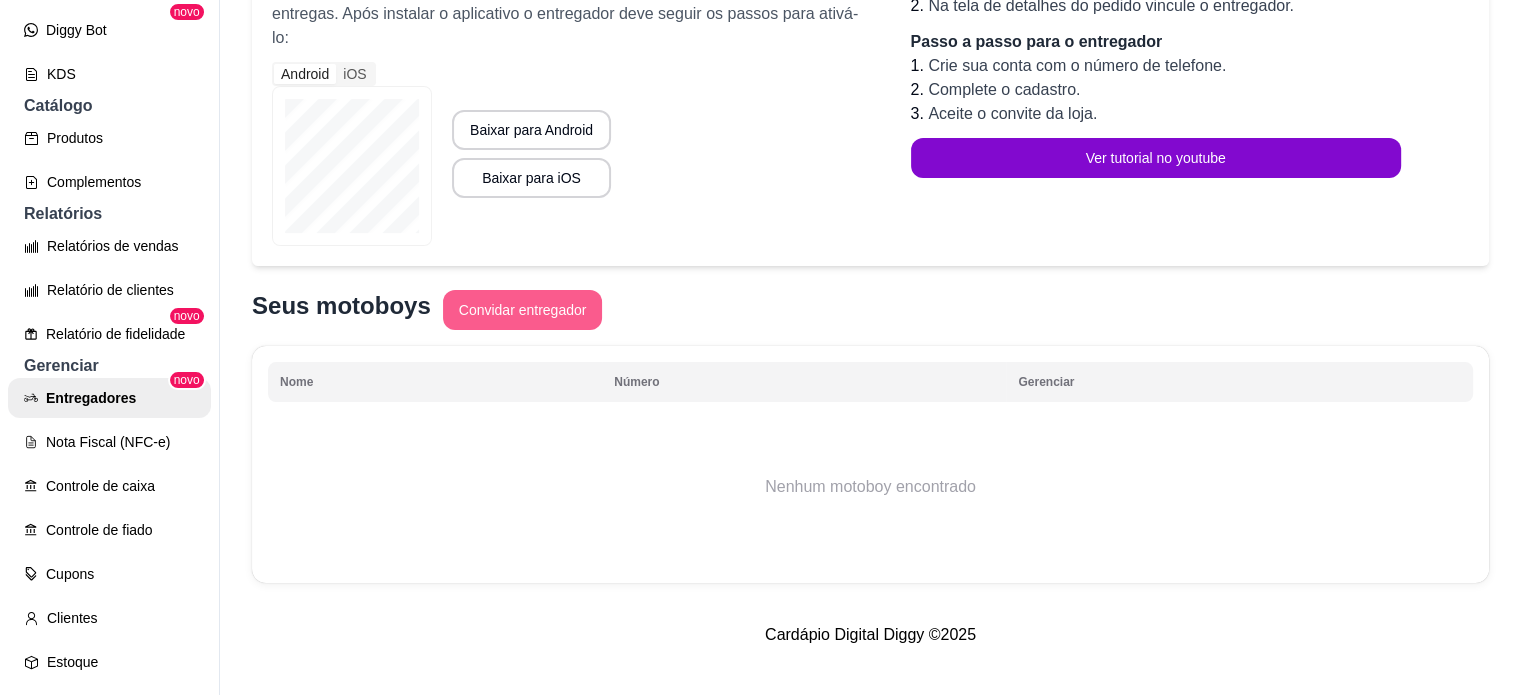 click on "Convidar entregador" at bounding box center (523, 310) 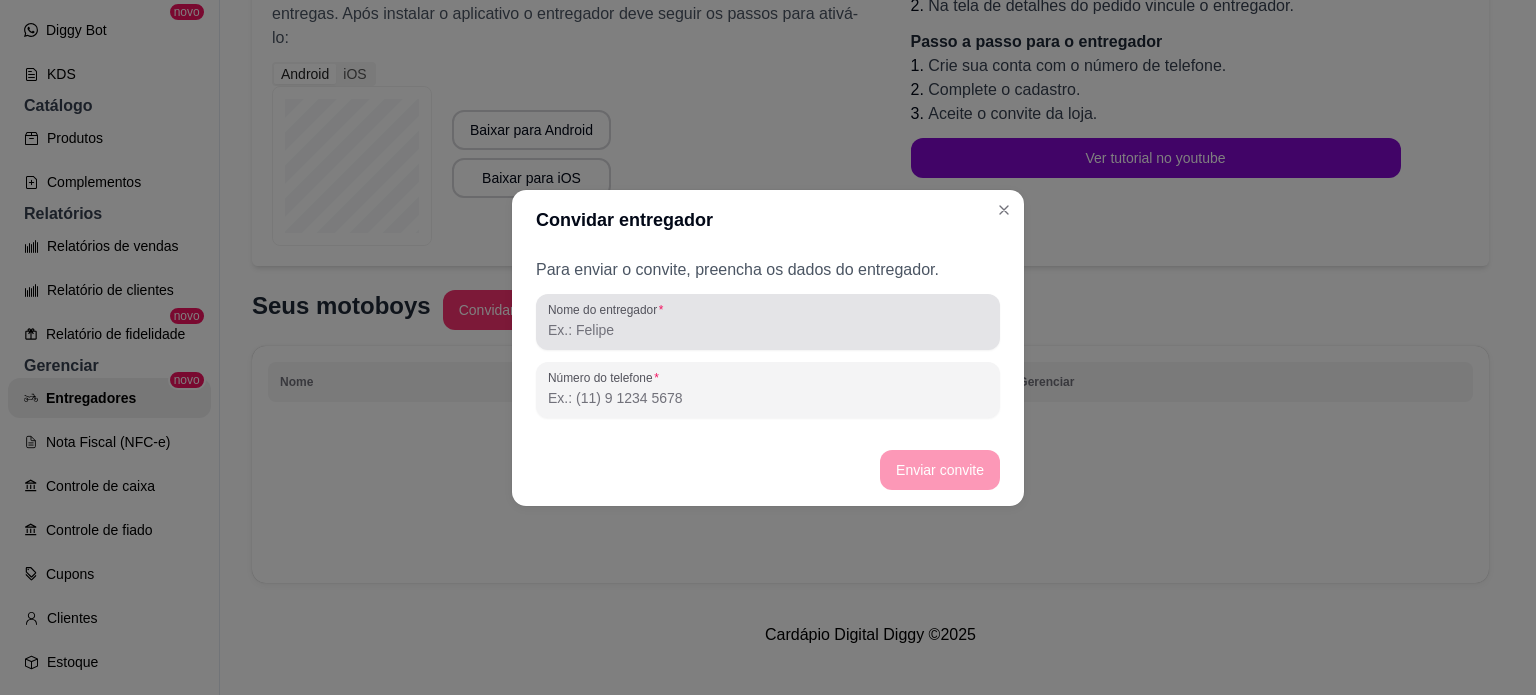 click on "Nome do entregador" at bounding box center (768, 330) 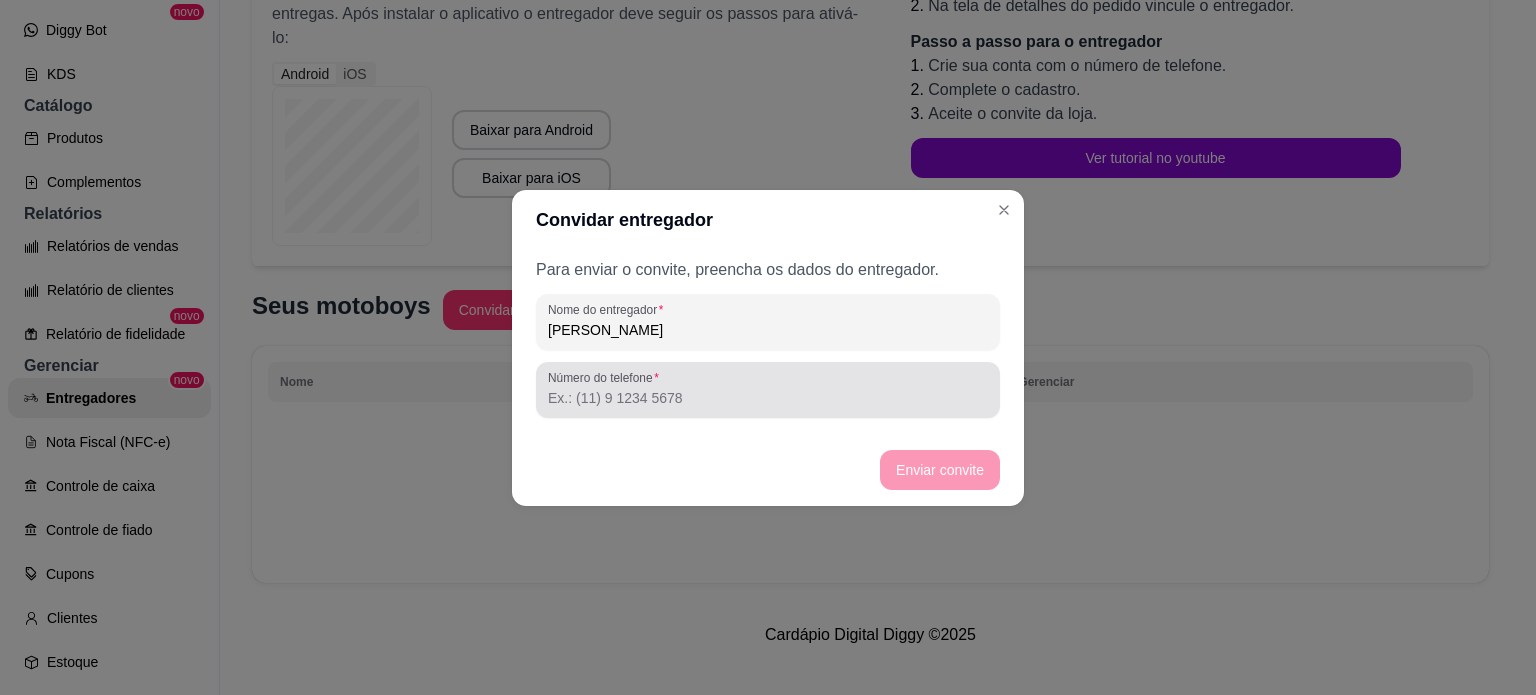 type on "[PERSON_NAME]" 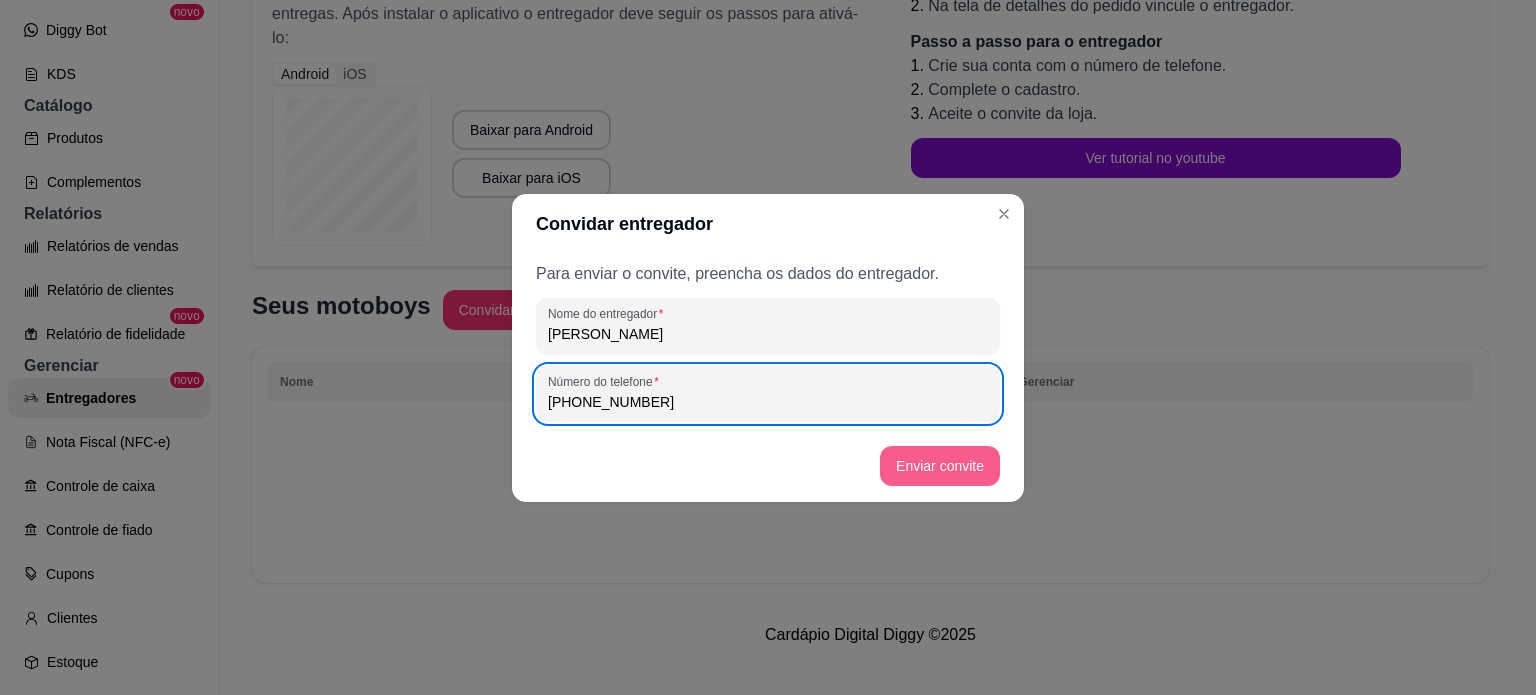 type on "[PHONE_NUMBER]" 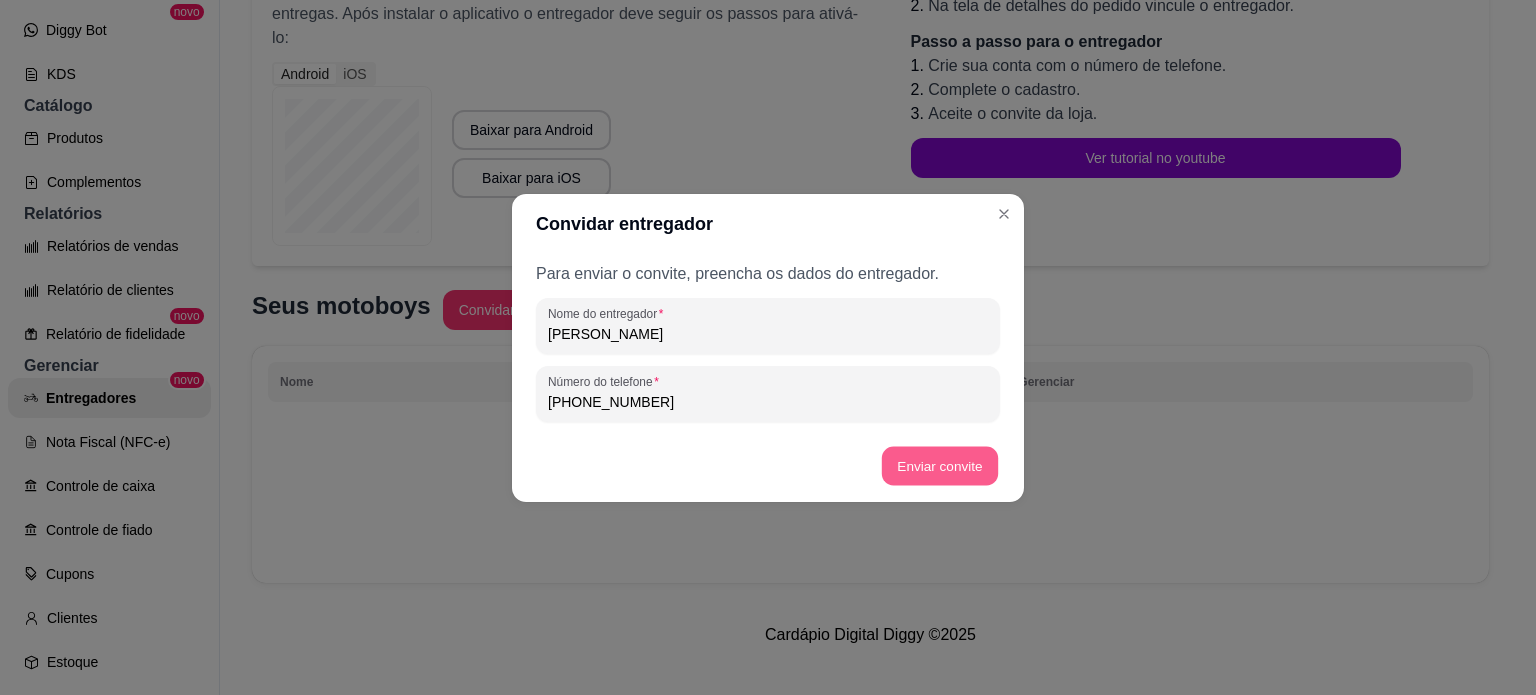 click on "Enviar convite" at bounding box center [940, 465] 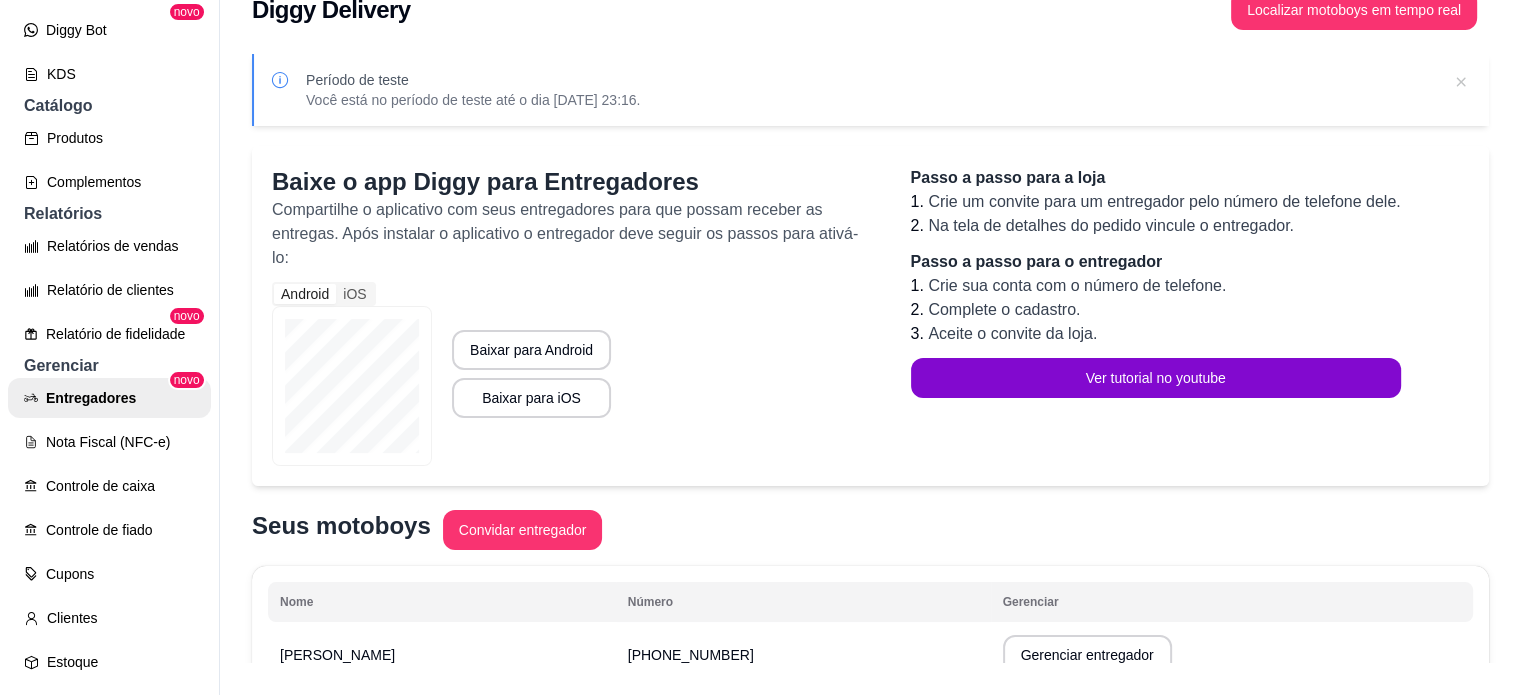 scroll, scrollTop: 0, scrollLeft: 0, axis: both 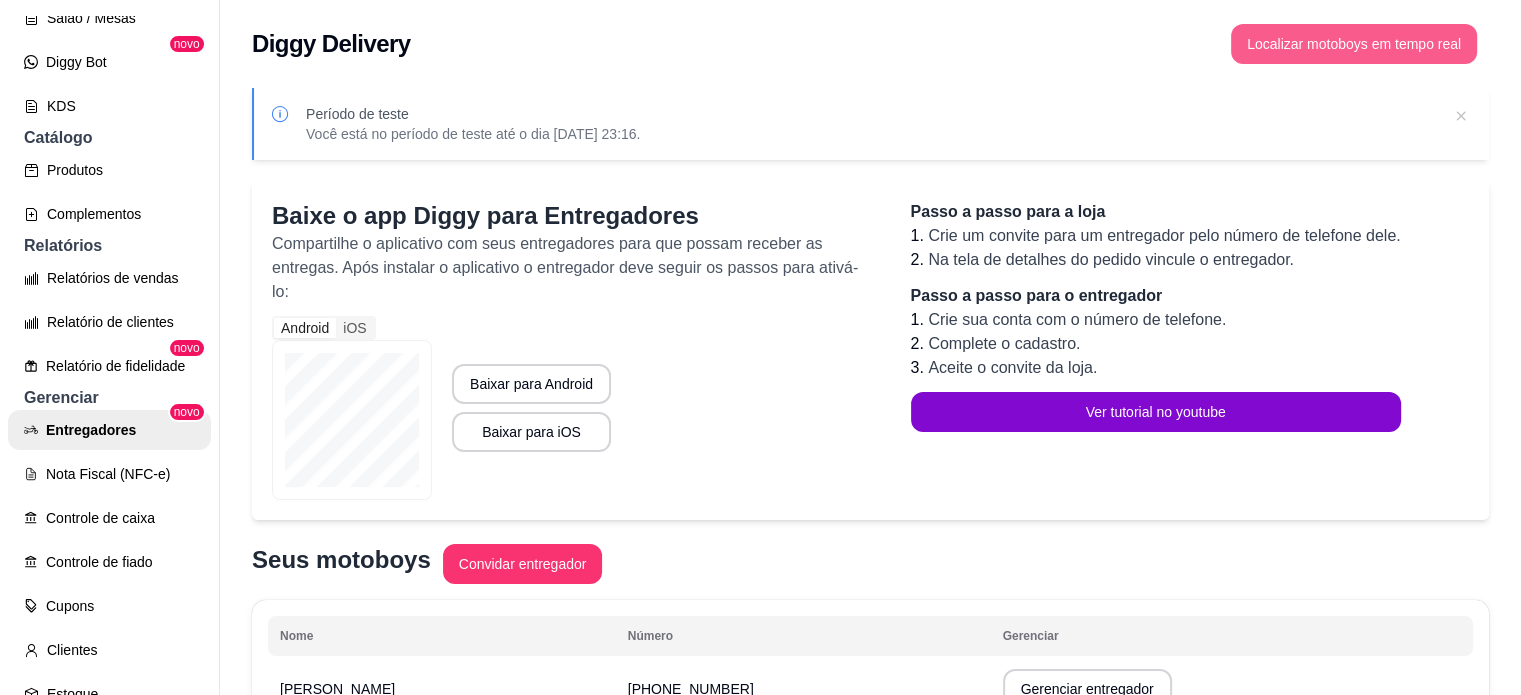 click on "Localizar motoboys em tempo real" at bounding box center [1354, 44] 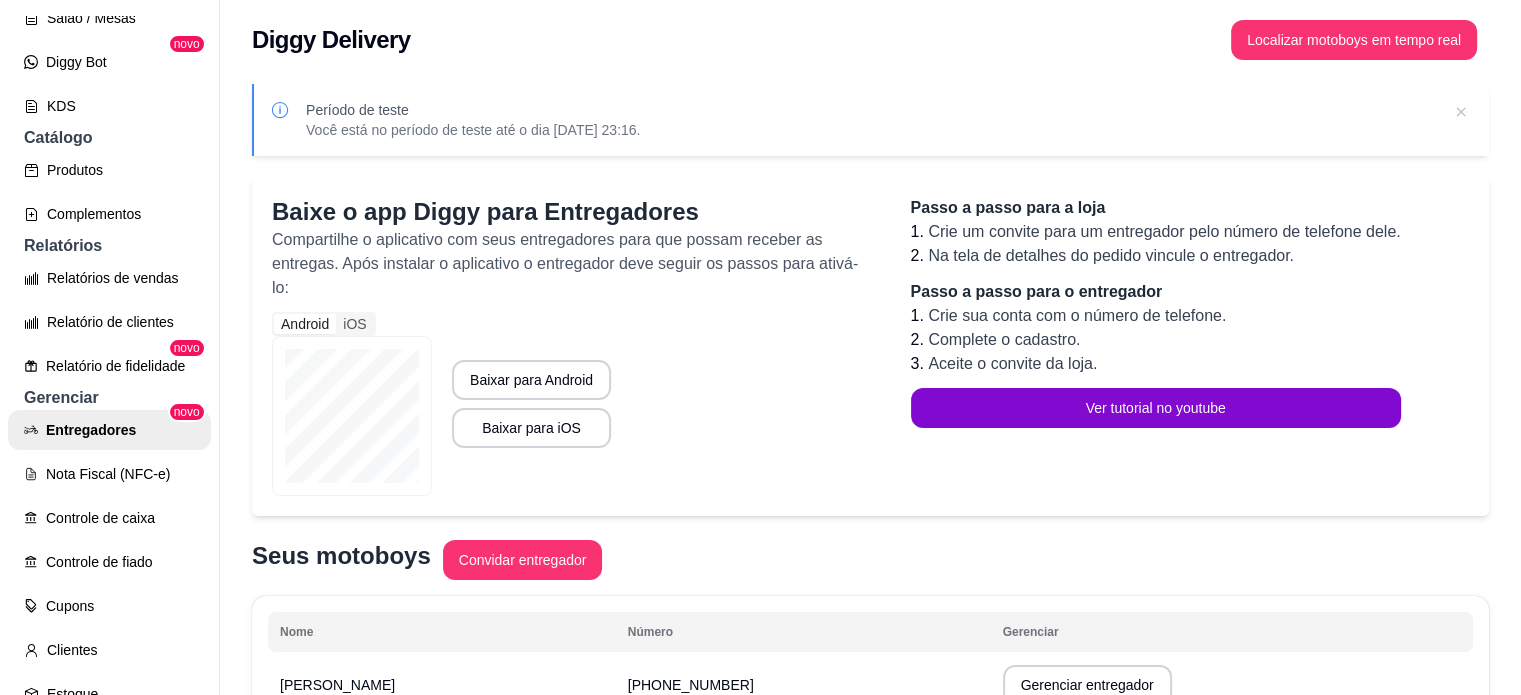 scroll, scrollTop: 0, scrollLeft: 0, axis: both 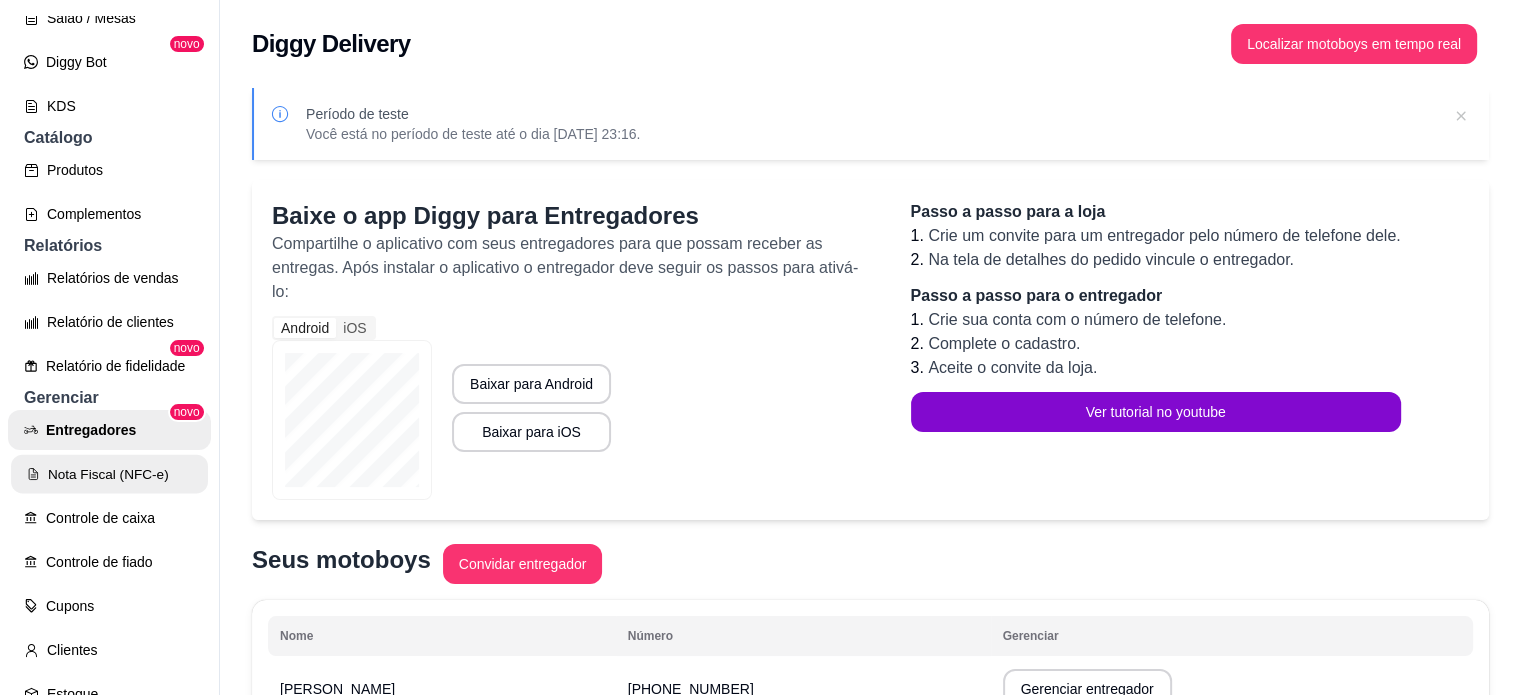 click on "Nota Fiscal (NFC-e)" at bounding box center (109, 474) 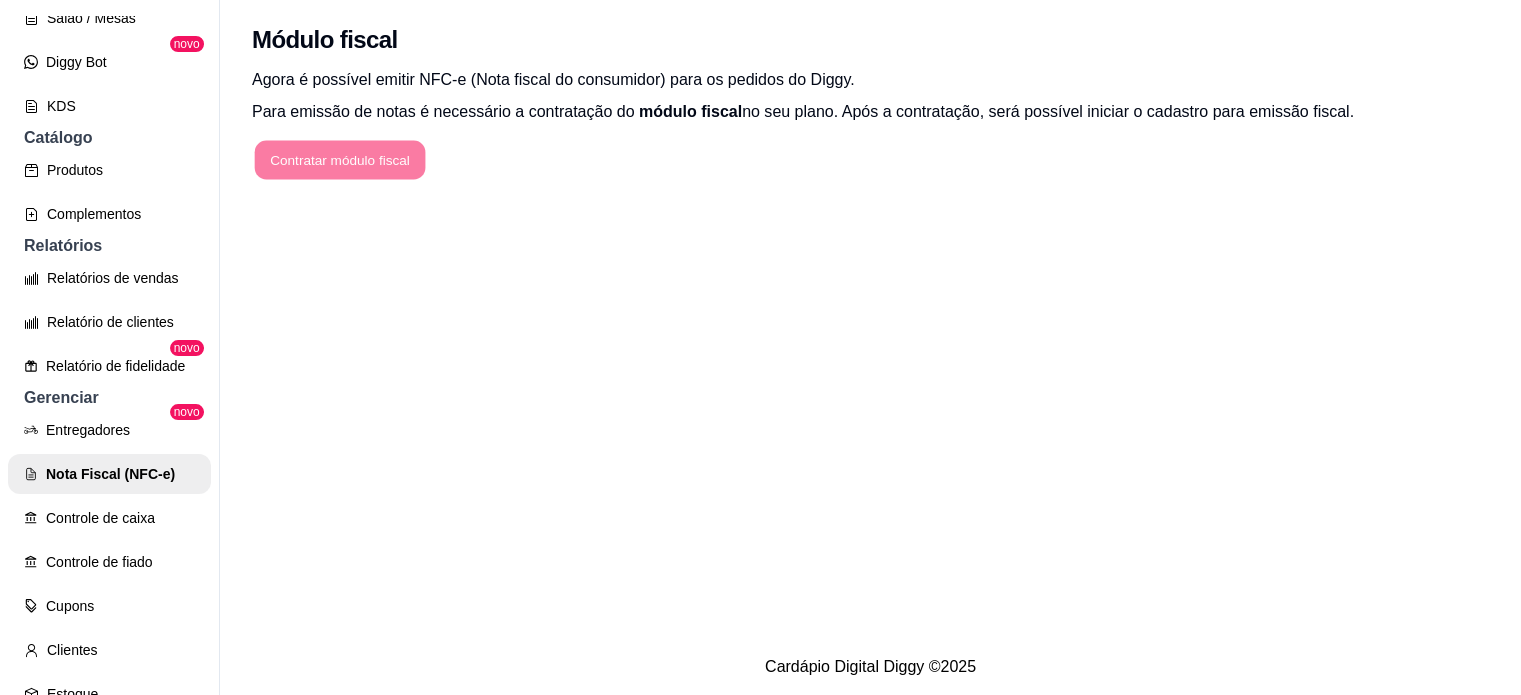 click on "Contratar módulo fiscal" at bounding box center [340, 160] 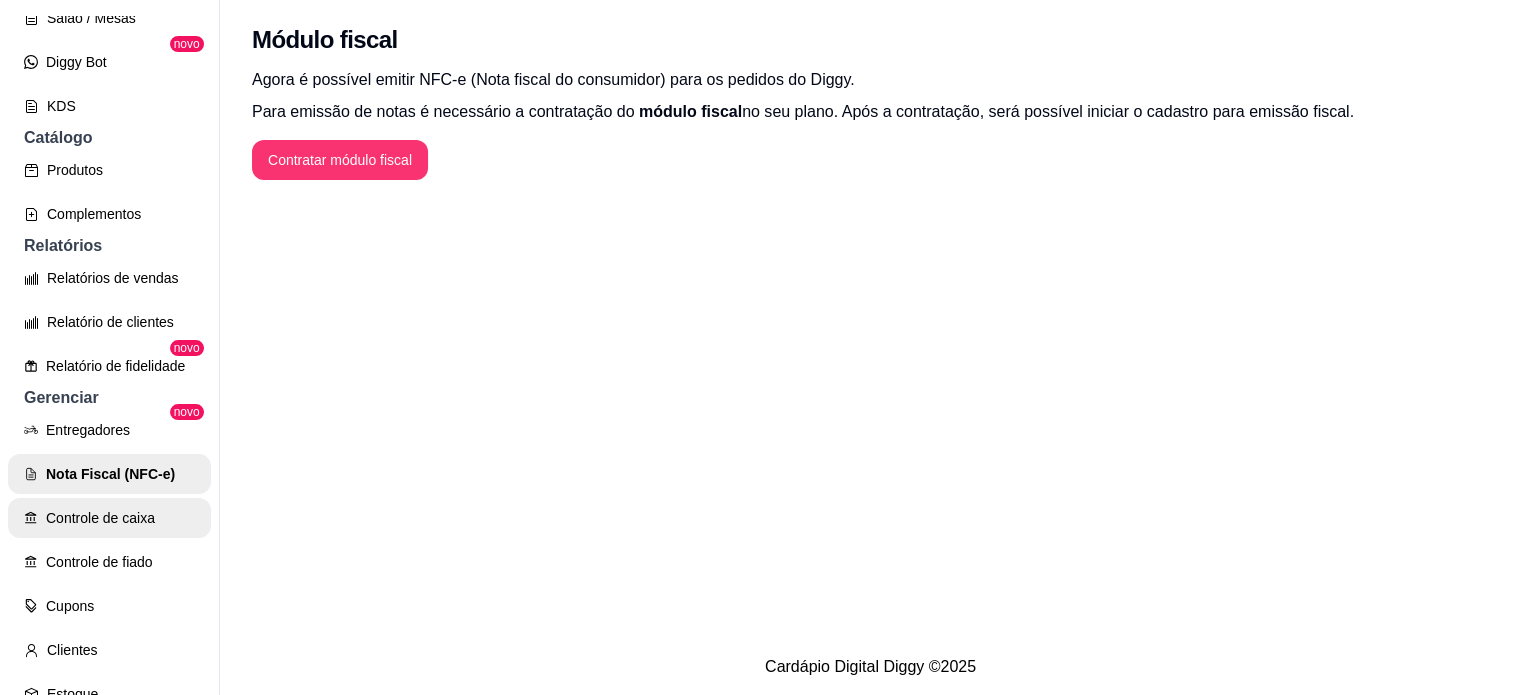 click on "Controle de caixa" at bounding box center [109, 518] 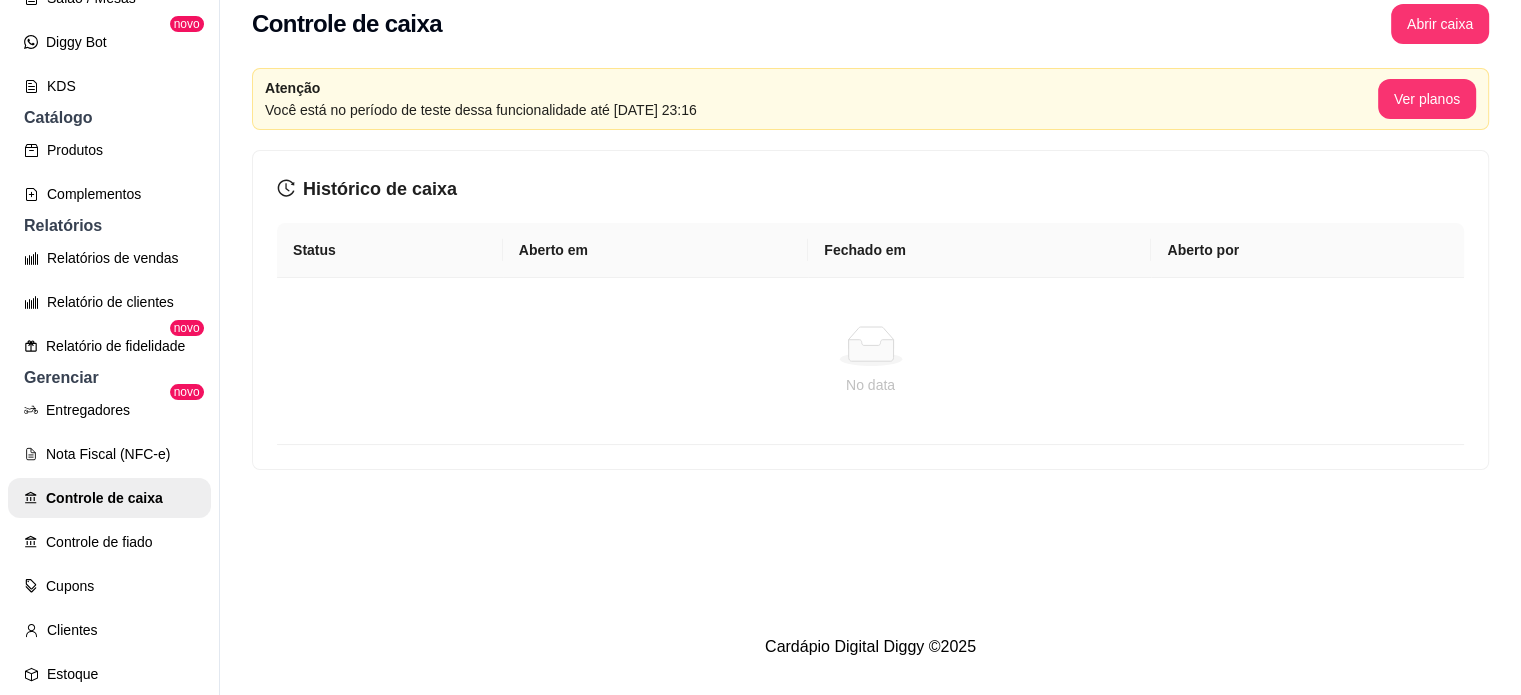 scroll, scrollTop: 32, scrollLeft: 0, axis: vertical 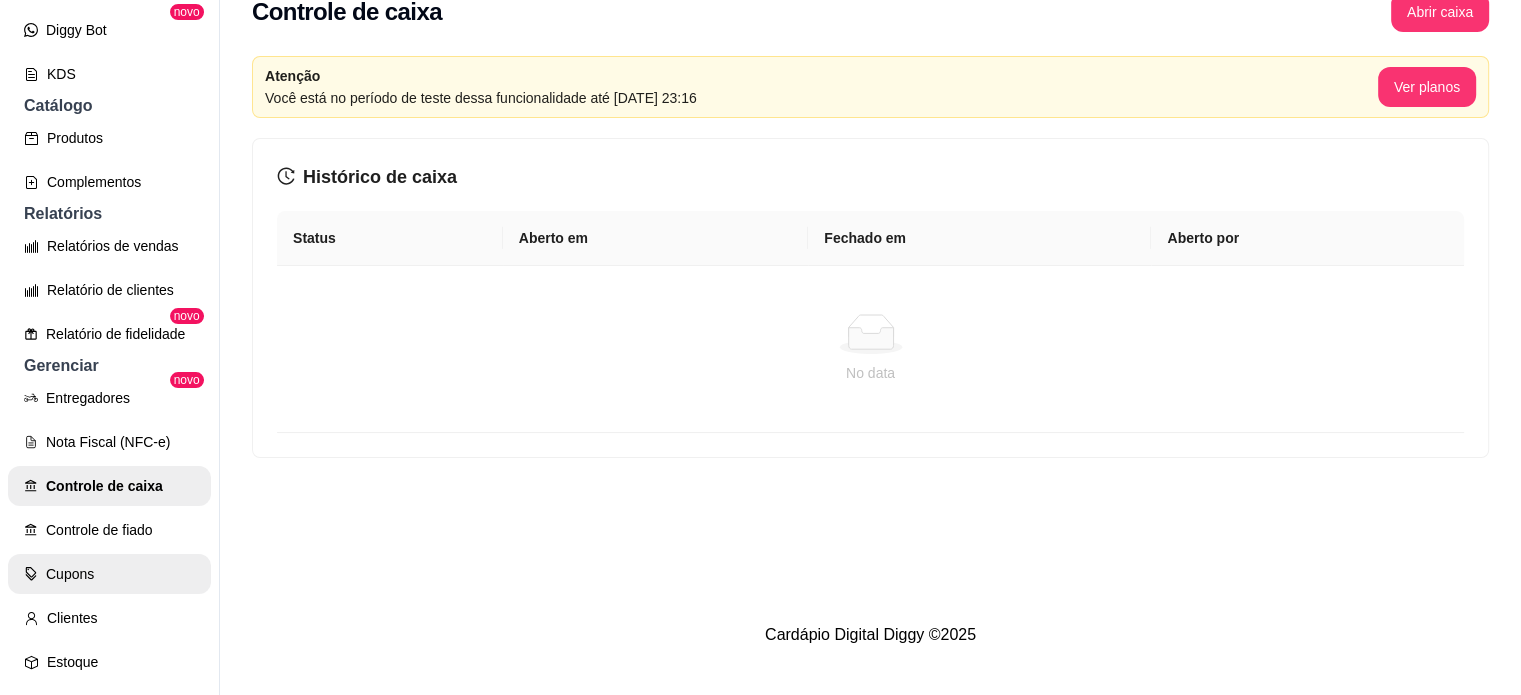 click on "Cupons" at bounding box center [109, 574] 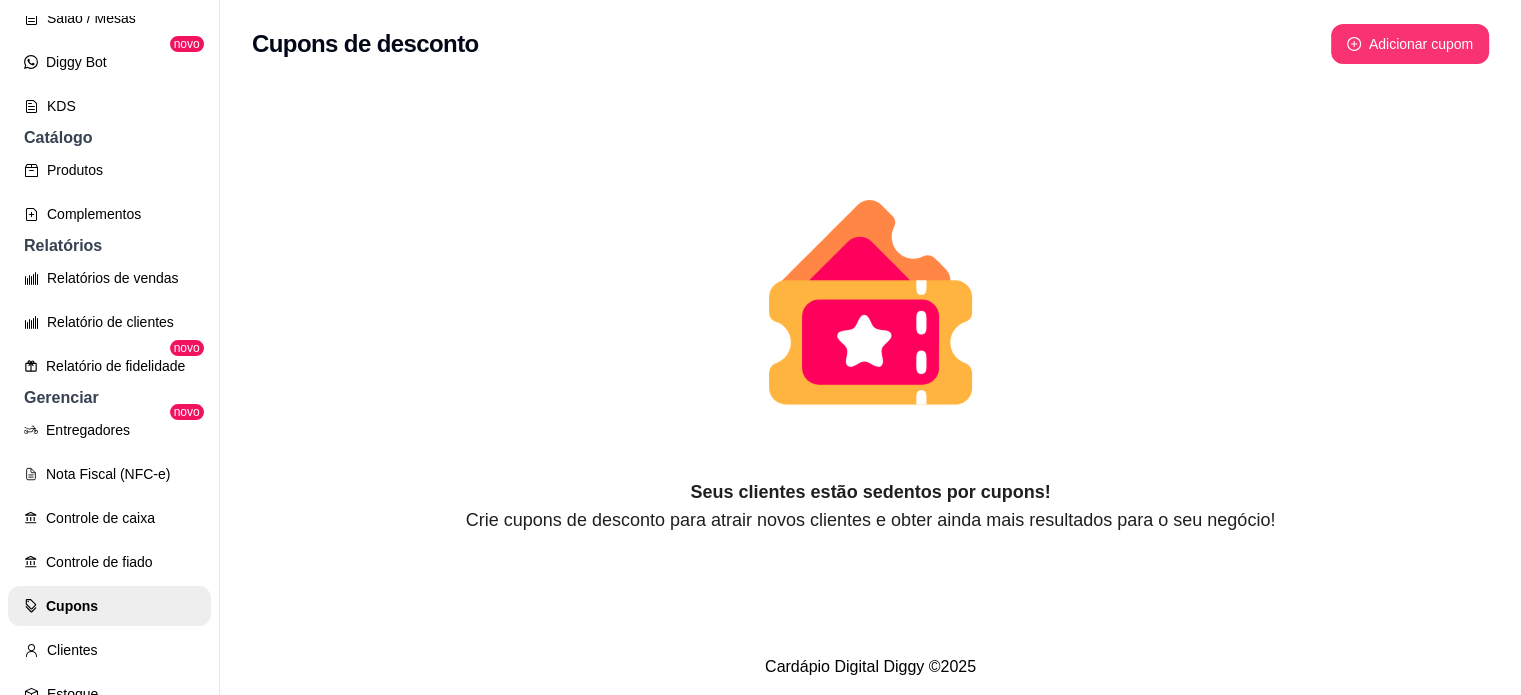 scroll, scrollTop: 32, scrollLeft: 0, axis: vertical 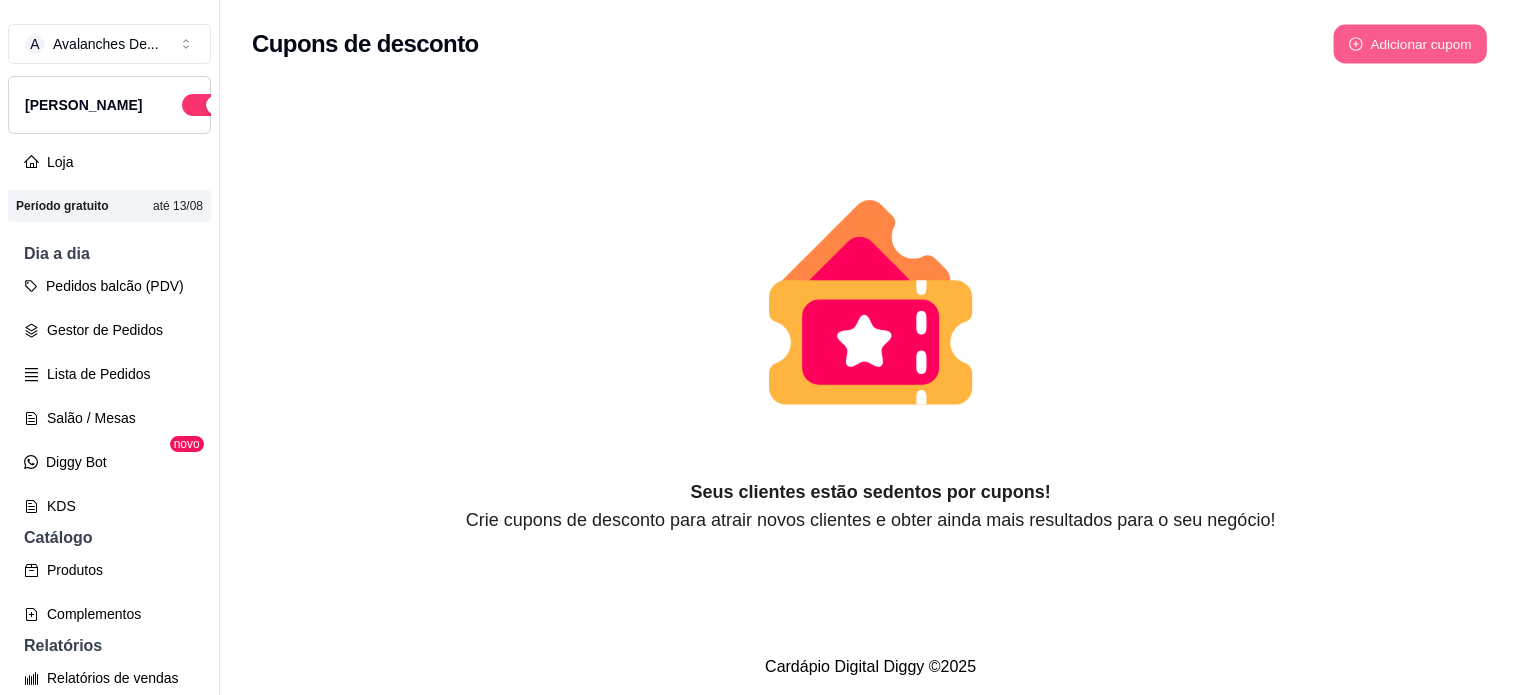 click on "Adicionar cupom" at bounding box center (1410, 44) 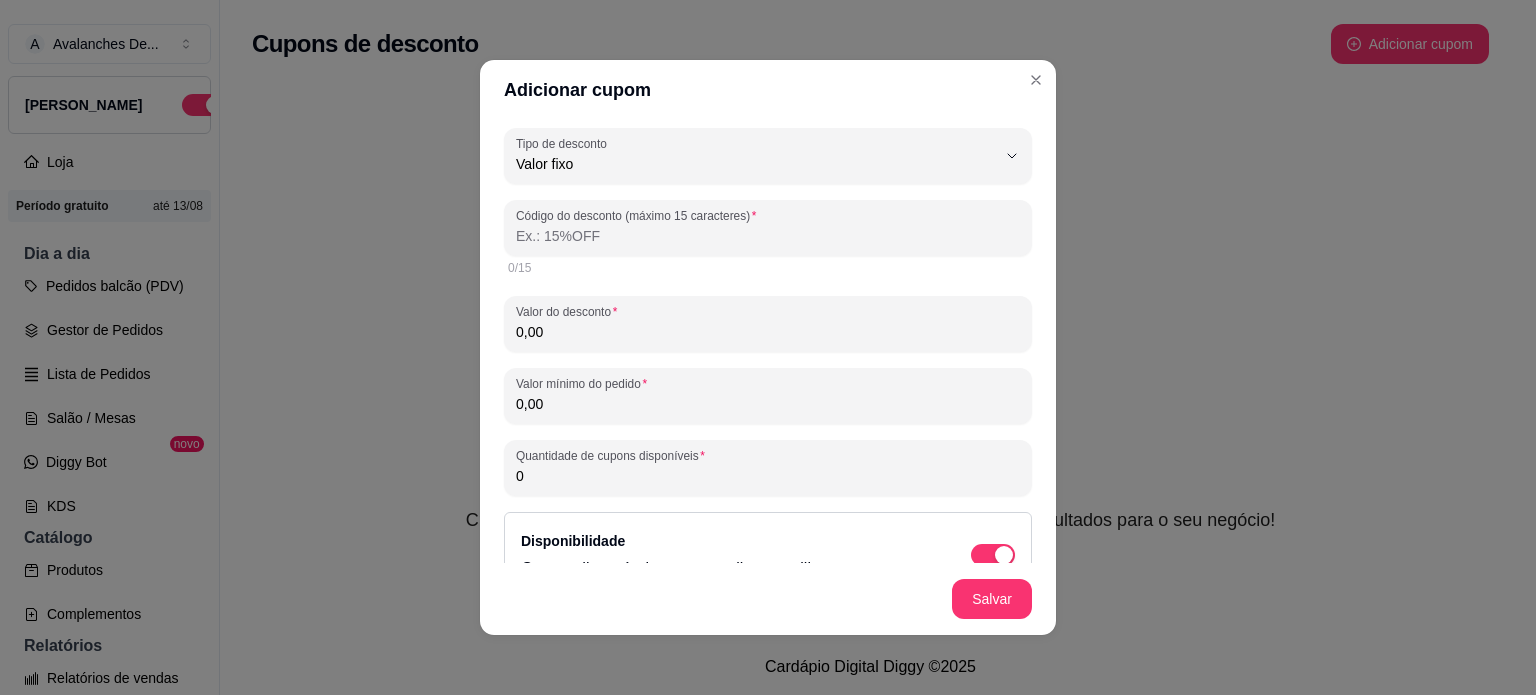 click on "Código do desconto (máximo 15 caracteres)" at bounding box center (768, 236) 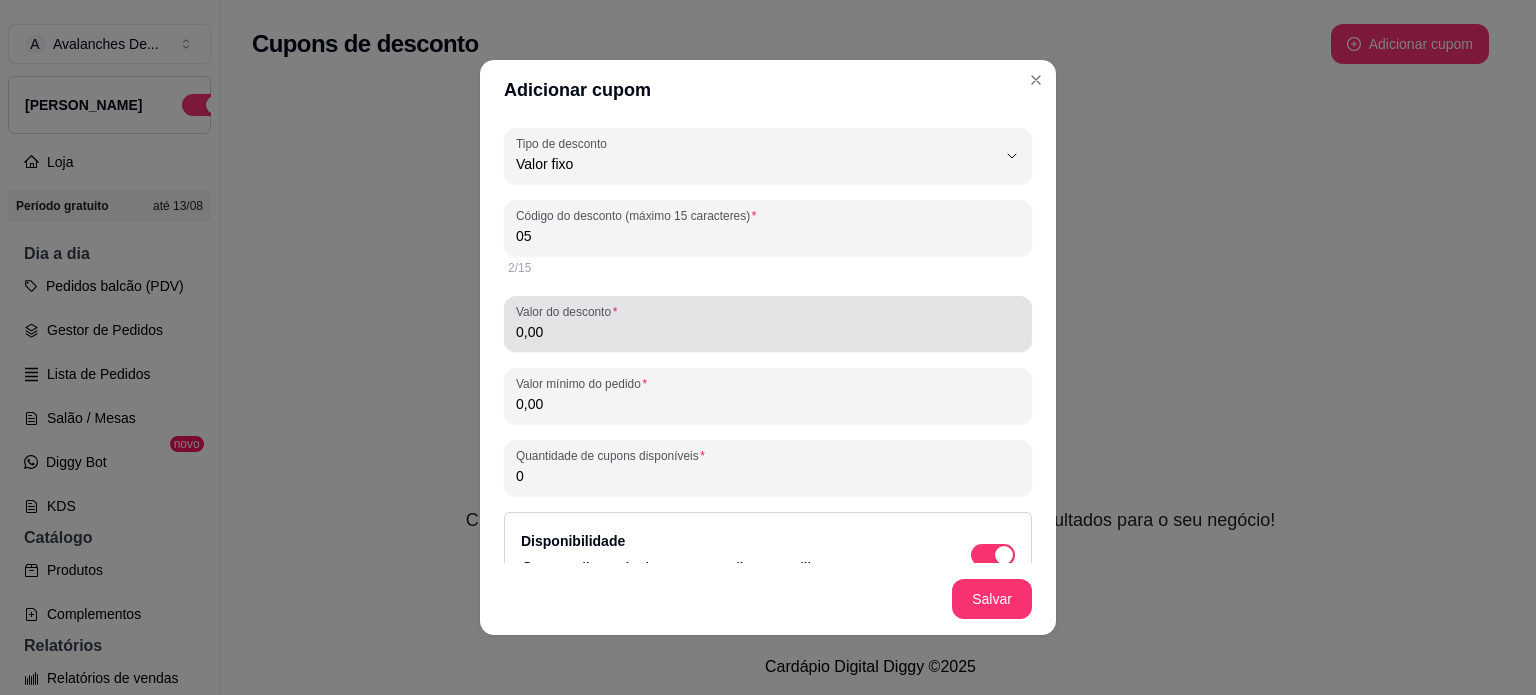 click on "0,00" at bounding box center (768, 332) 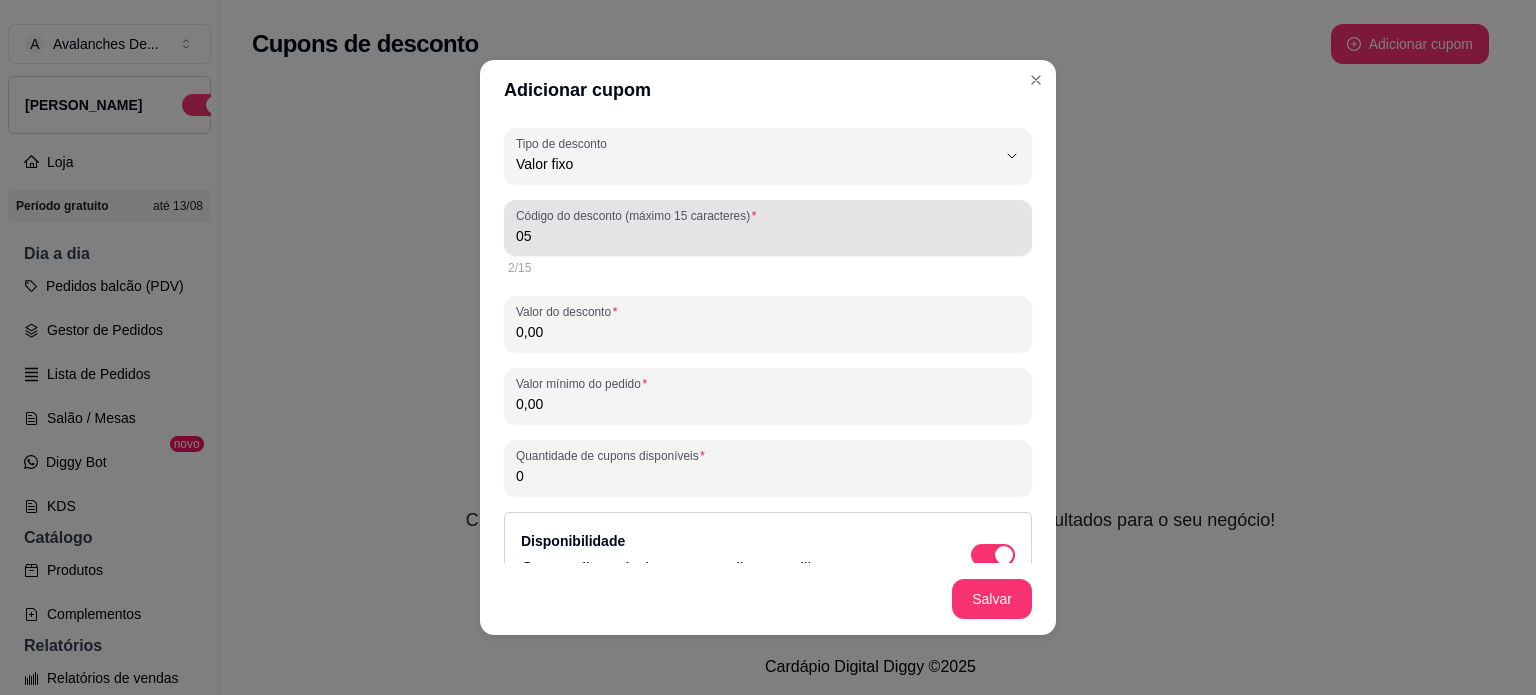 click on "Código do desconto (máximo 15 caracteres)" at bounding box center (639, 215) 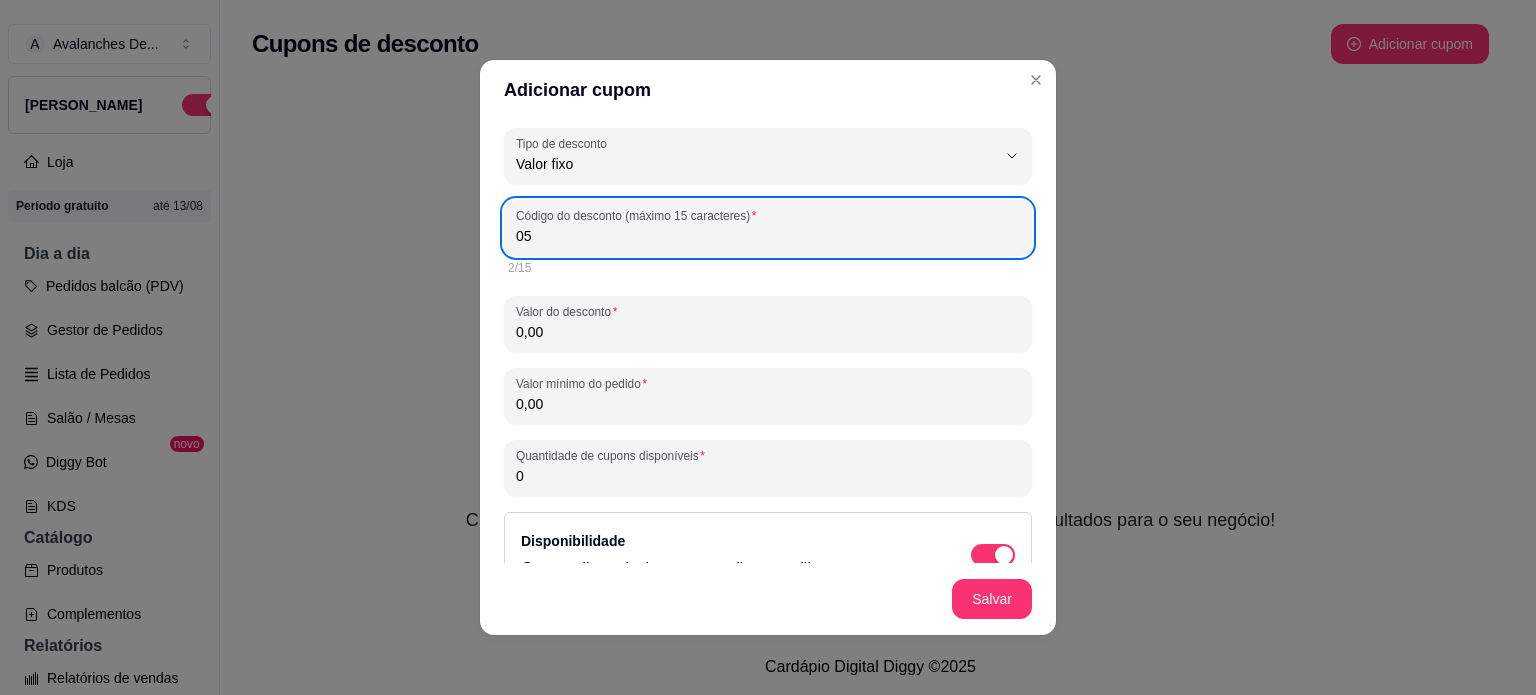 type on "0" 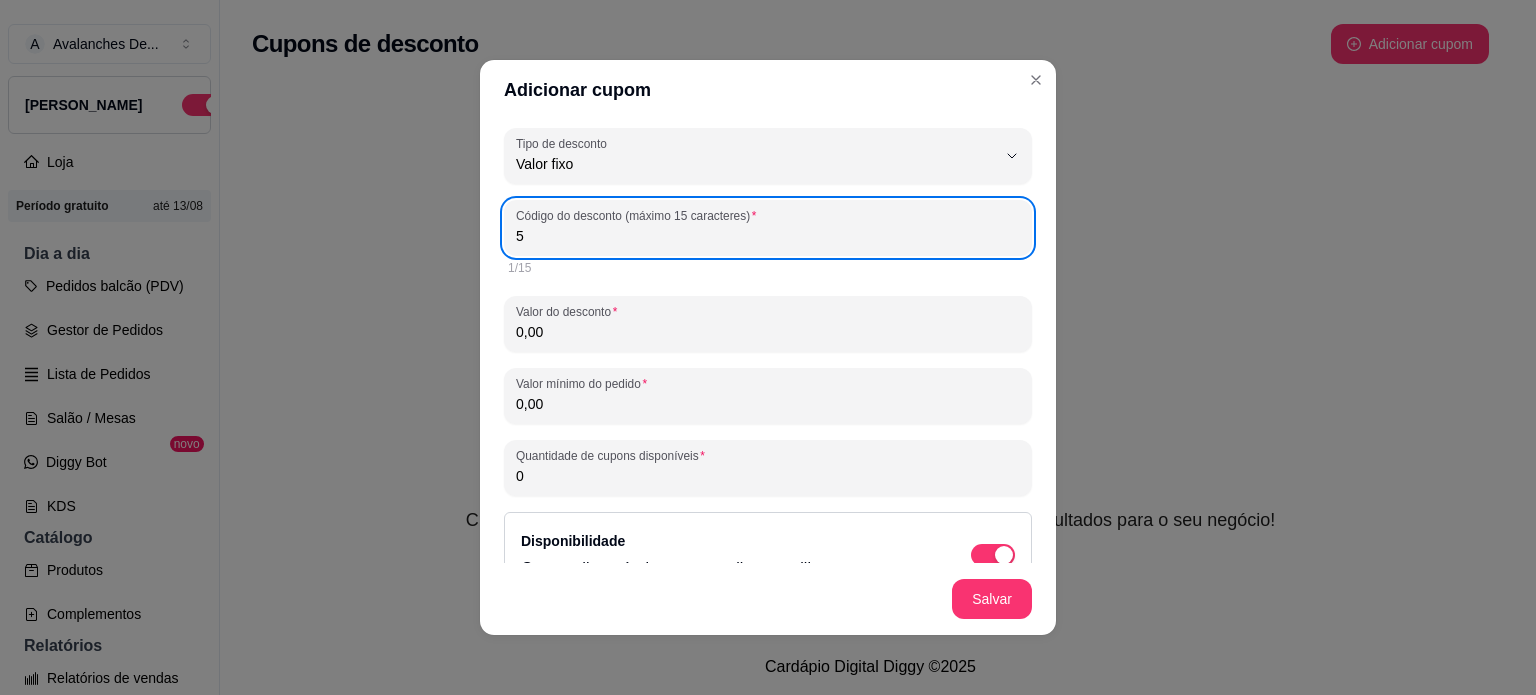 type on "5" 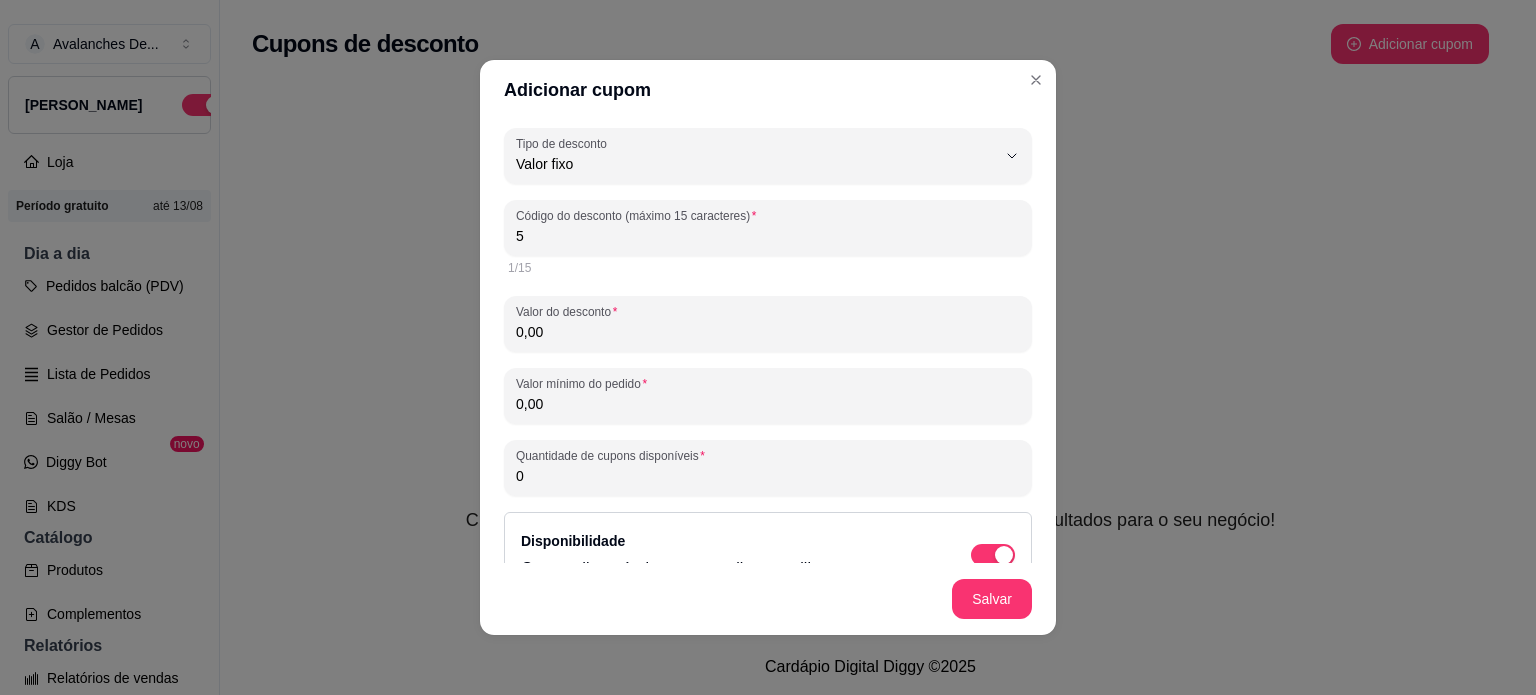 click on "5" at bounding box center (768, 236) 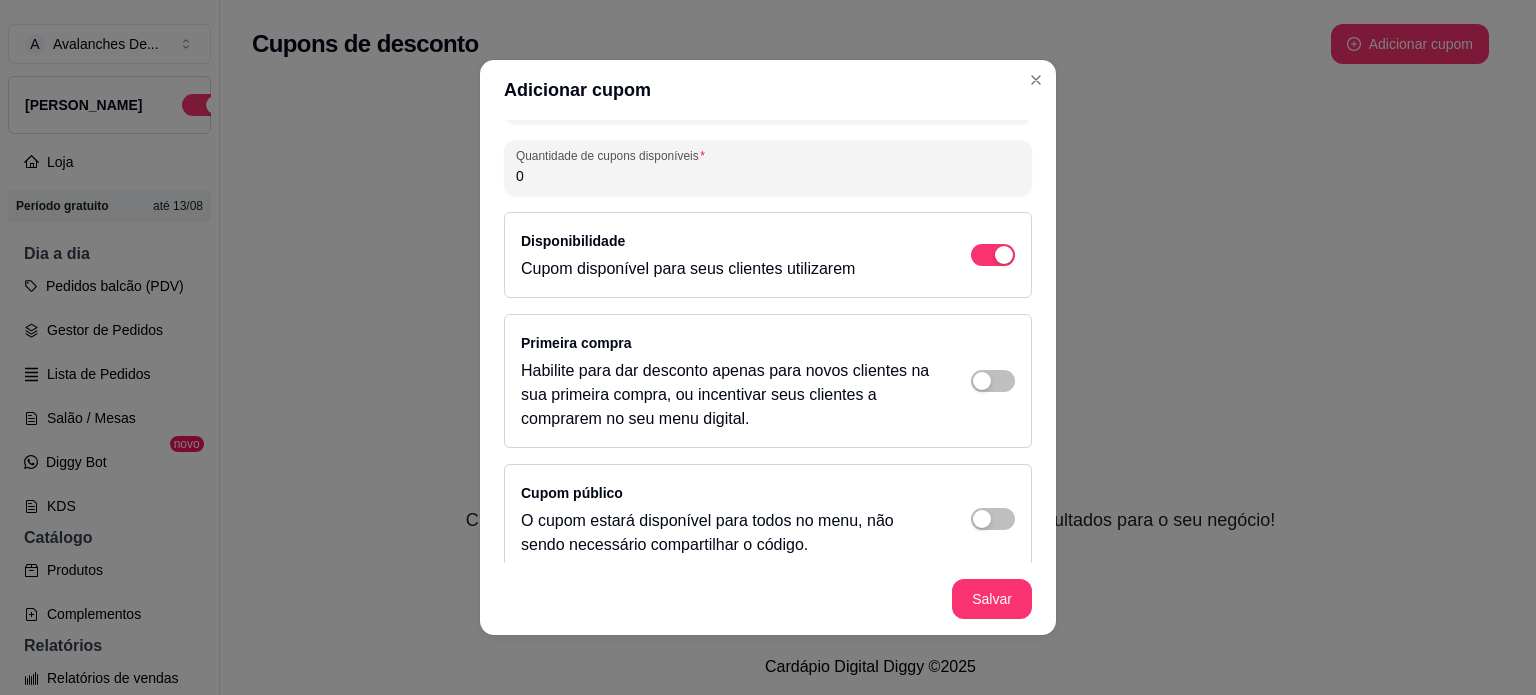 scroll, scrollTop: 0, scrollLeft: 0, axis: both 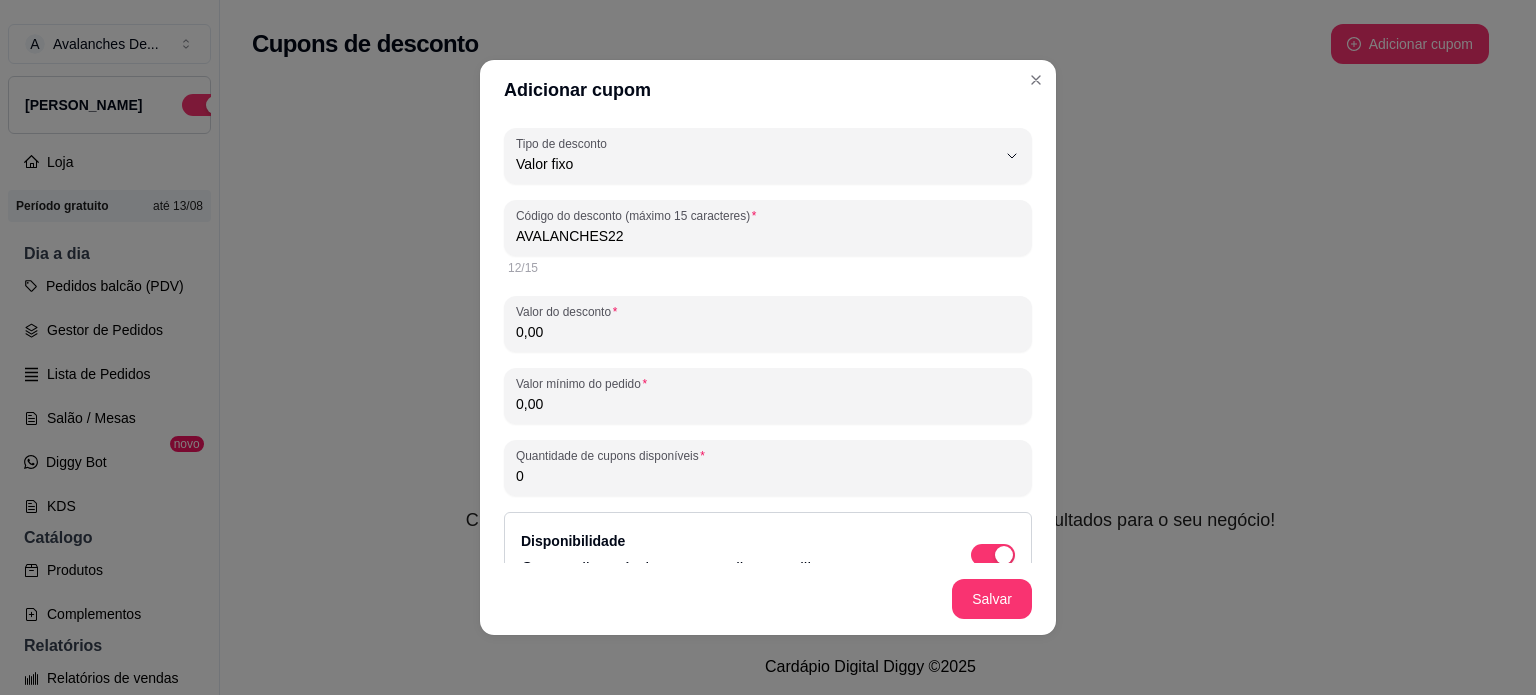 type on "AVALANCHES22" 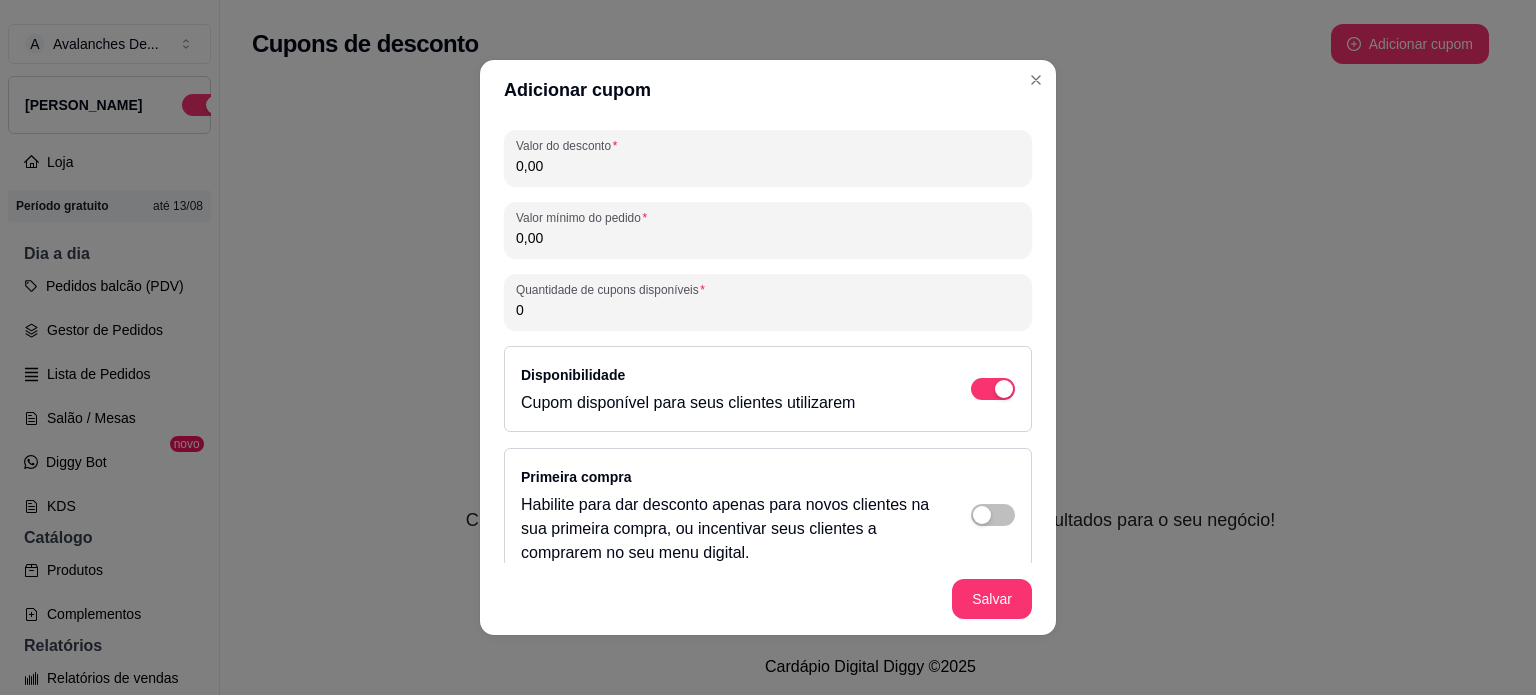 scroll, scrollTop: 0, scrollLeft: 0, axis: both 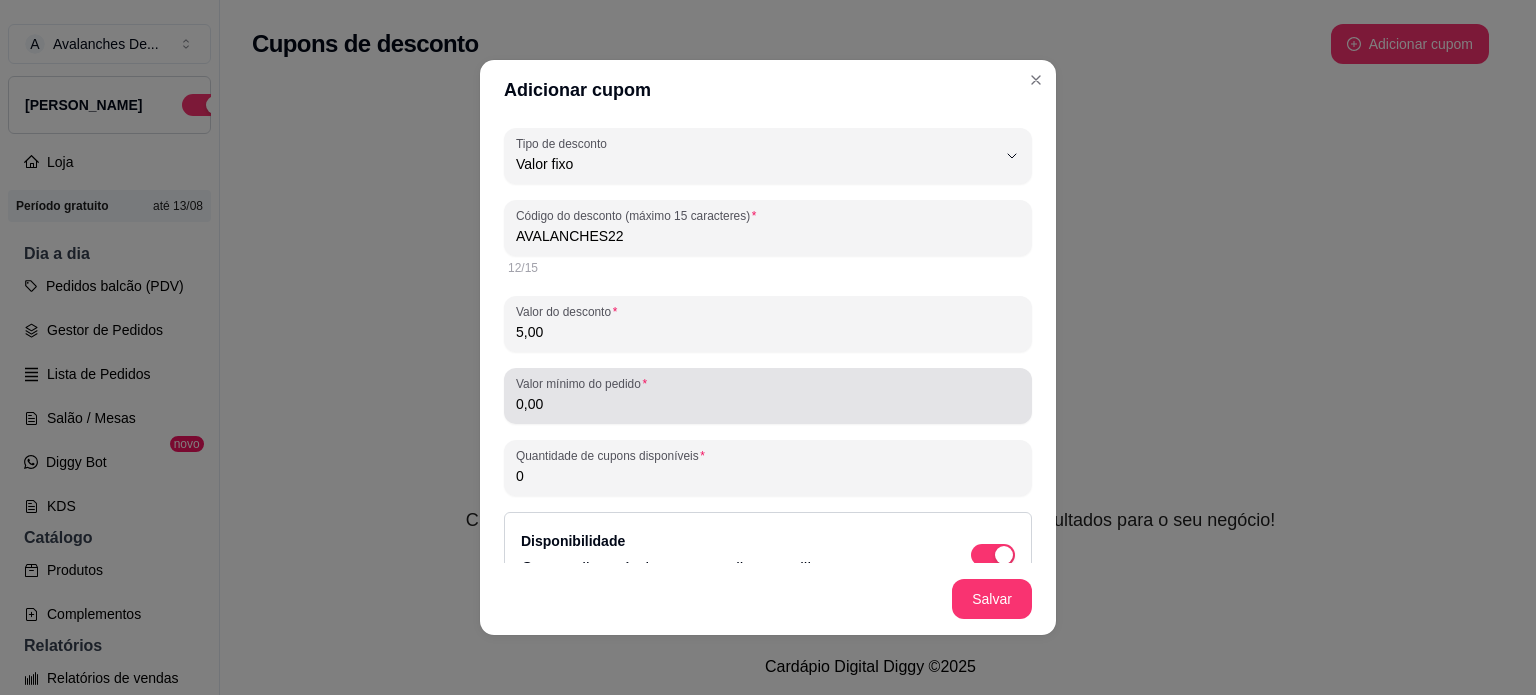 type on "5,00" 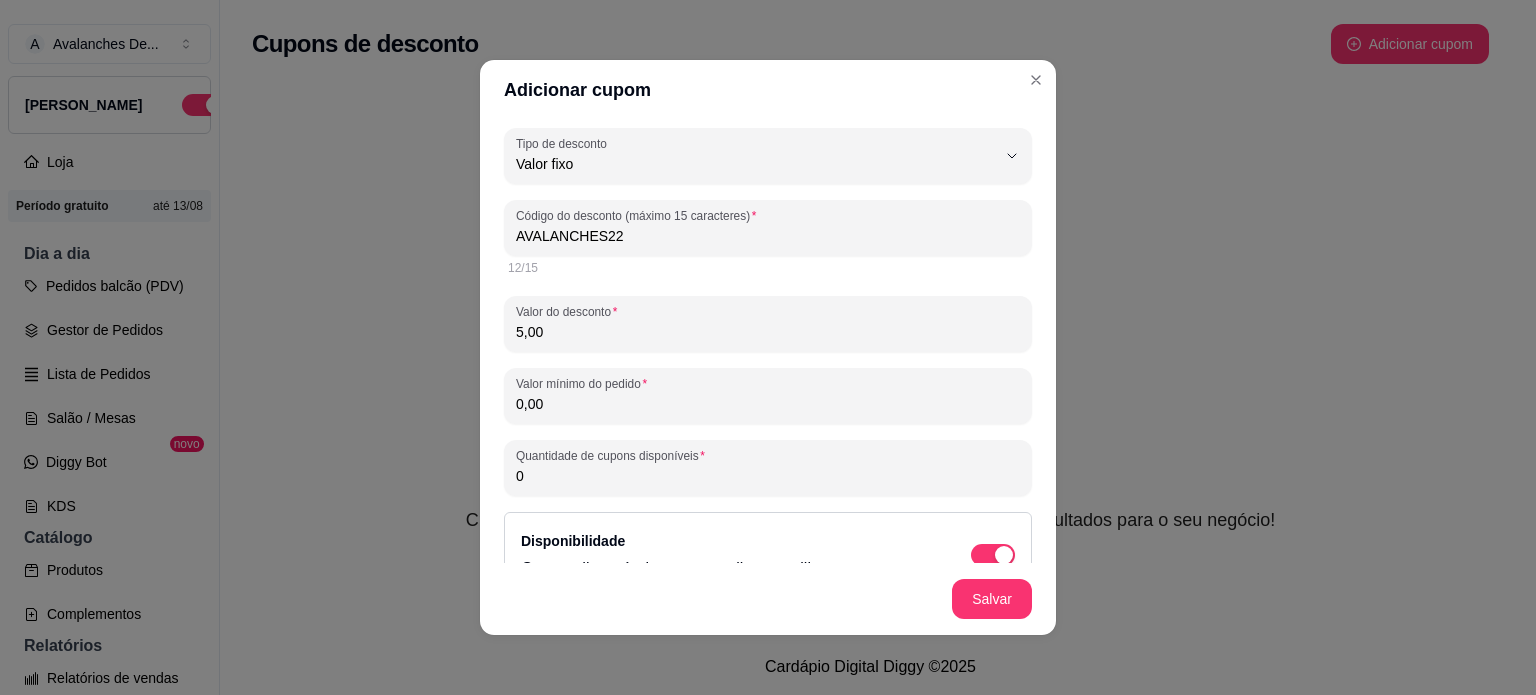 click on "0,00" at bounding box center (768, 404) 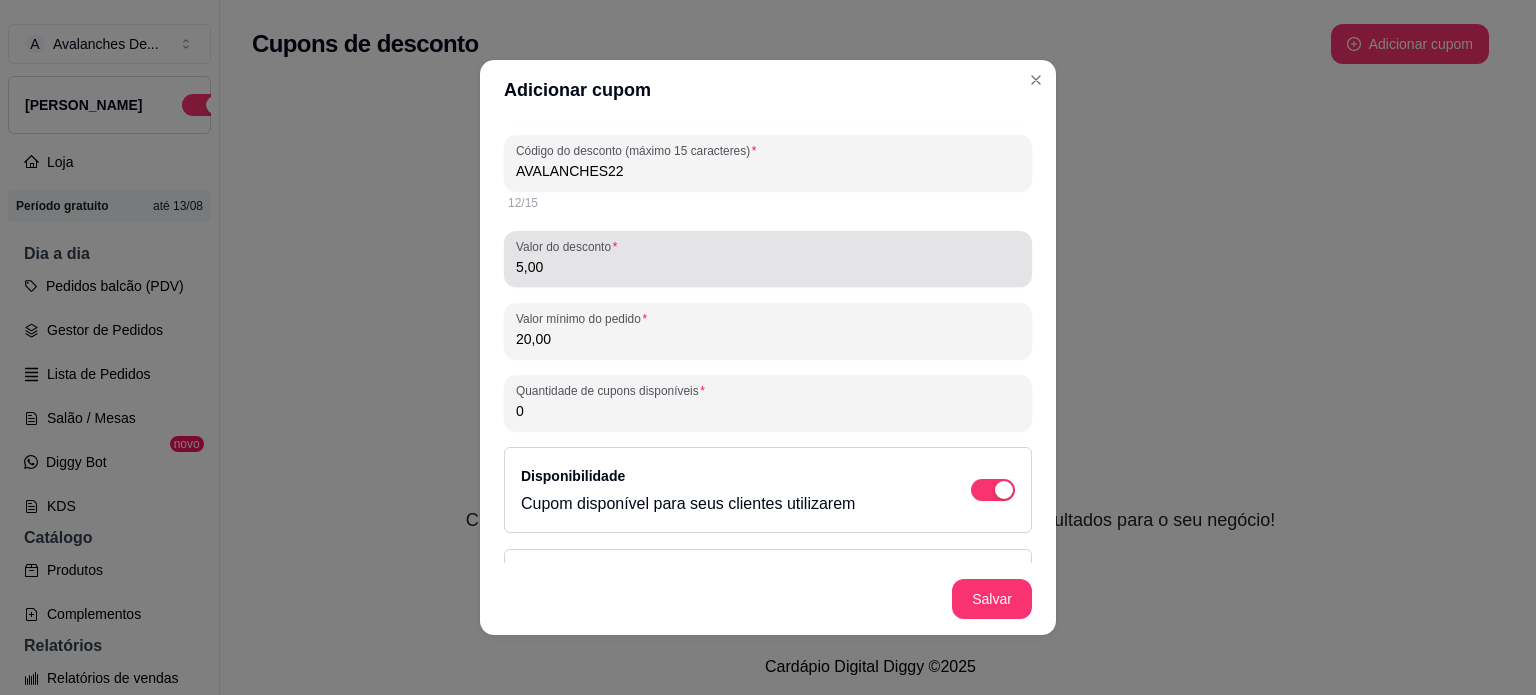 scroll, scrollTop: 100, scrollLeft: 0, axis: vertical 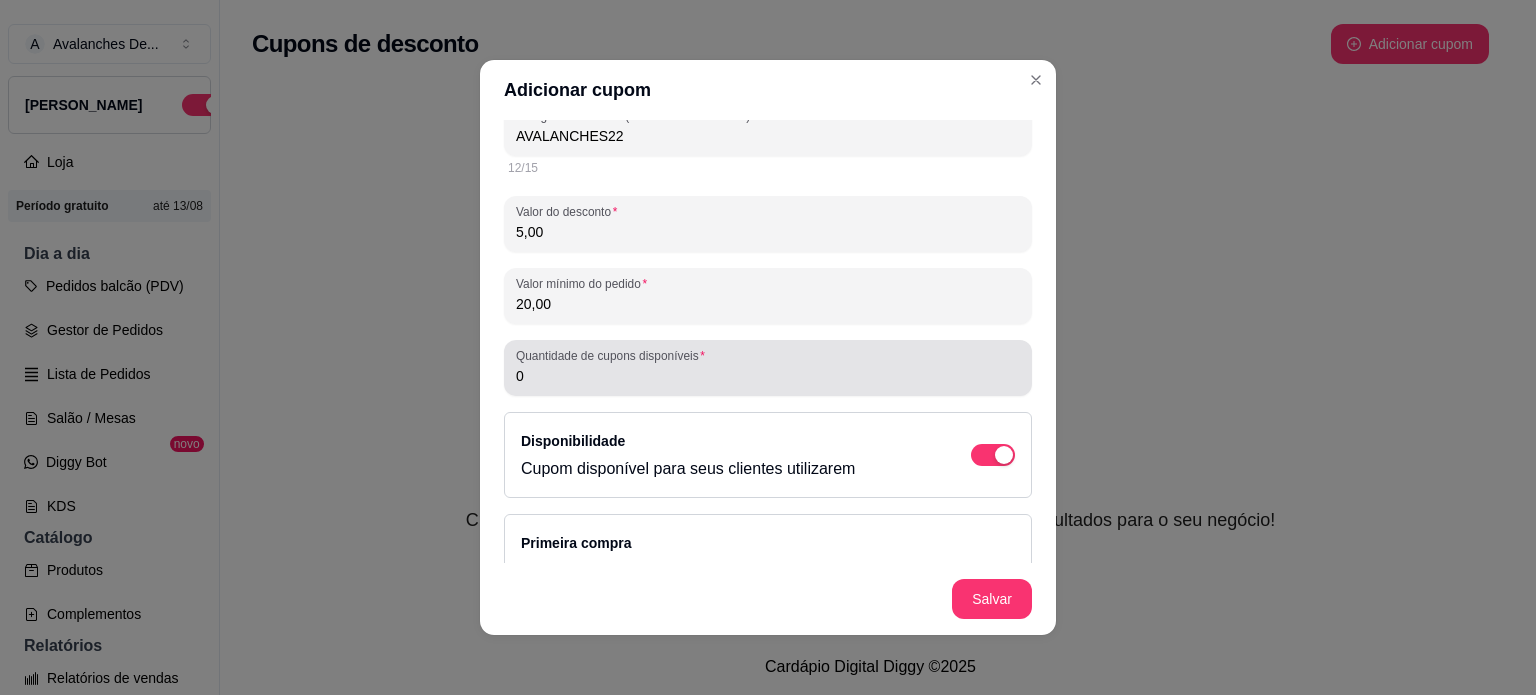 type on "20,00" 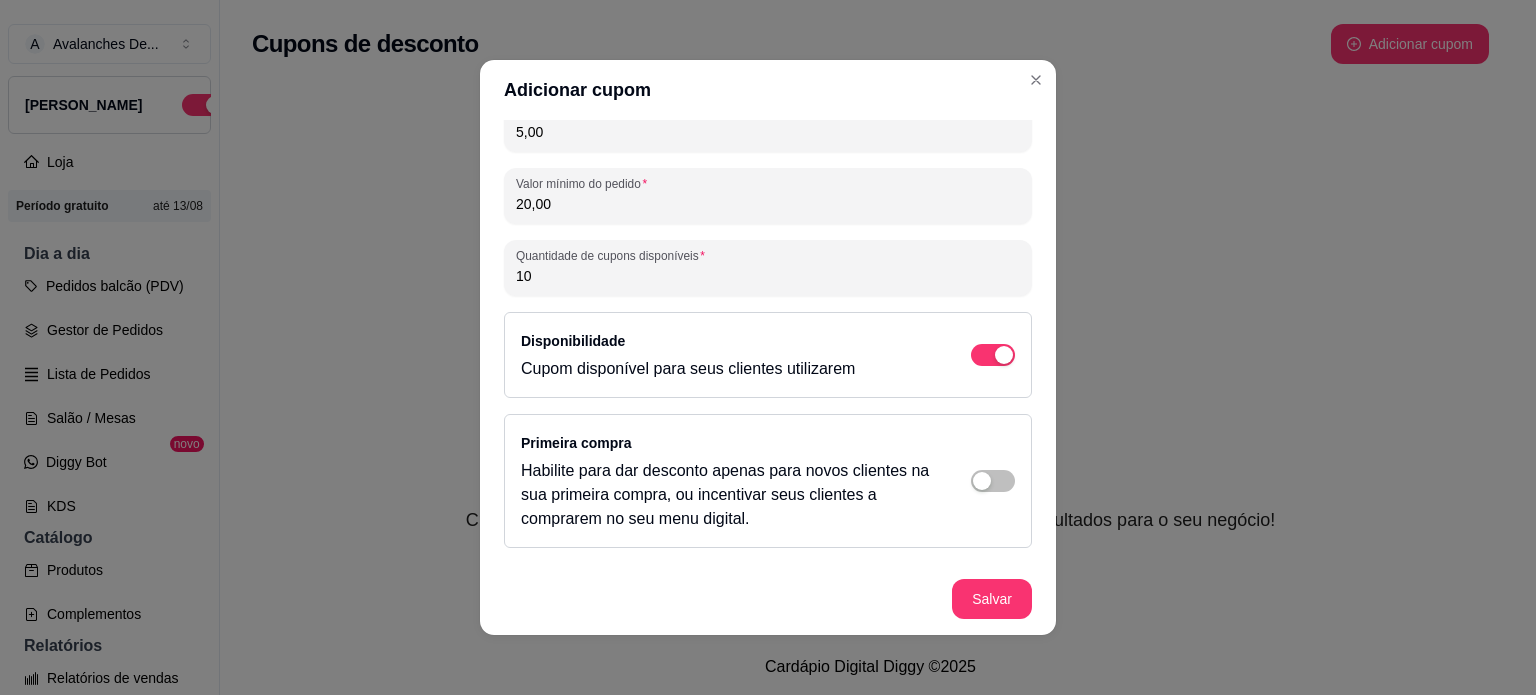scroll, scrollTop: 300, scrollLeft: 0, axis: vertical 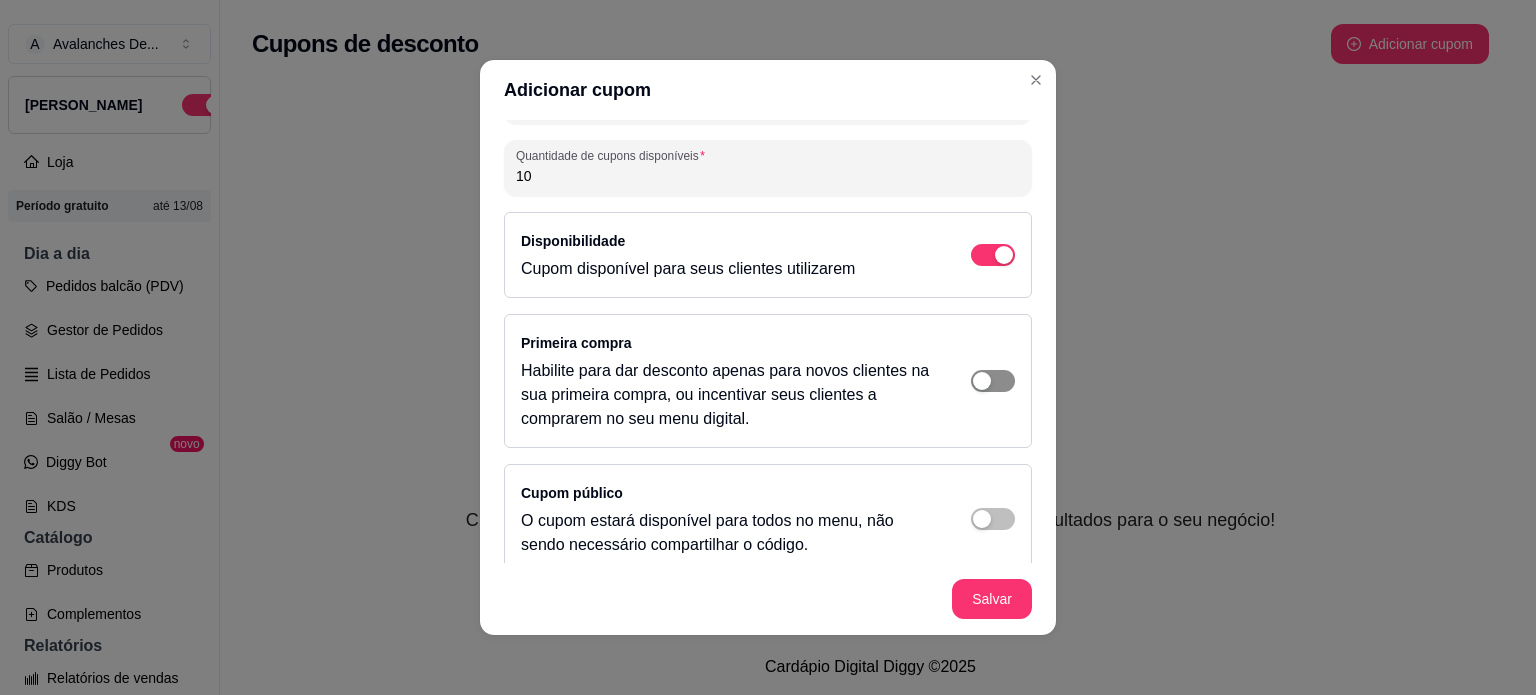 type on "10" 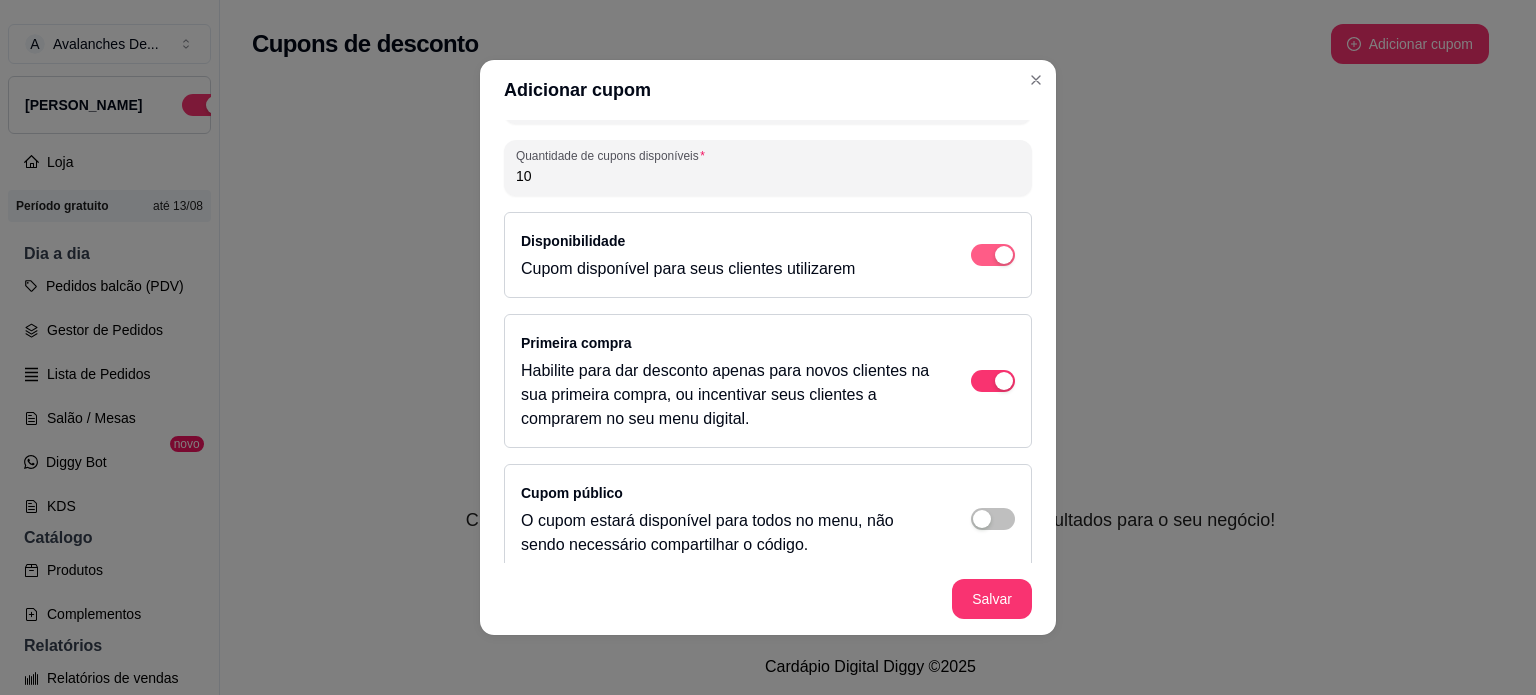 click at bounding box center [1004, 255] 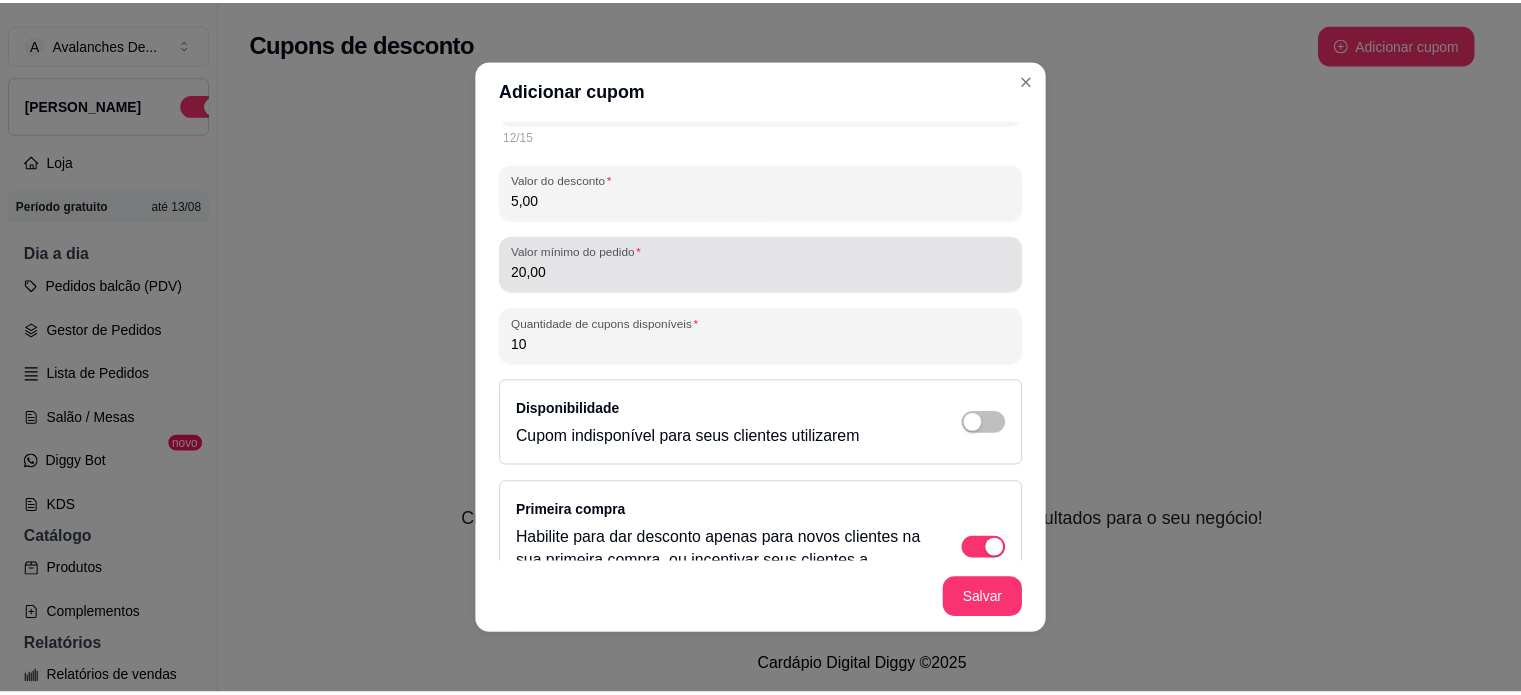 scroll, scrollTop: 317, scrollLeft: 0, axis: vertical 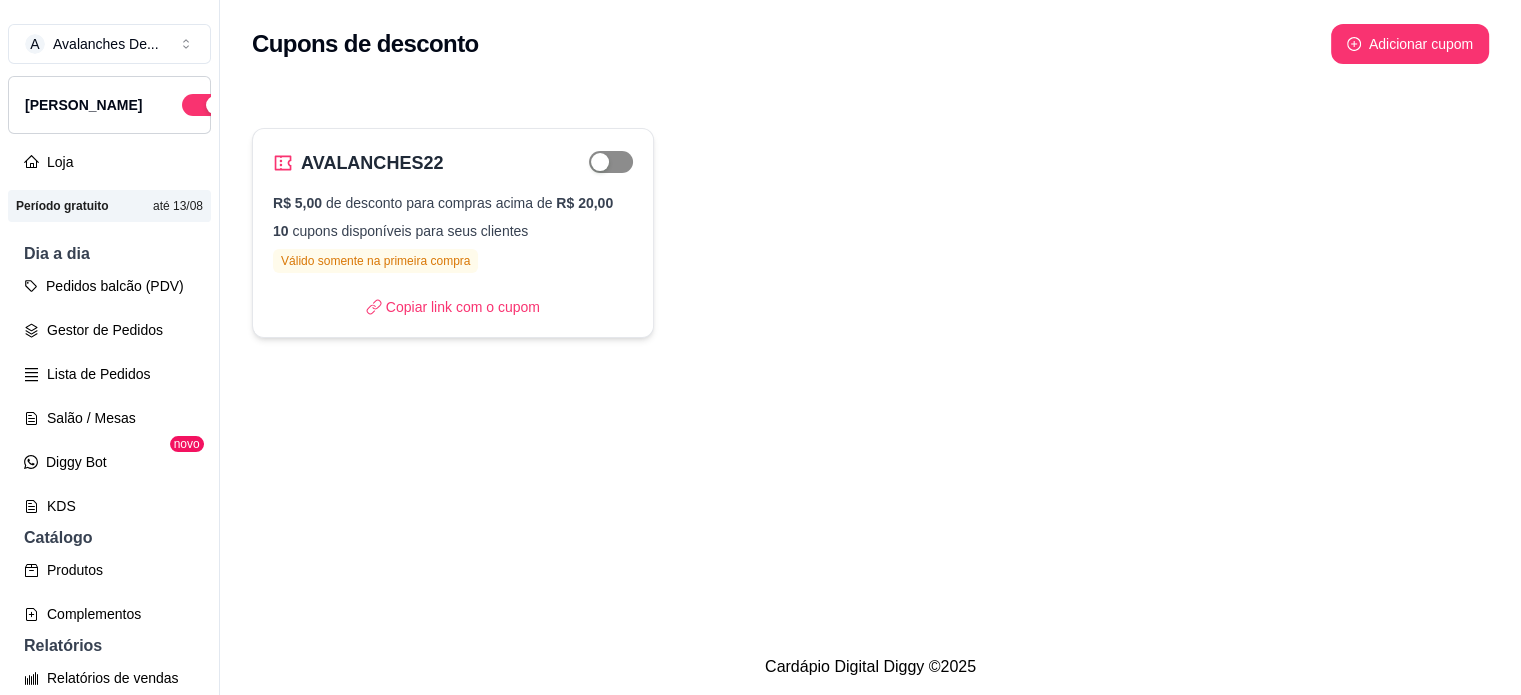 click at bounding box center (611, 162) 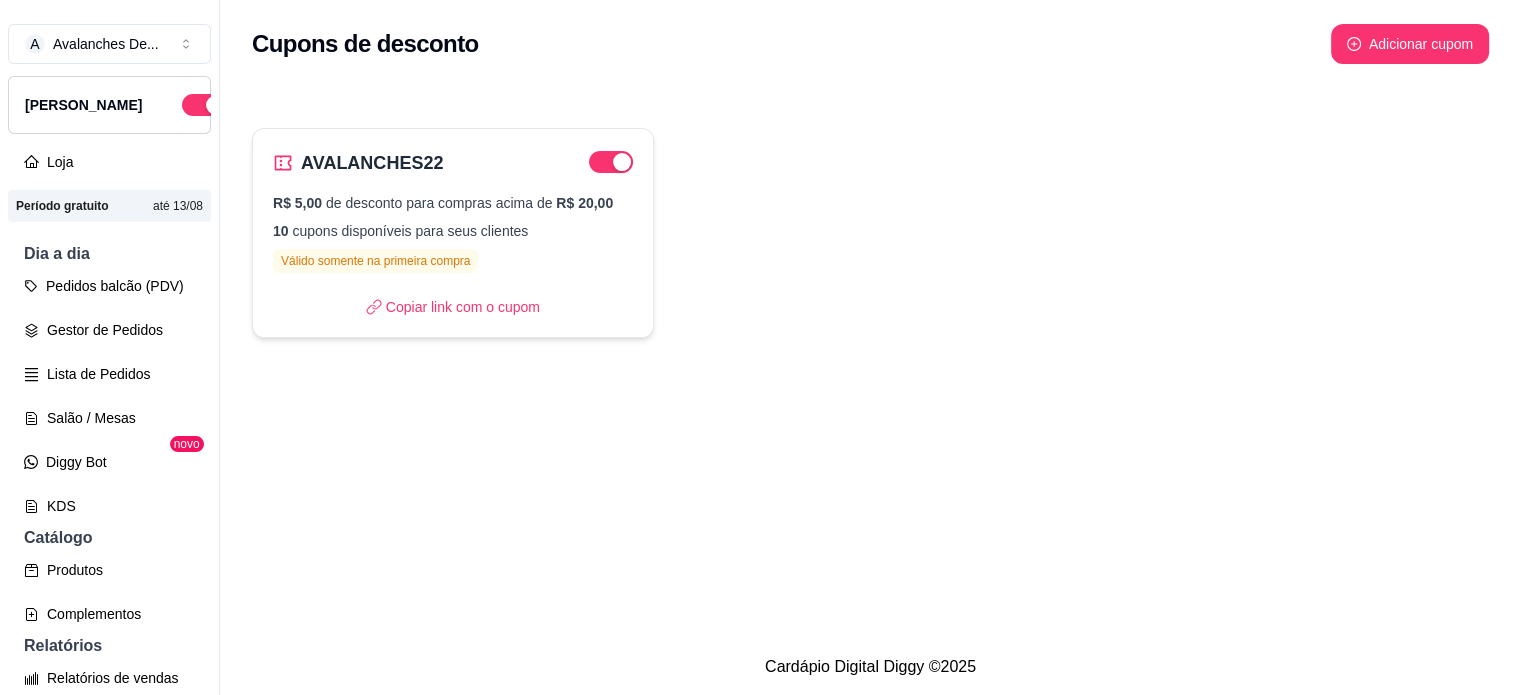 click on "R$ 5,00   de desconto para compras acima de   R$ 20,00 10   cupons disponíveis   para seus clientes Válido somente na primeira compra" at bounding box center (453, 233) 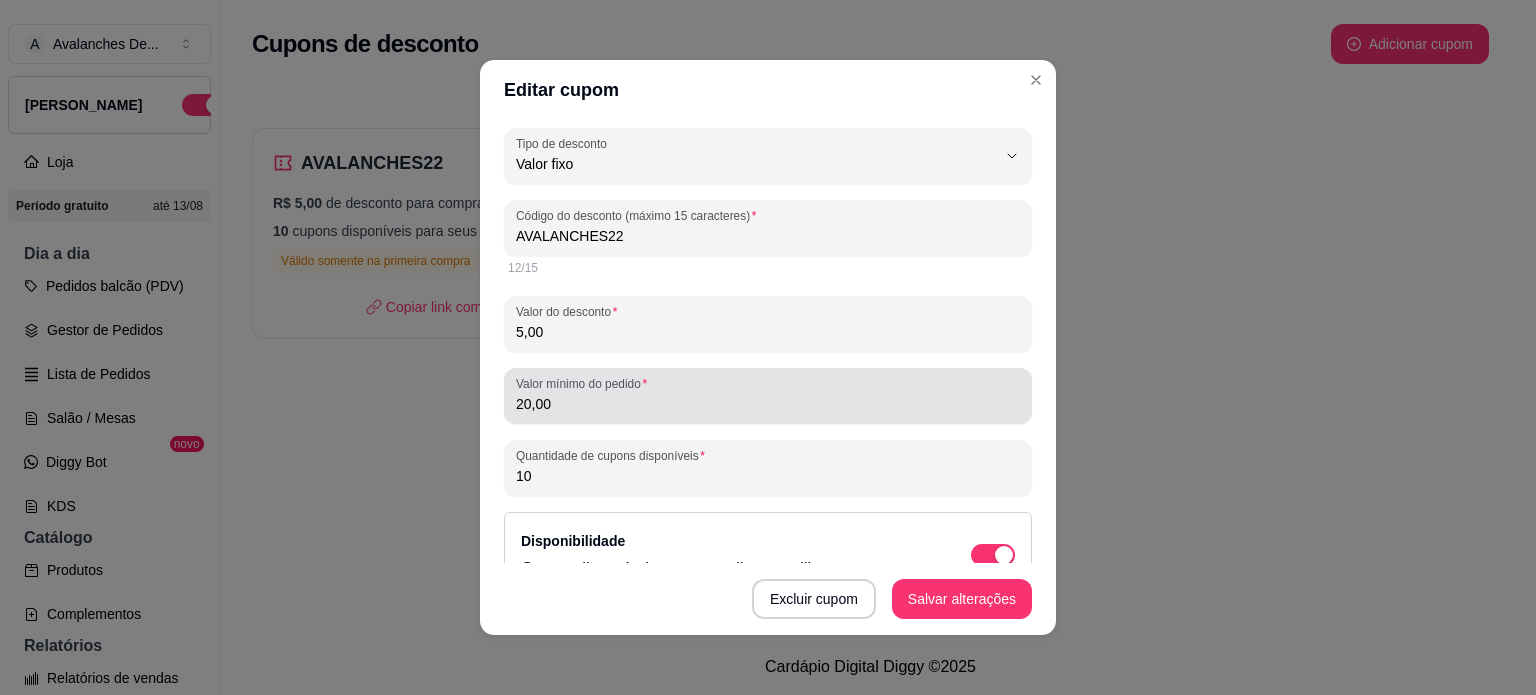 click on "20,00" at bounding box center [768, 404] 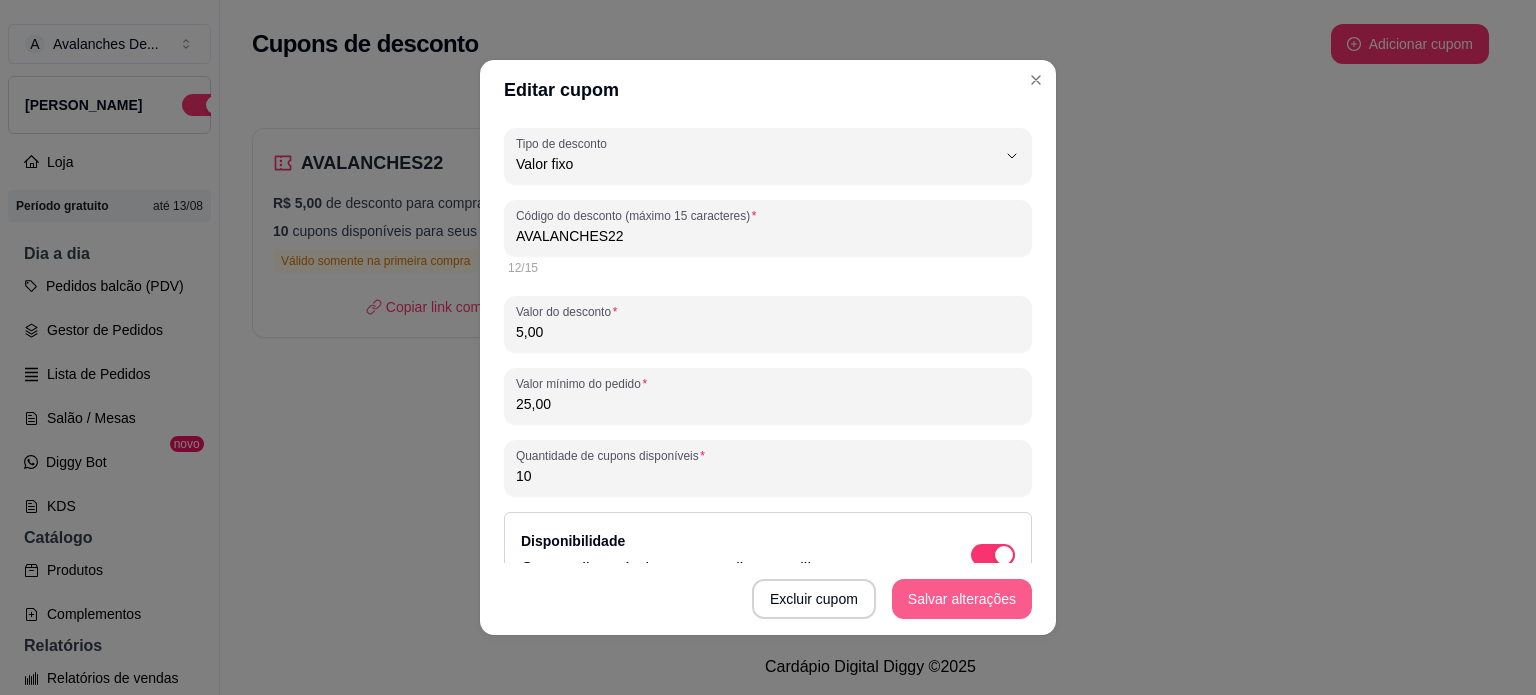 type on "25,00" 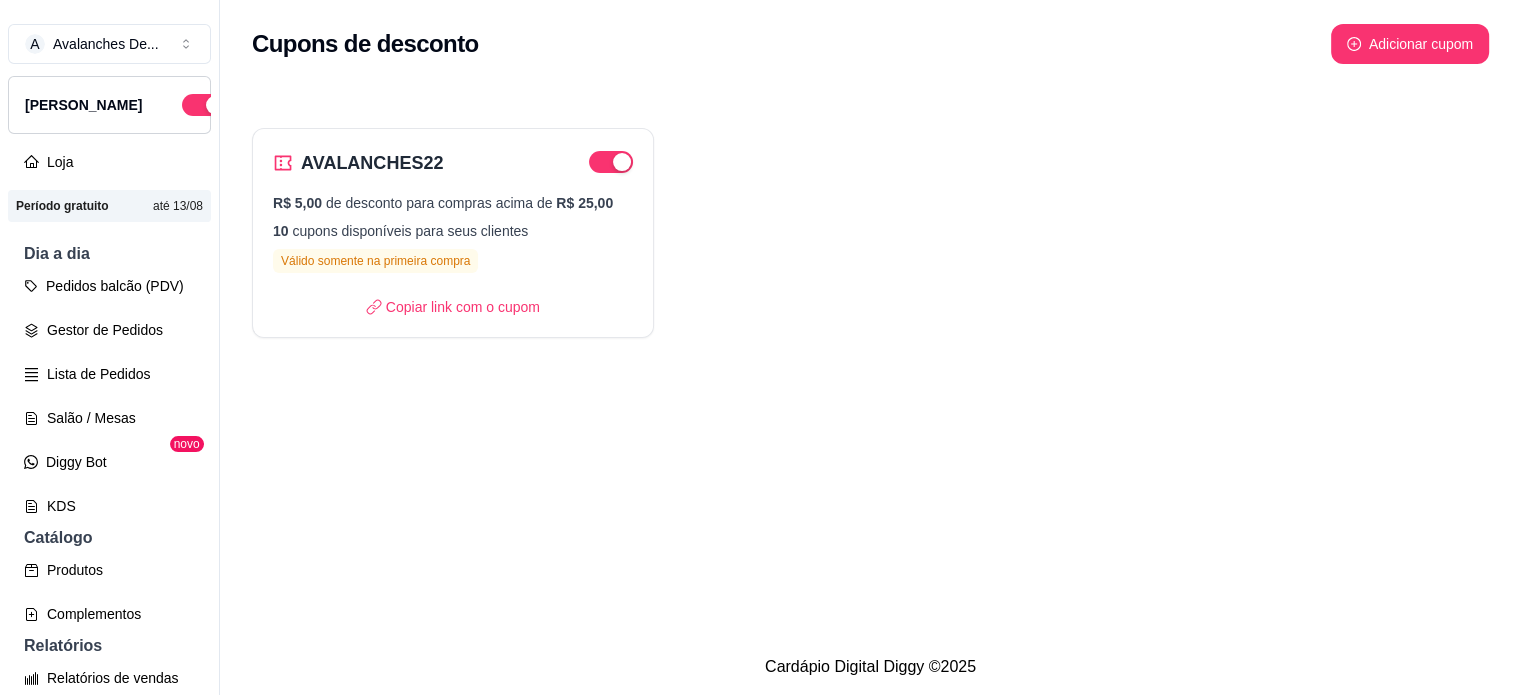 click on "Cupons de desconto Adicionar cupom AVALANCHES22 R$ 5,00   de desconto para compras acima de   R$ 25,00 10   cupons disponíveis   para seus clientes Válido somente na primeira compra Copiar link com o cupom" at bounding box center (870, 319) 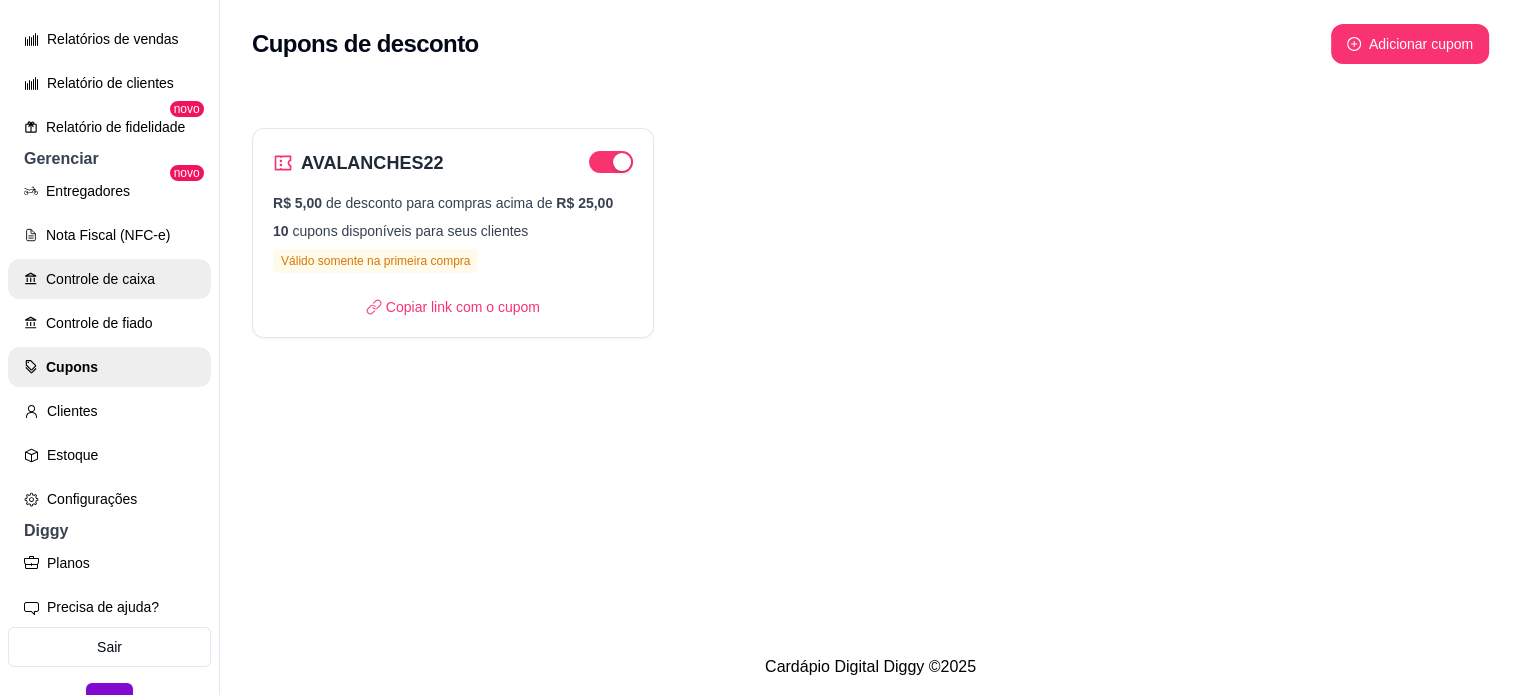 scroll, scrollTop: 674, scrollLeft: 0, axis: vertical 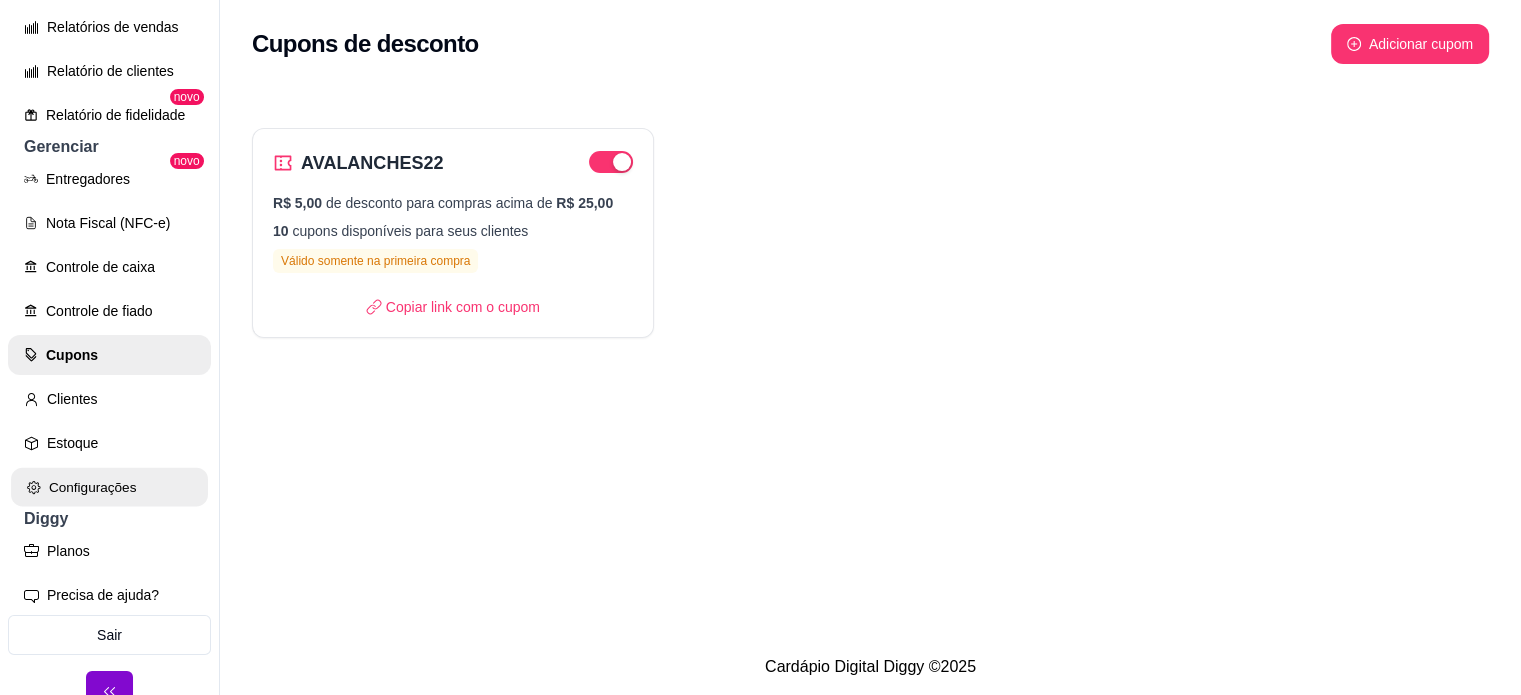 click on "Configurações" at bounding box center (109, 487) 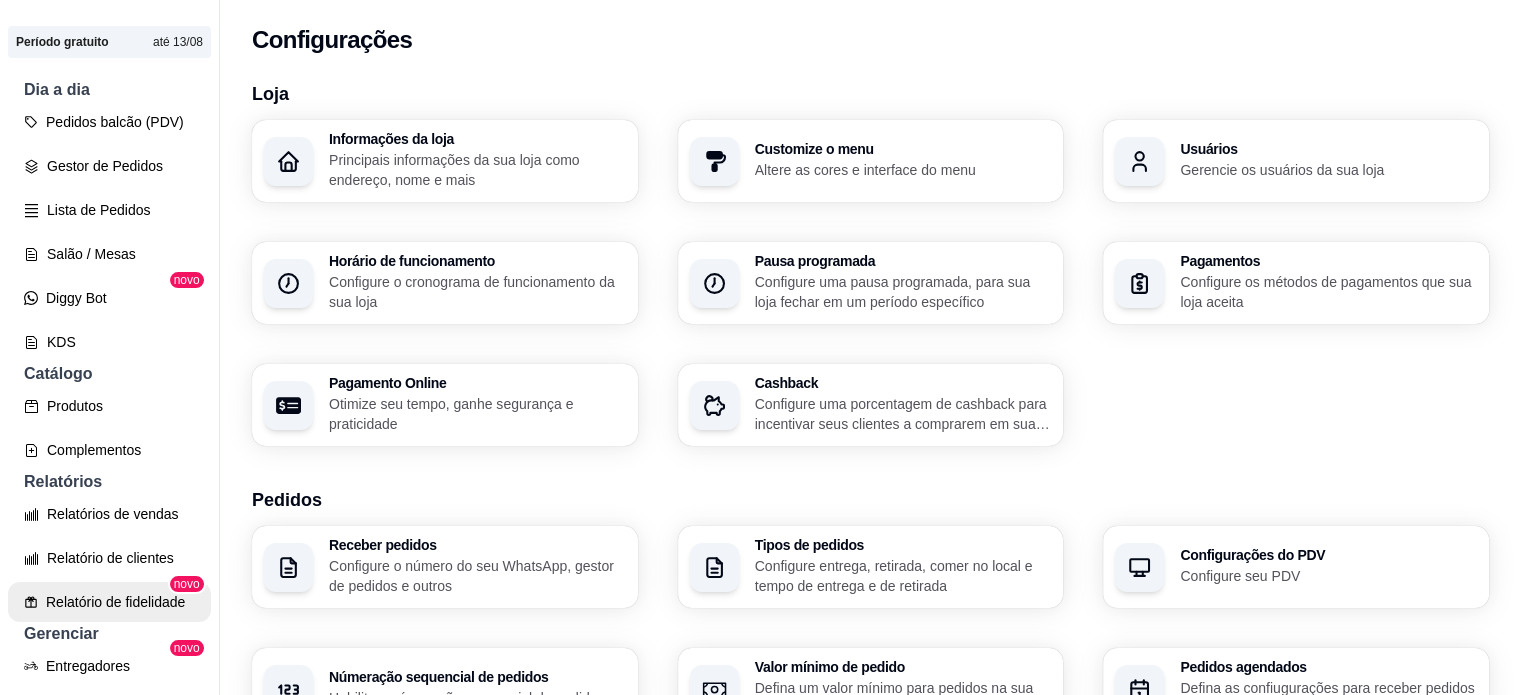 scroll, scrollTop: 0, scrollLeft: 0, axis: both 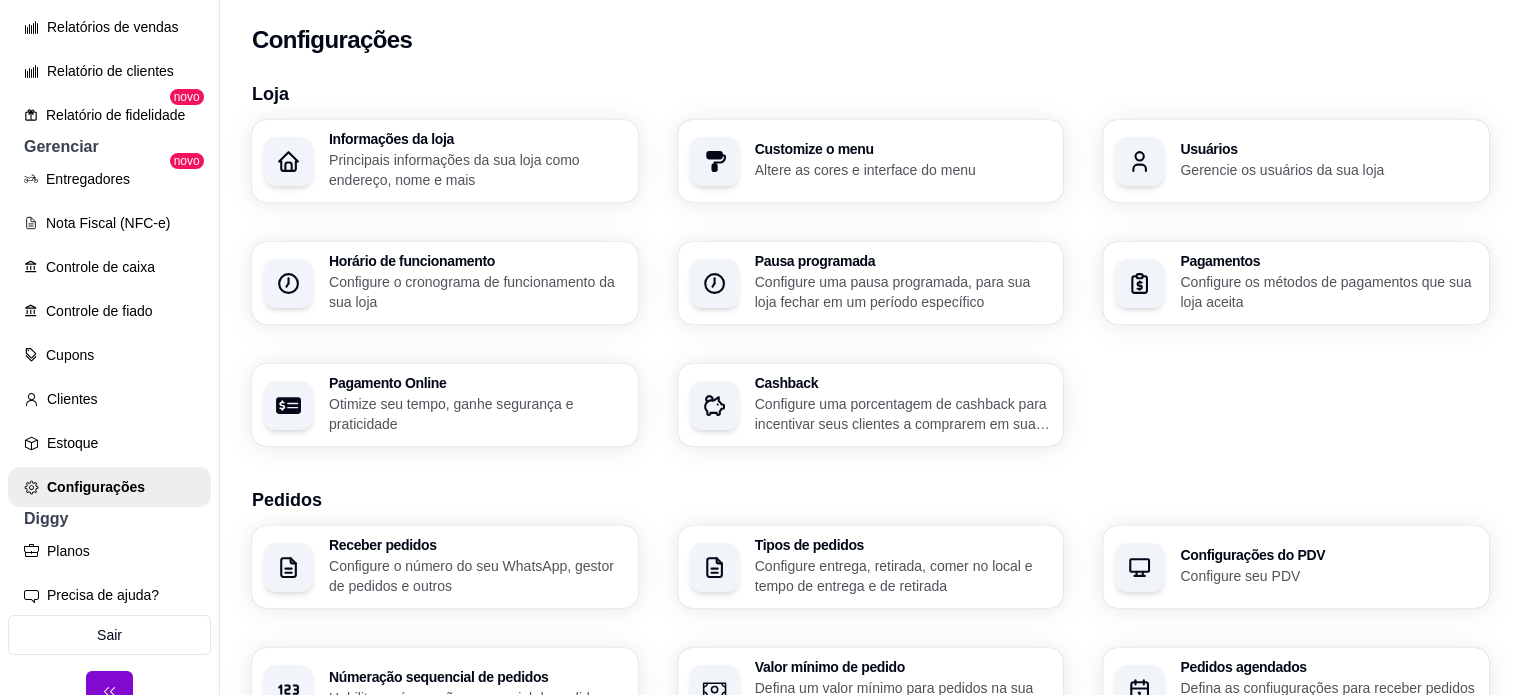 click on "Loja Informações da loja Principais informações da sua loja como endereço, nome e mais Customize o menu Altere as cores e interface do menu Usuários Gerencie os usuários da sua loja Horário de funcionamento Configure o cronograma de funcionamento da sua loja Pausa programada Configure uma pausa programada, para sua loja fechar em um período específico Pagamentos Configure os métodos de pagamentos que sua loja aceita Pagamento Online Otimize seu tempo, ganhe segurança e praticidade Cashback Configure uma porcentagem de cashback para incentivar seus clientes a comprarem em sua loja Pedidos Receber pedidos Configure o número do seu WhatsApp, gestor de pedidos e outros Tipos de pedidos Configure entrega, retirada, comer no local e tempo de entrega e de retirada Configurações do PDV Configure seu PDV Númeração sequencial de pedidos Habilite a númeração sequencial de pedidos Valor mínimo de pedido Defina um valor mínimo para pedidos na sua loja Pedidos agendados Avaliações de pedidos iFood" at bounding box center [870, 704] 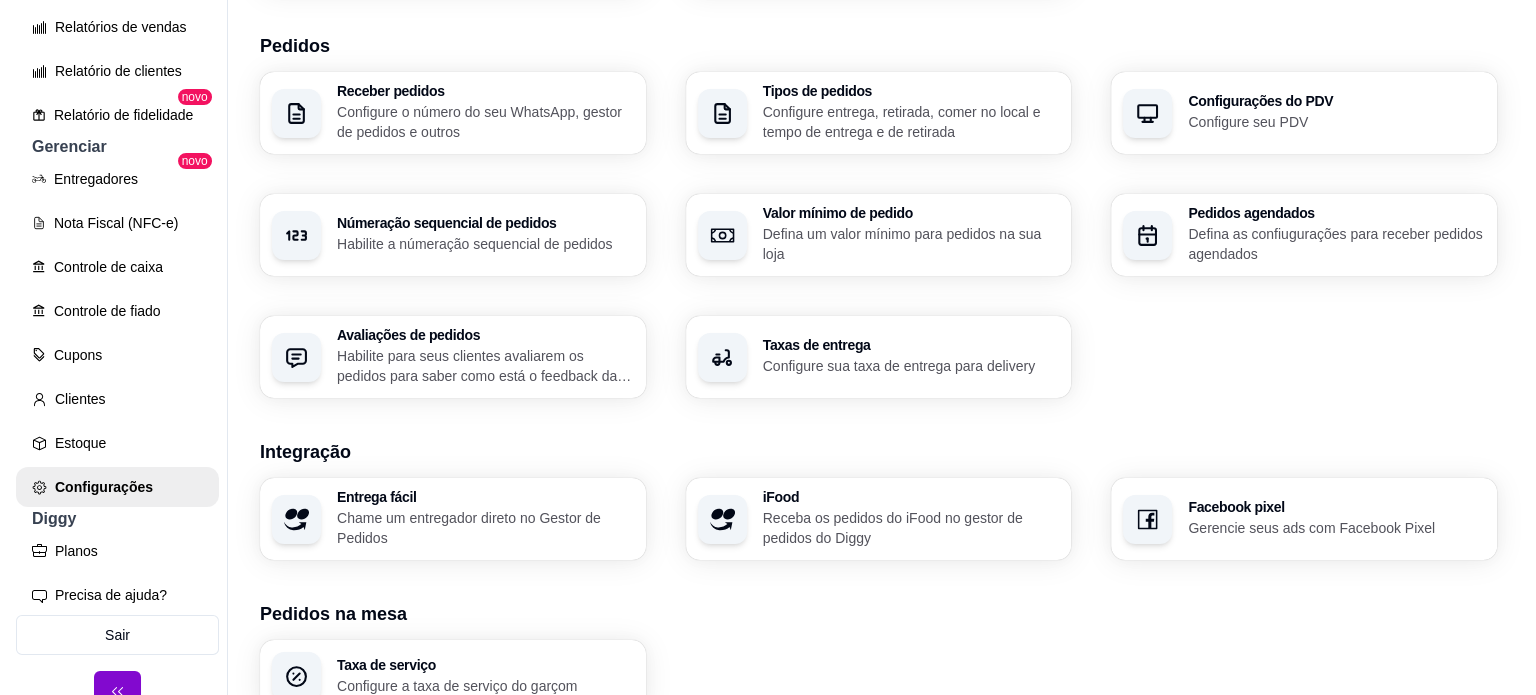 scroll, scrollTop: 500, scrollLeft: 0, axis: vertical 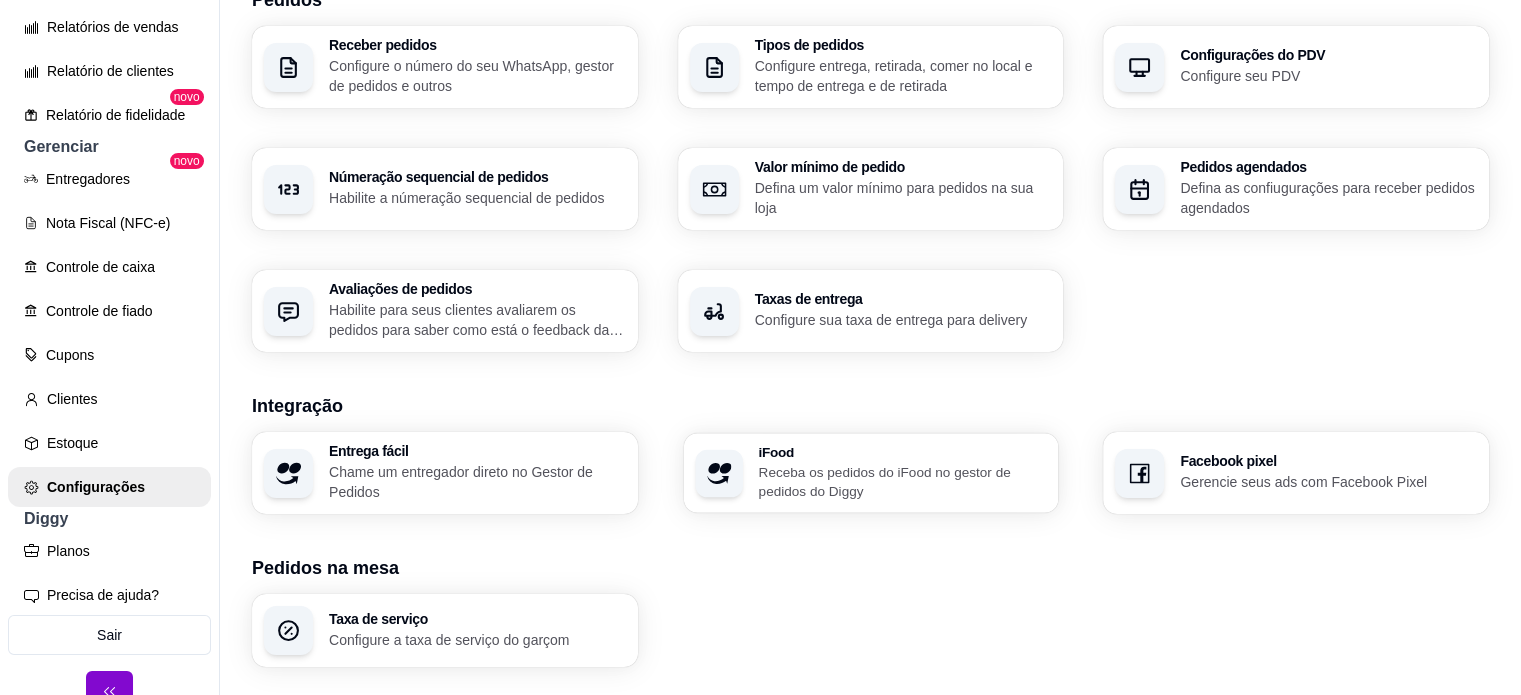 click on "Receba os pedidos do iFood no gestor de pedidos do Diggy" at bounding box center [902, 481] 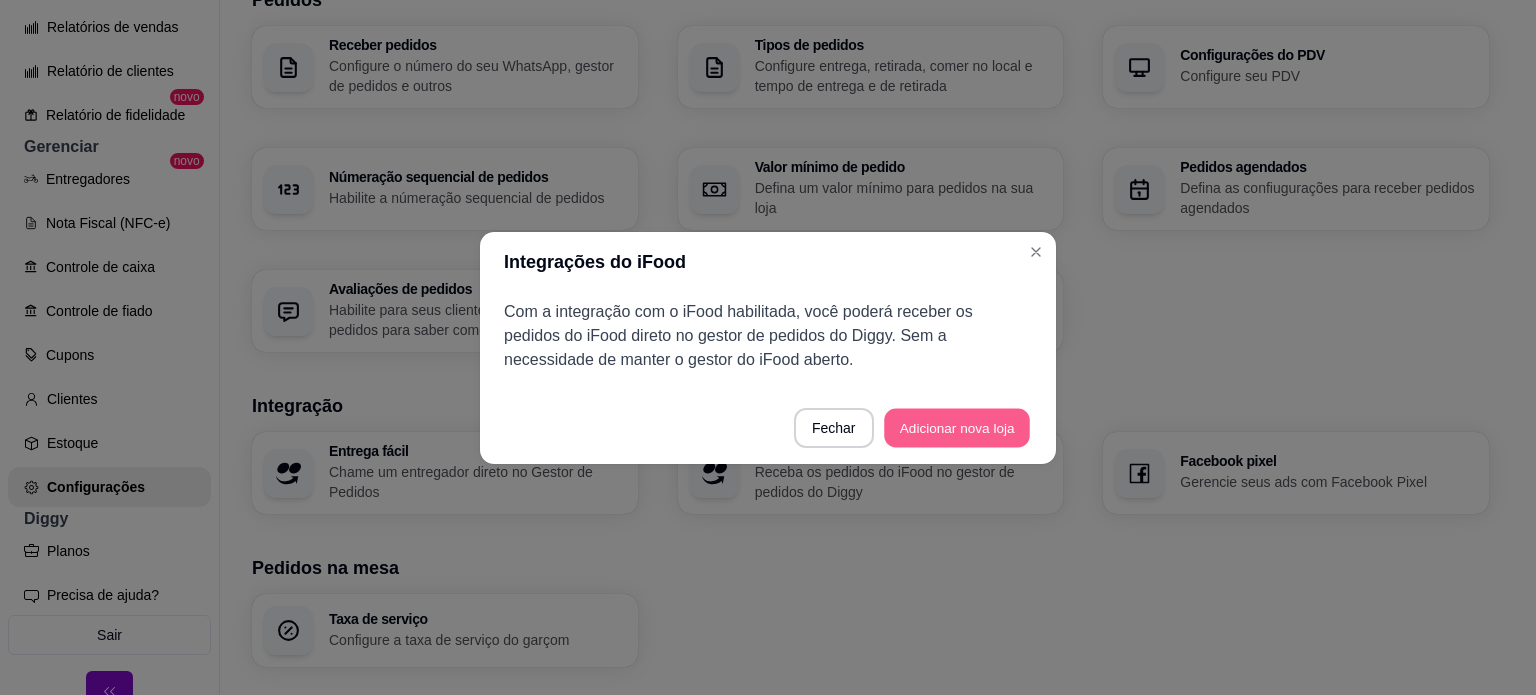click on "Adicionar nova loja" at bounding box center (957, 427) 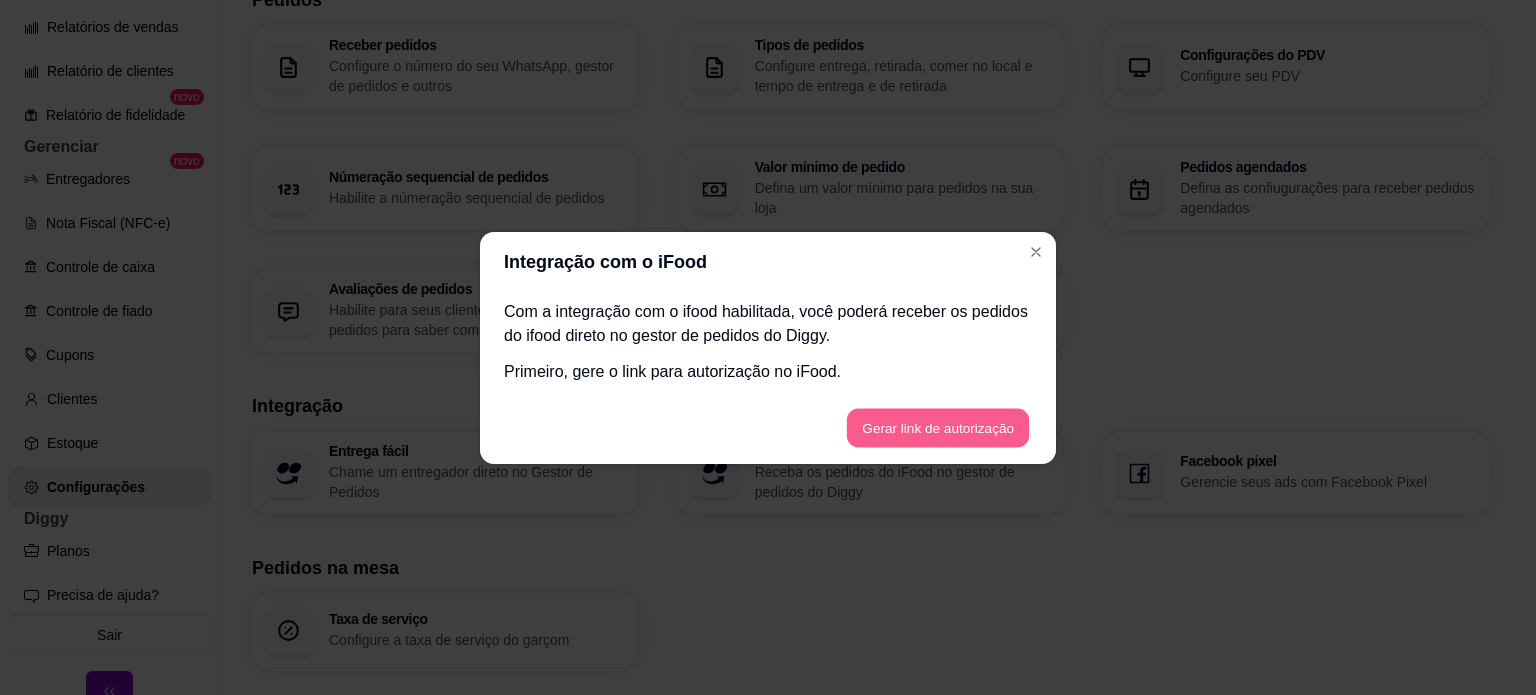 click on "Gerar link de autorização" at bounding box center (937, 427) 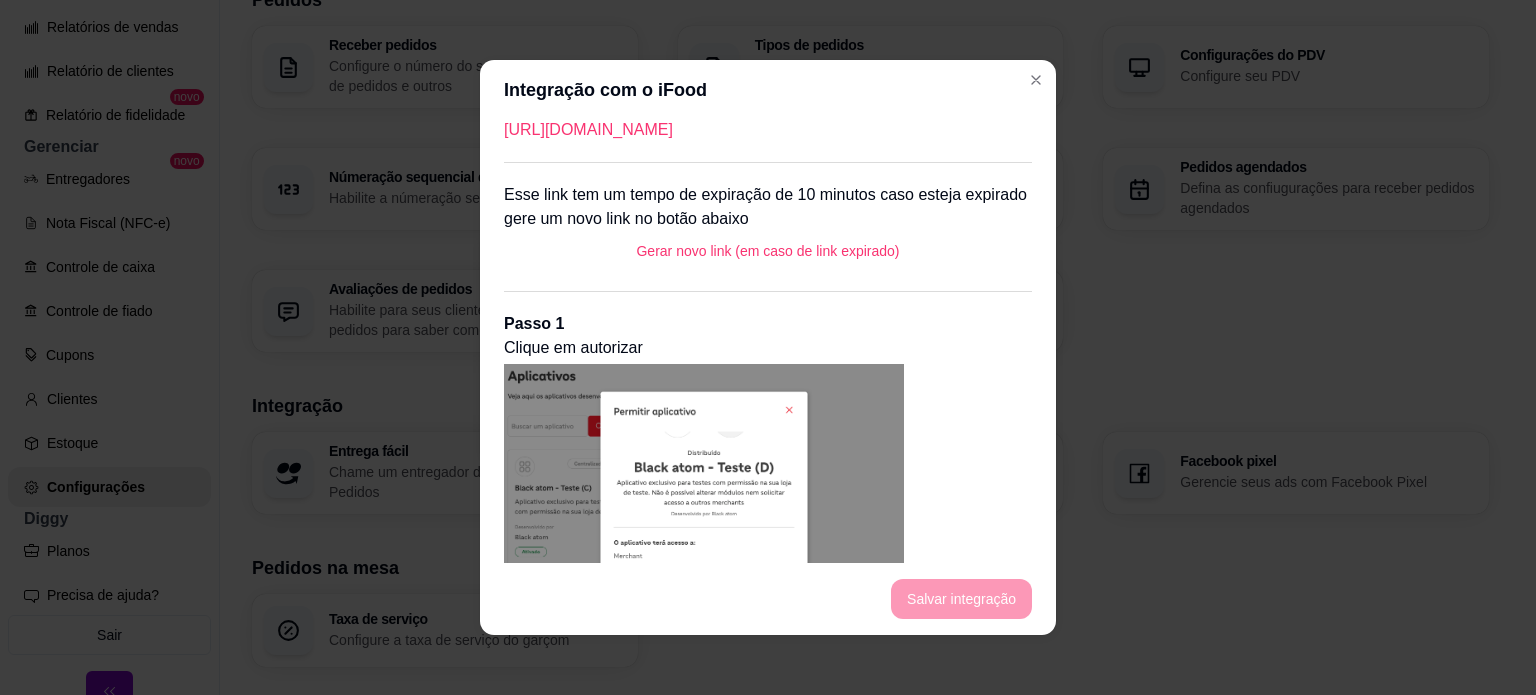 scroll, scrollTop: 0, scrollLeft: 0, axis: both 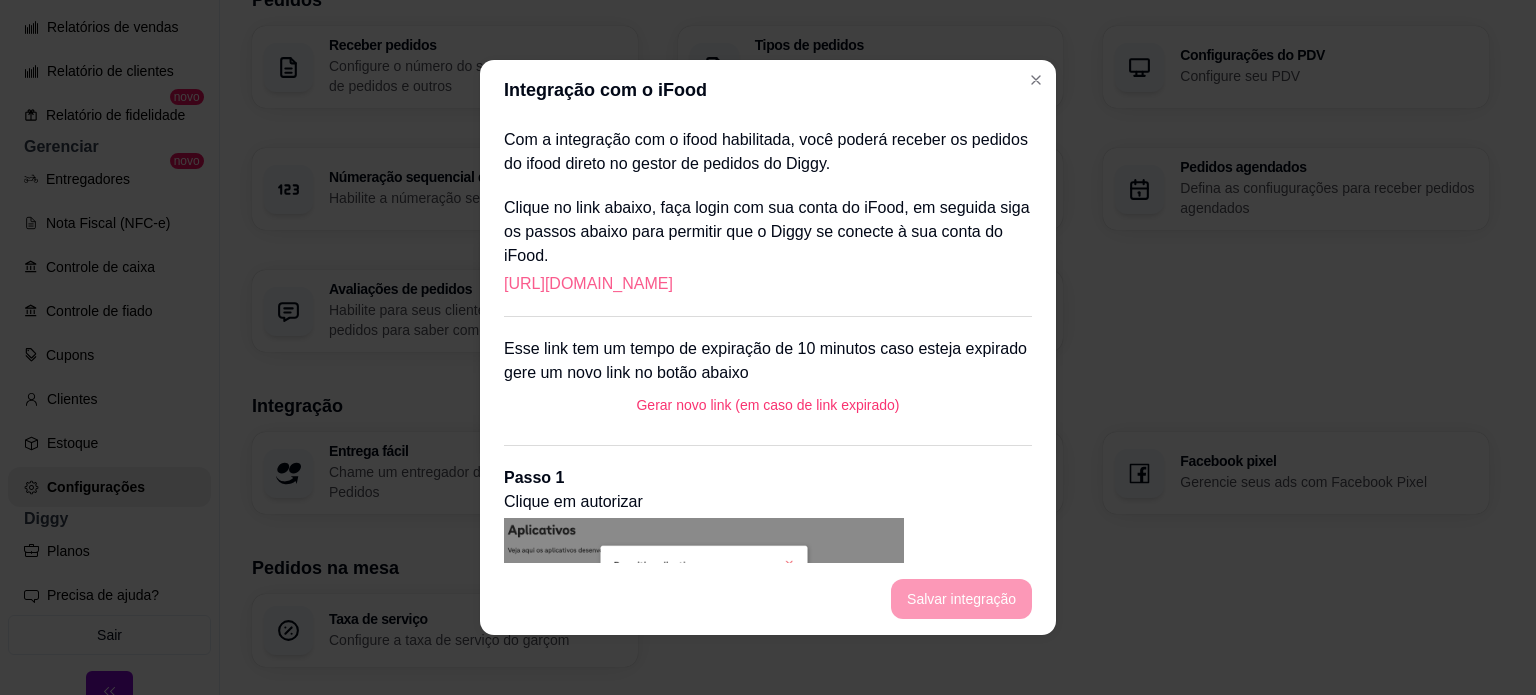 click on "[URL][DOMAIN_NAME]" at bounding box center (588, 284) 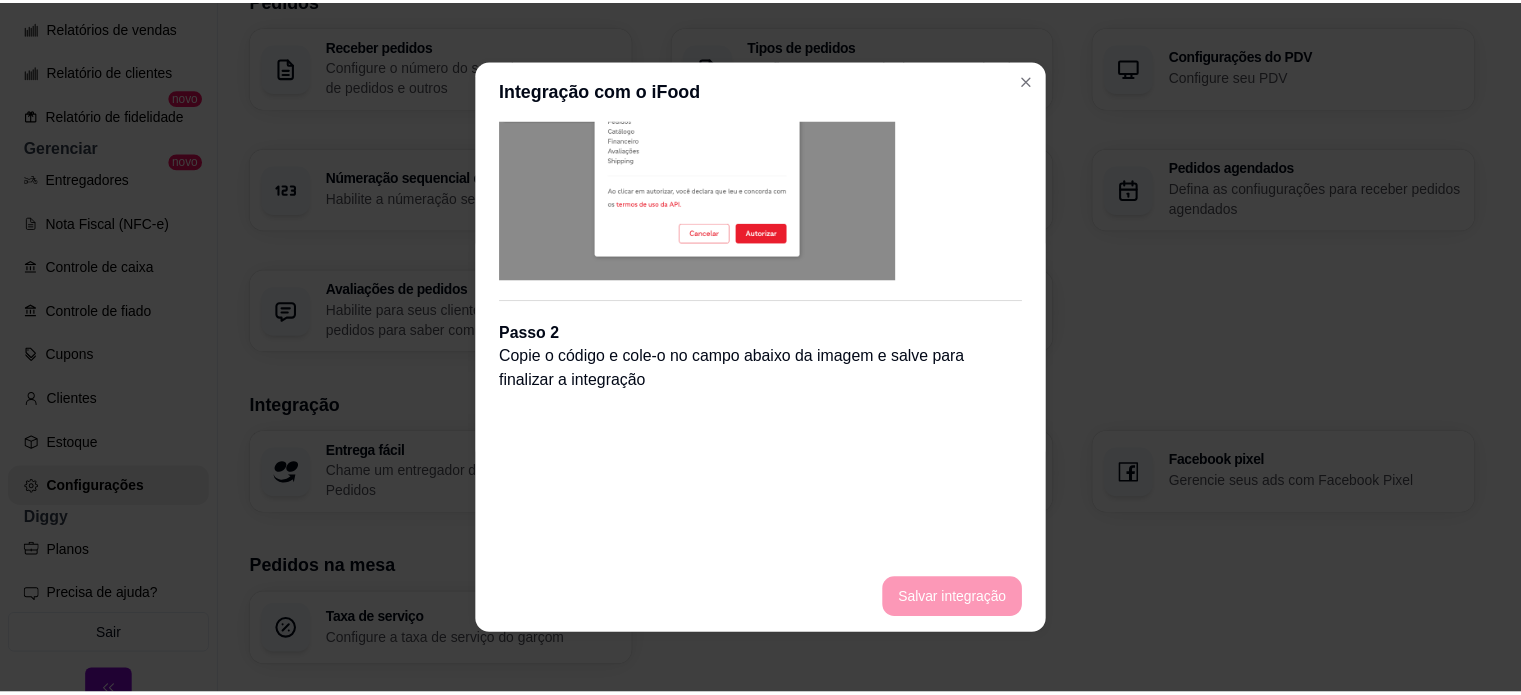 scroll, scrollTop: 980, scrollLeft: 0, axis: vertical 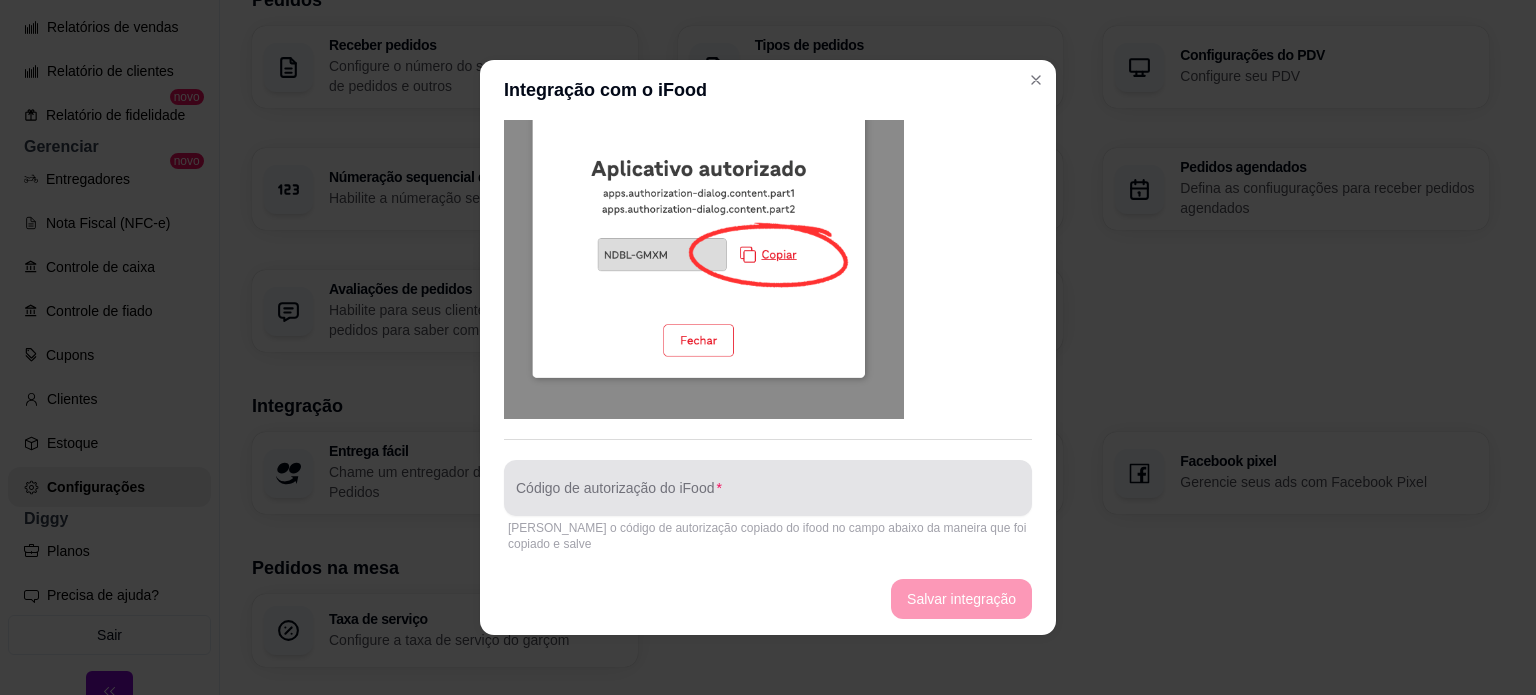 click at bounding box center [768, 488] 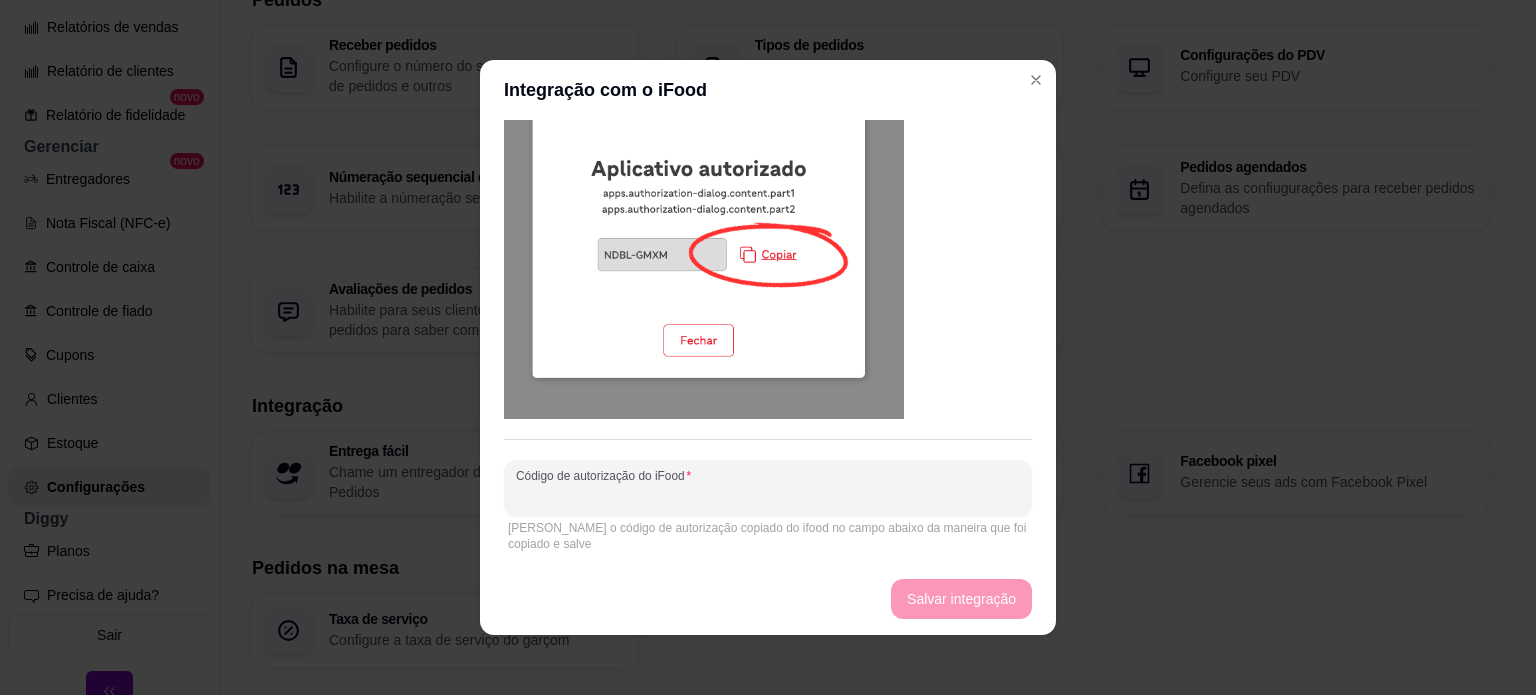 paste on "MSBJ-GKDQ" 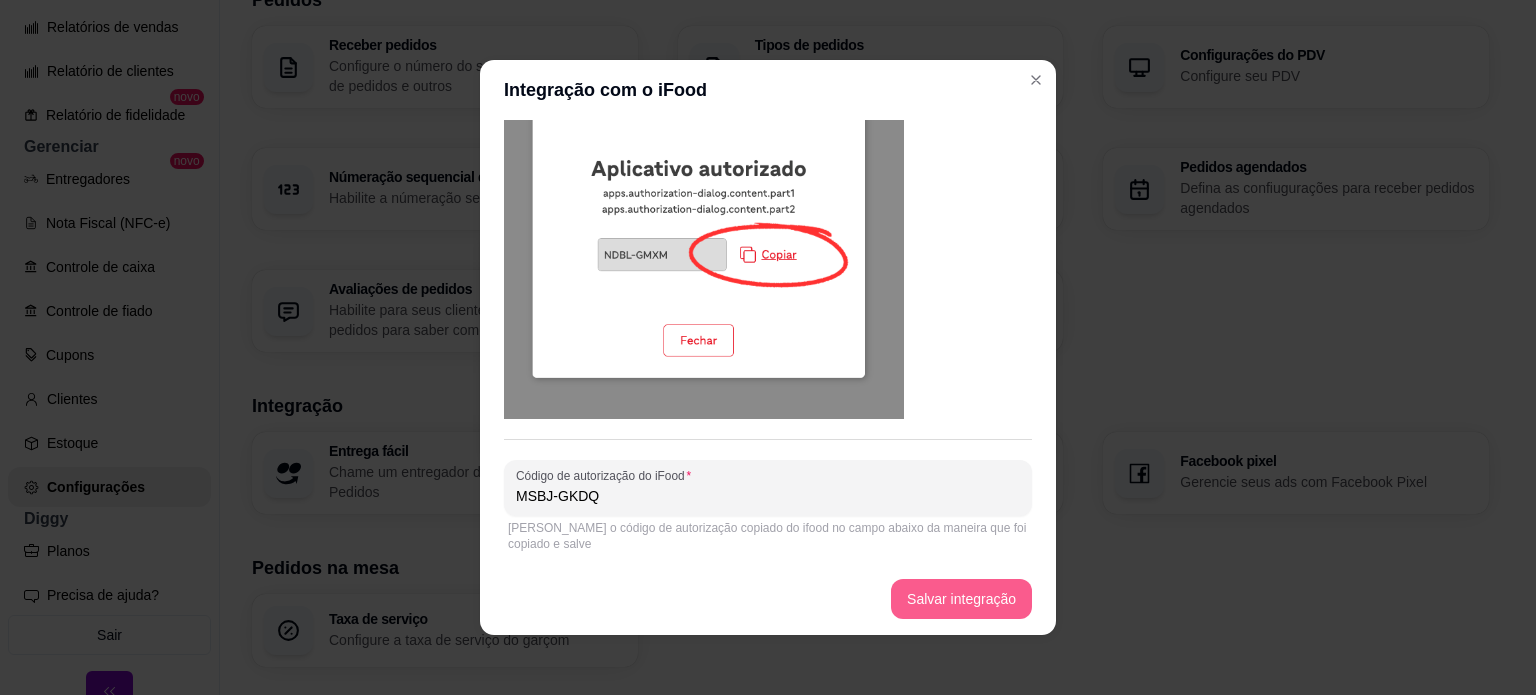 type on "MSBJ-GKDQ" 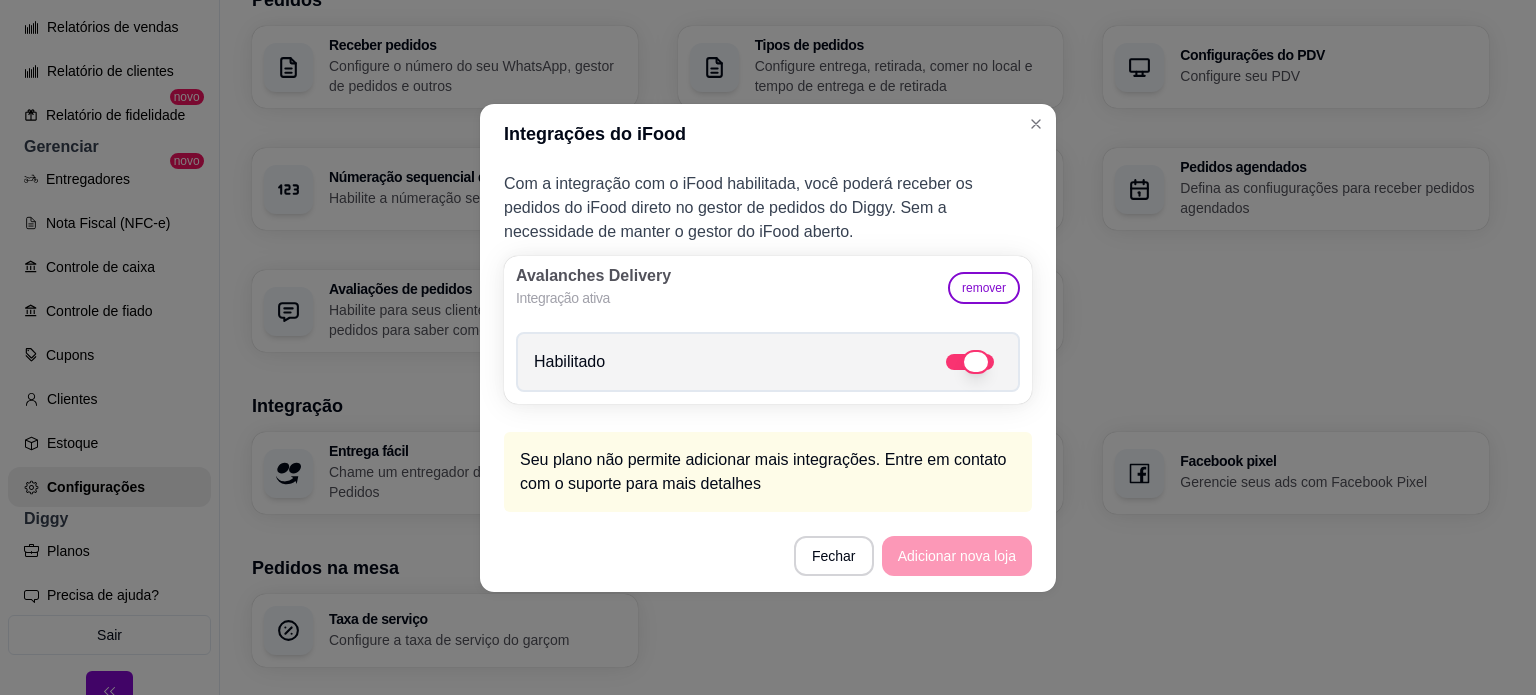 click at bounding box center [976, 362] 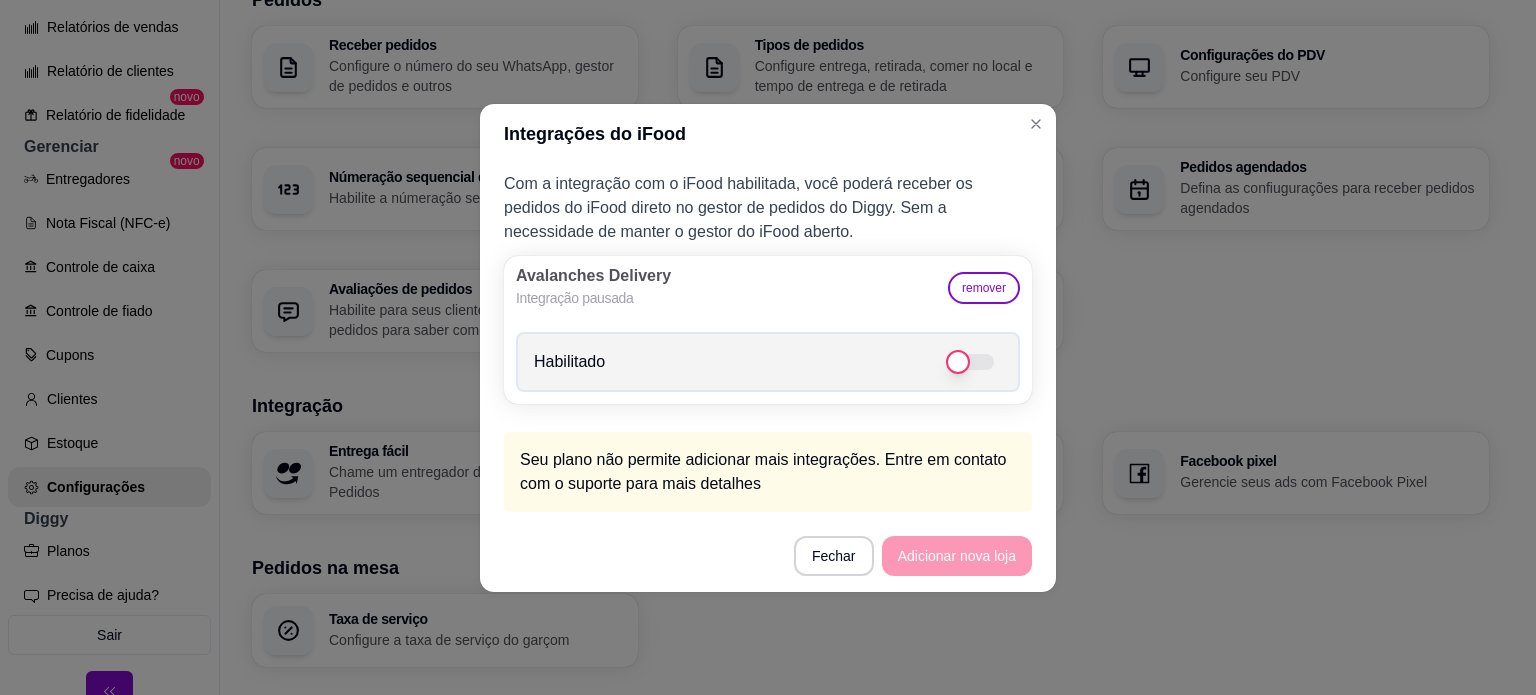click at bounding box center [970, 362] 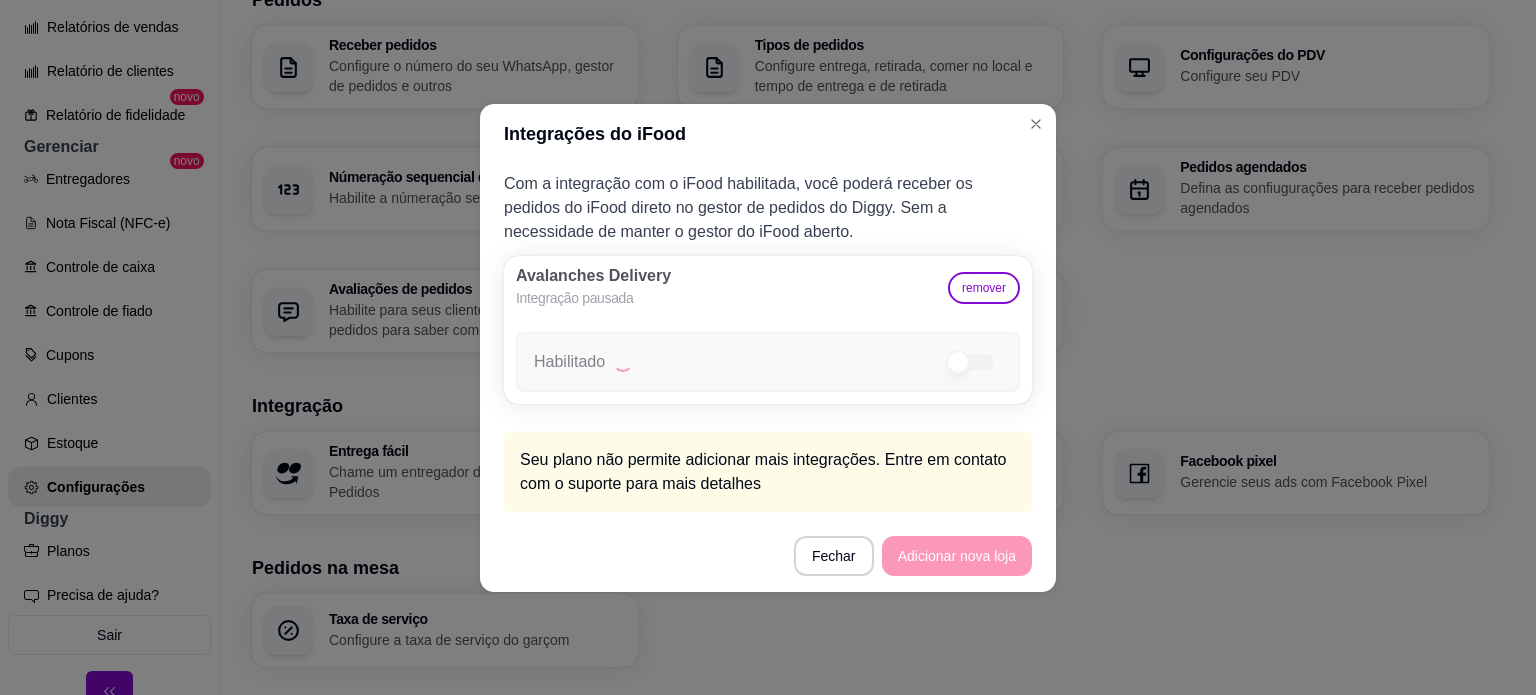 checkbox on "true" 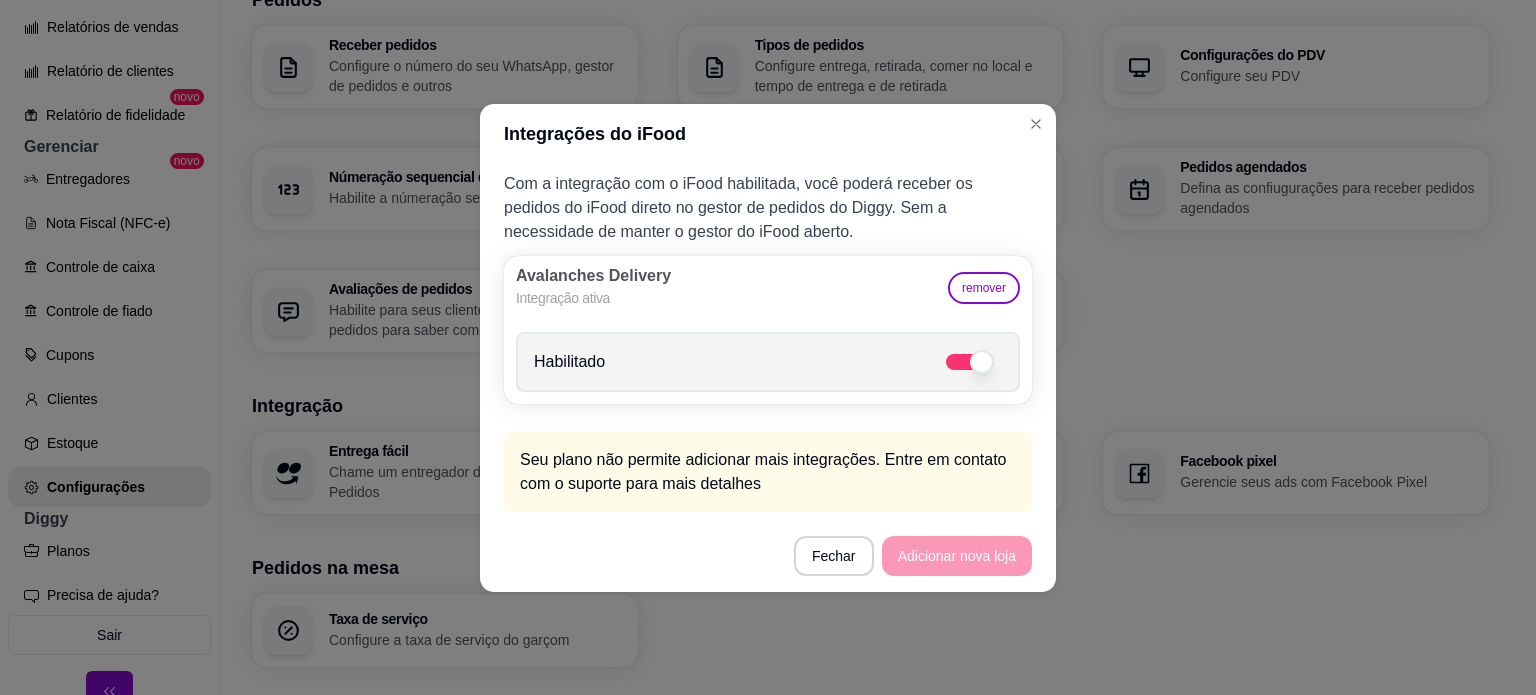 click on "Fechar Adicionar nova loja" at bounding box center [768, 556] 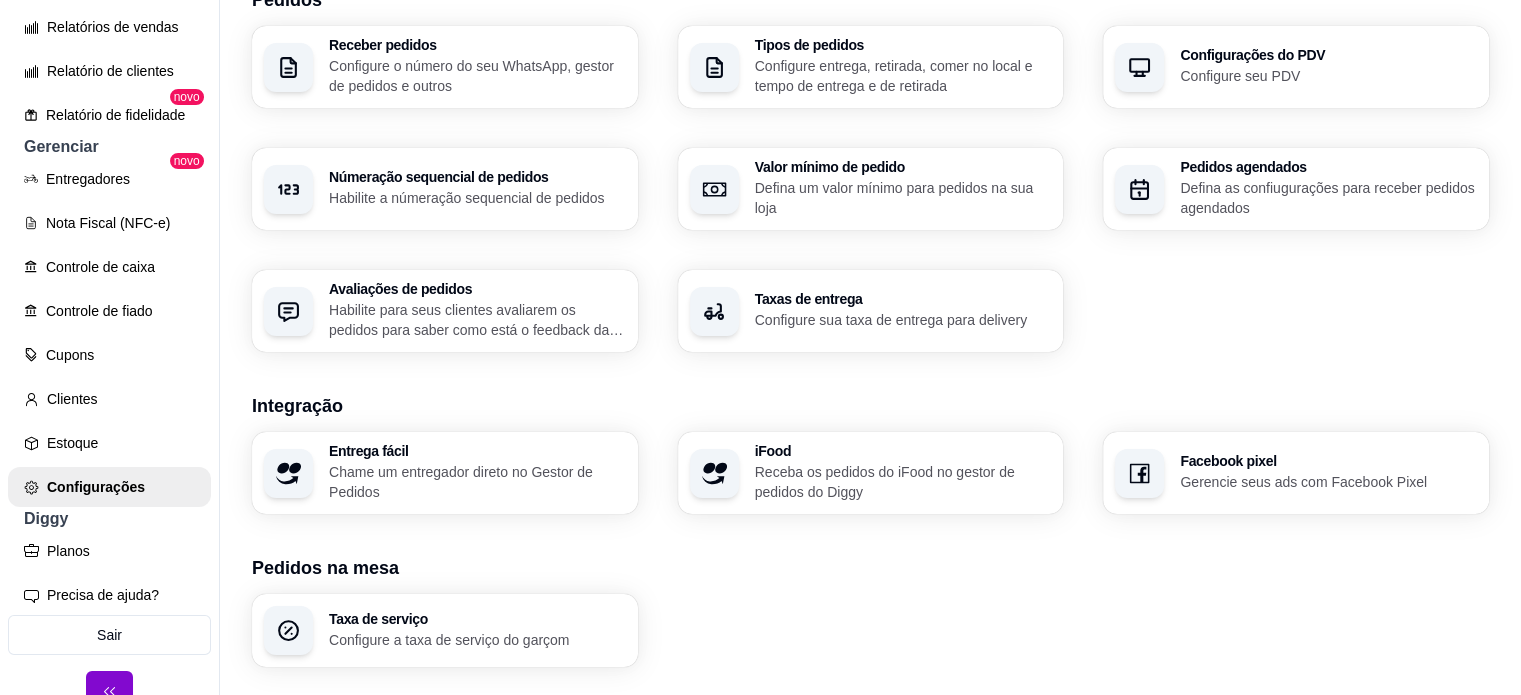 click on "Receber pedidos Configure o número do seu WhatsApp, gestor de pedidos e outros Tipos de pedidos Configure entrega, retirada, comer no local e tempo de entrega e de retirada Configurações do PDV Configure seu PDV Númeração sequencial de pedidos Habilite a númeração sequencial de pedidos Valor mínimo de pedido Defina um valor mínimo para pedidos na sua loja Pedidos agendados Defina as confiugurações para receber pedidos agendados Avaliações de pedidos Habilite para seus clientes avaliarem os pedidos para saber como está o feedback da sua loja Taxas de entrega Configure sua taxa de entrega para delivery" at bounding box center (870, 189) 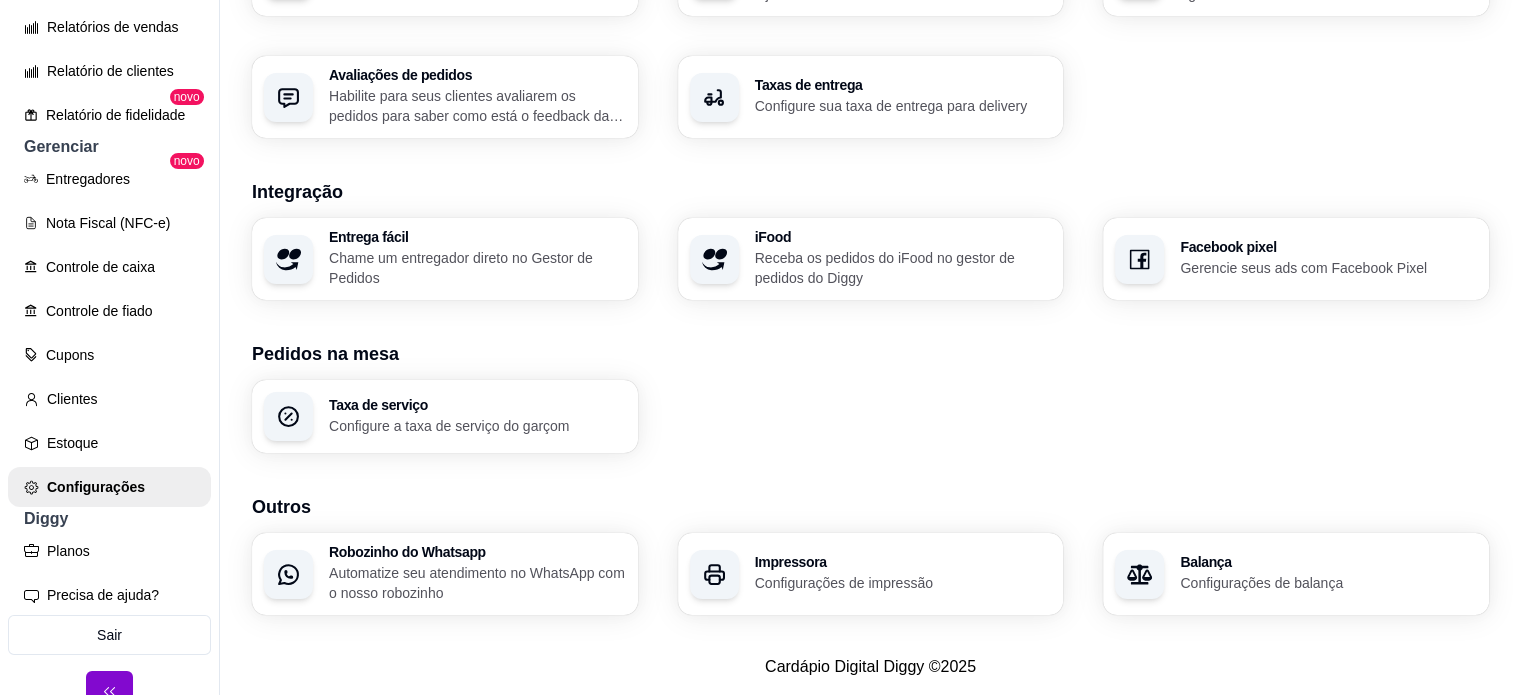 scroll, scrollTop: 728, scrollLeft: 0, axis: vertical 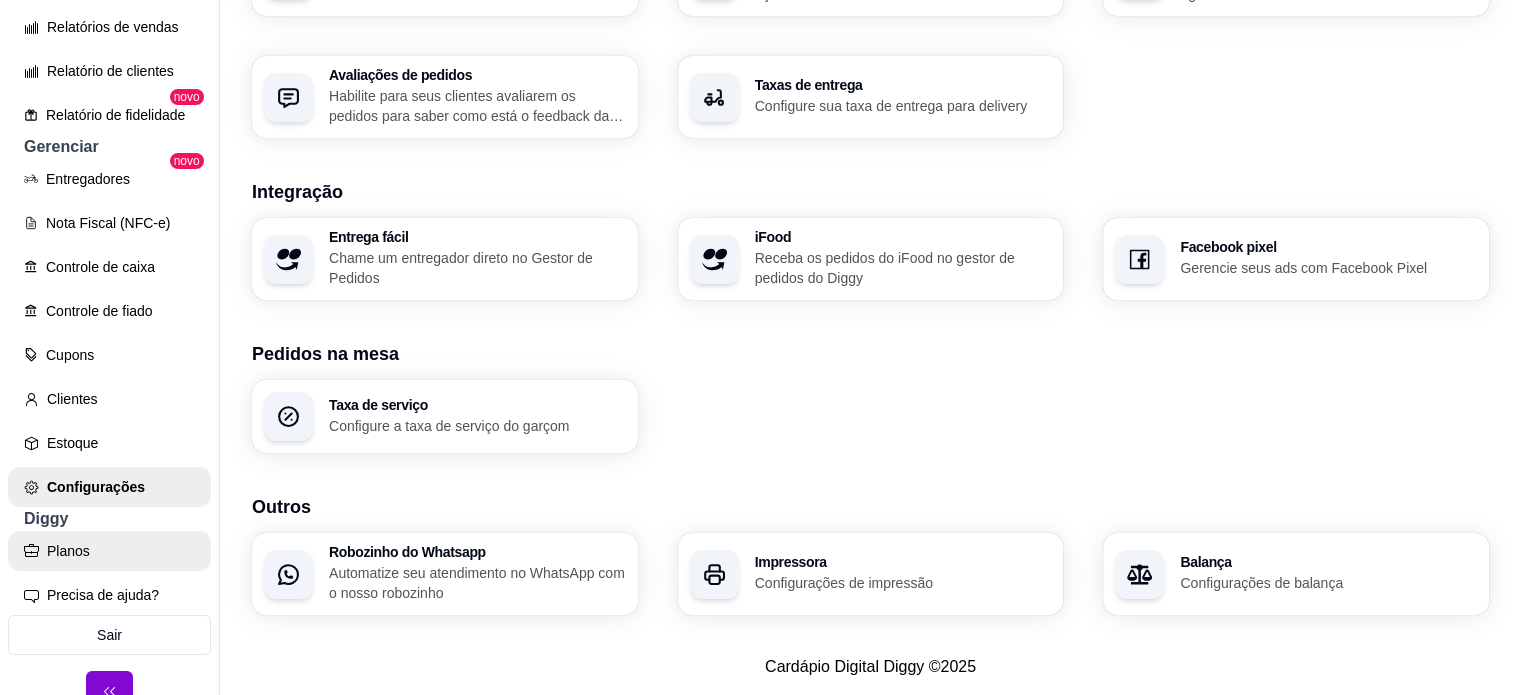 click on "Planos" at bounding box center [109, 551] 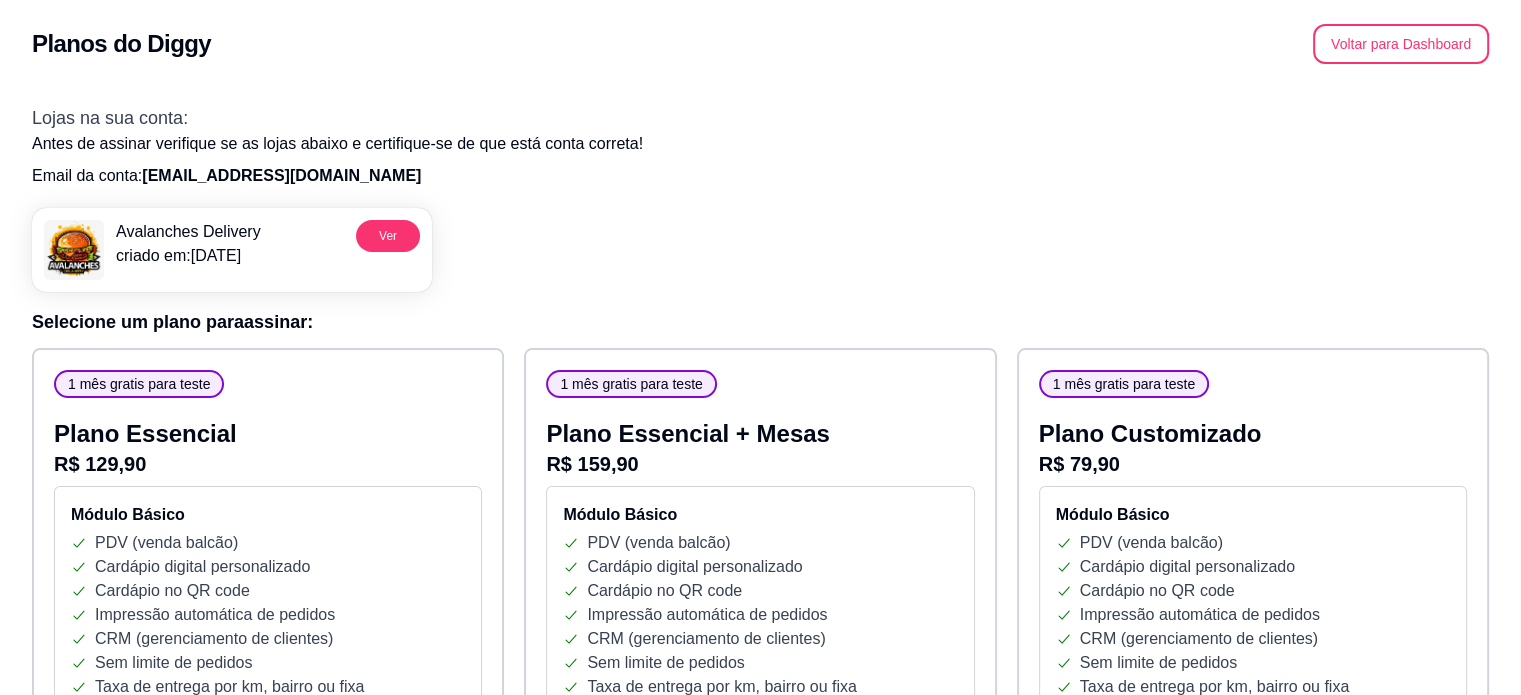 click on "Avalanches Delivery criado em:  [DATE] Ver" at bounding box center (760, 242) 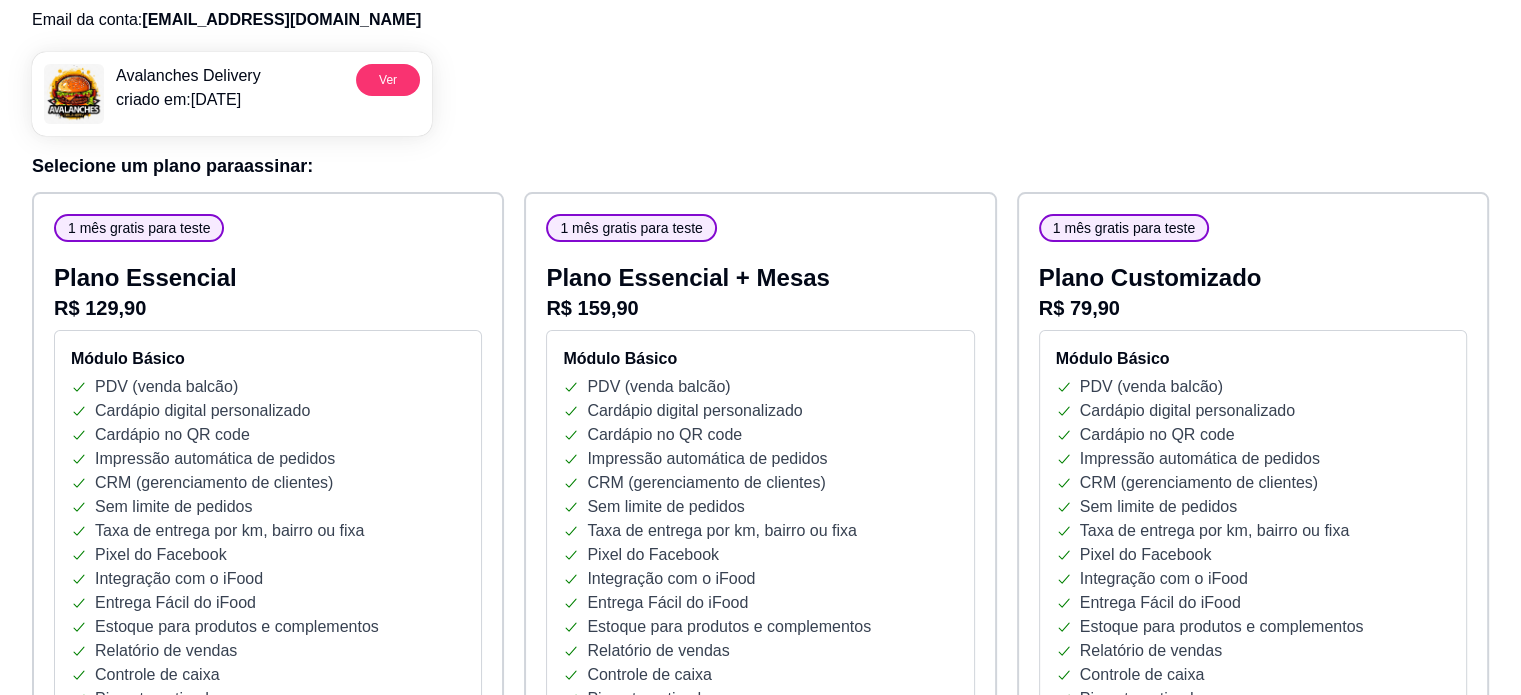 scroll, scrollTop: 0, scrollLeft: 0, axis: both 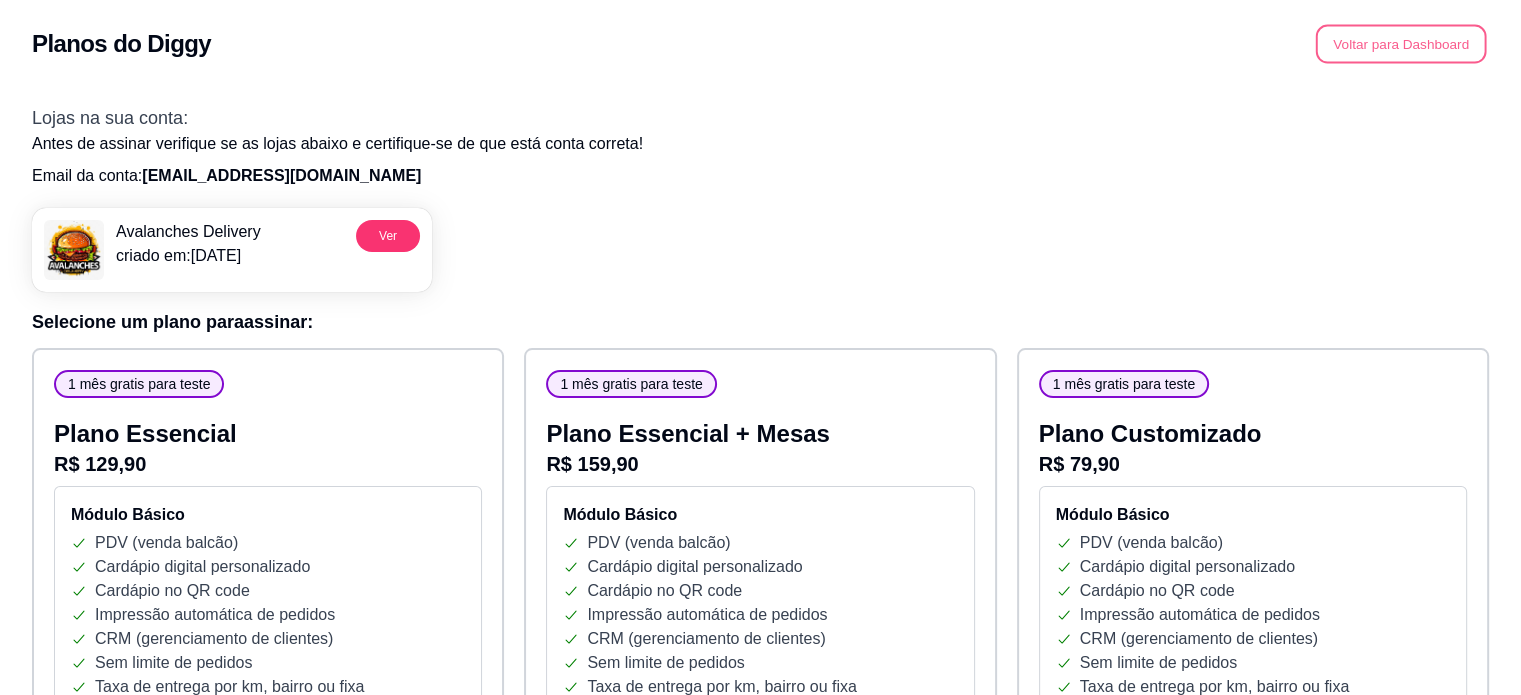 click on "Voltar para Dashboard" at bounding box center (1401, 44) 